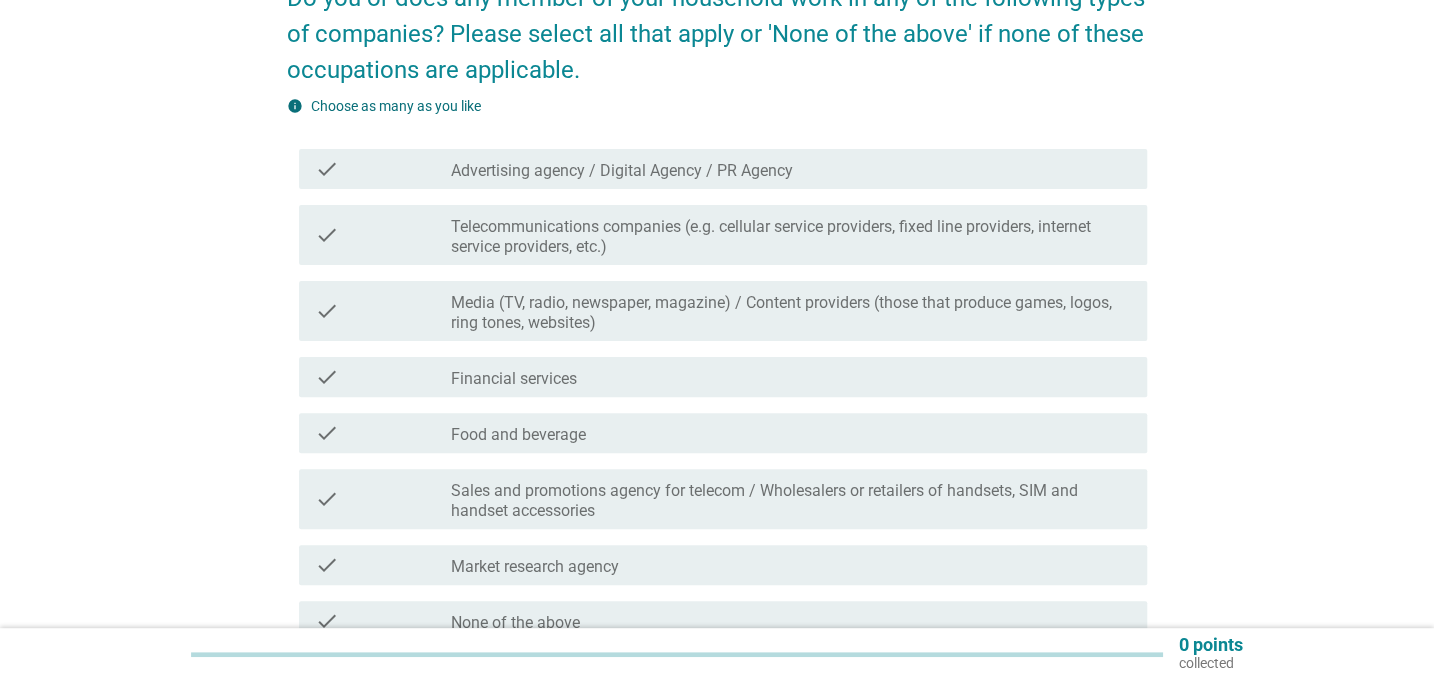 scroll, scrollTop: 181, scrollLeft: 0, axis: vertical 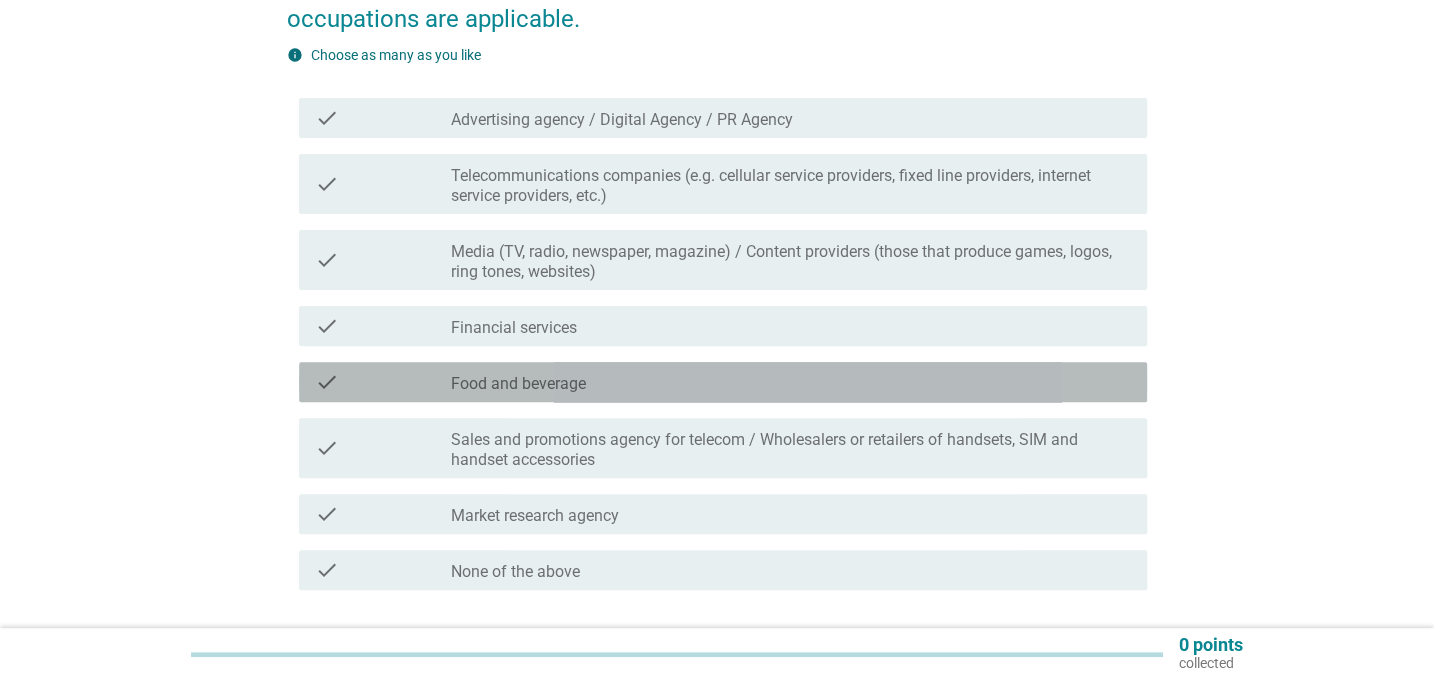 click on "check_box_outline_blank Food and beverage" at bounding box center [791, 382] 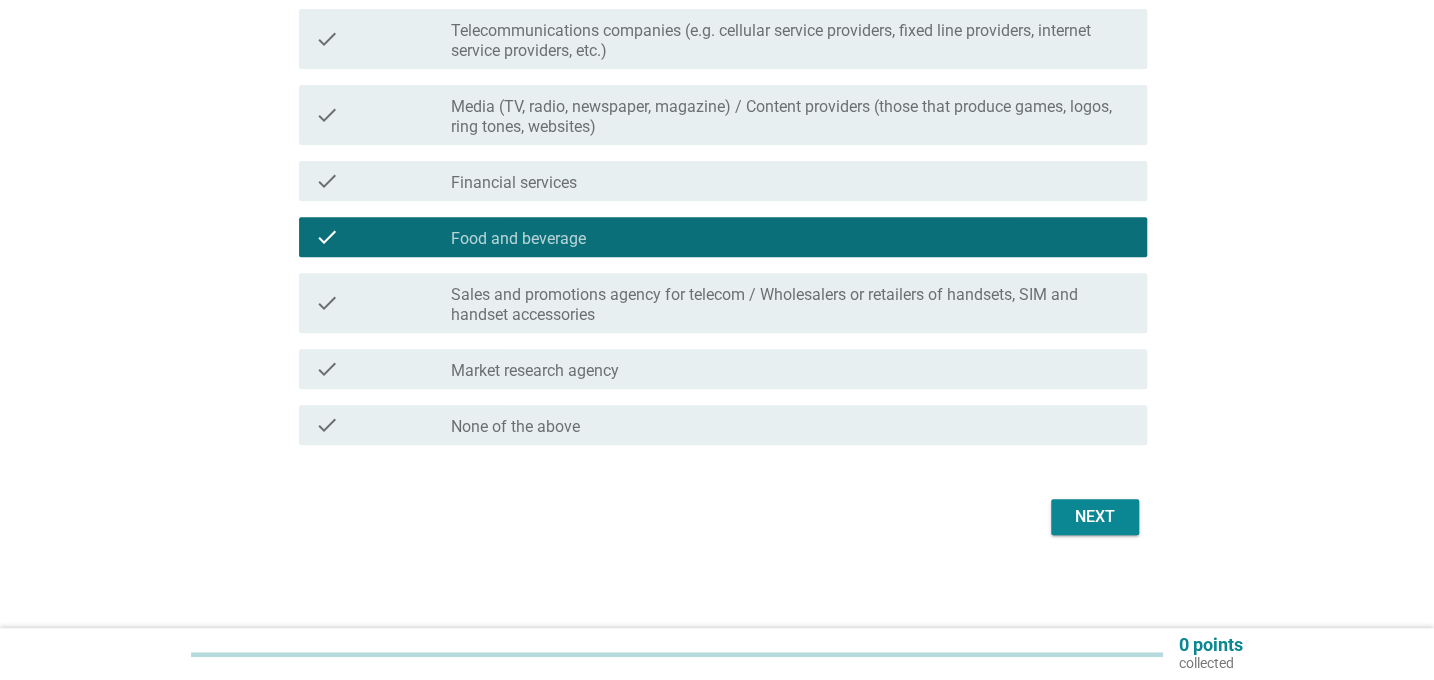 scroll, scrollTop: 329, scrollLeft: 0, axis: vertical 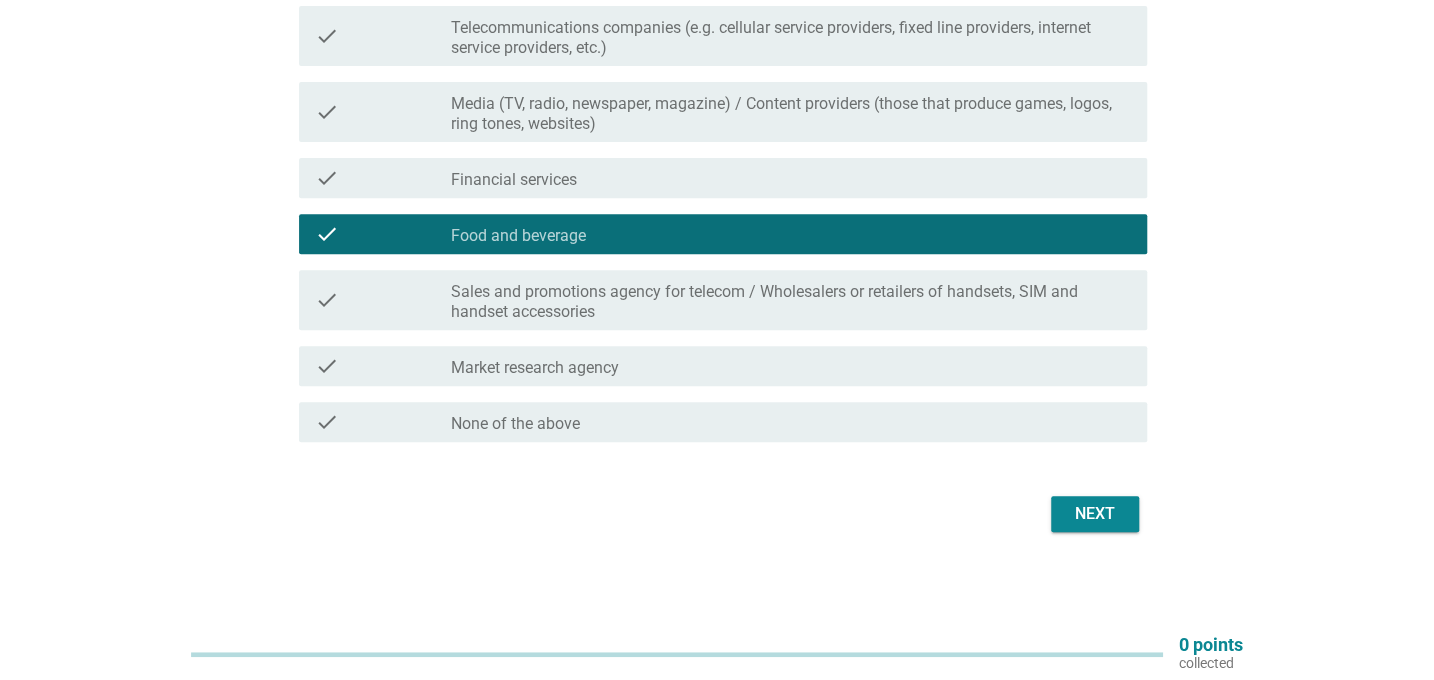 click on "Next" at bounding box center (1095, 514) 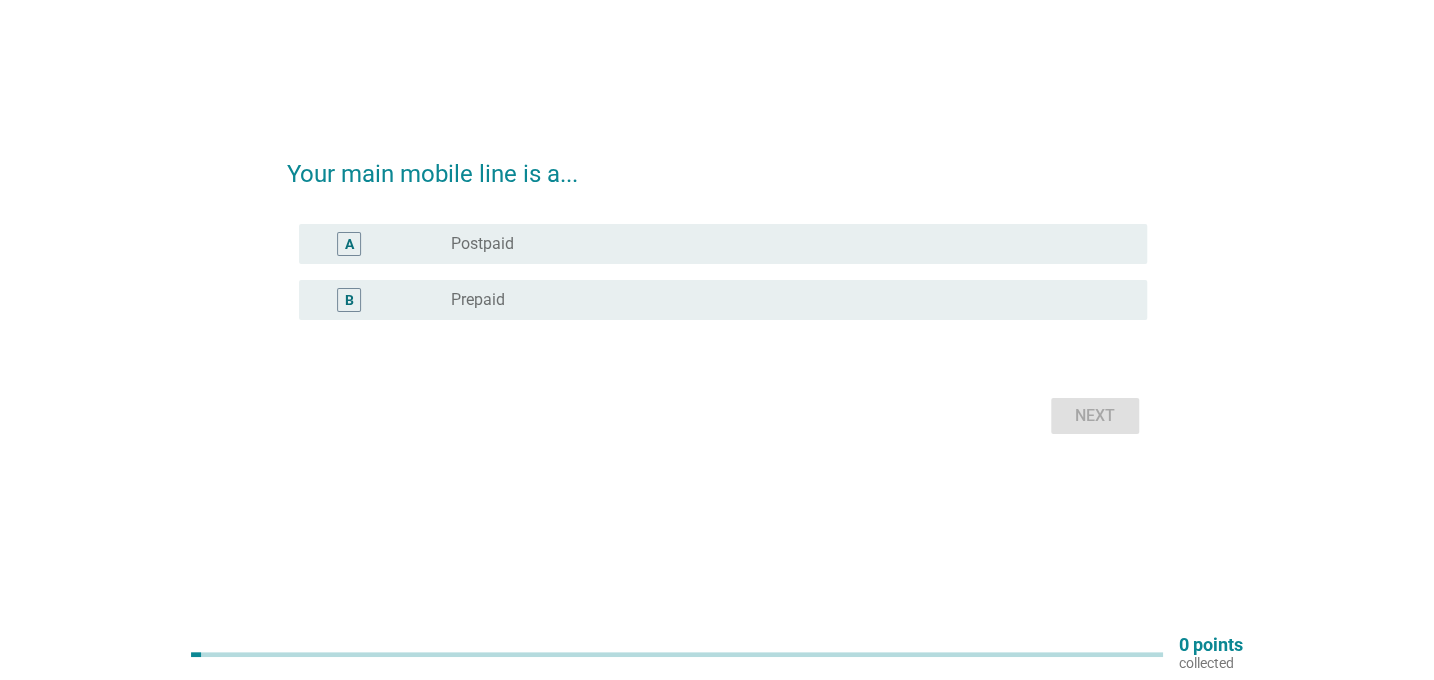 scroll, scrollTop: 0, scrollLeft: 0, axis: both 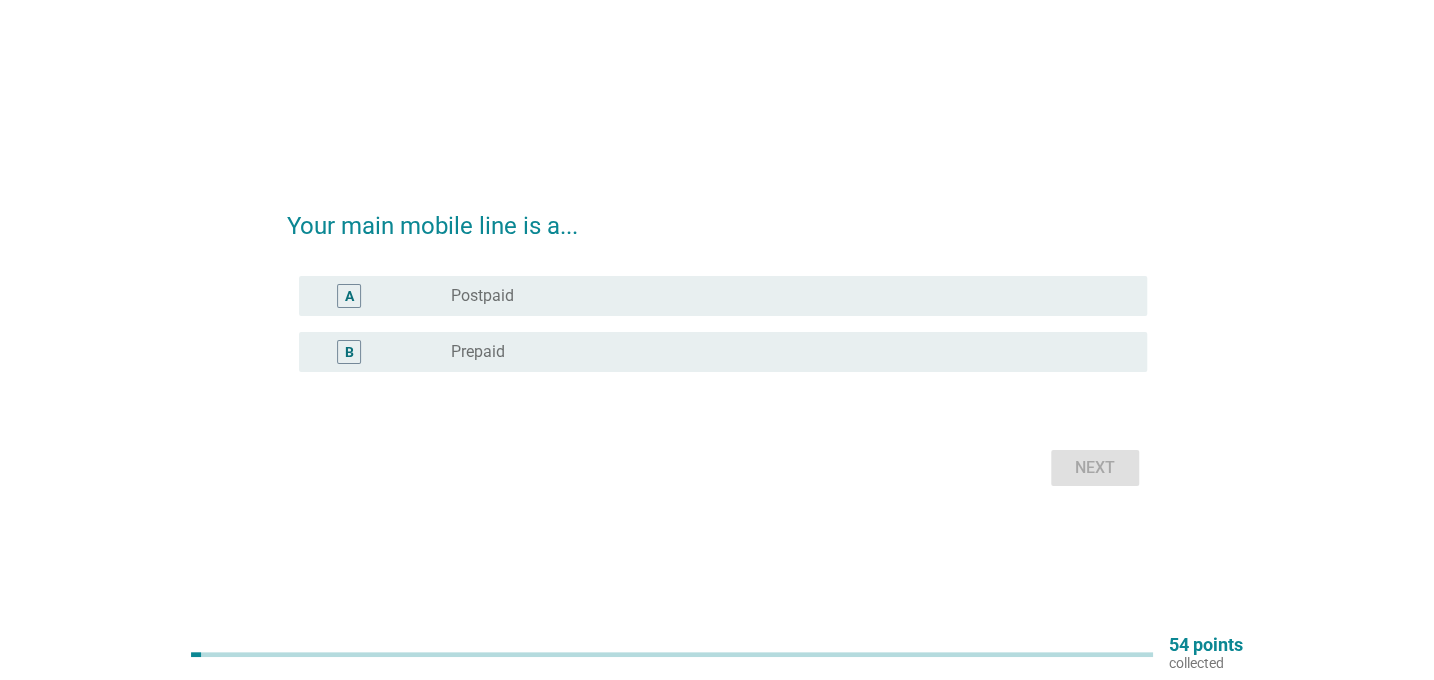 click on "Prepaid" at bounding box center [478, 352] 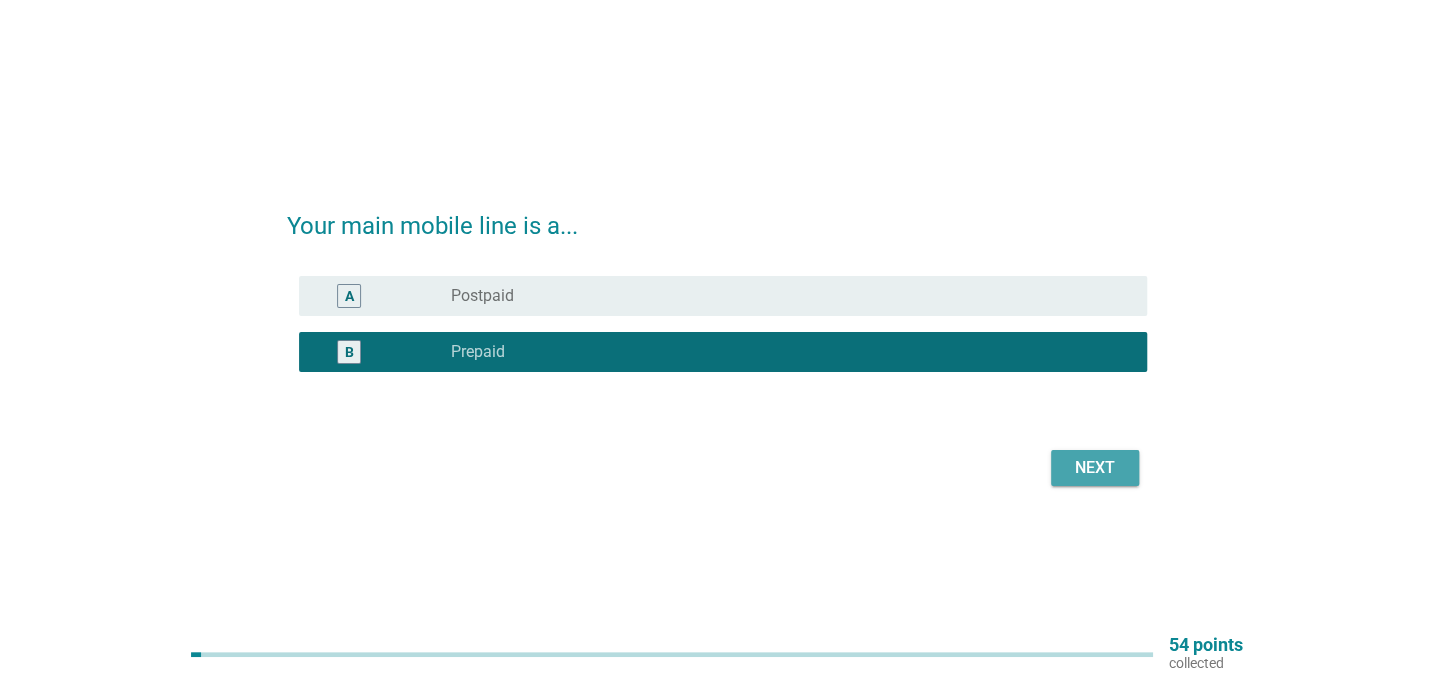 click on "Next" at bounding box center [1095, 468] 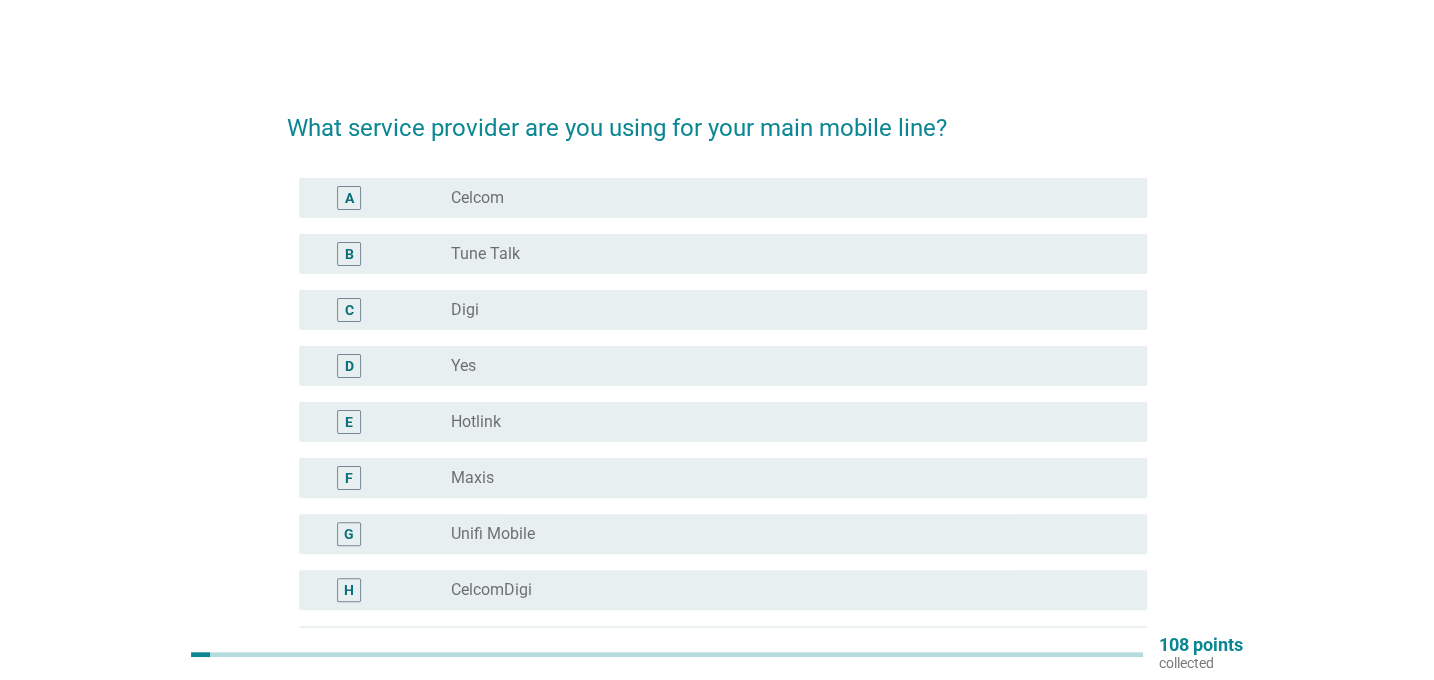 click on "radio_button_unchecked Celcom" at bounding box center (783, 198) 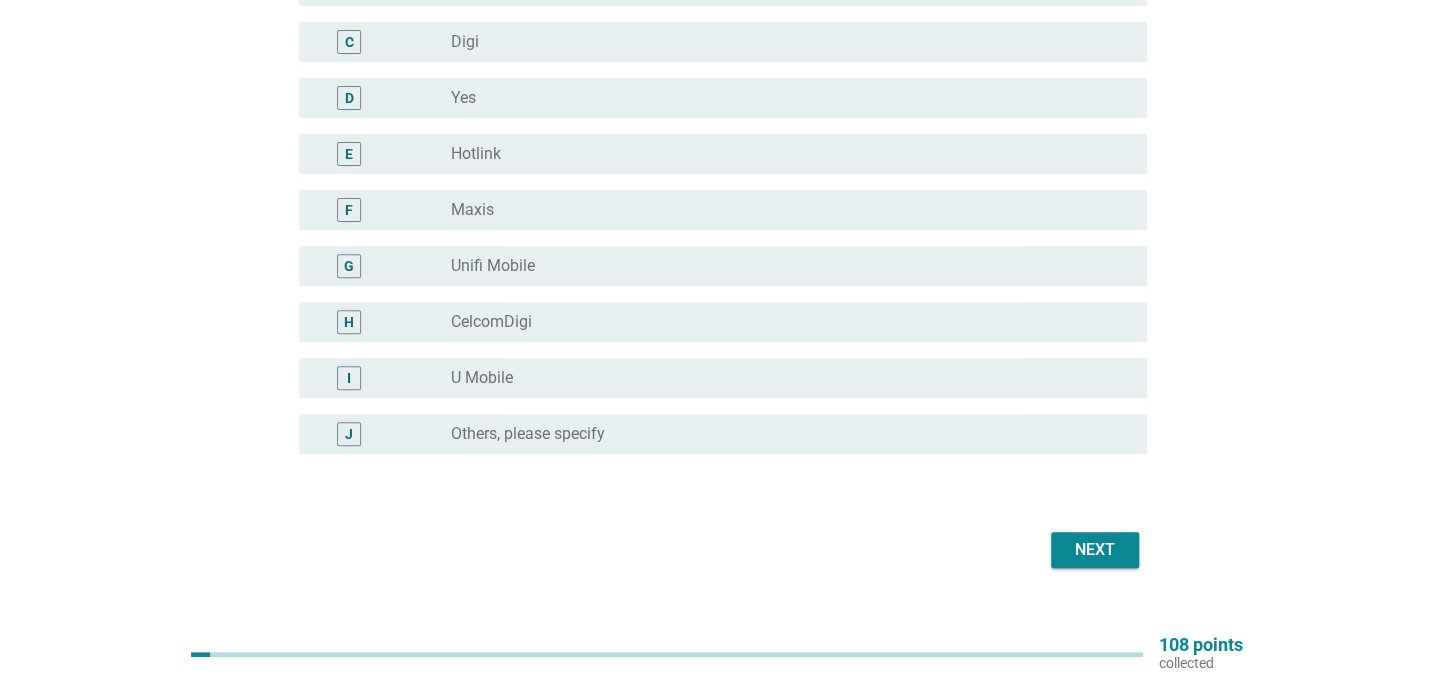 scroll, scrollTop: 272, scrollLeft: 0, axis: vertical 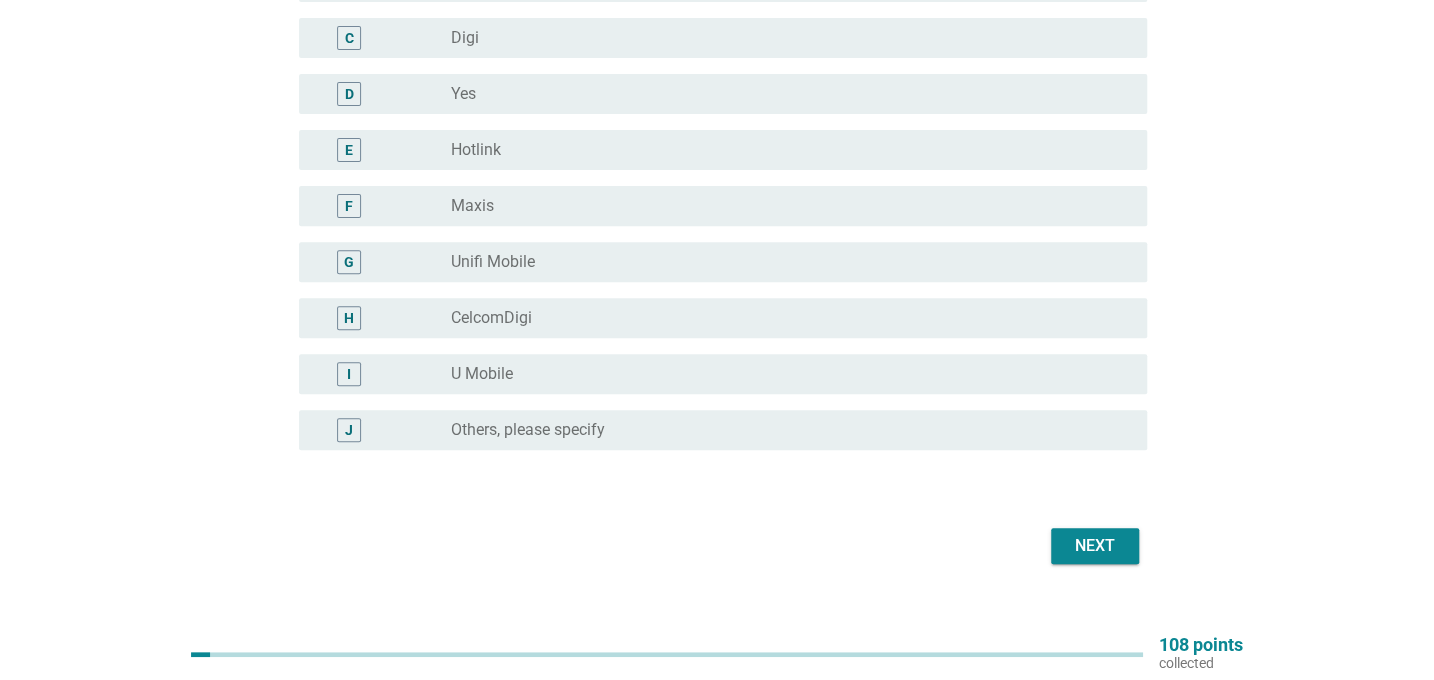 click on "Next" at bounding box center [1095, 546] 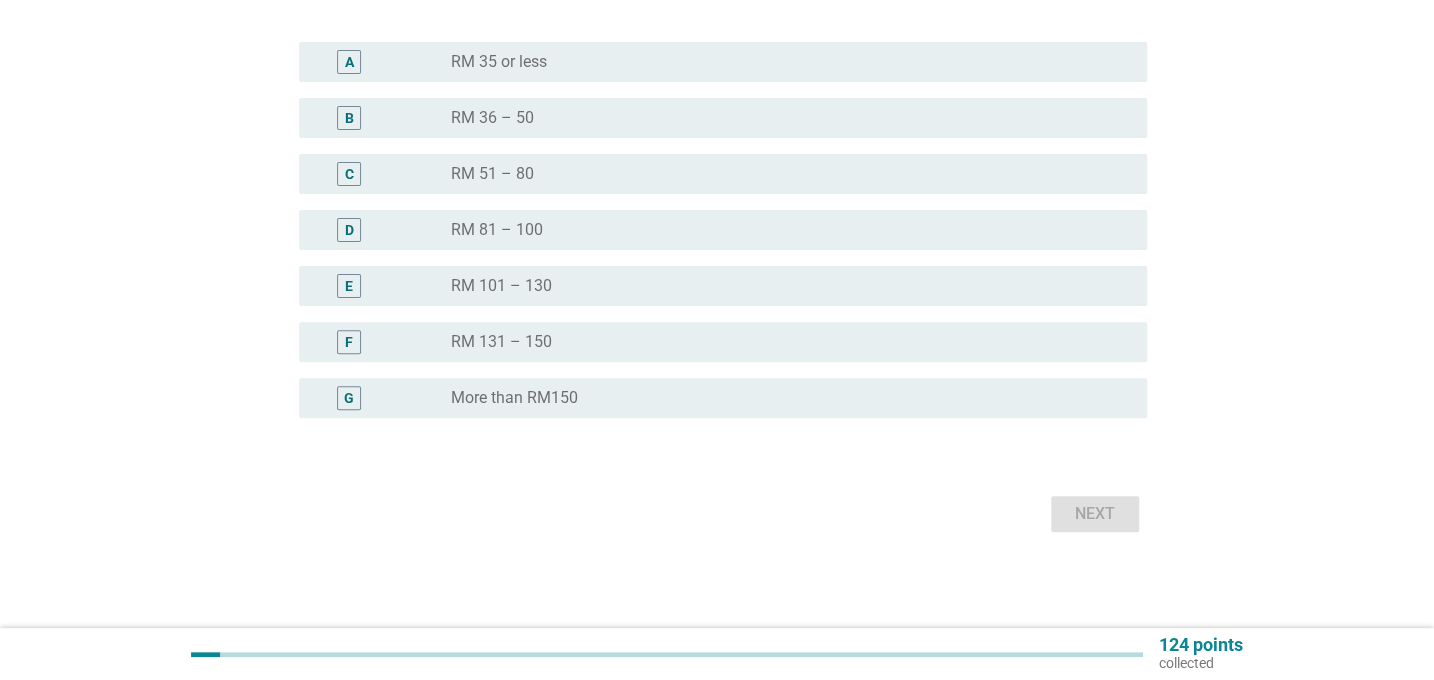 scroll, scrollTop: 0, scrollLeft: 0, axis: both 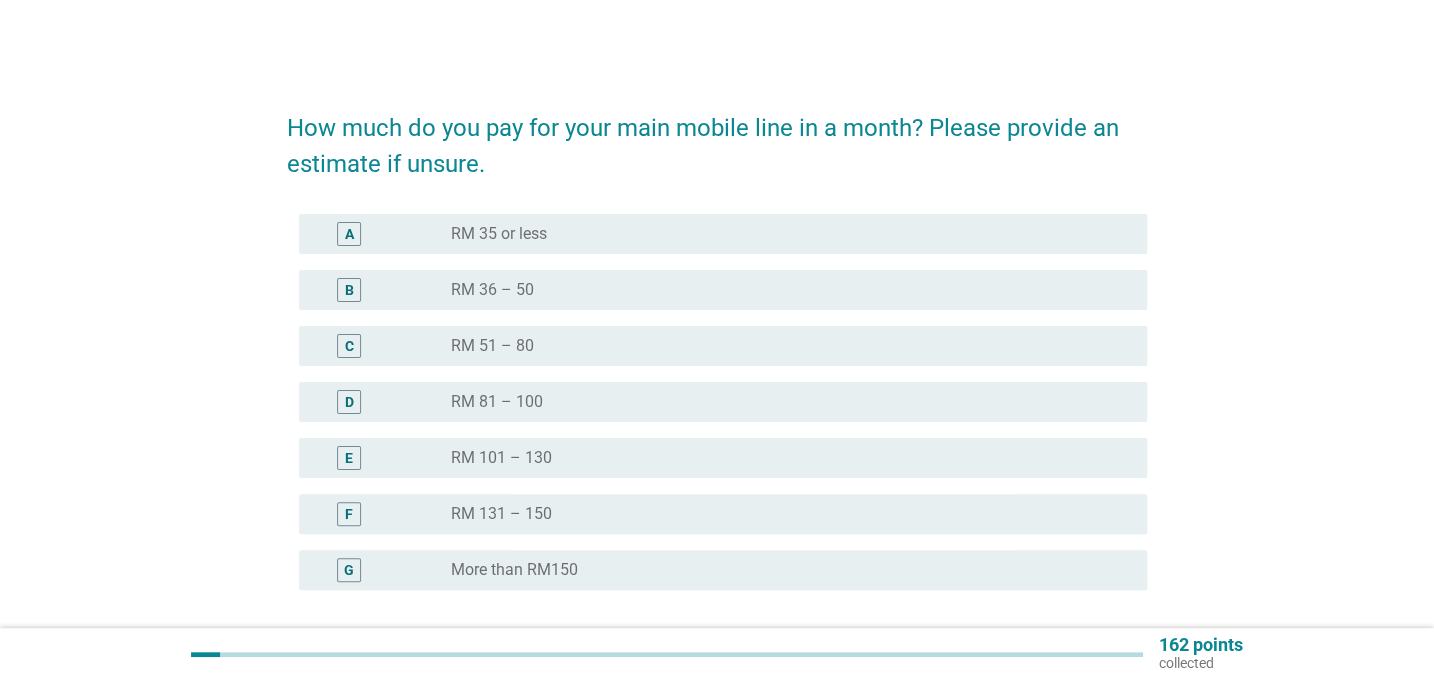 click on "RM 35 or less" at bounding box center [499, 234] 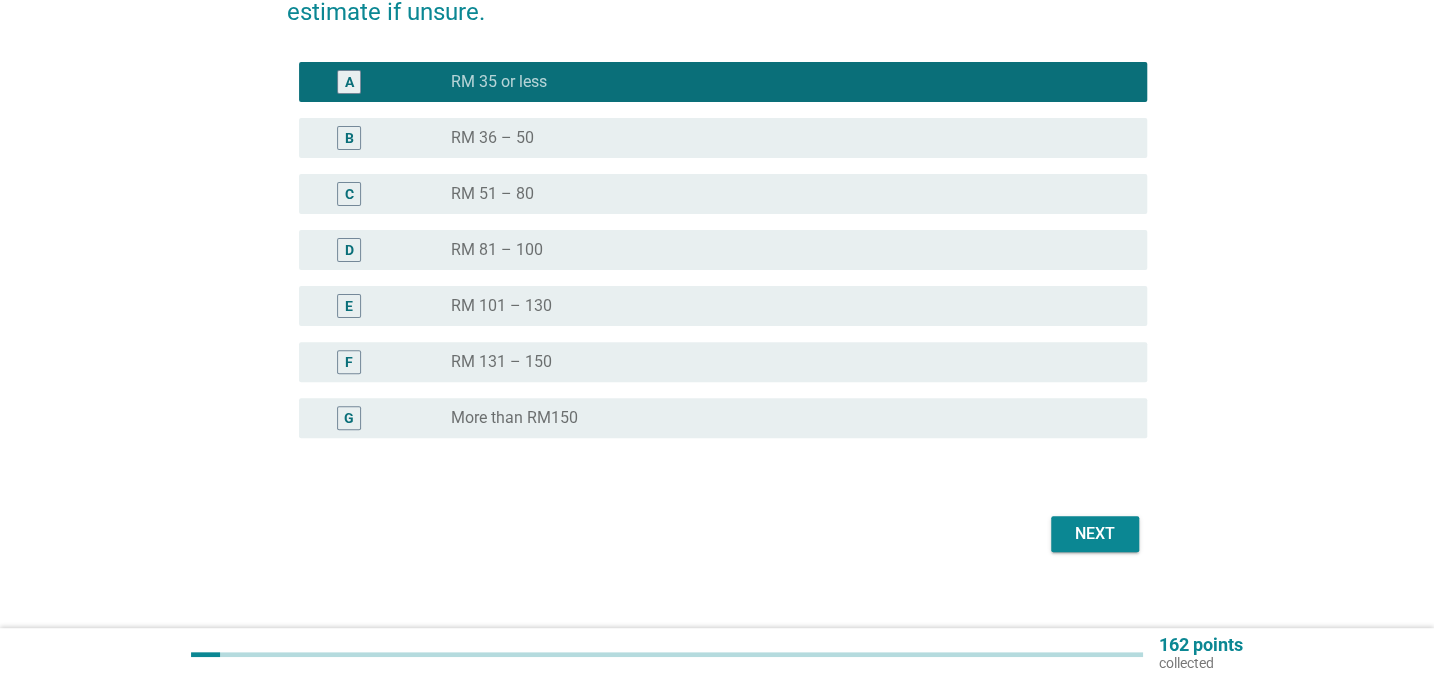scroll, scrollTop: 171, scrollLeft: 0, axis: vertical 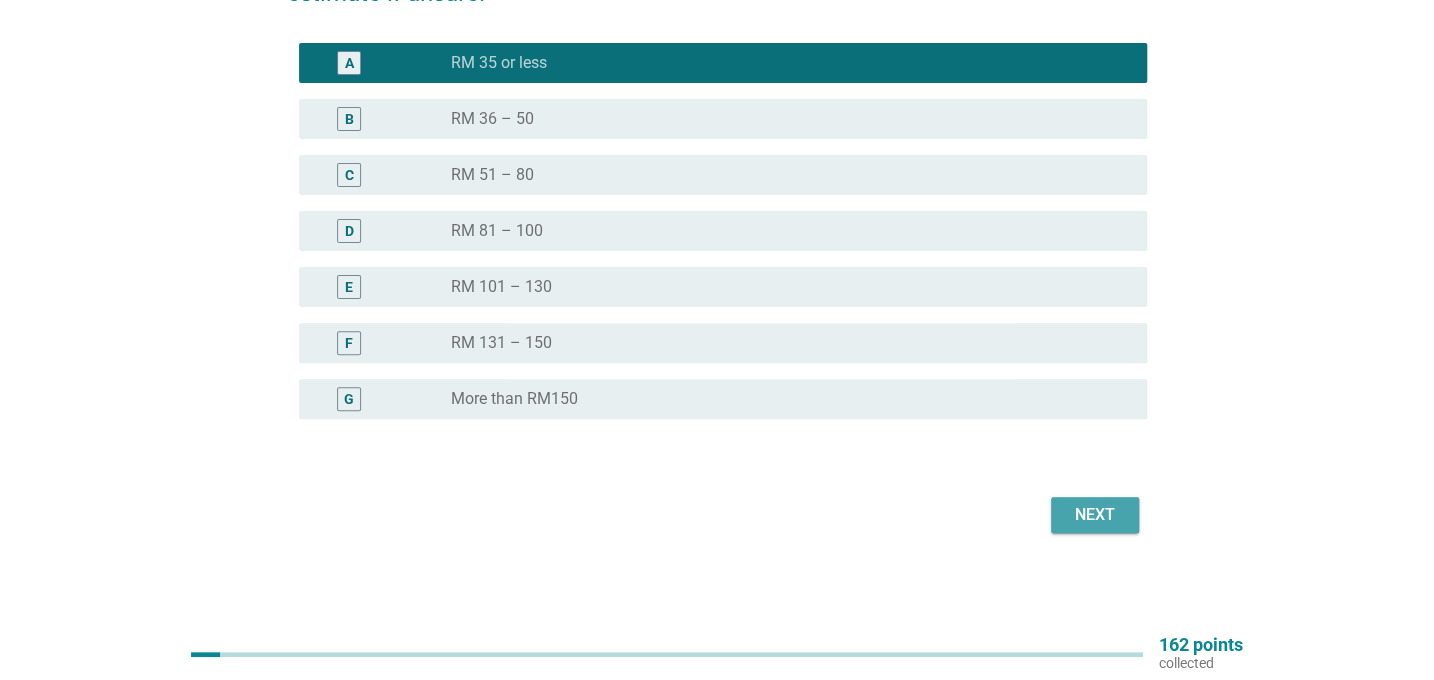 click on "Next" at bounding box center (1095, 515) 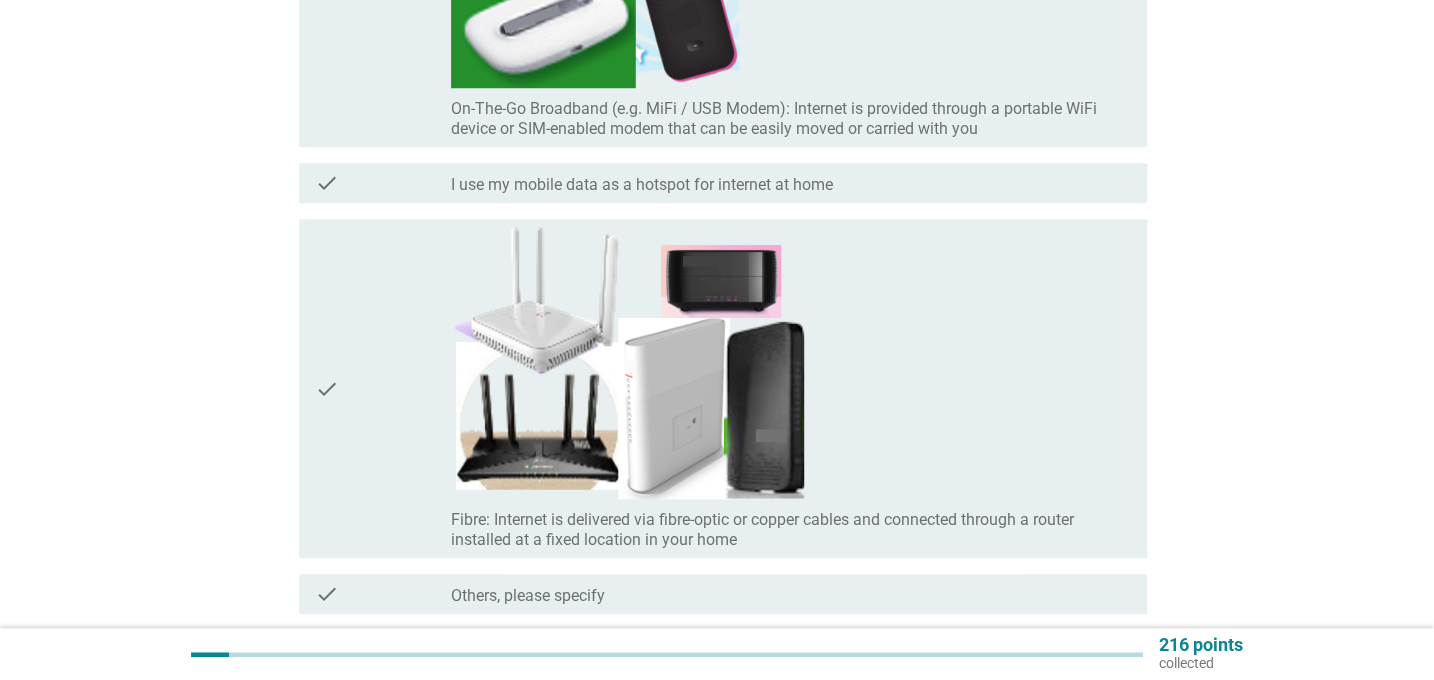 scroll, scrollTop: 818, scrollLeft: 0, axis: vertical 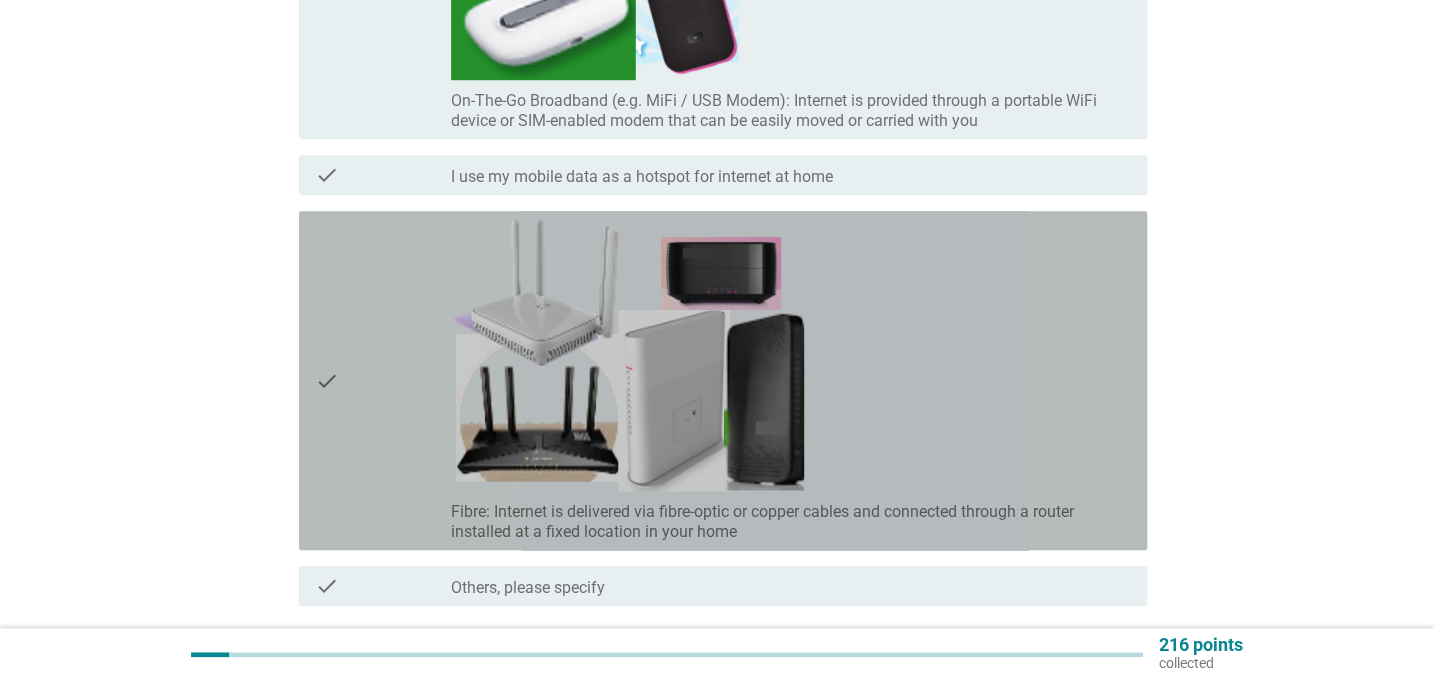 click at bounding box center (627, 355) 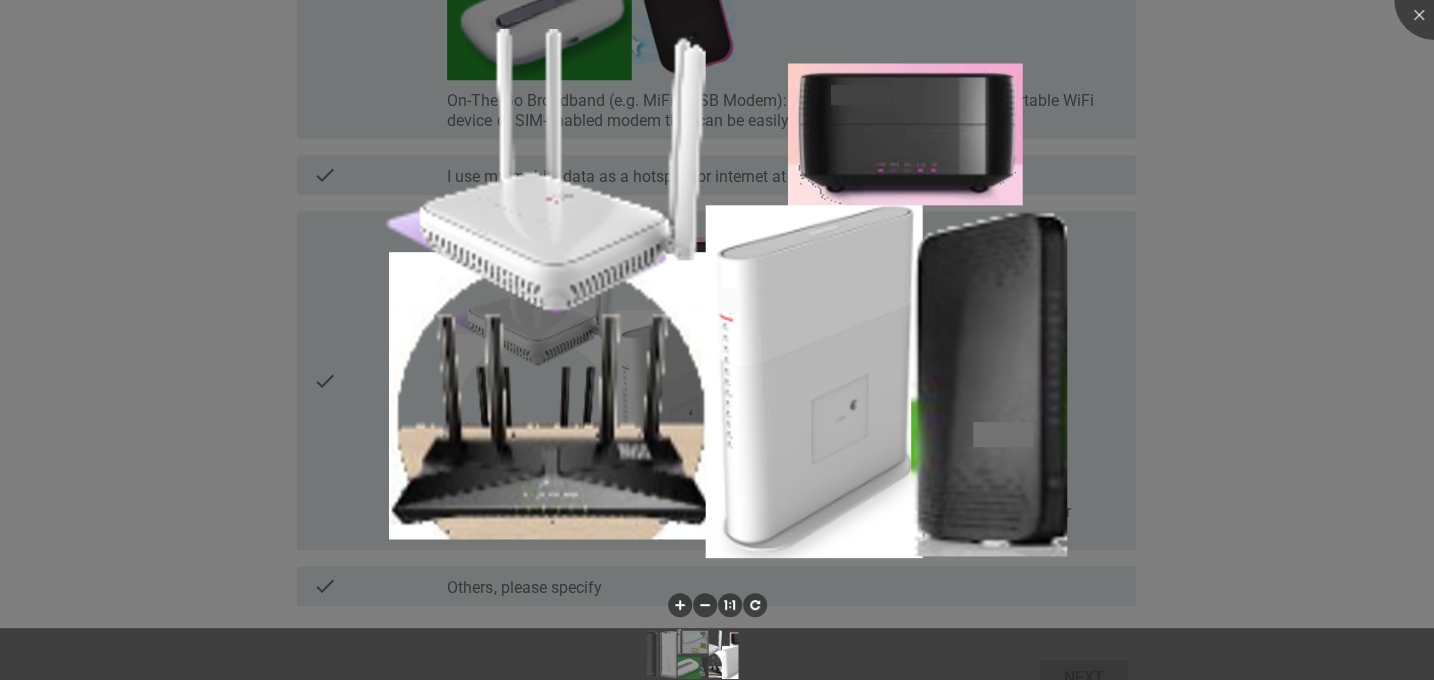 click at bounding box center [723, 293] 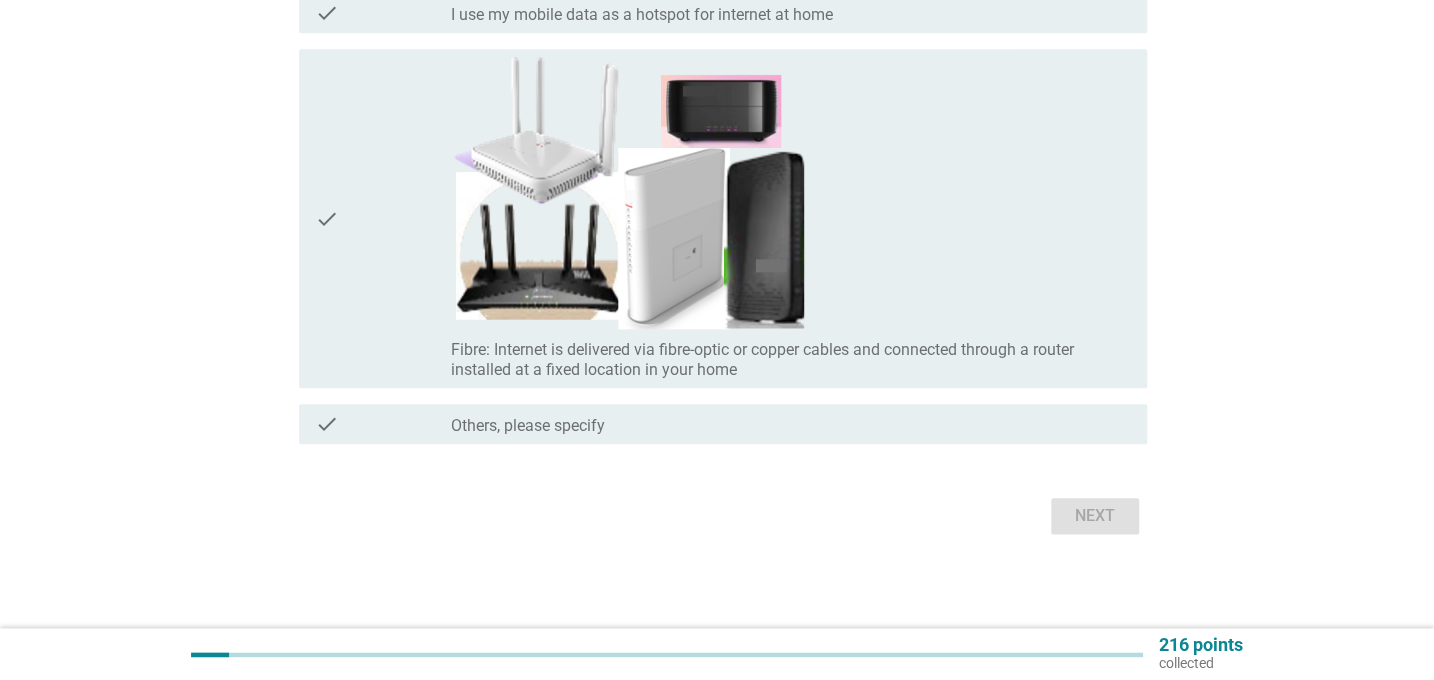 scroll, scrollTop: 980, scrollLeft: 0, axis: vertical 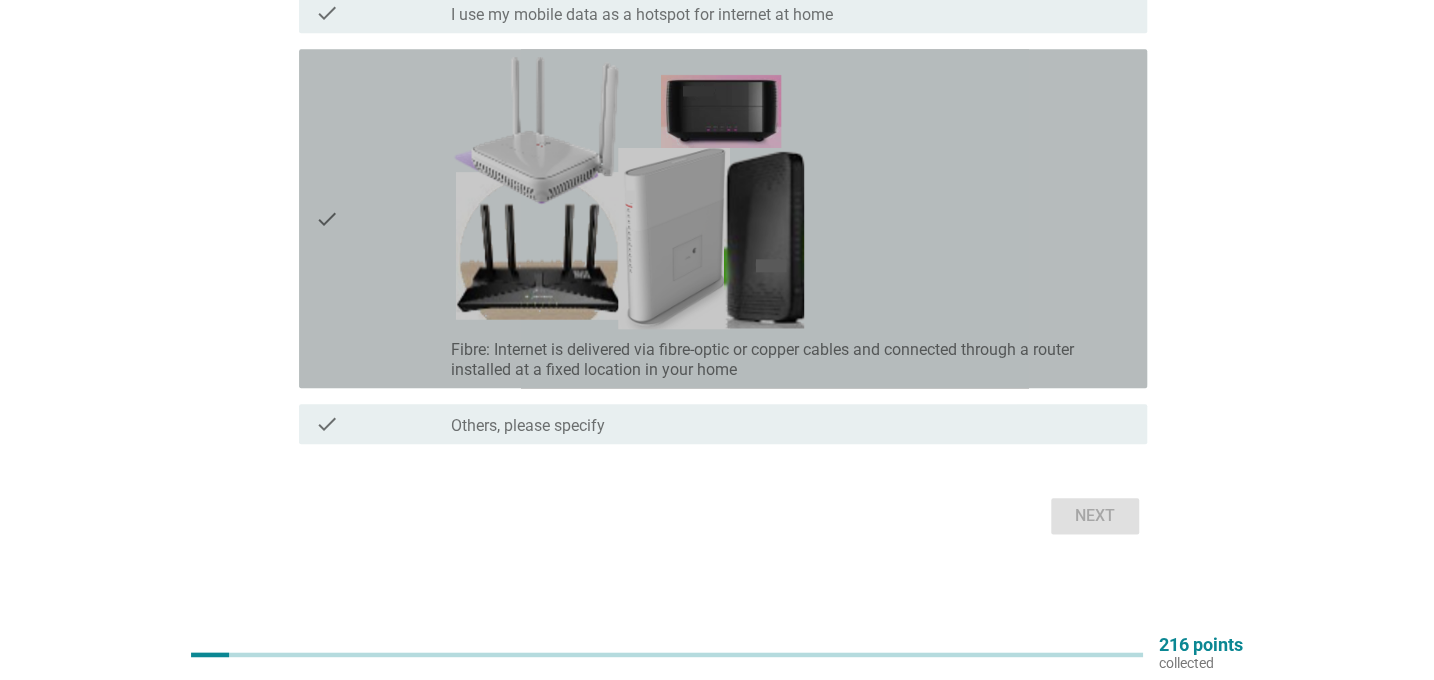click on "check" at bounding box center [327, 218] 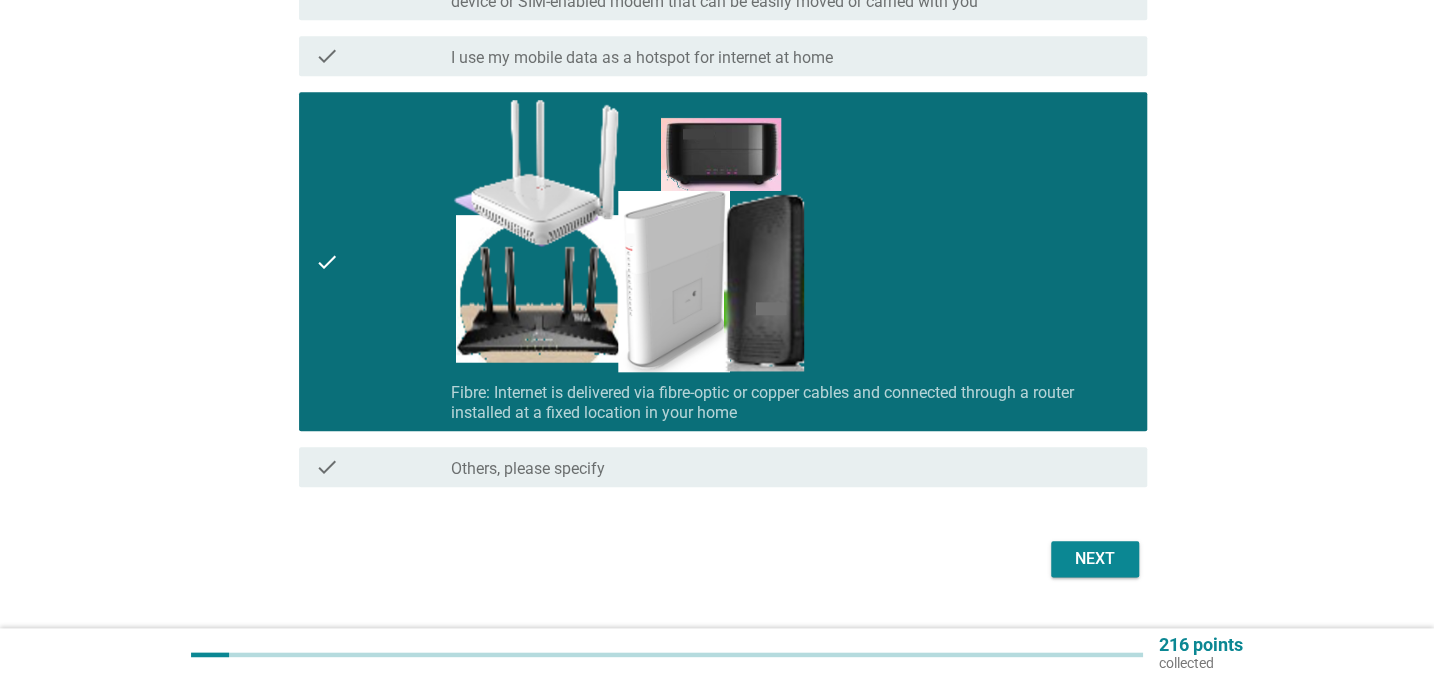 scroll, scrollTop: 980, scrollLeft: 0, axis: vertical 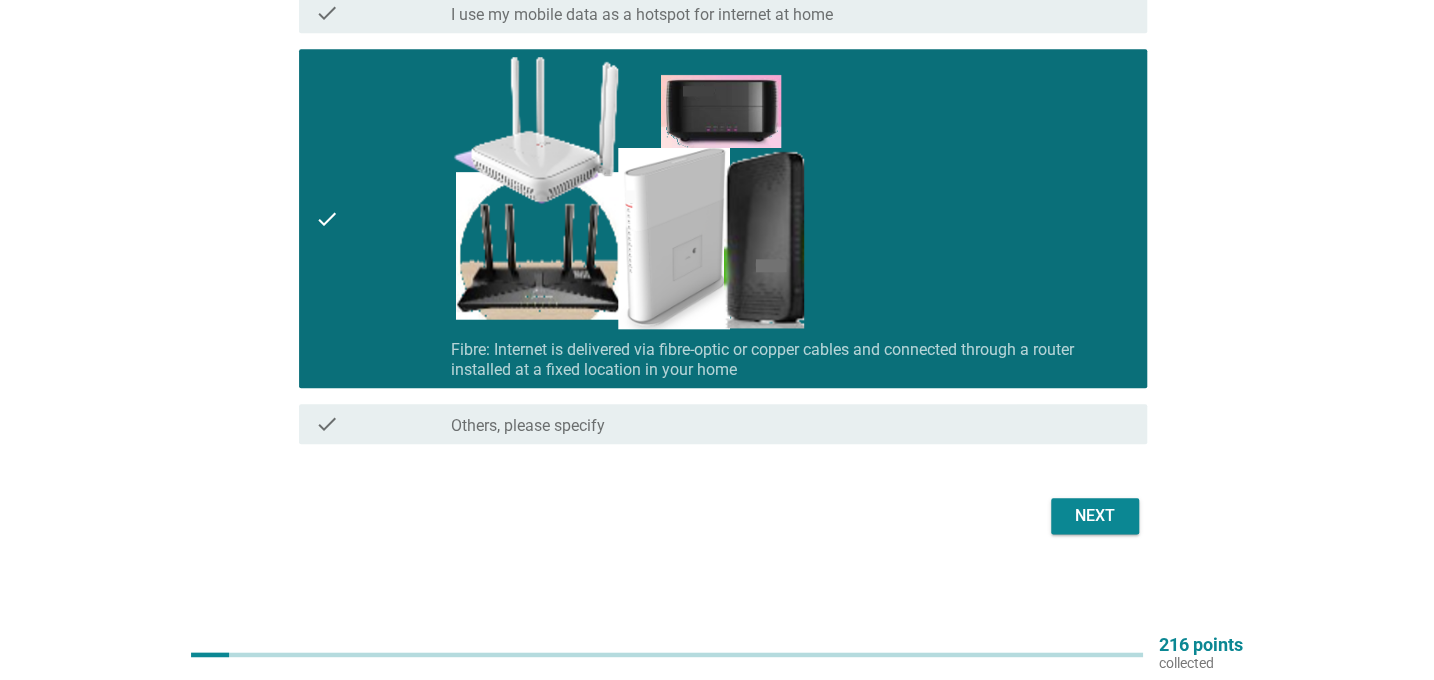 click on "Next" at bounding box center [1095, 516] 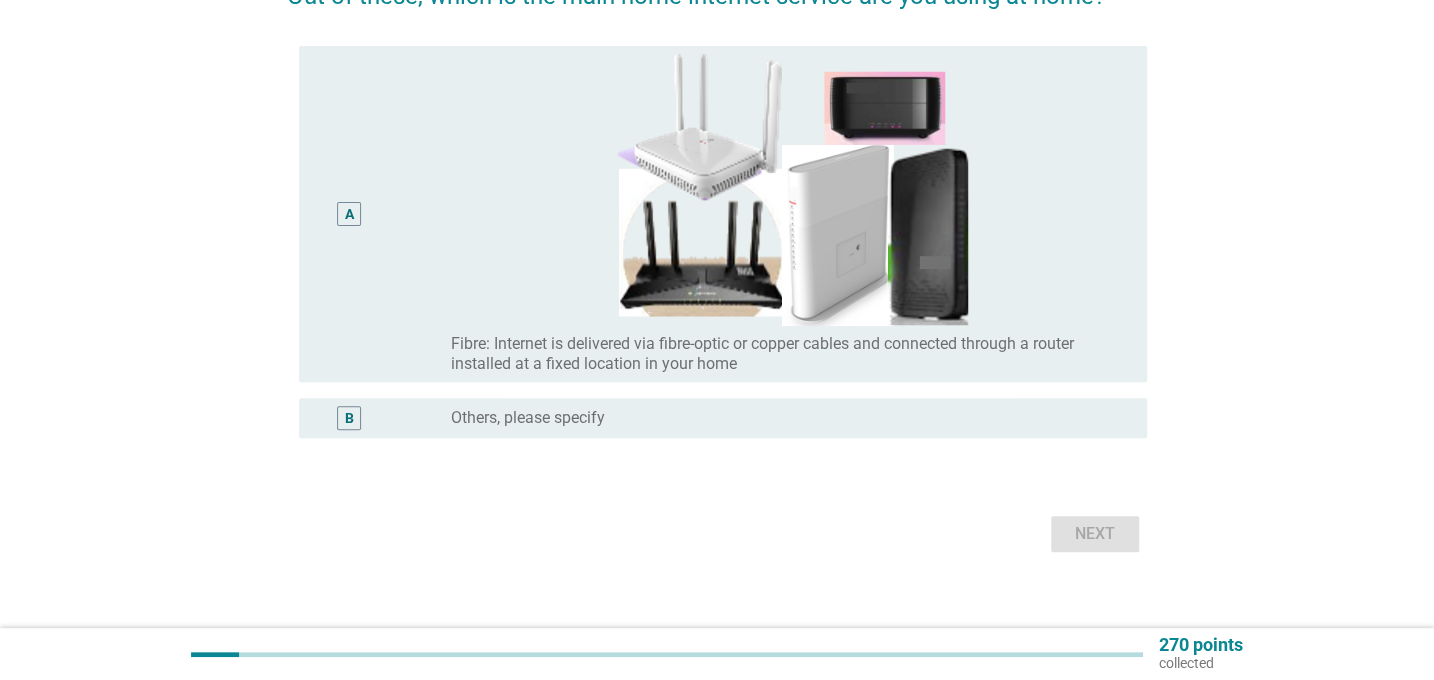 scroll, scrollTop: 151, scrollLeft: 0, axis: vertical 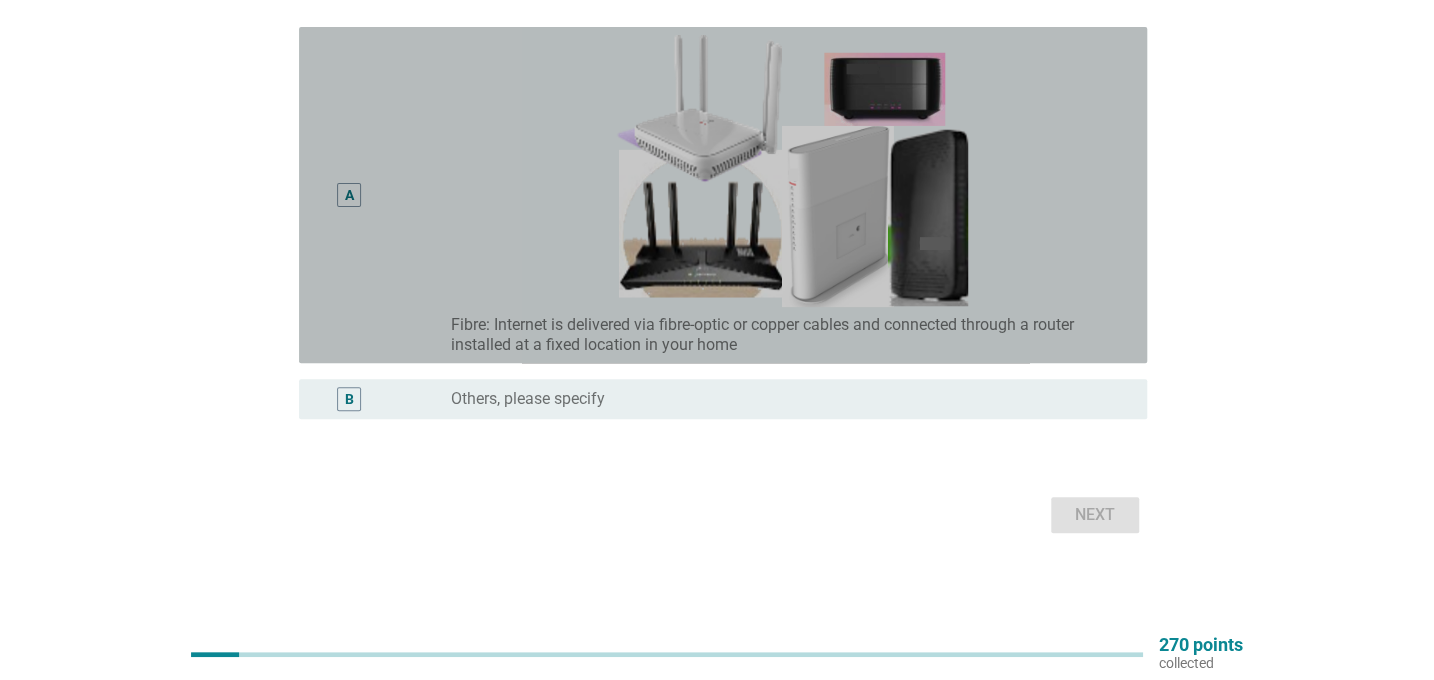 click on "A" at bounding box center [349, 195] 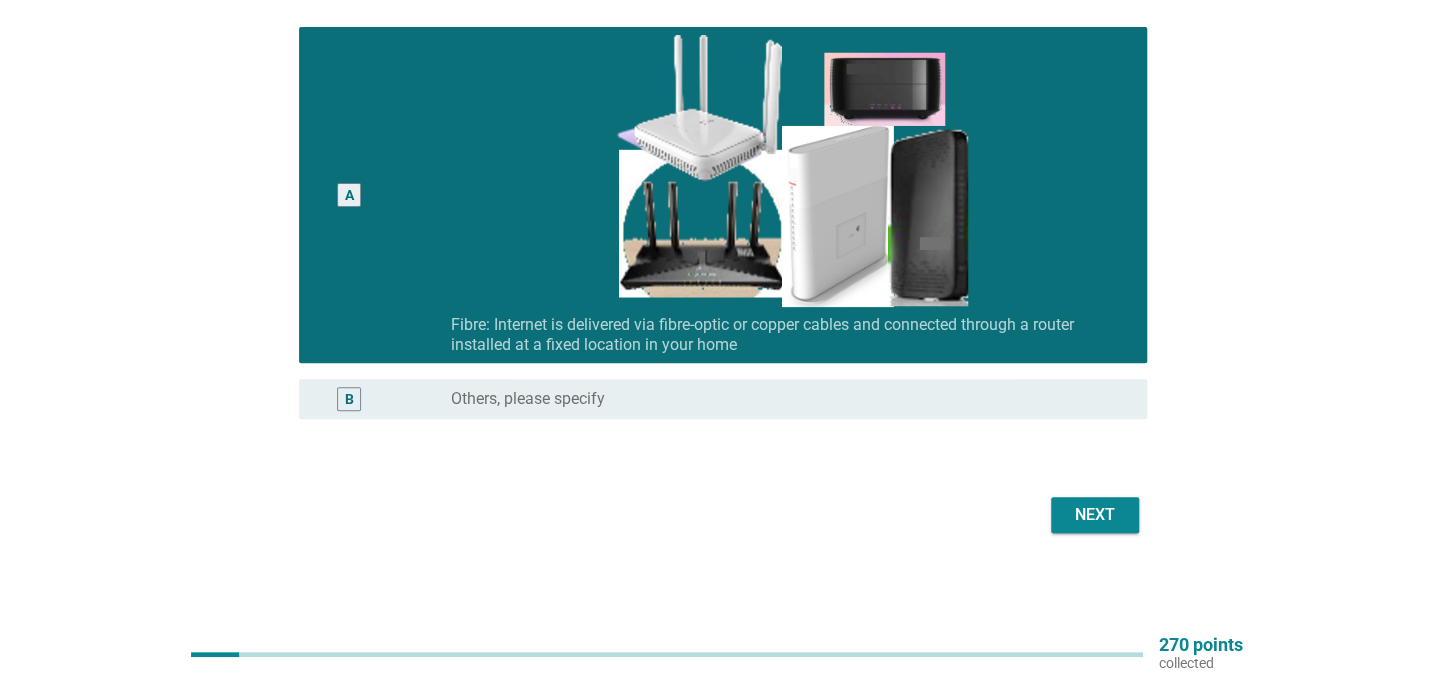 click on "Next" at bounding box center [1095, 515] 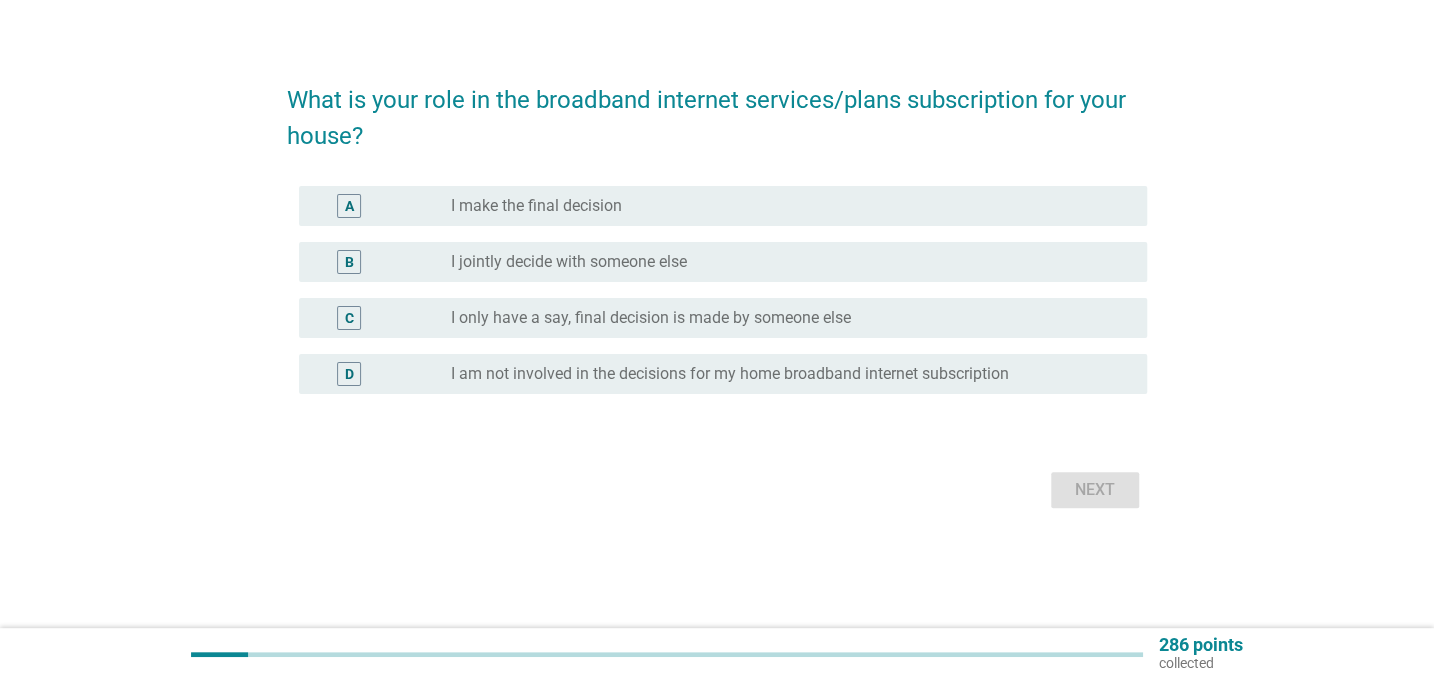 scroll, scrollTop: 0, scrollLeft: 0, axis: both 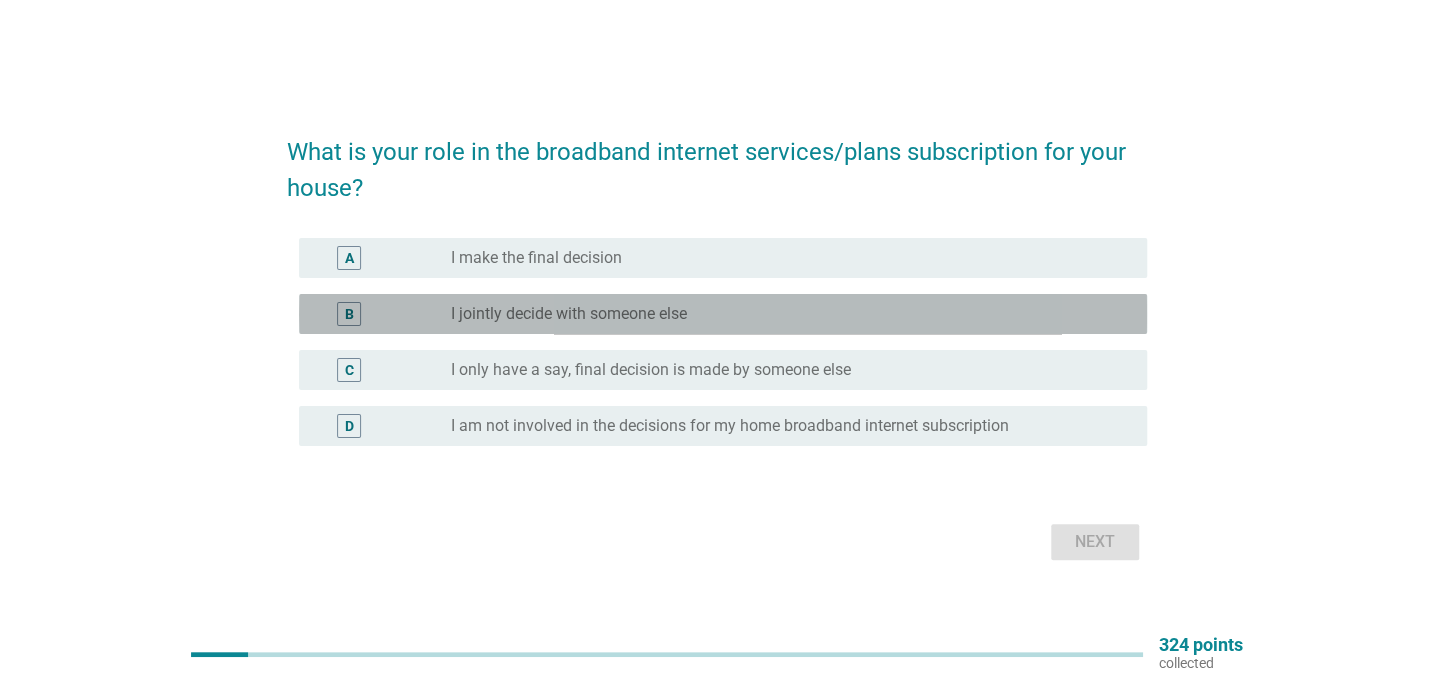 click on "B" at bounding box center (349, 314) 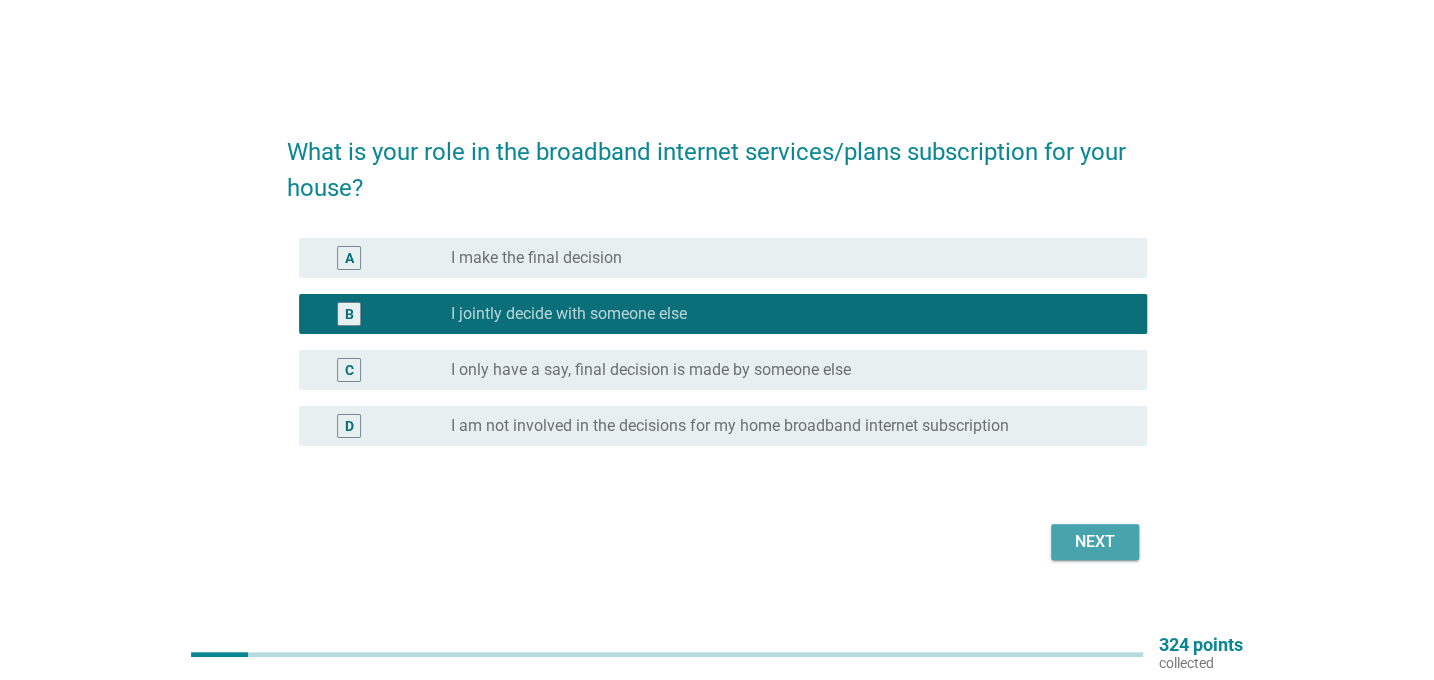 click on "Next" at bounding box center (1095, 542) 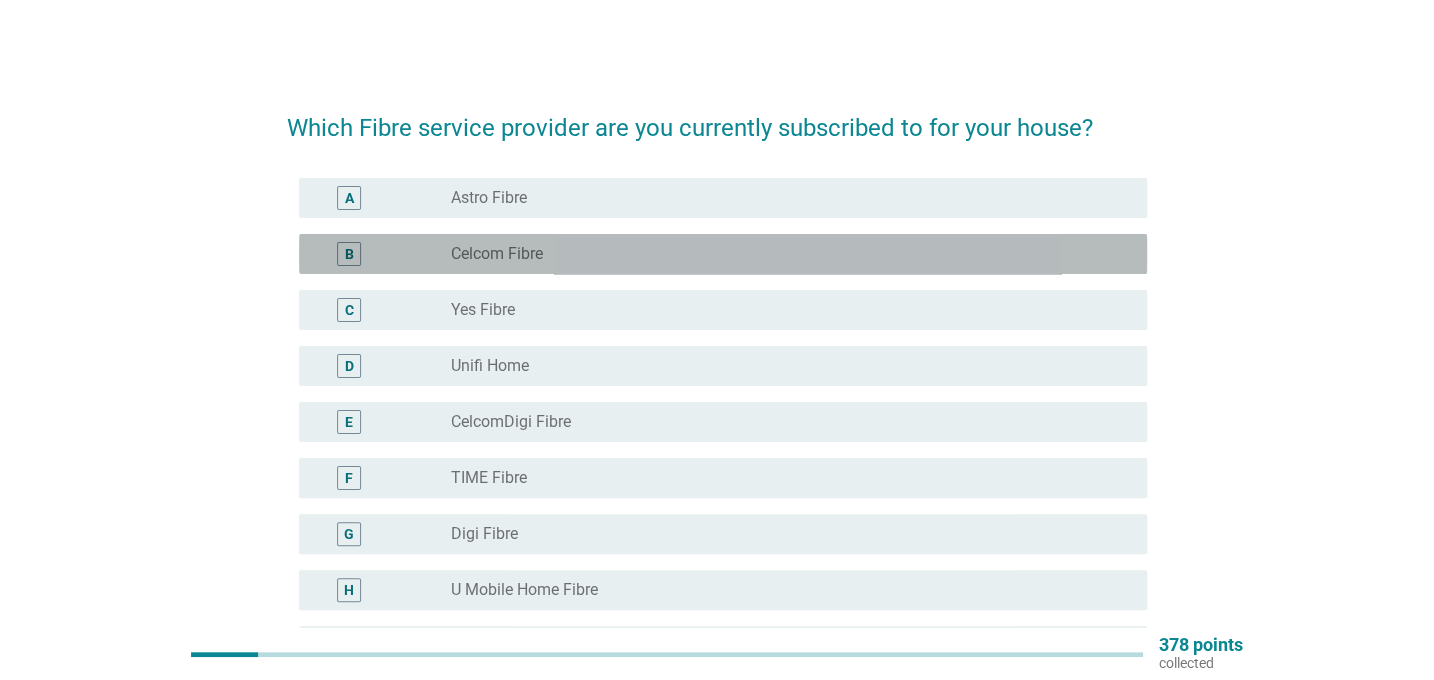 click on "Celcom Fibre" at bounding box center (497, 254) 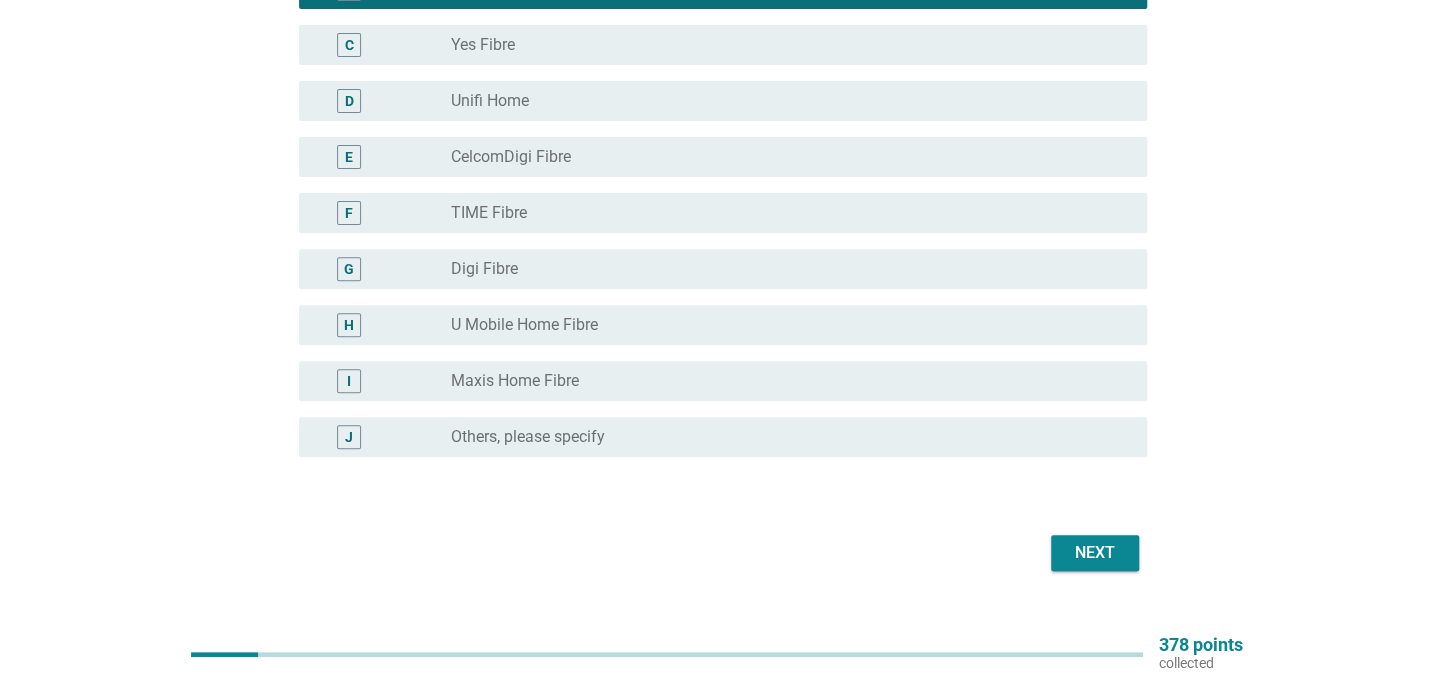 scroll, scrollTop: 303, scrollLeft: 0, axis: vertical 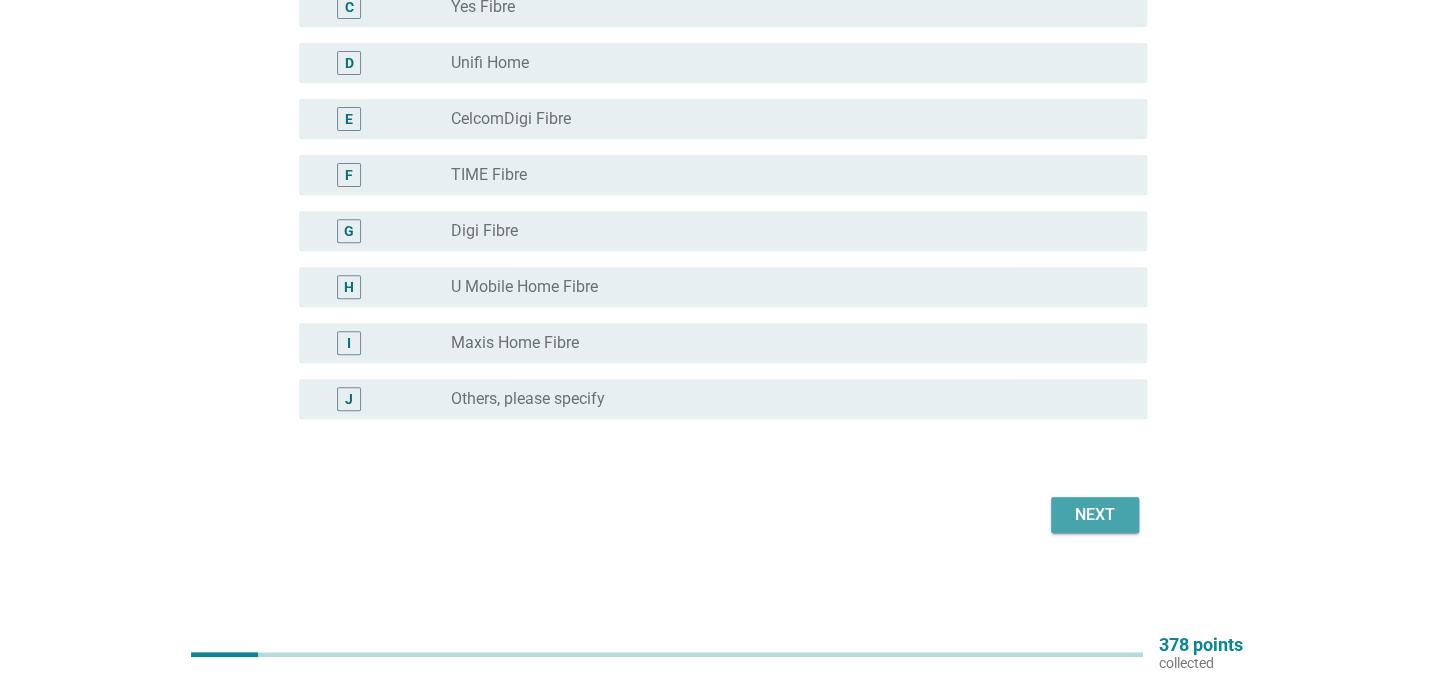 click on "Next" at bounding box center [1095, 515] 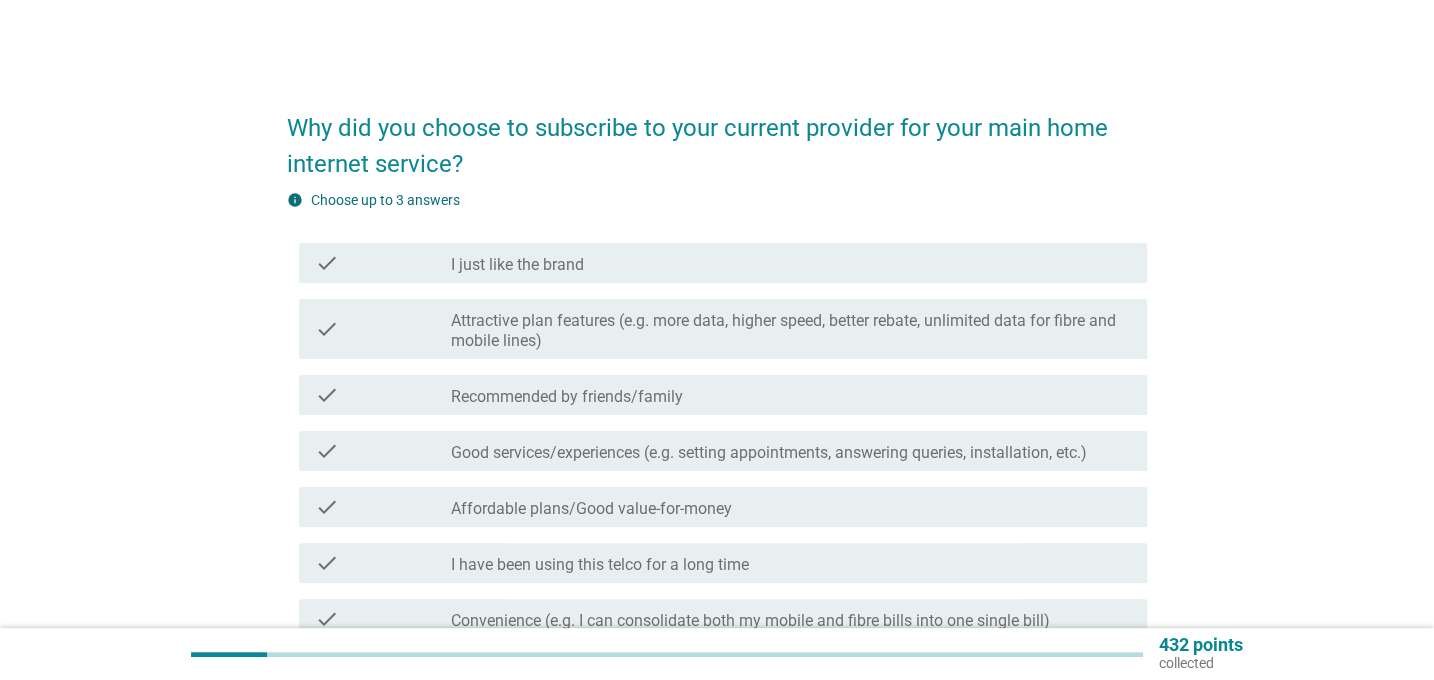 scroll, scrollTop: 90, scrollLeft: 0, axis: vertical 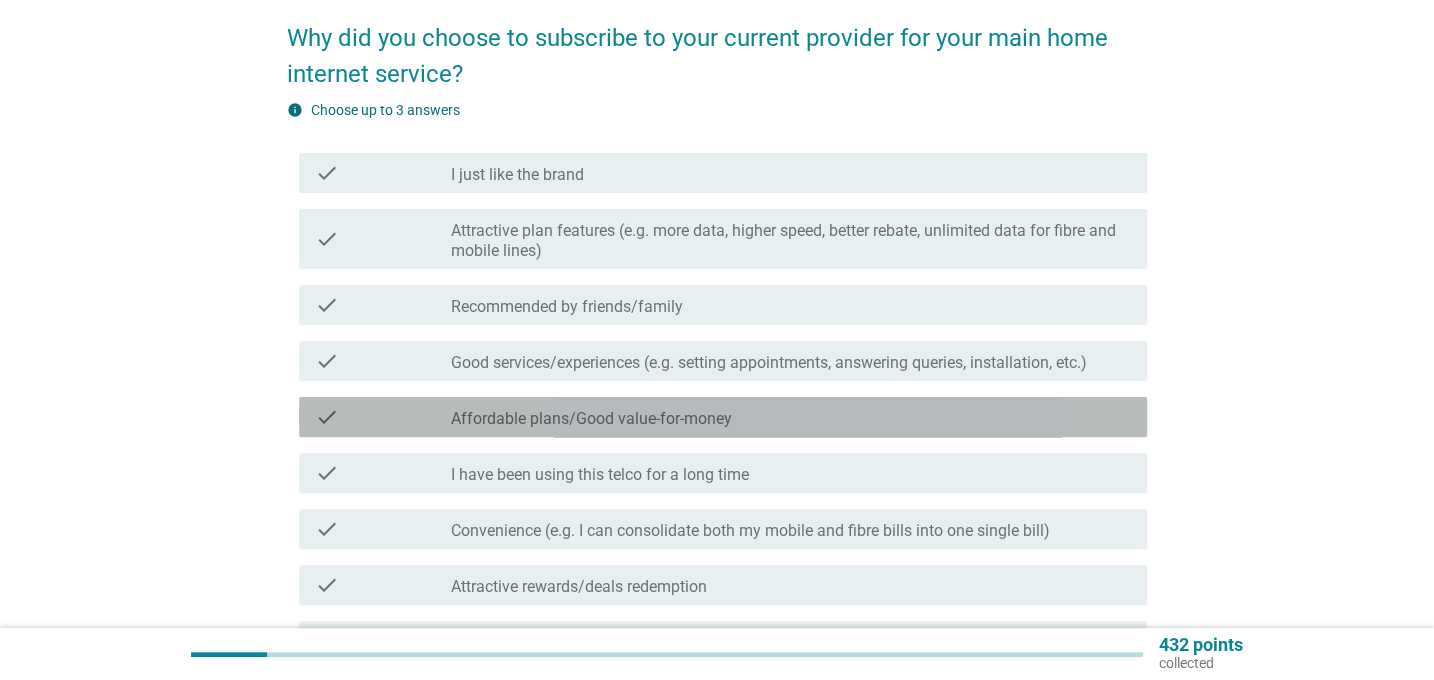click on "Affordable plans/Good value-for-money" at bounding box center [591, 419] 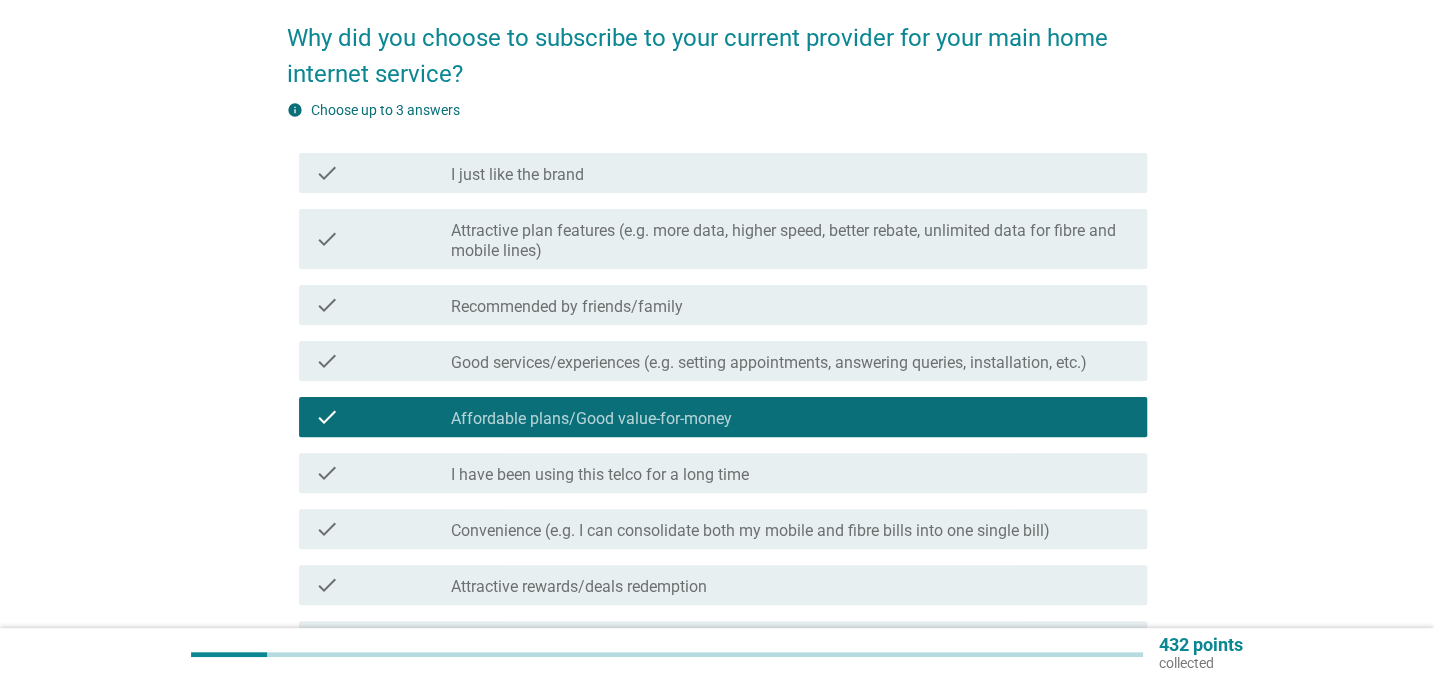 click on "I have been using this telco for a long time" at bounding box center (600, 475) 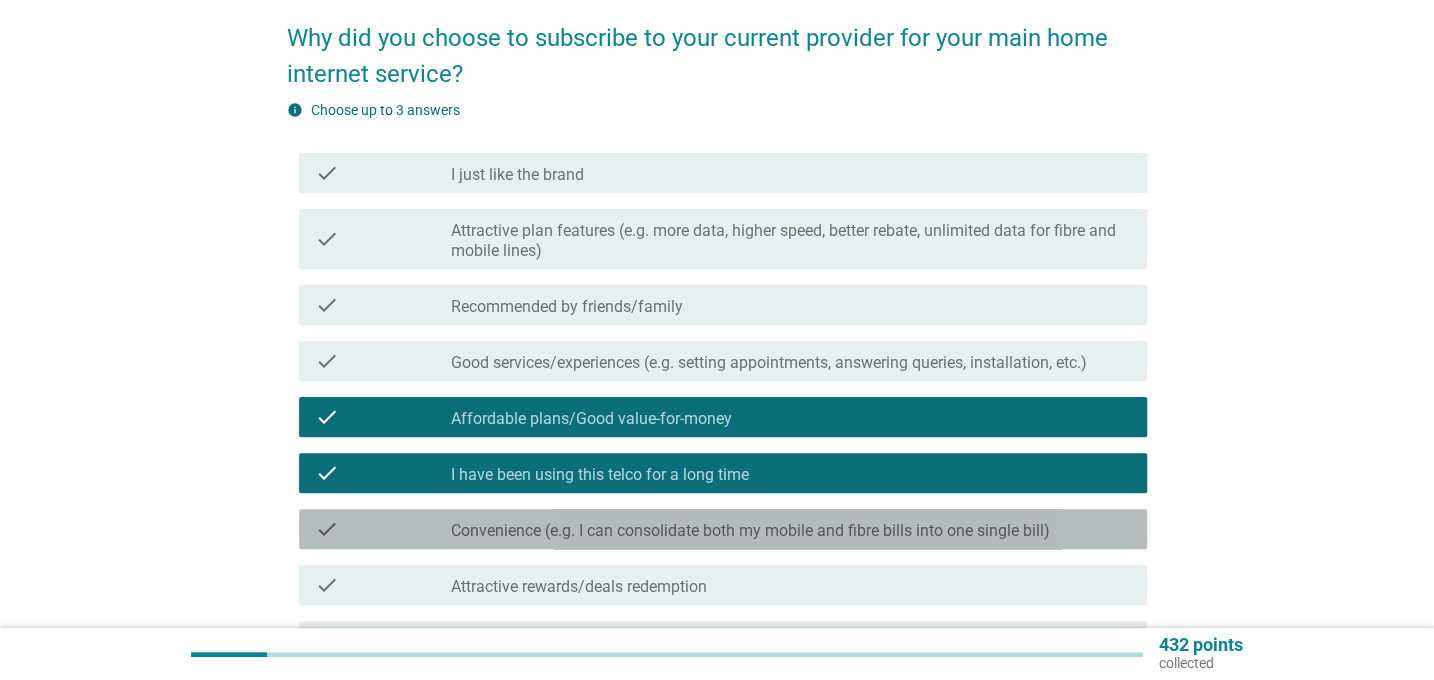 click on "Convenience (e.g. I can consolidate both my mobile and fibre bills into one single bill)" at bounding box center [750, 531] 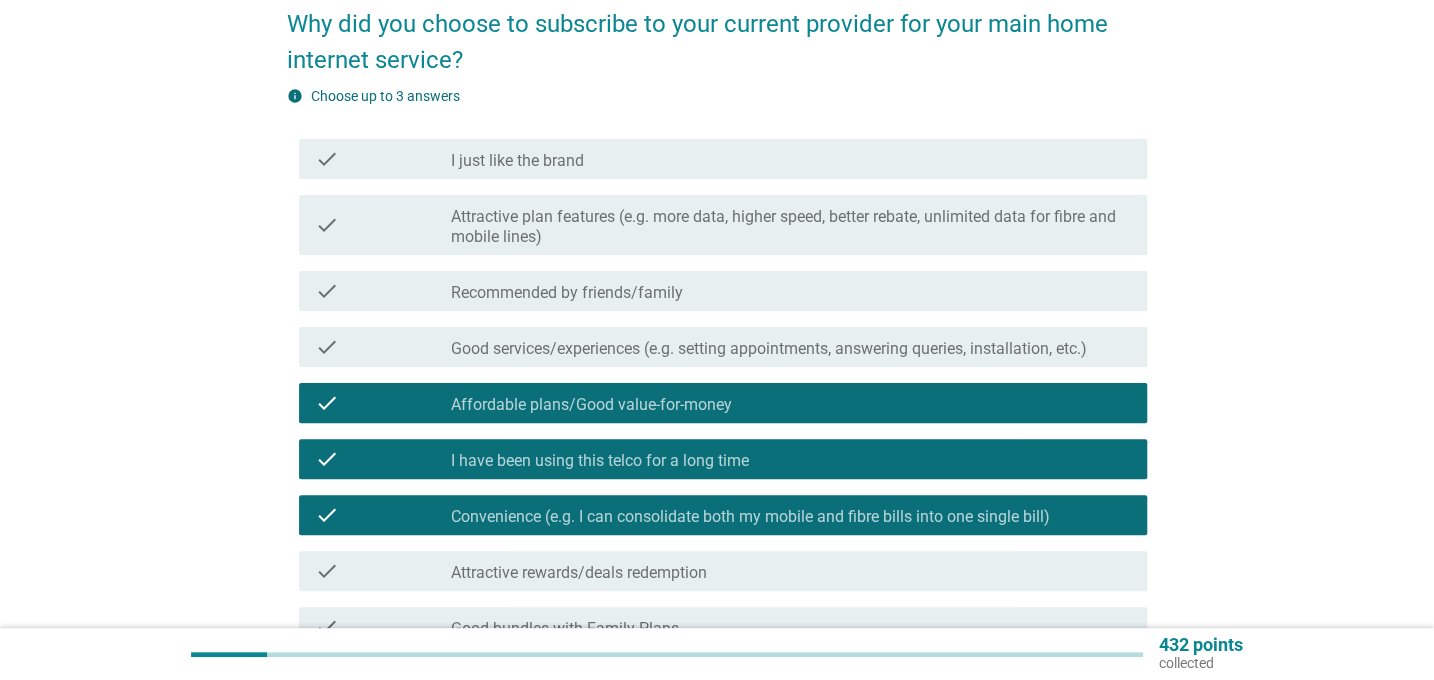 scroll, scrollTop: 454, scrollLeft: 0, axis: vertical 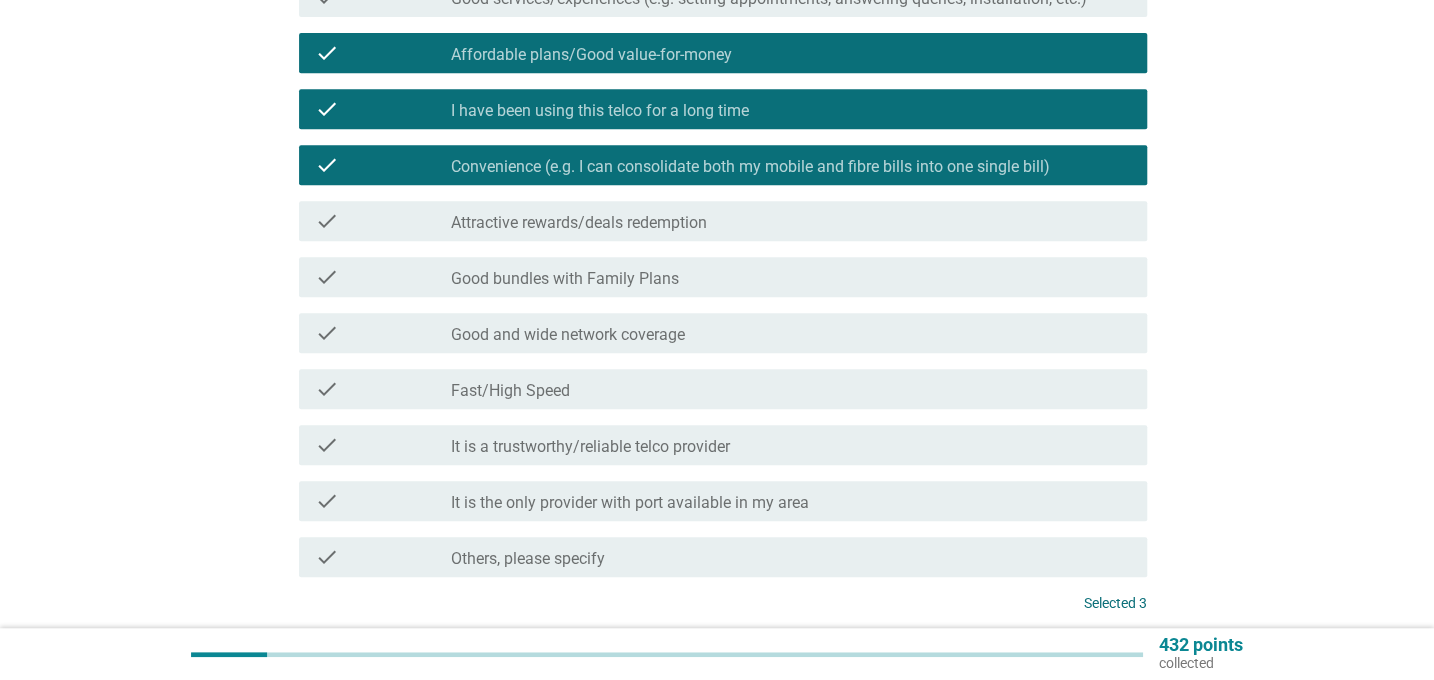click on "Fast/High Speed" at bounding box center (510, 391) 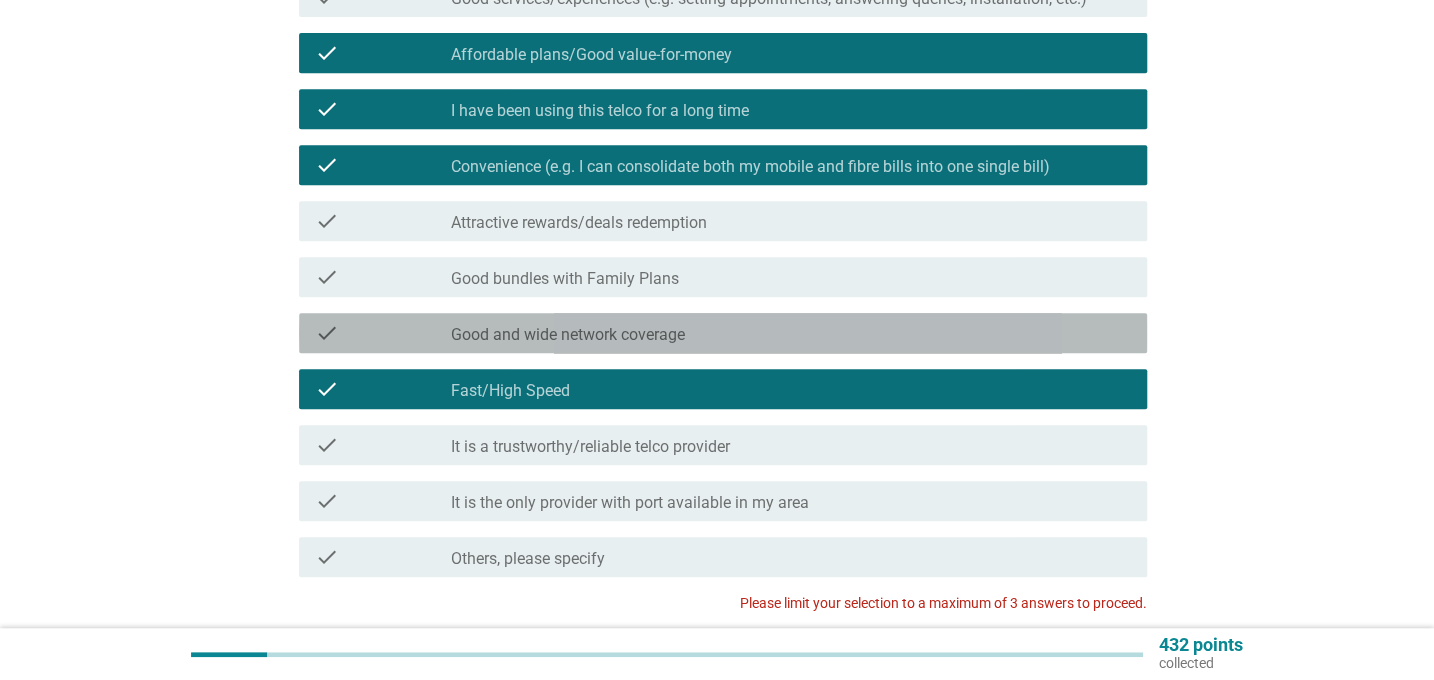 click on "check     check_box_outline_blank Good and wide network coverage" at bounding box center (723, 333) 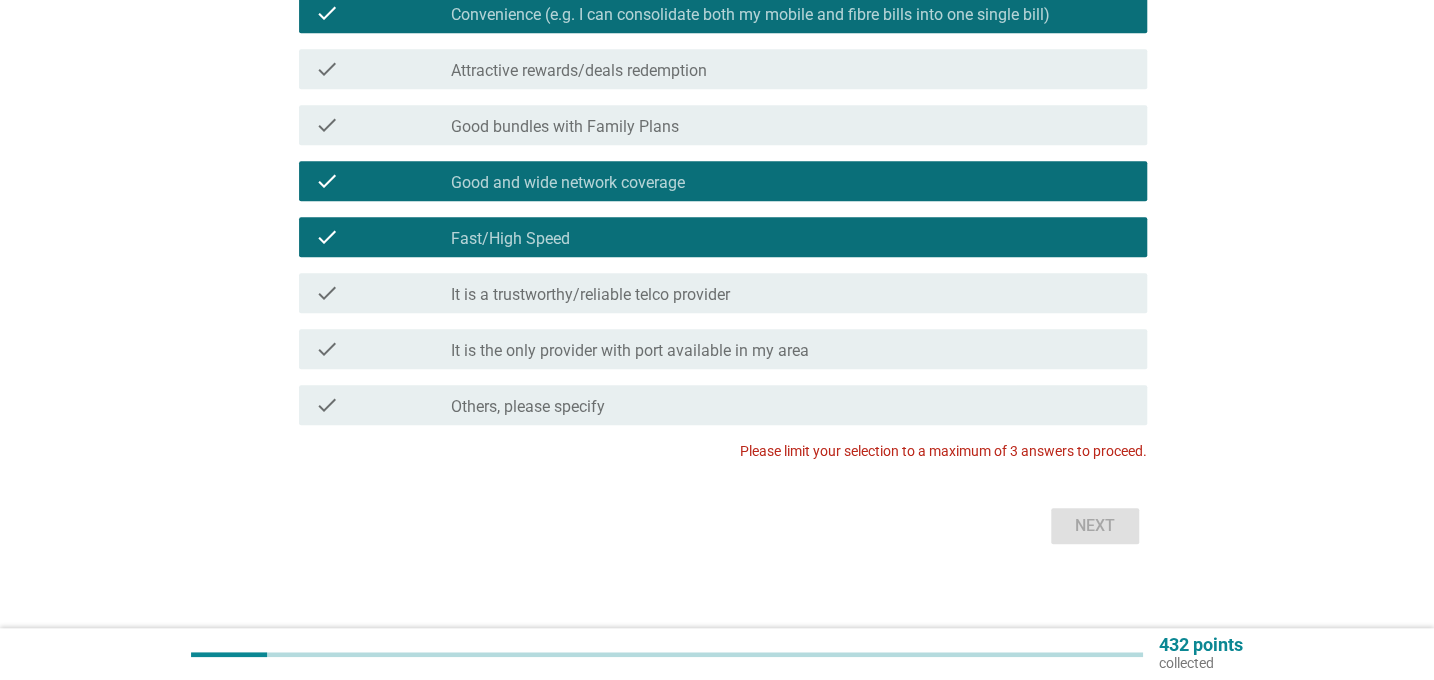 scroll, scrollTop: 618, scrollLeft: 0, axis: vertical 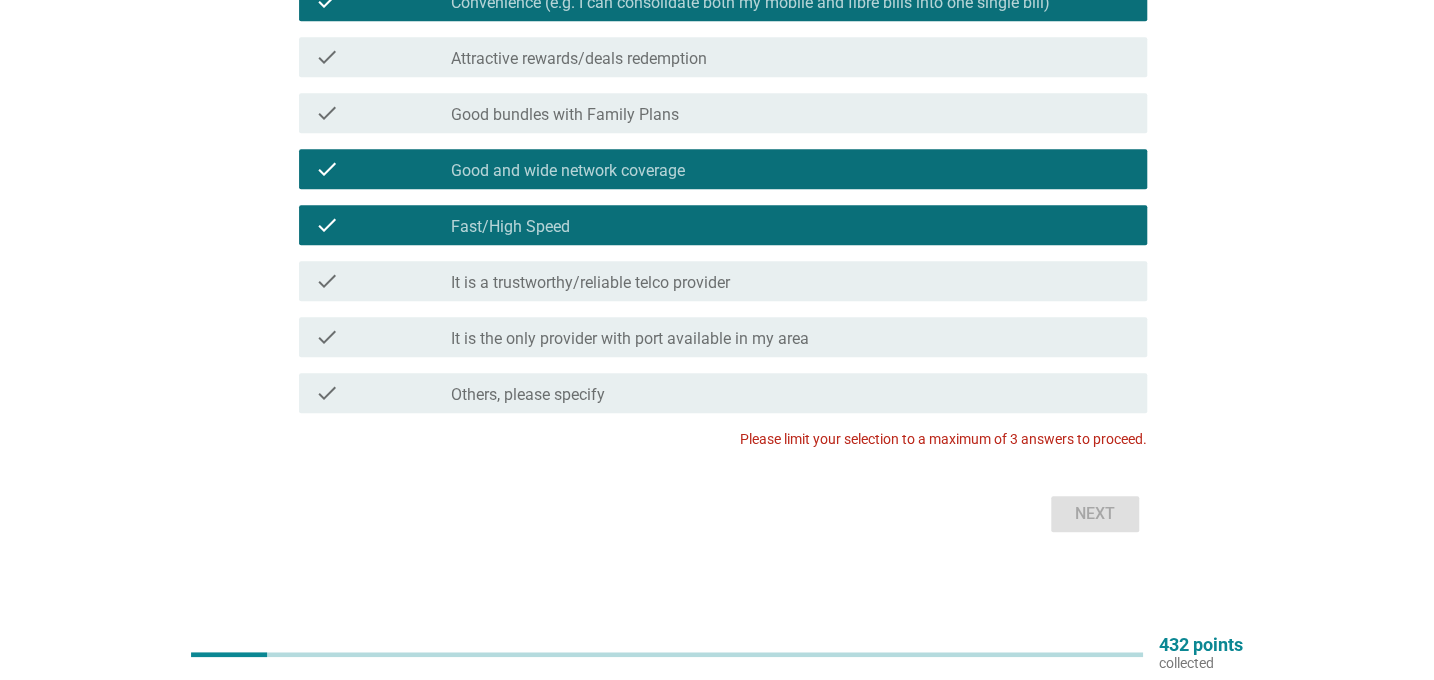 click on "It is the only provider with port available in my area" at bounding box center [630, 339] 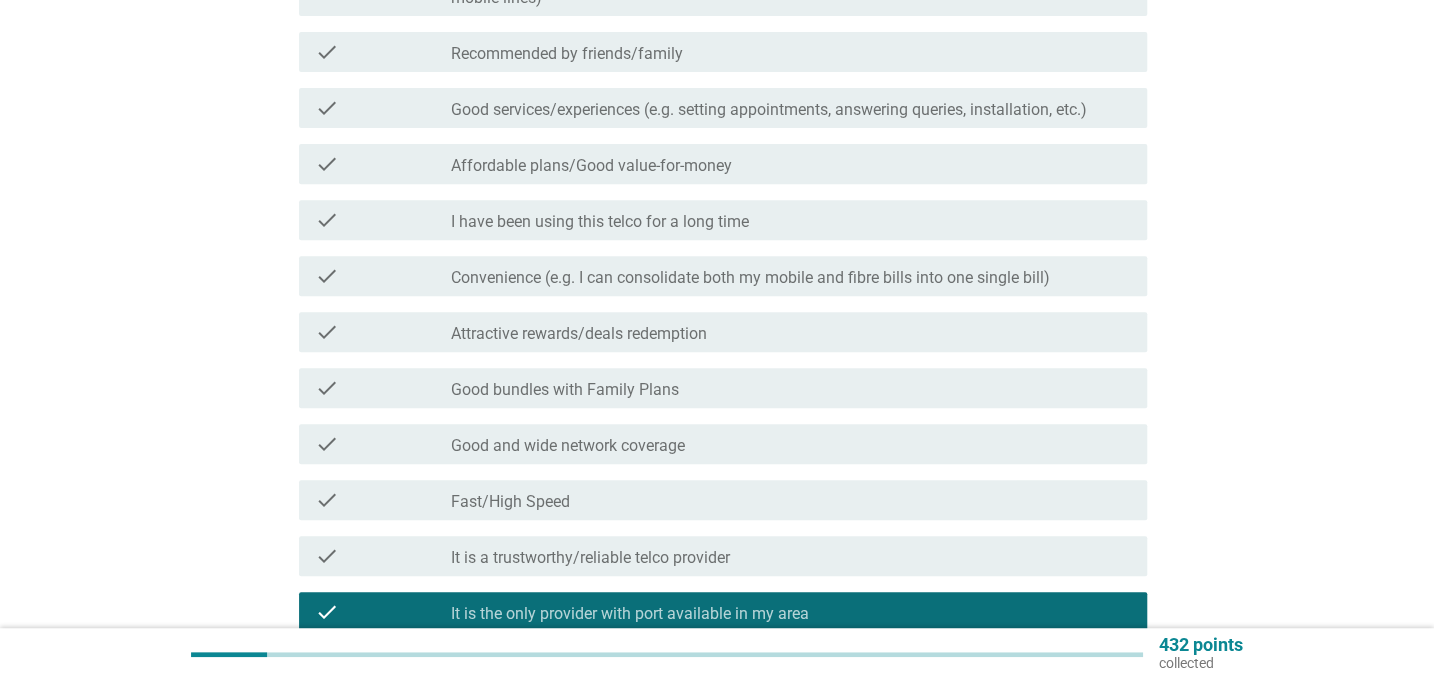 scroll, scrollTop: 345, scrollLeft: 0, axis: vertical 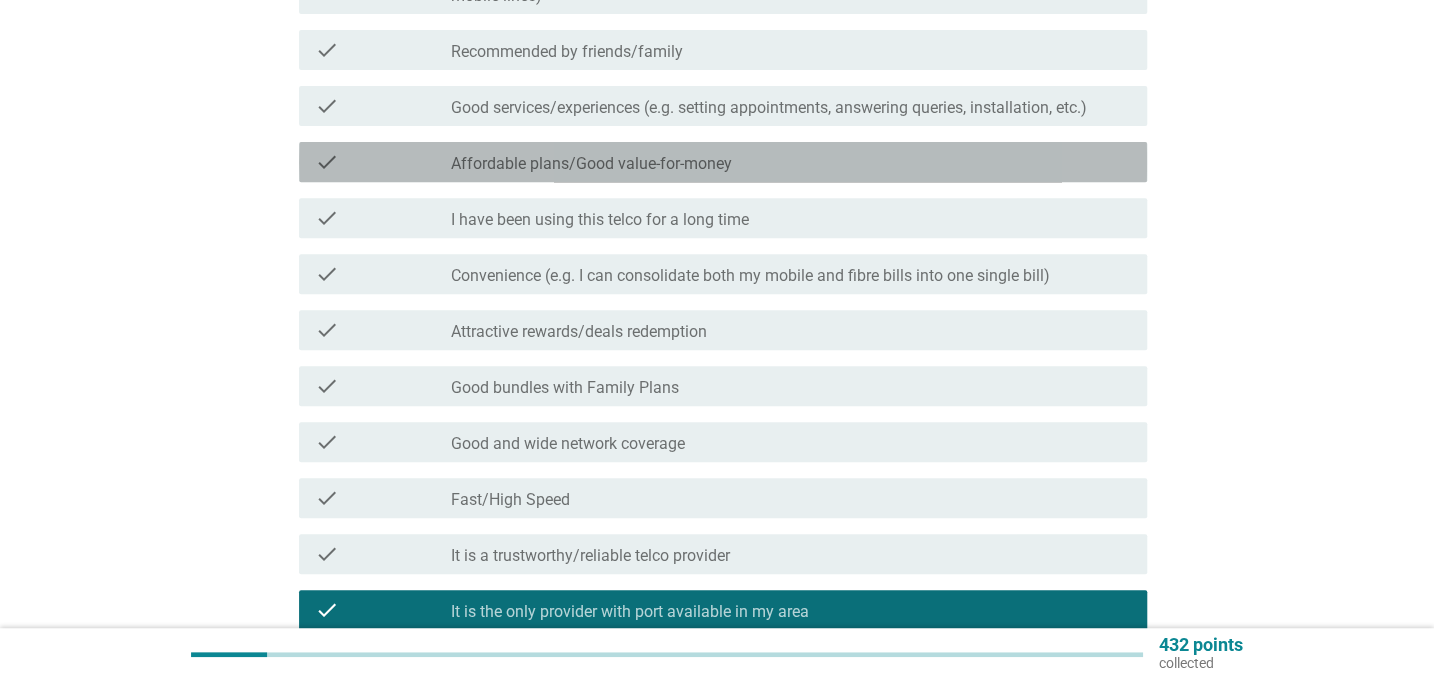 click on "Affordable plans/Good value-for-money" at bounding box center (591, 164) 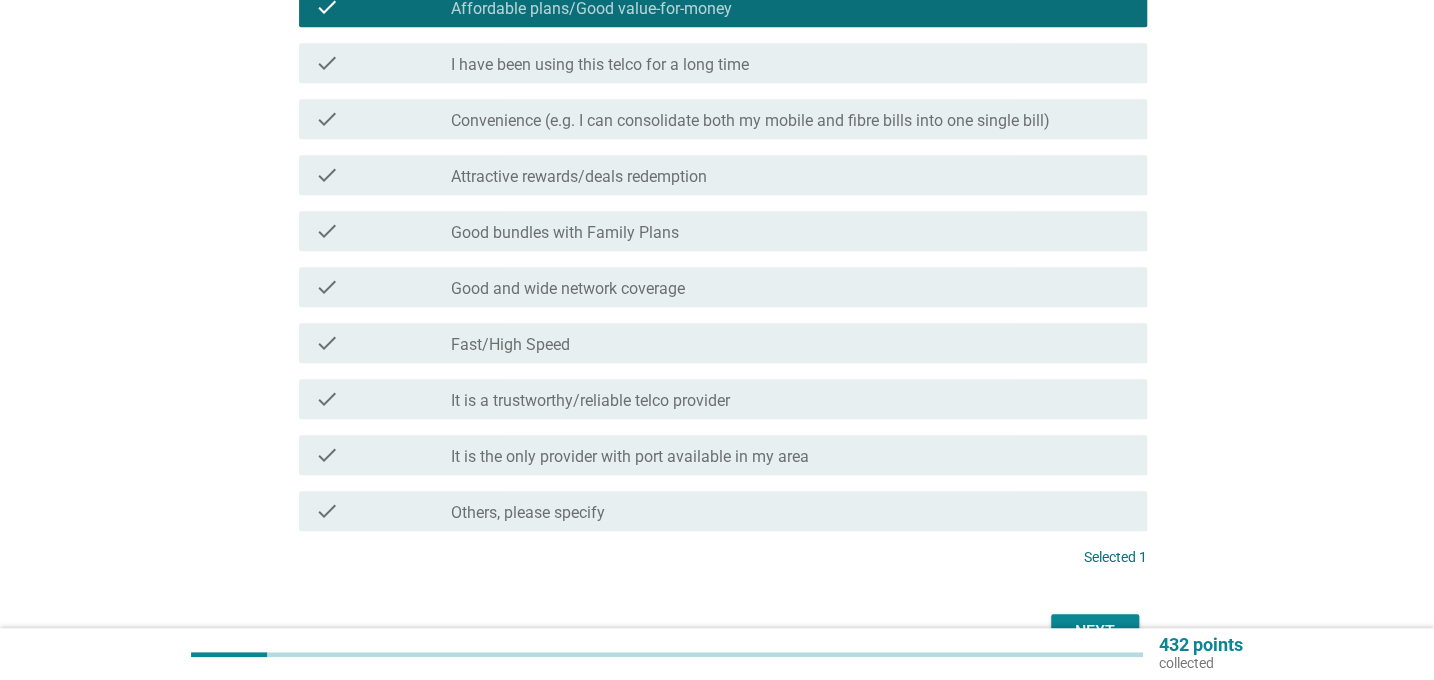 scroll, scrollTop: 618, scrollLeft: 0, axis: vertical 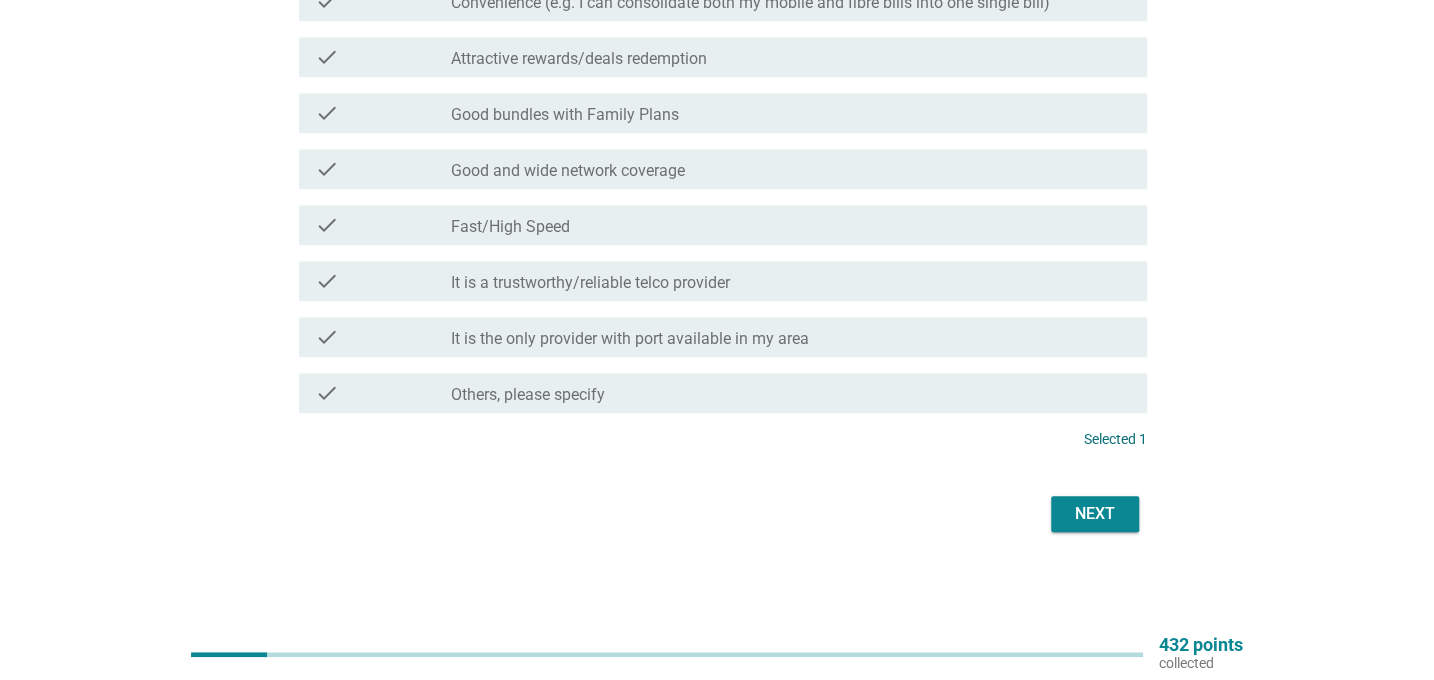 click on "Next" at bounding box center [1095, 514] 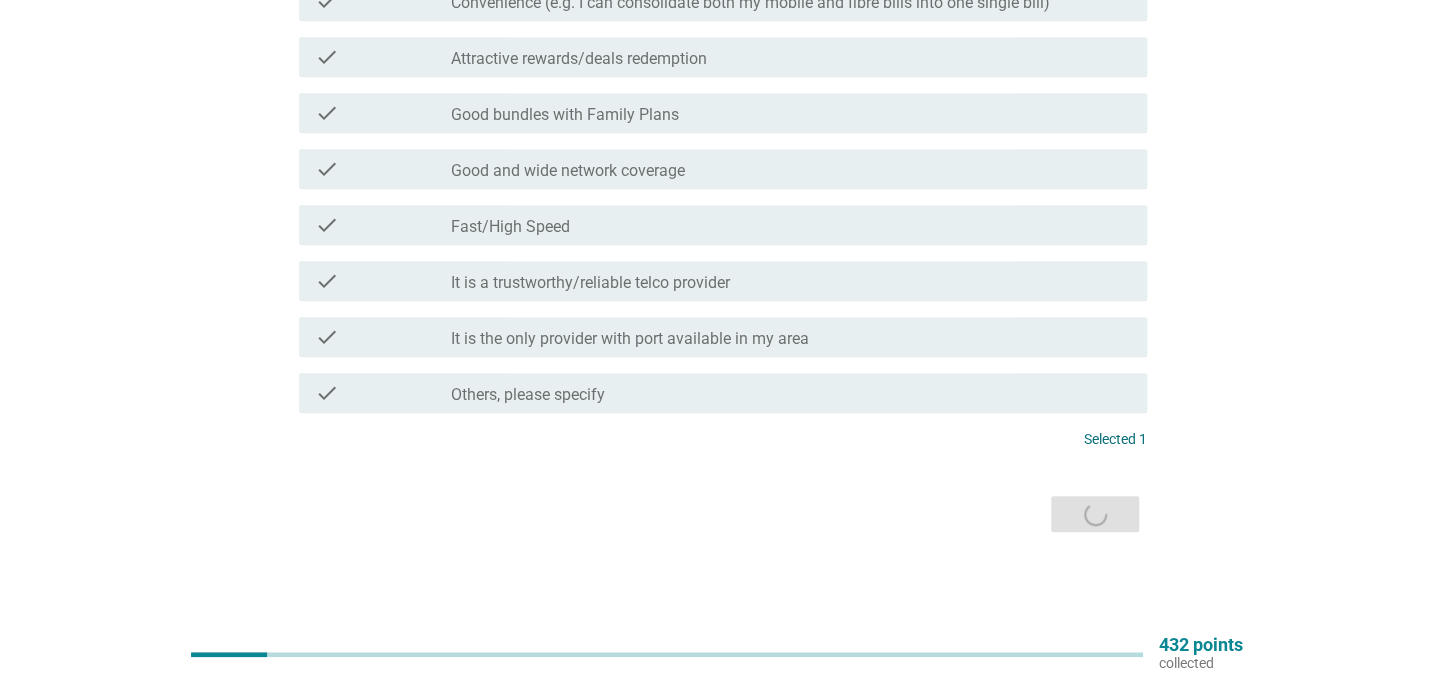 scroll, scrollTop: 0, scrollLeft: 0, axis: both 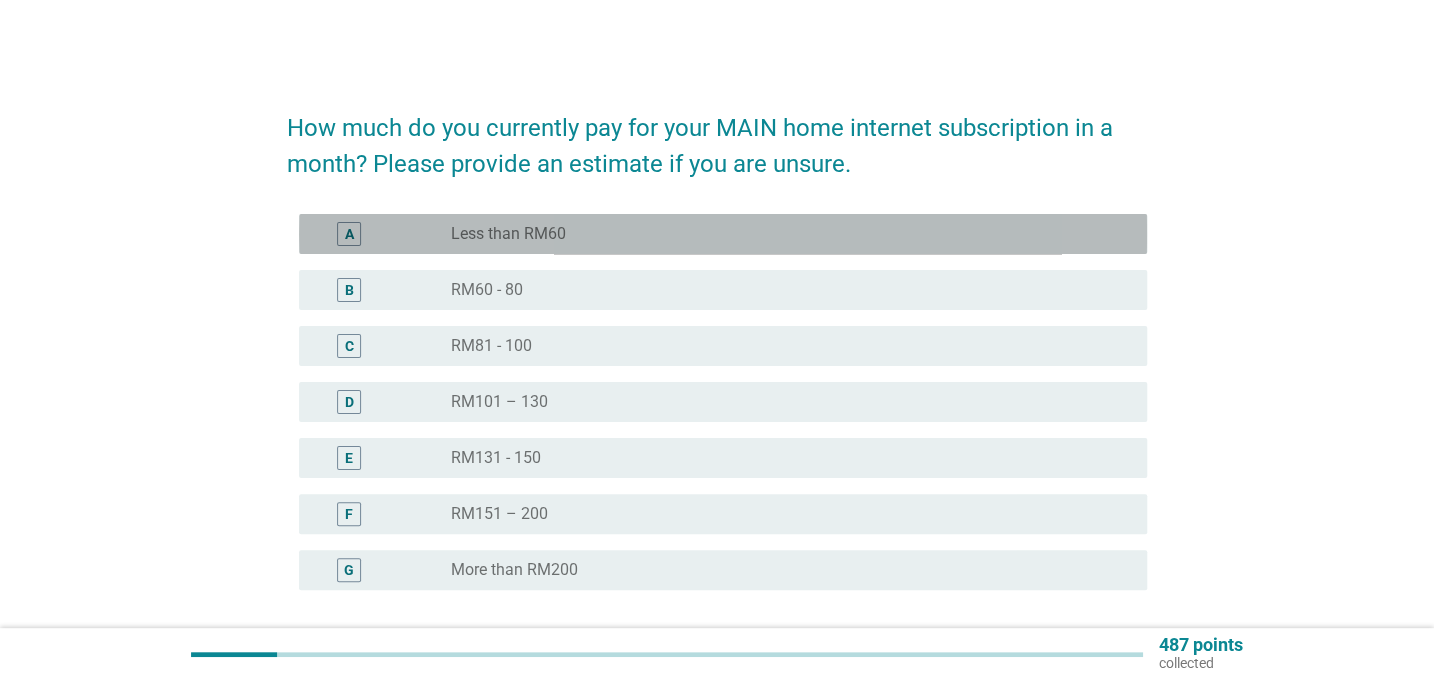 click on "Less than RM60" at bounding box center (508, 234) 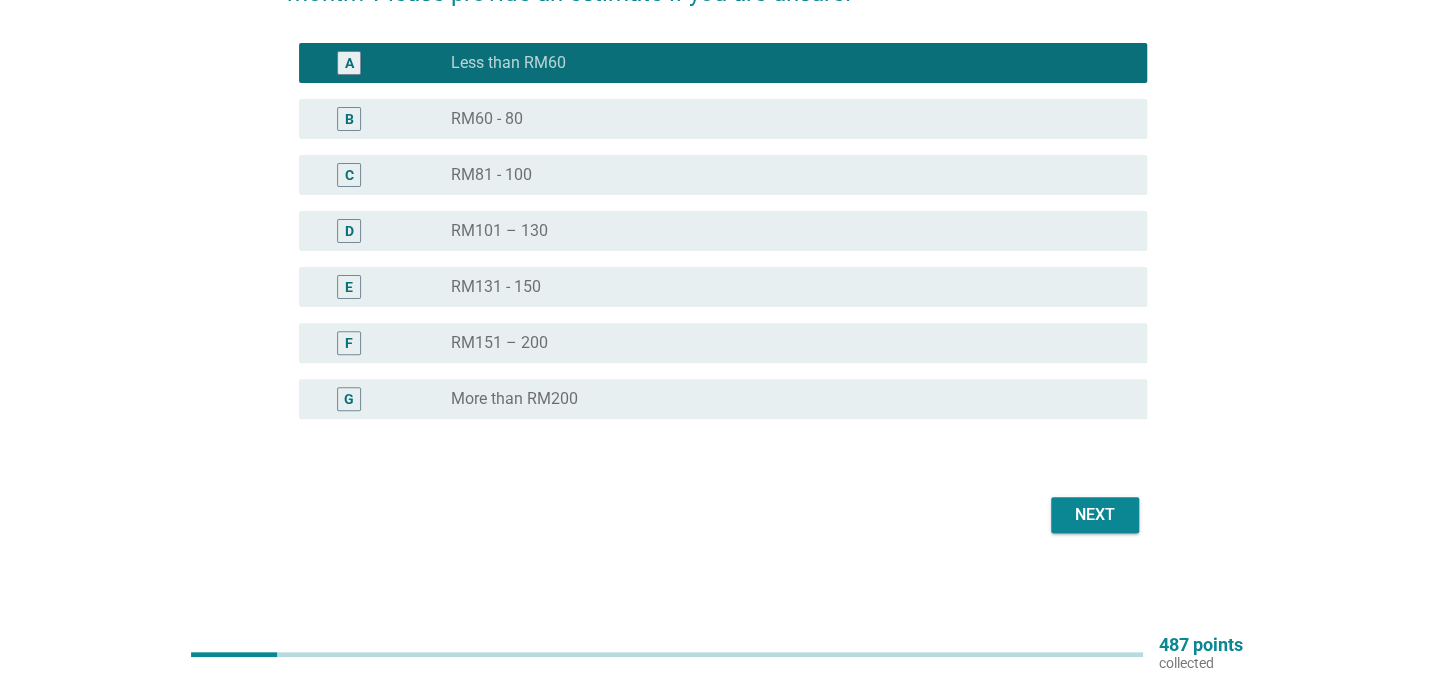 click on "Next" at bounding box center (1095, 515) 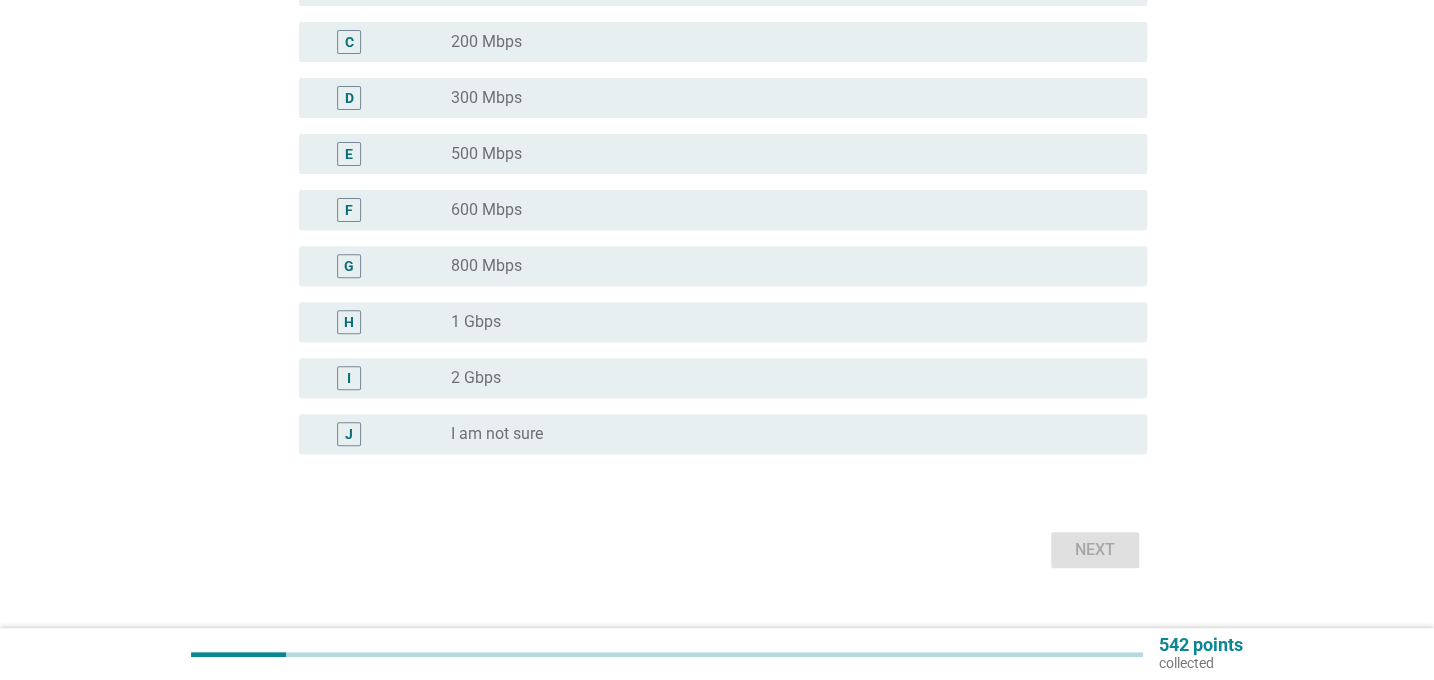 scroll, scrollTop: 272, scrollLeft: 0, axis: vertical 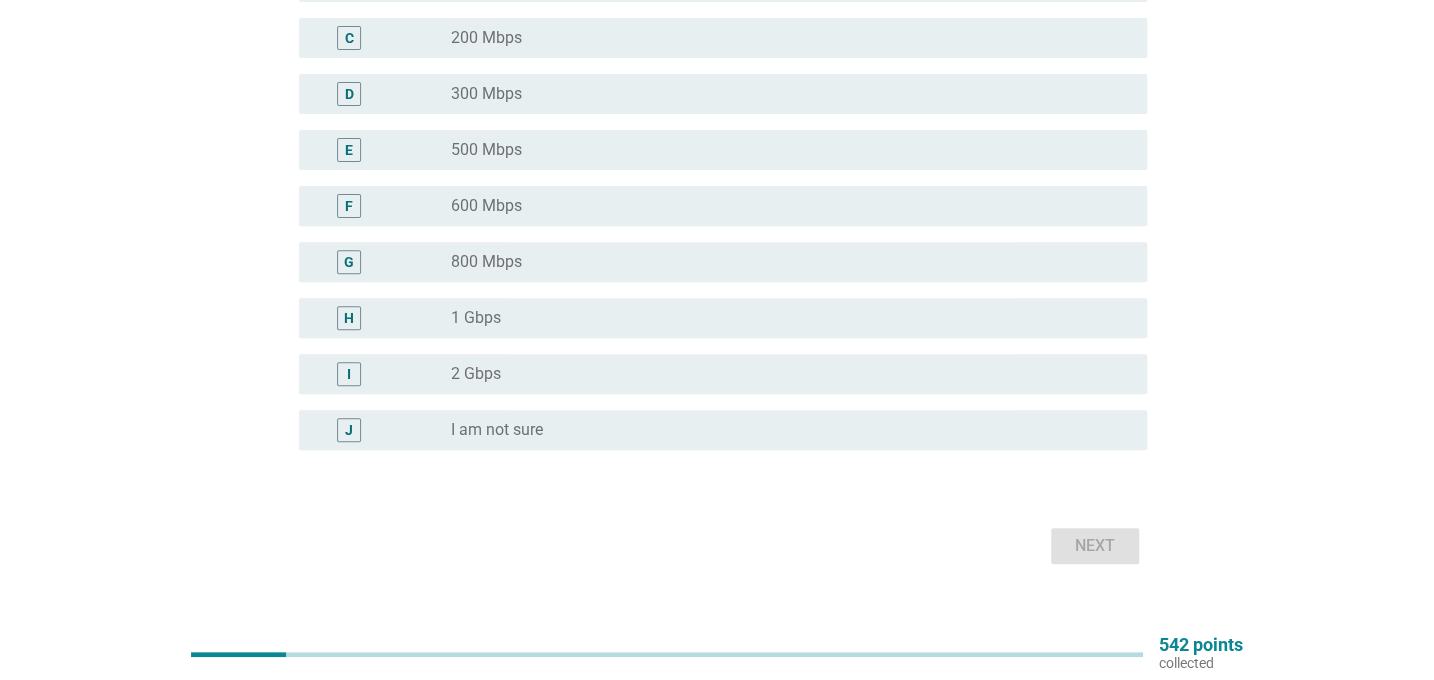 click on "radio_button_unchecked I am not sure" at bounding box center (783, 430) 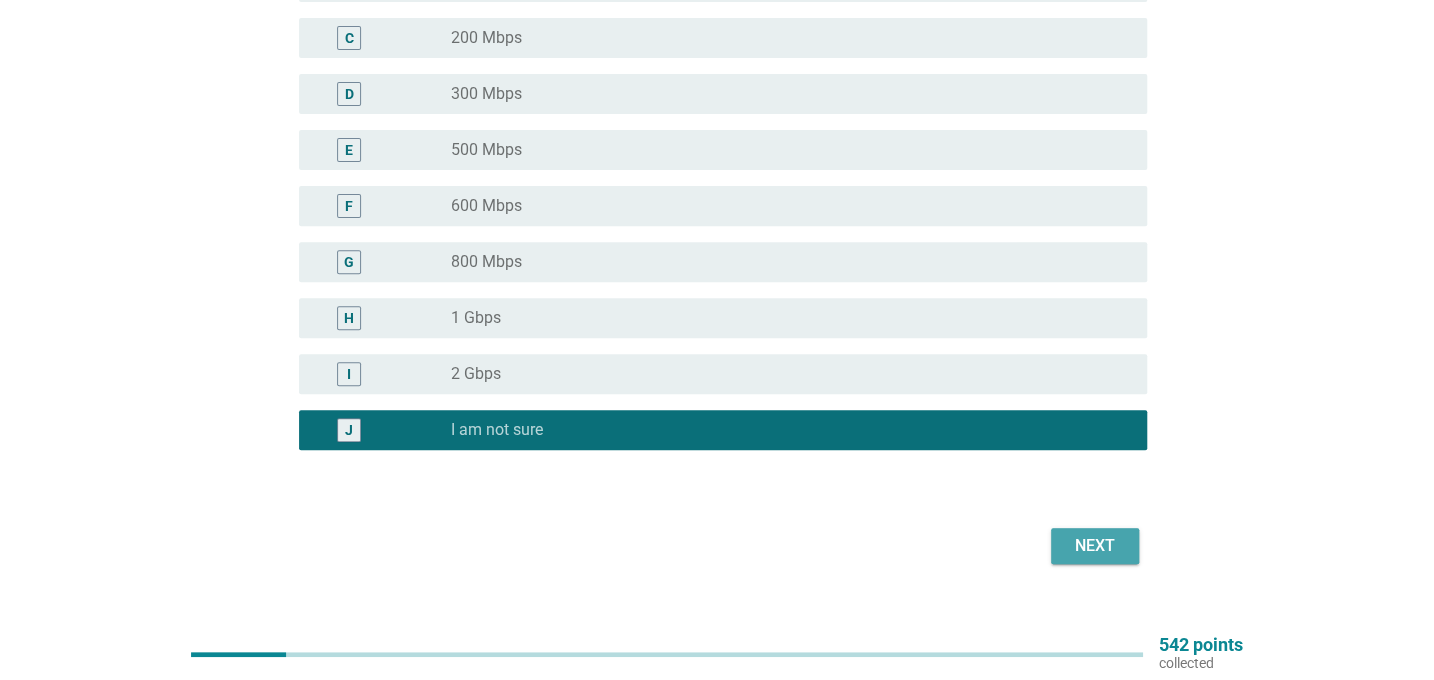 click on "Next" at bounding box center (1095, 546) 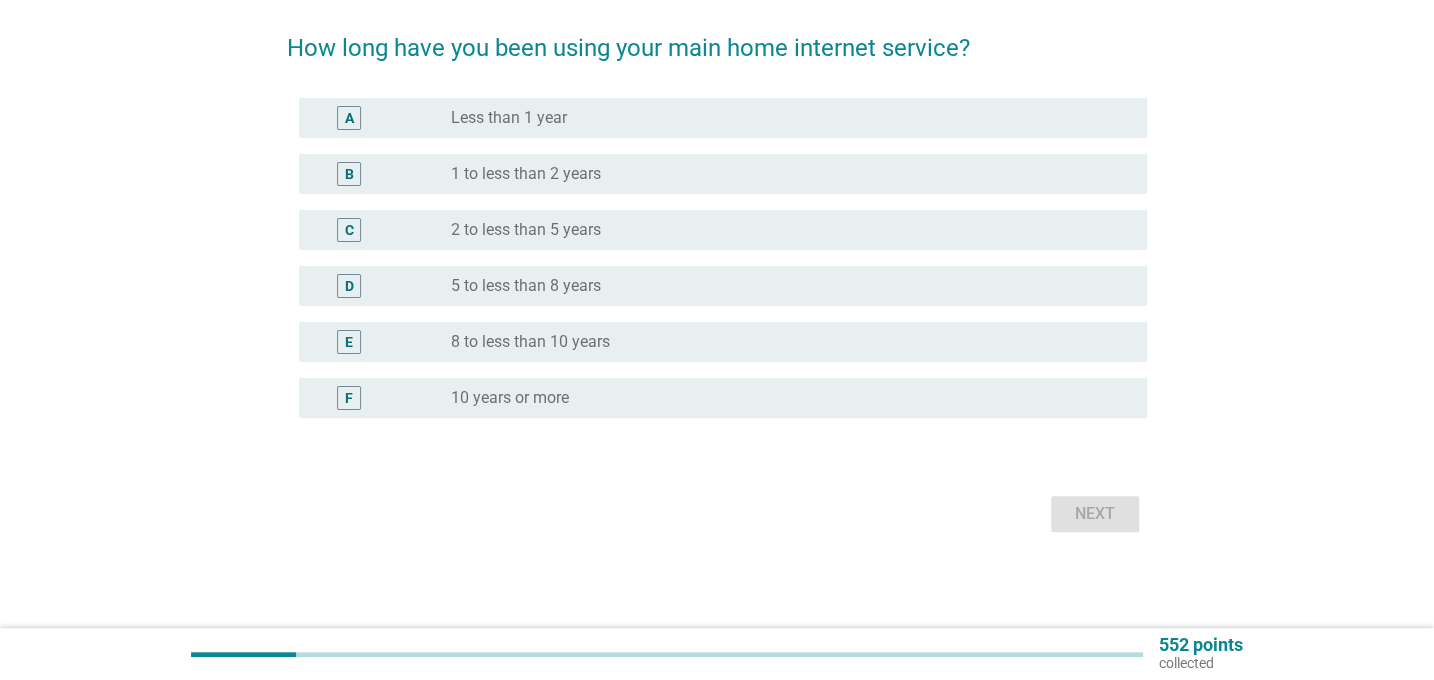 scroll, scrollTop: 0, scrollLeft: 0, axis: both 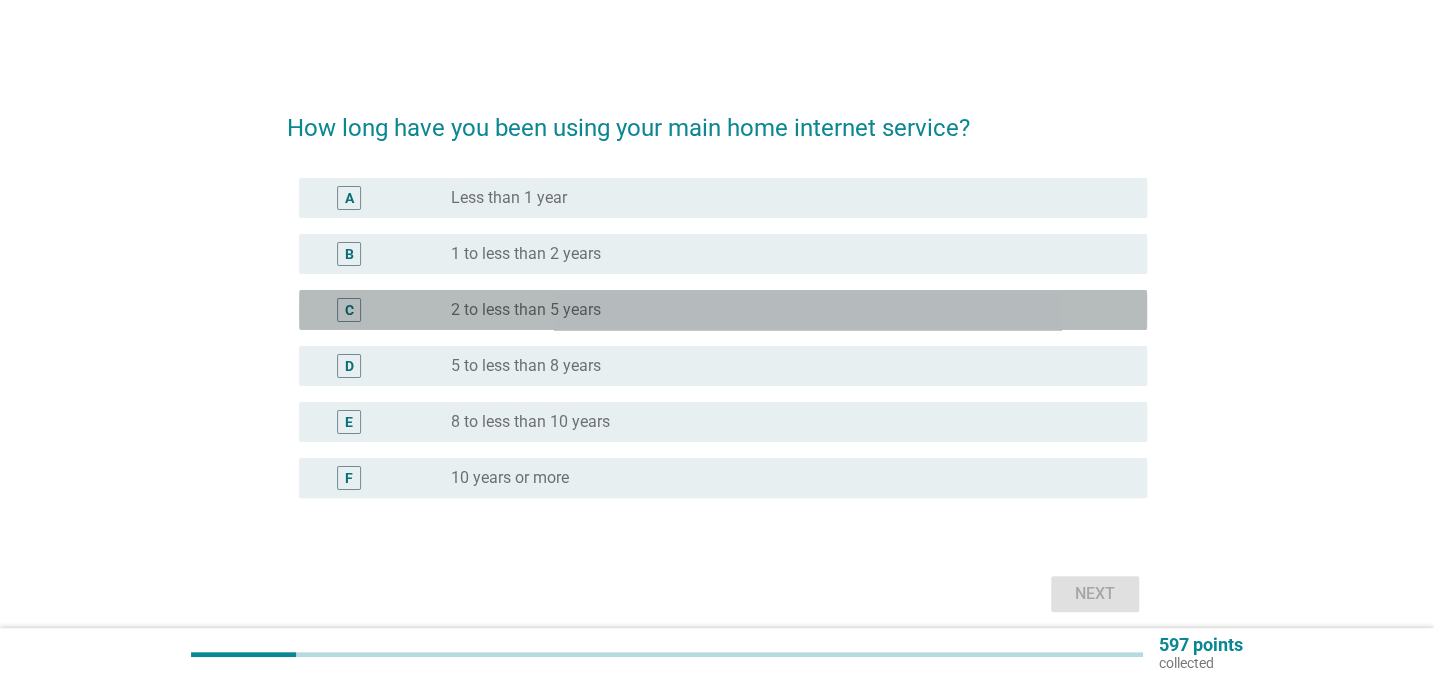 click on "2 to less than 5 years" at bounding box center (526, 310) 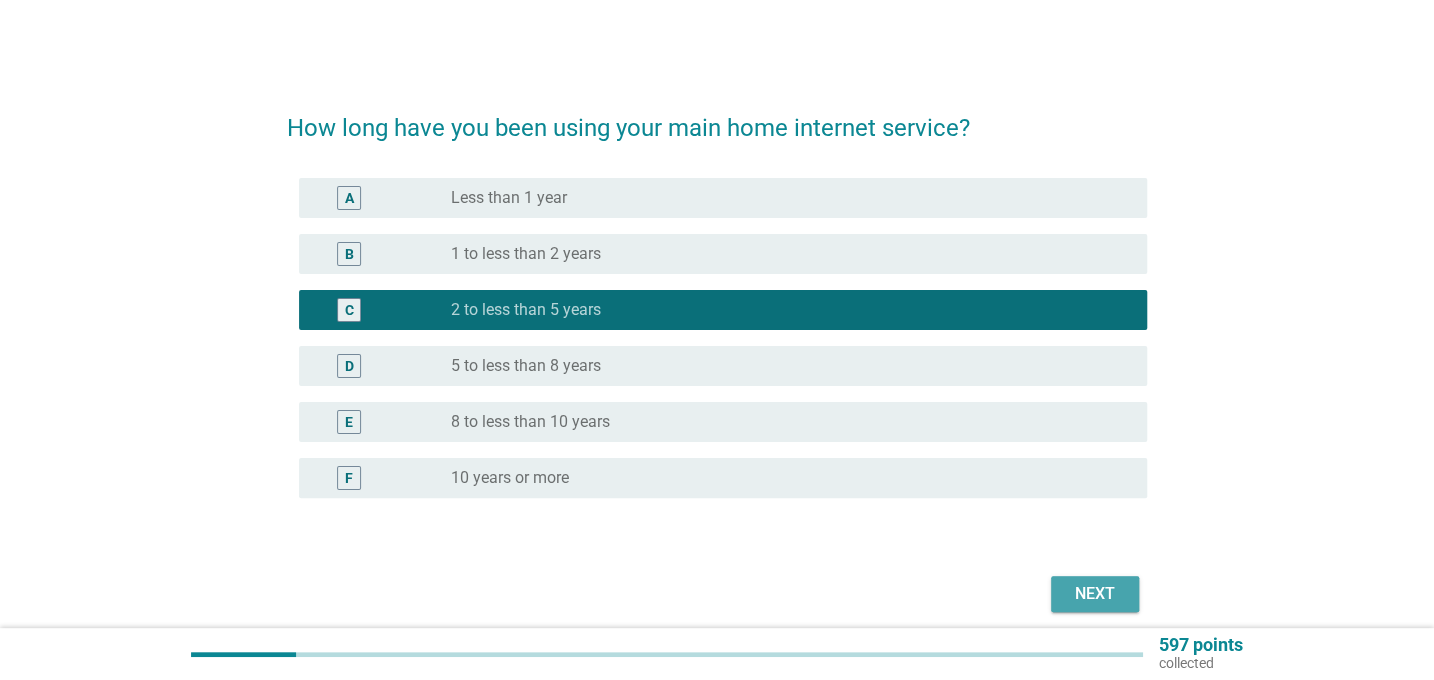 click on "Next" at bounding box center (1095, 594) 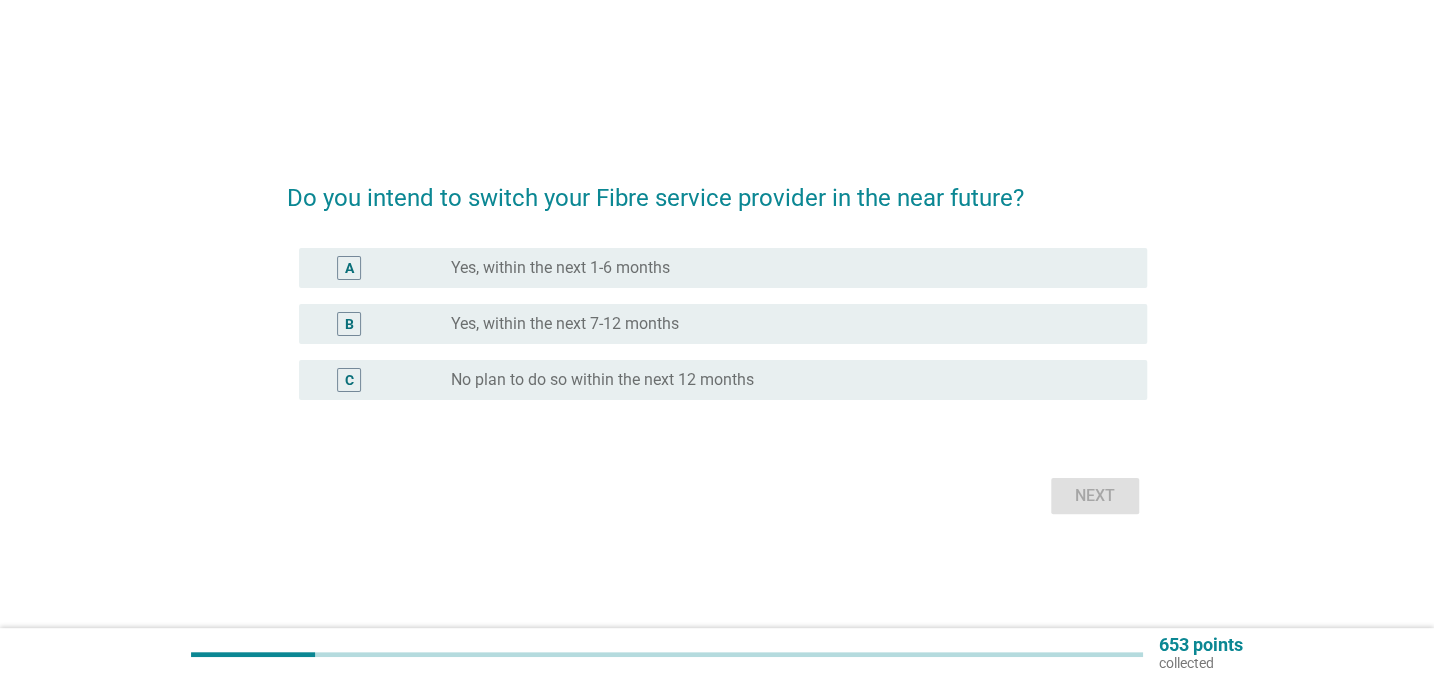 click on "C" at bounding box center (349, 380) 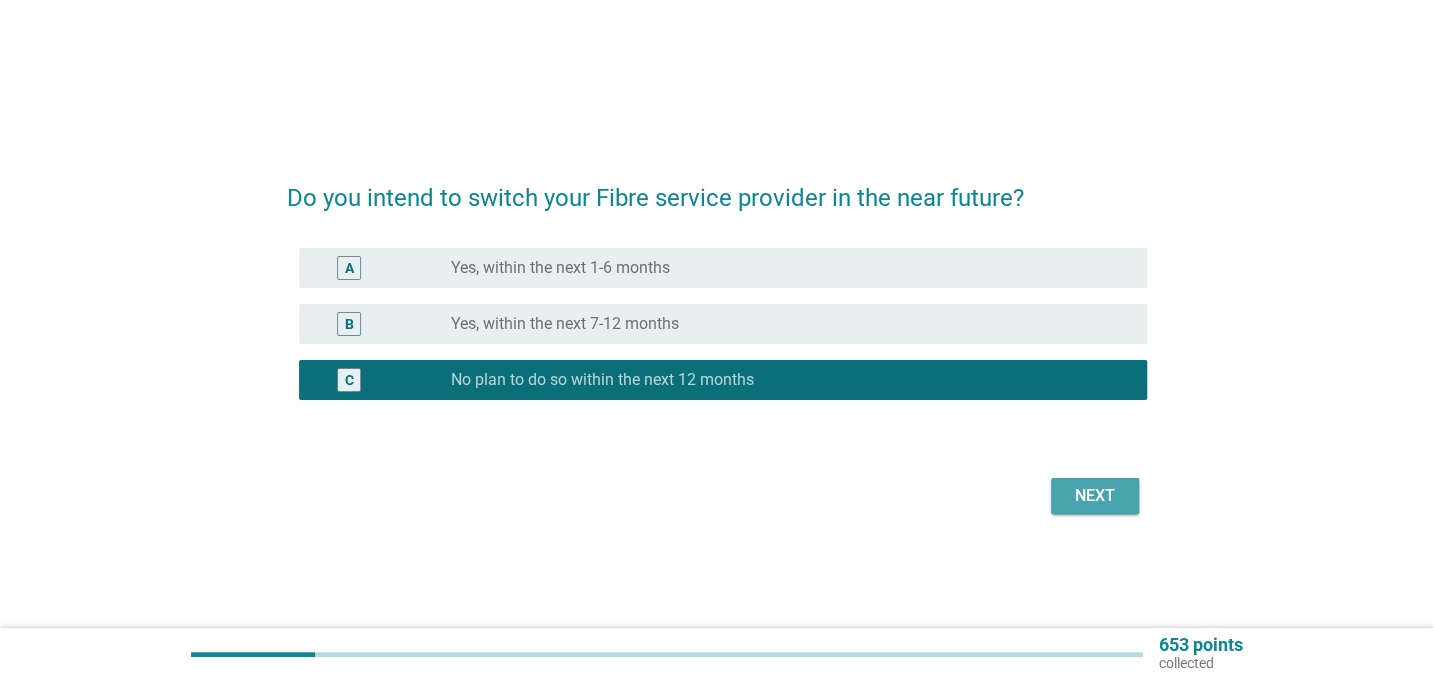 click on "Next" at bounding box center [1095, 496] 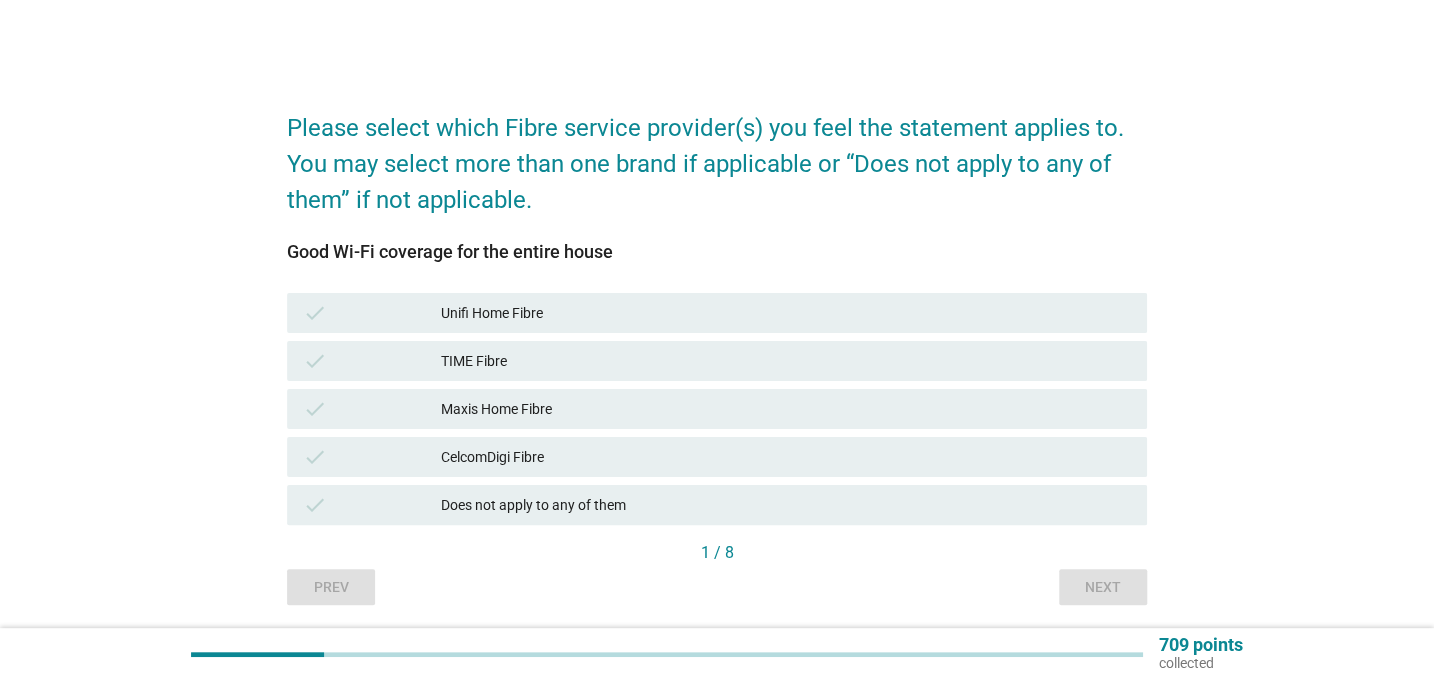 click on "Maxis Home Fibre" at bounding box center [786, 409] 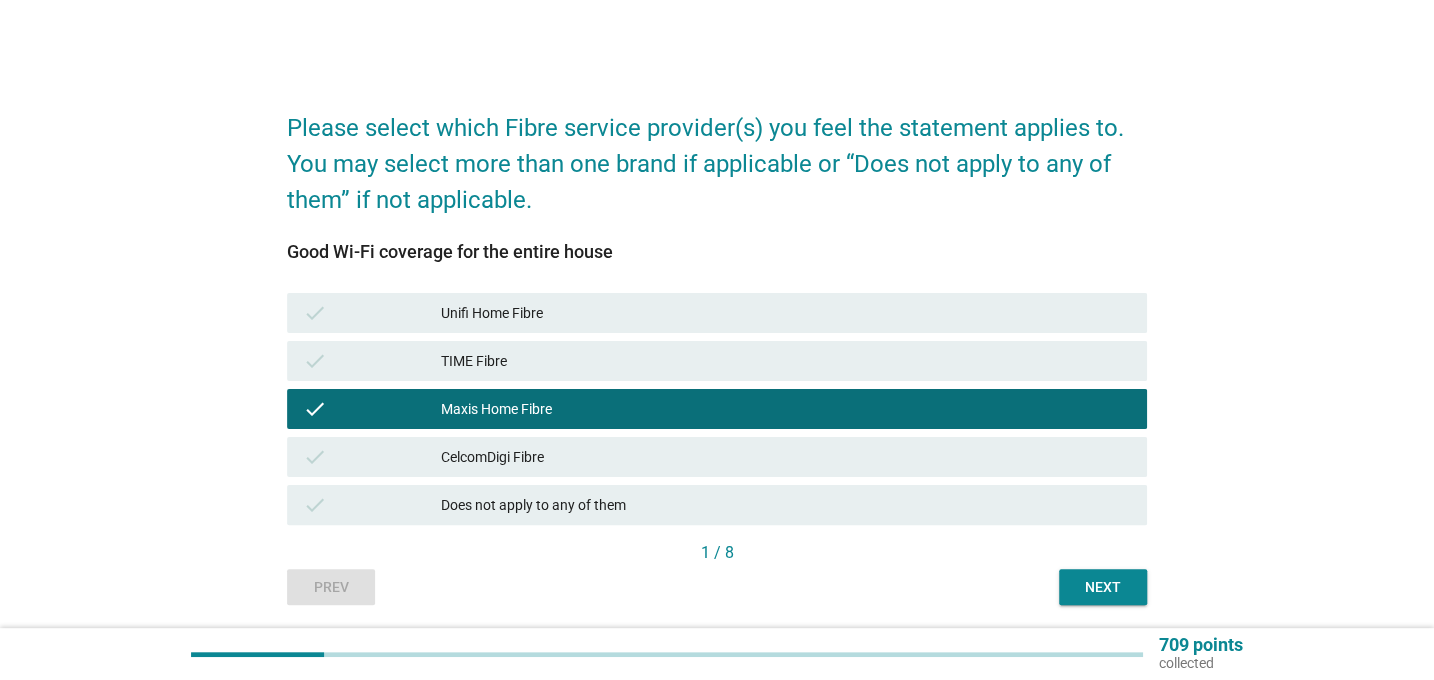 click on "CelcomDigi Fibre" at bounding box center [786, 457] 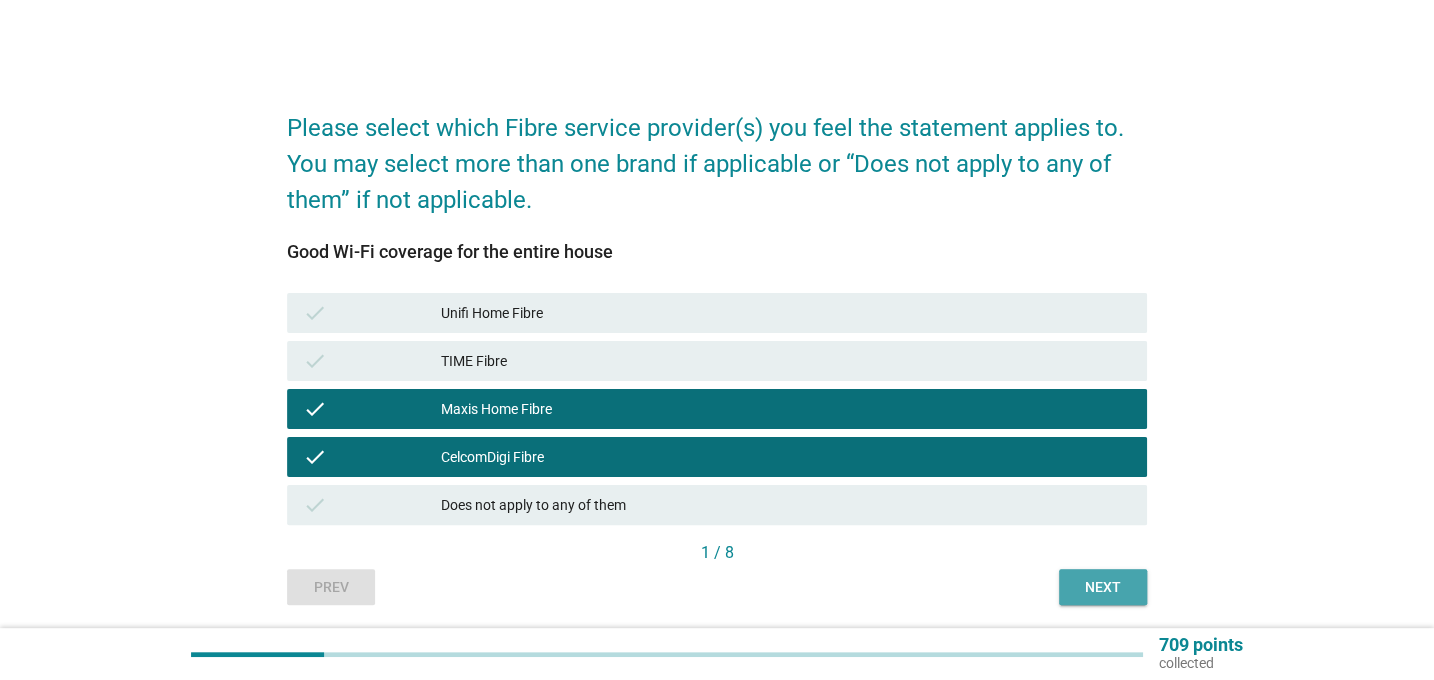 click on "Next" at bounding box center (1103, 587) 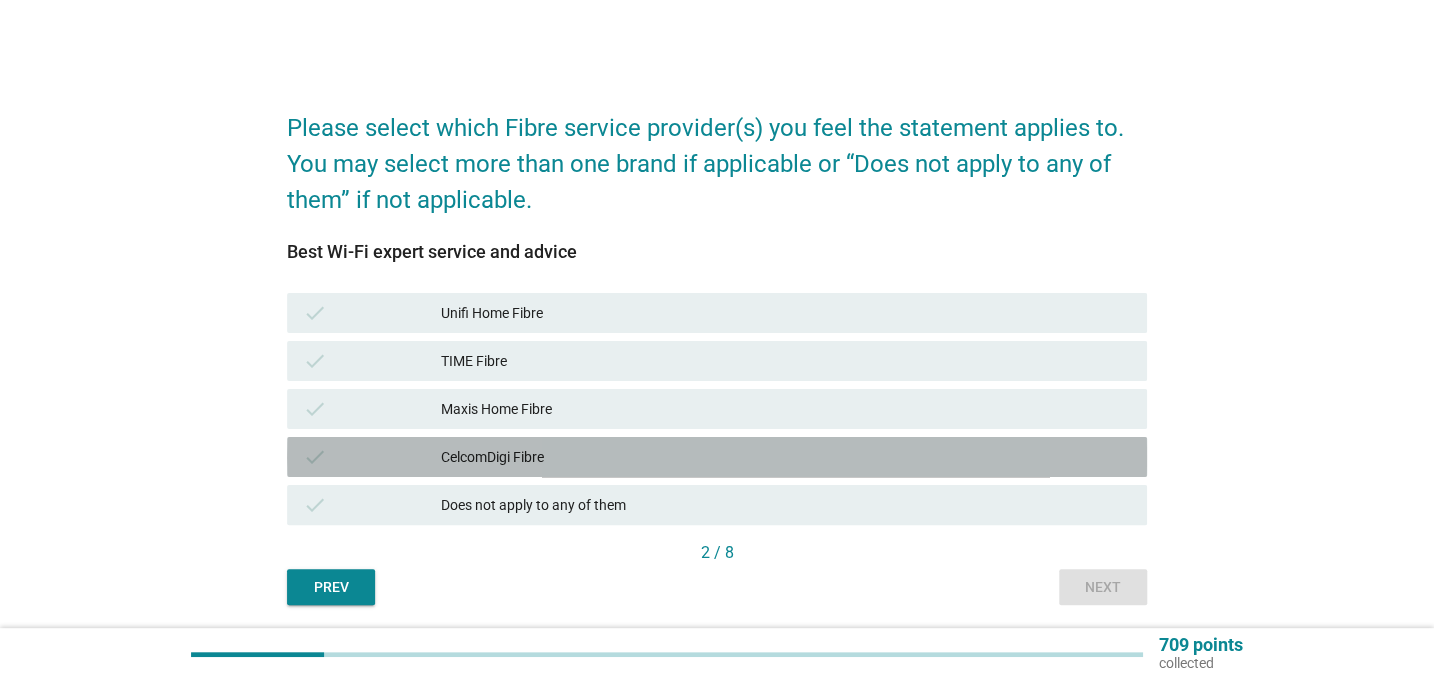 click on "CelcomDigi Fibre" at bounding box center [786, 457] 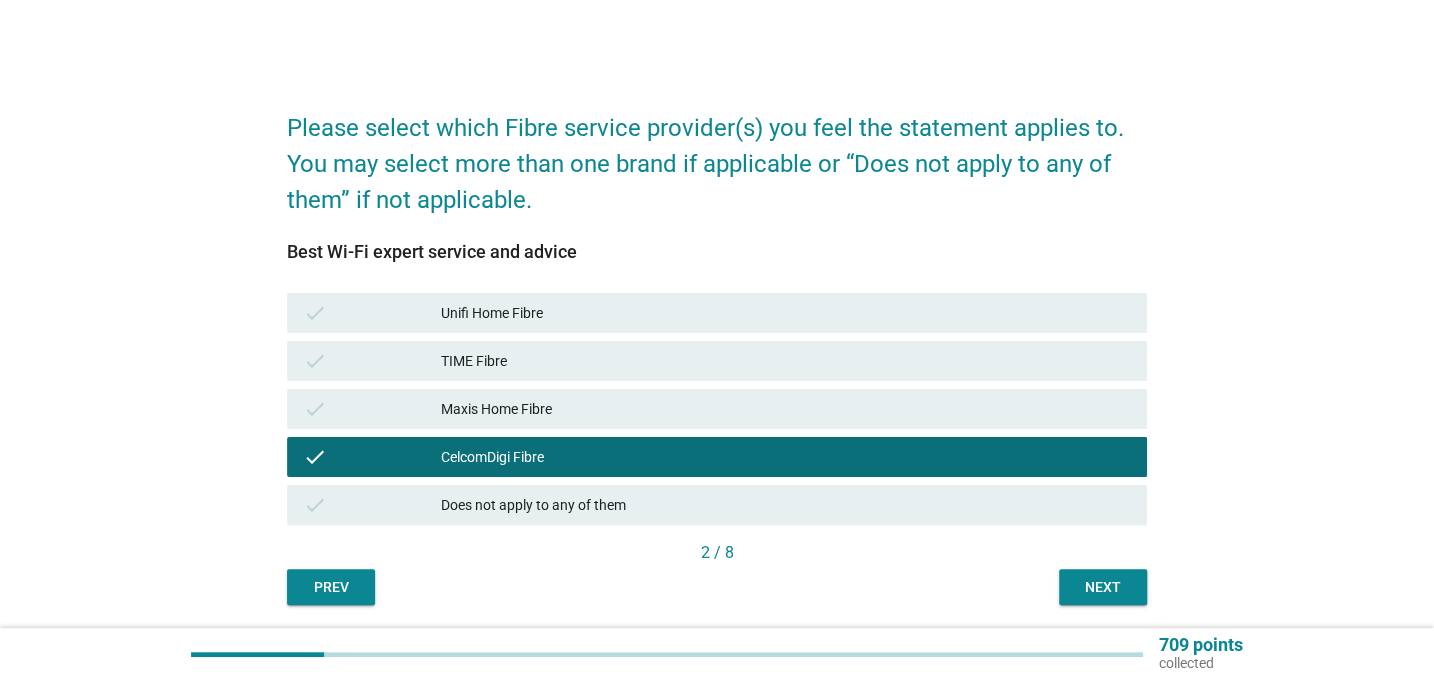 click on "Next" at bounding box center (1103, 587) 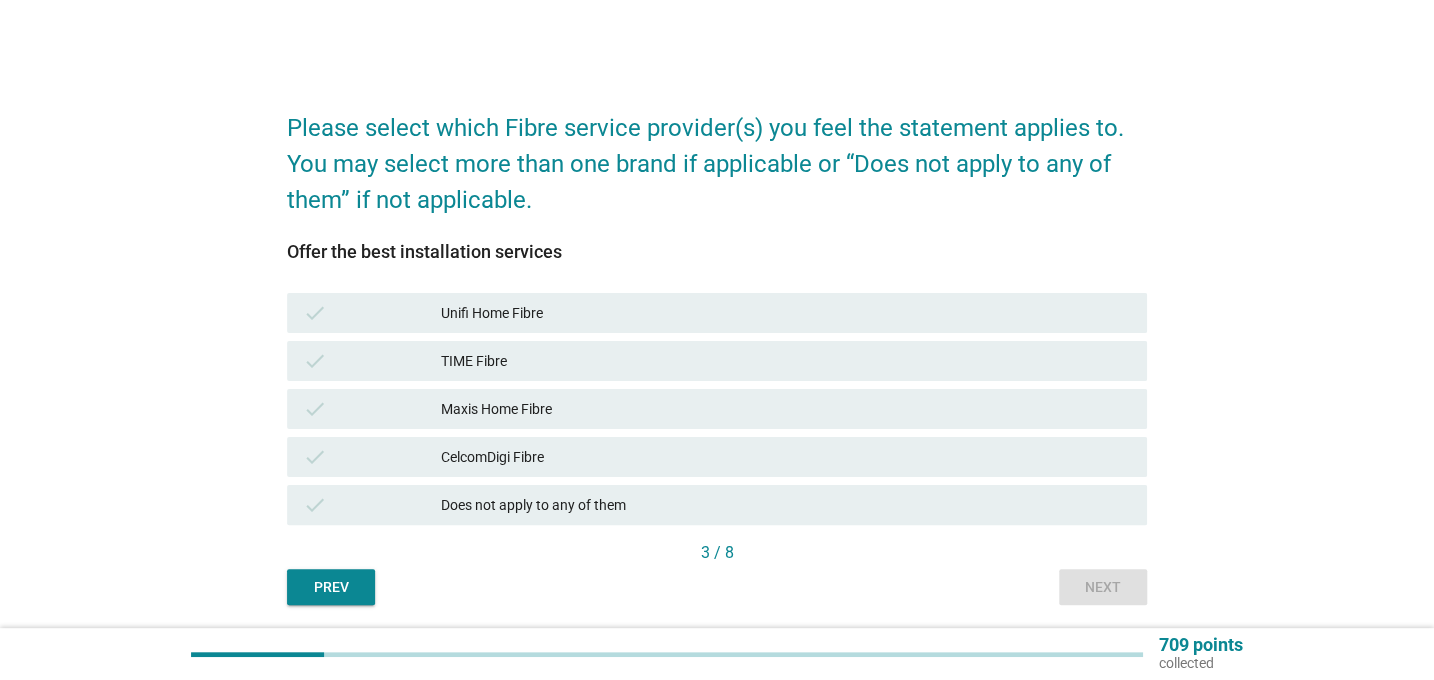 click on "CelcomDigi Fibre" at bounding box center [786, 457] 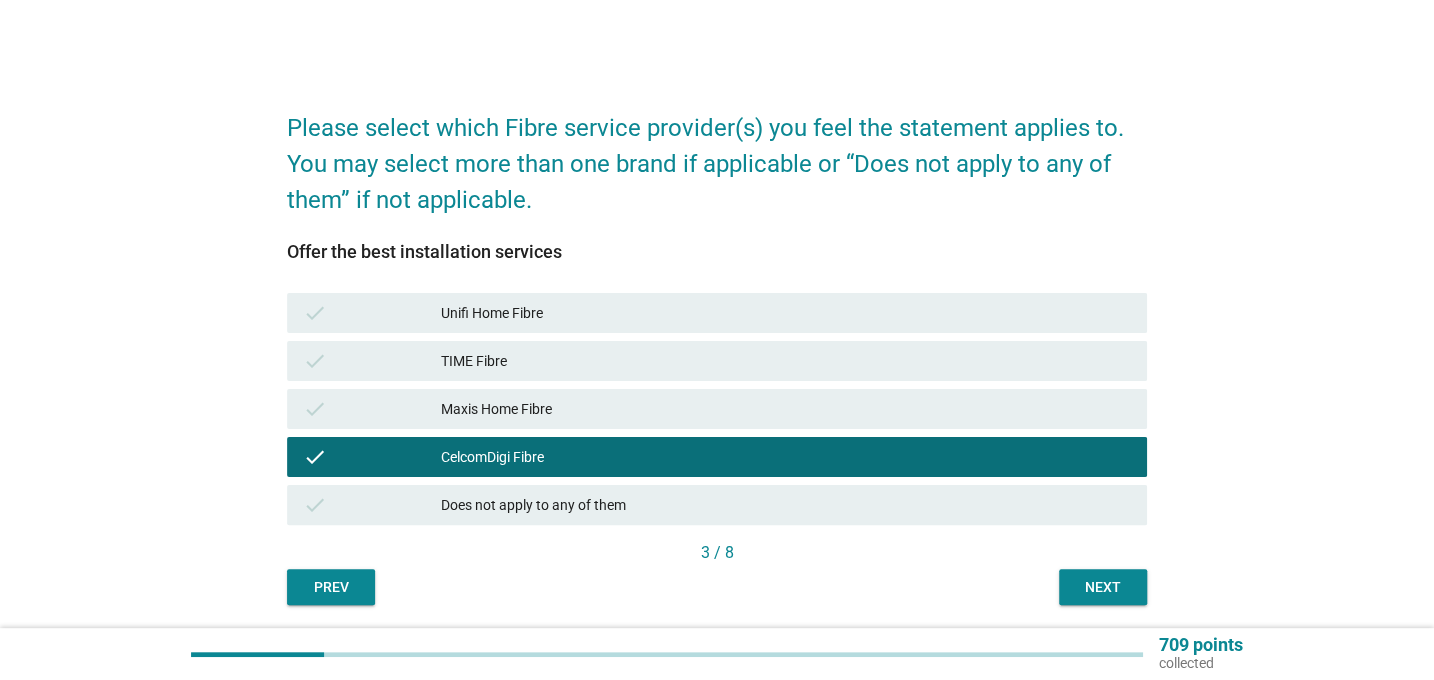 click on "Next" at bounding box center (1103, 587) 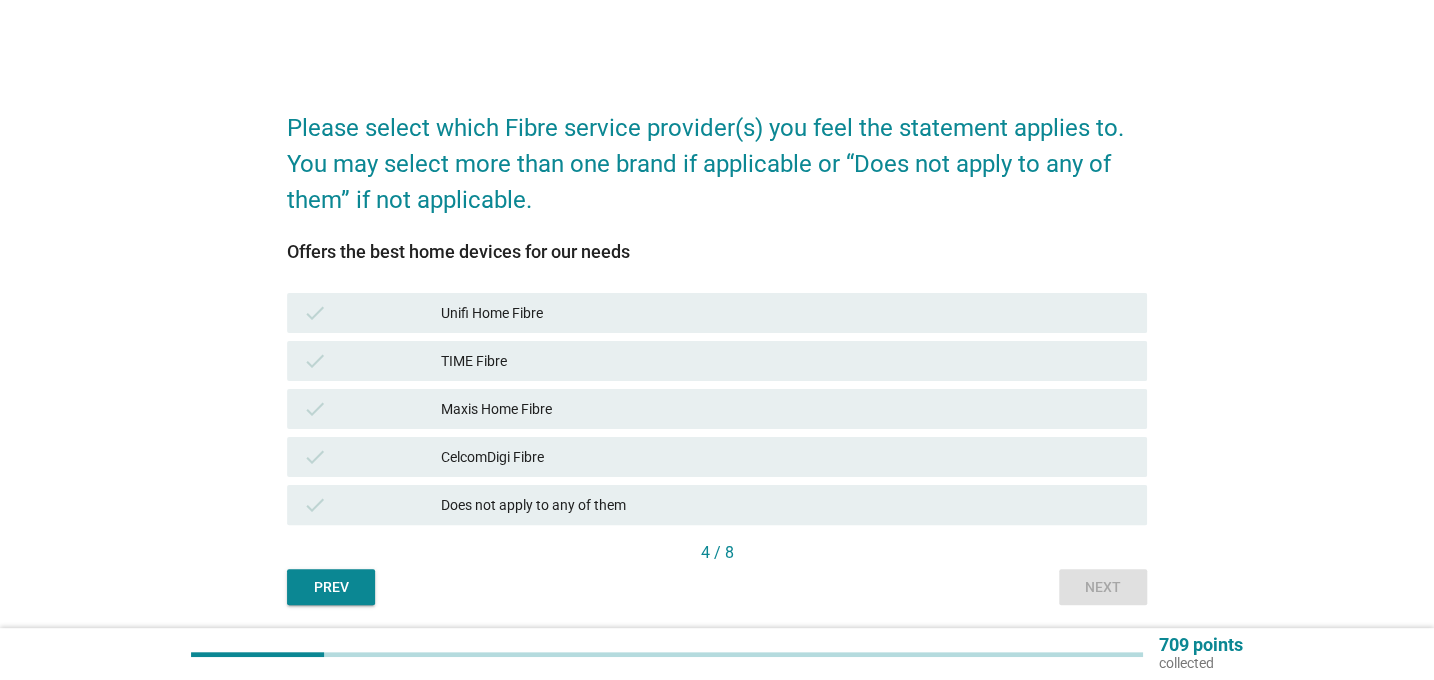 click on "CelcomDigi Fibre" at bounding box center [786, 457] 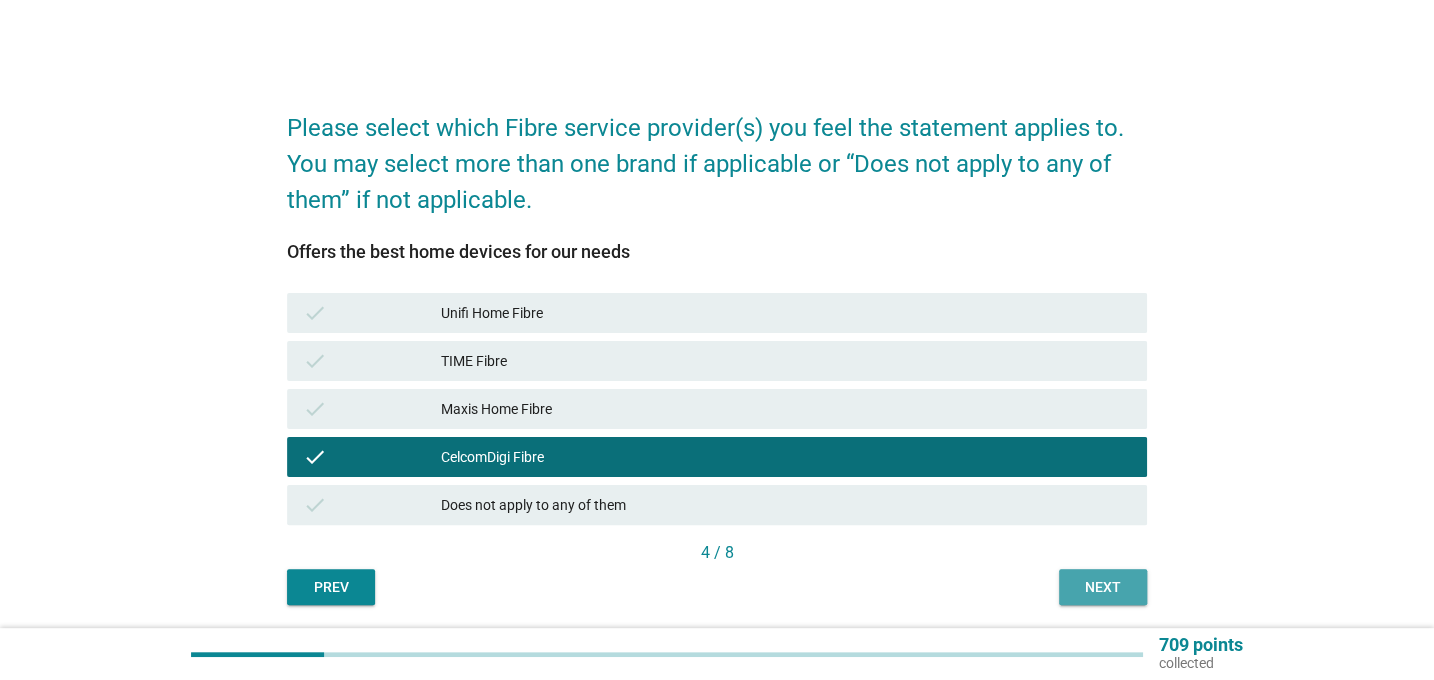 click on "Next" at bounding box center (1103, 587) 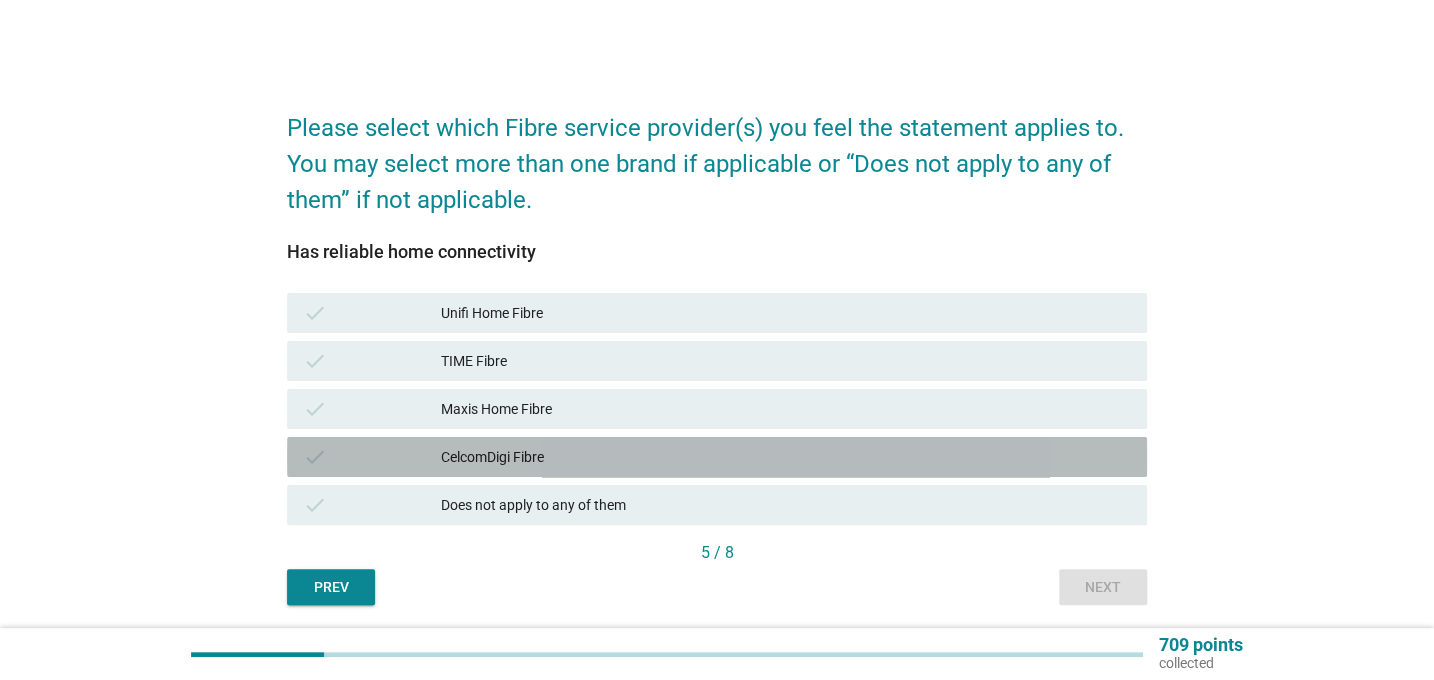 click on "CelcomDigi Fibre" at bounding box center (786, 457) 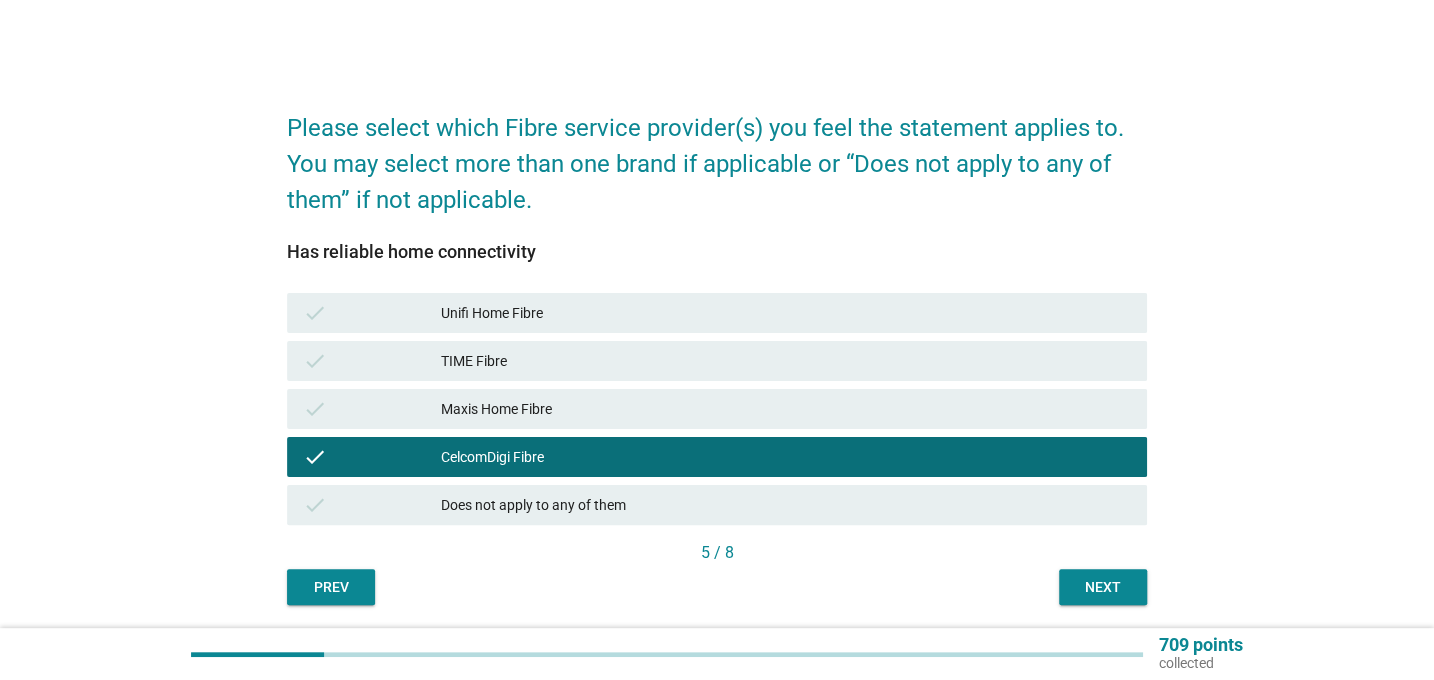 click on "Next" at bounding box center [1103, 587] 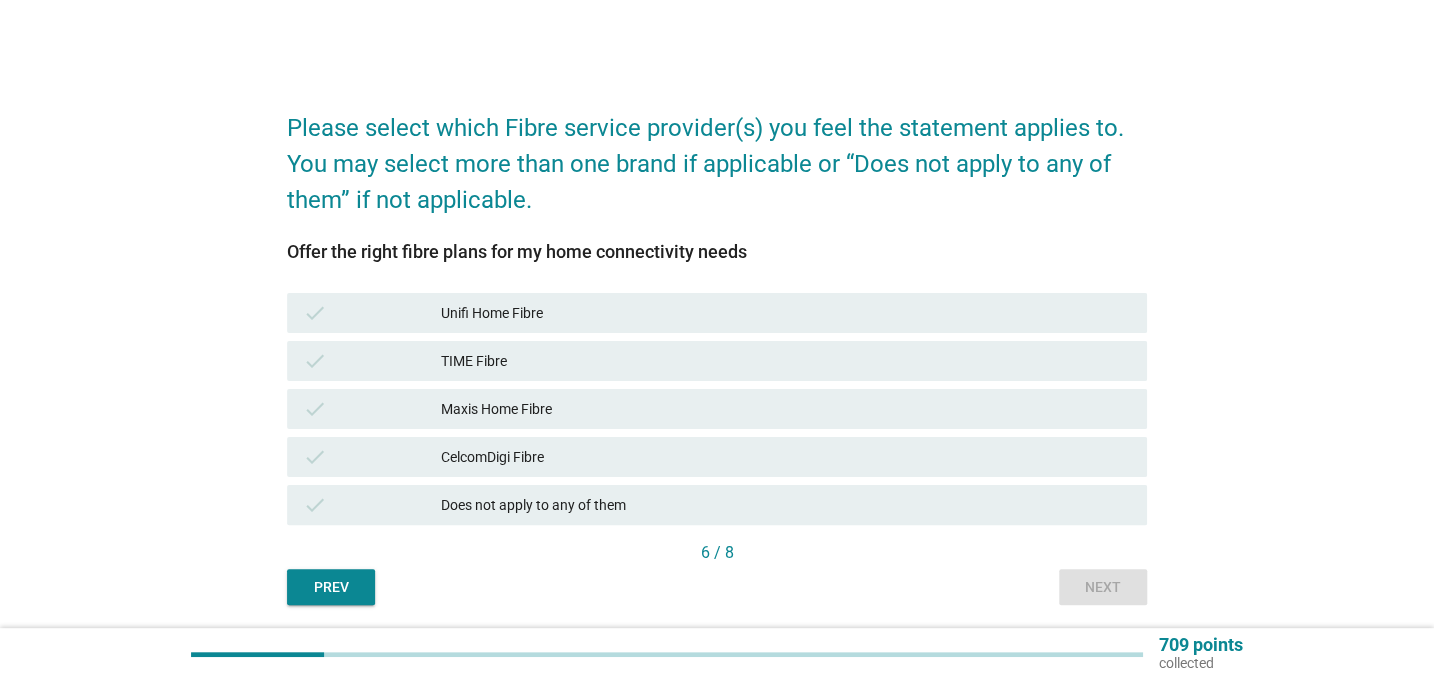 click on "CelcomDigi Fibre" at bounding box center [786, 457] 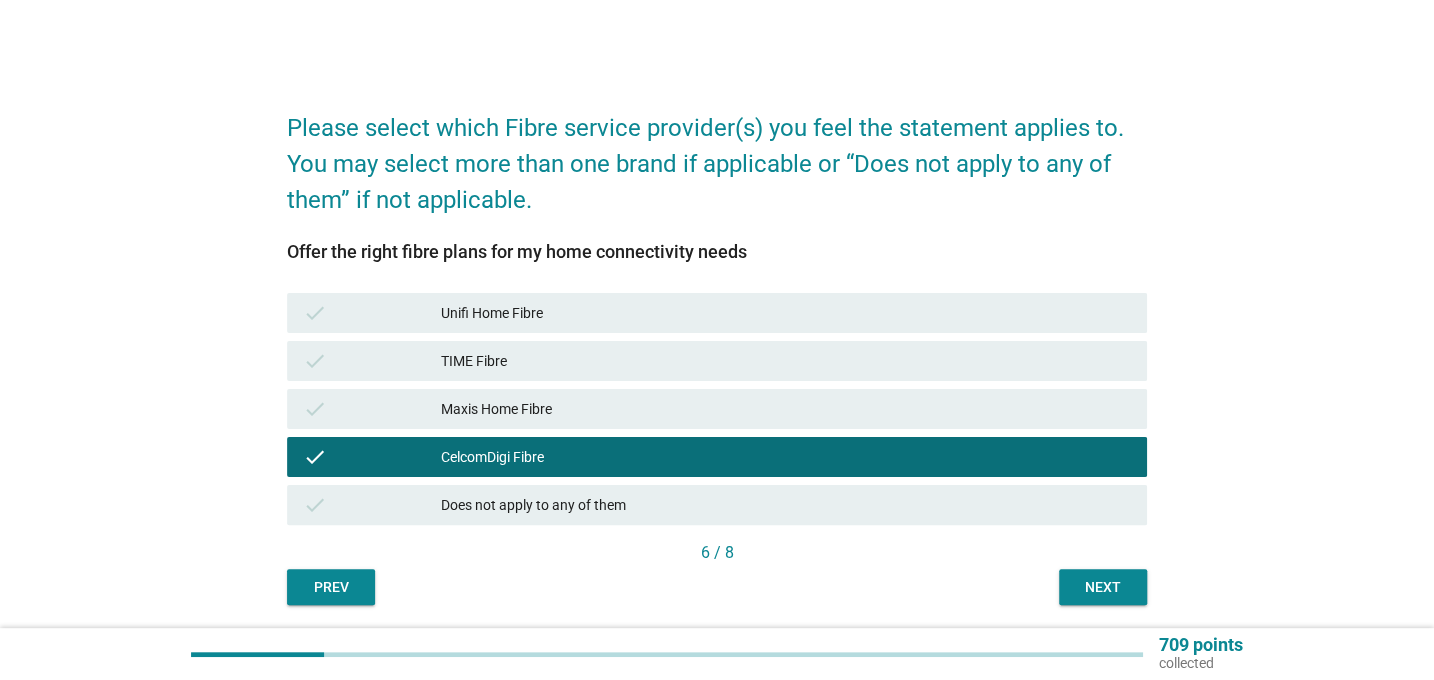 click on "Next" at bounding box center [1103, 587] 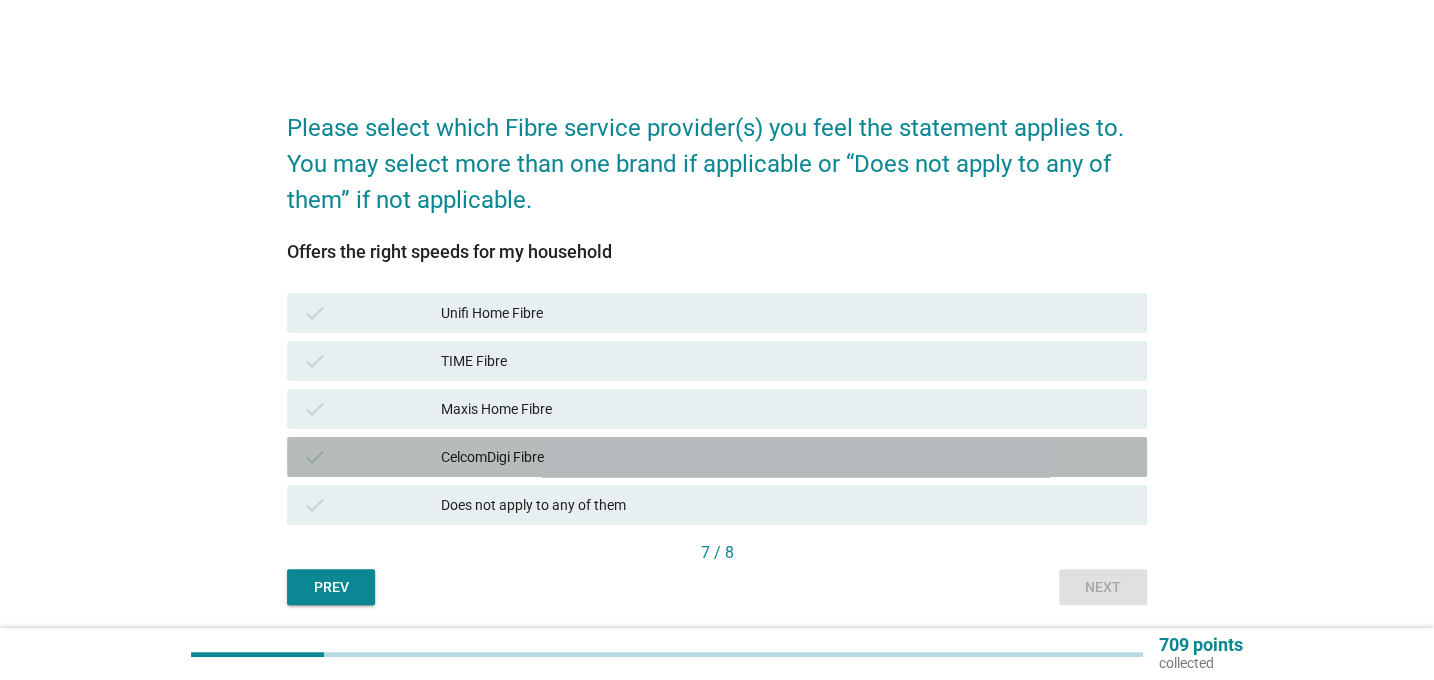 click on "CelcomDigi Fibre" at bounding box center (786, 457) 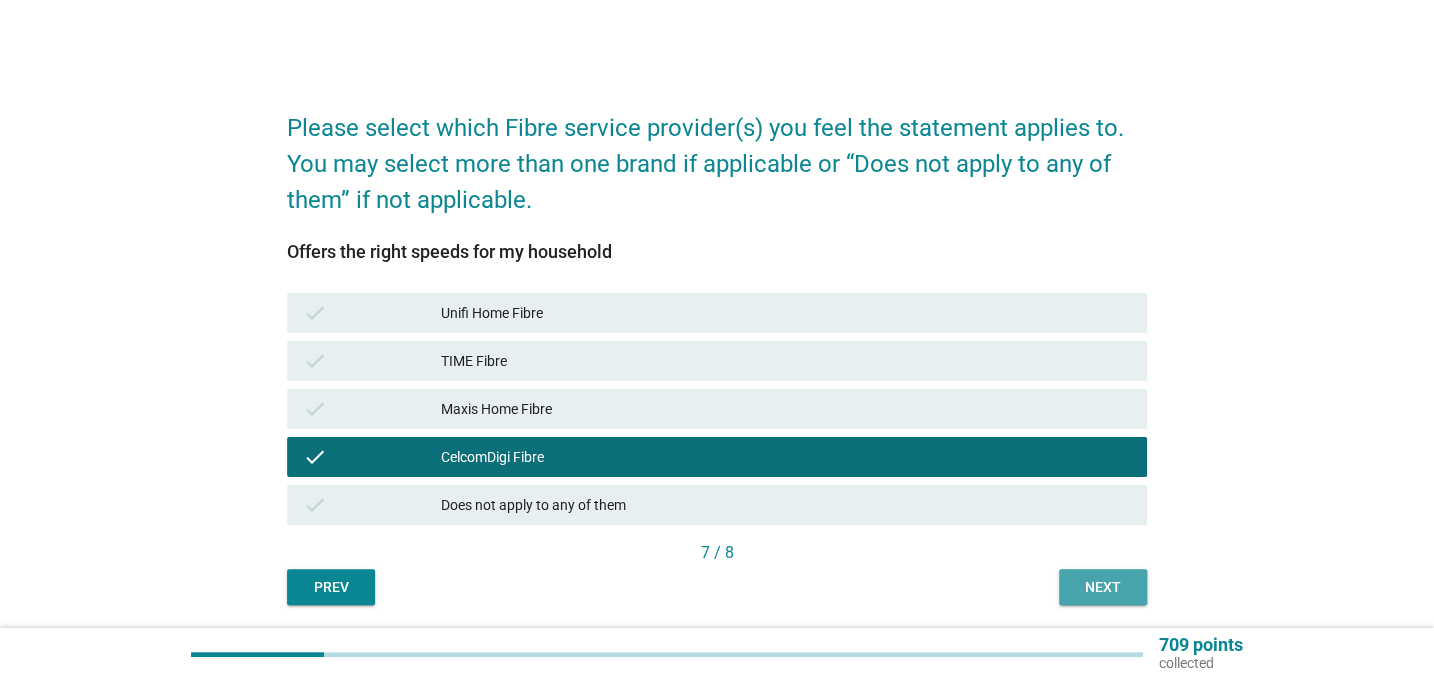 click on "Next" at bounding box center (1103, 587) 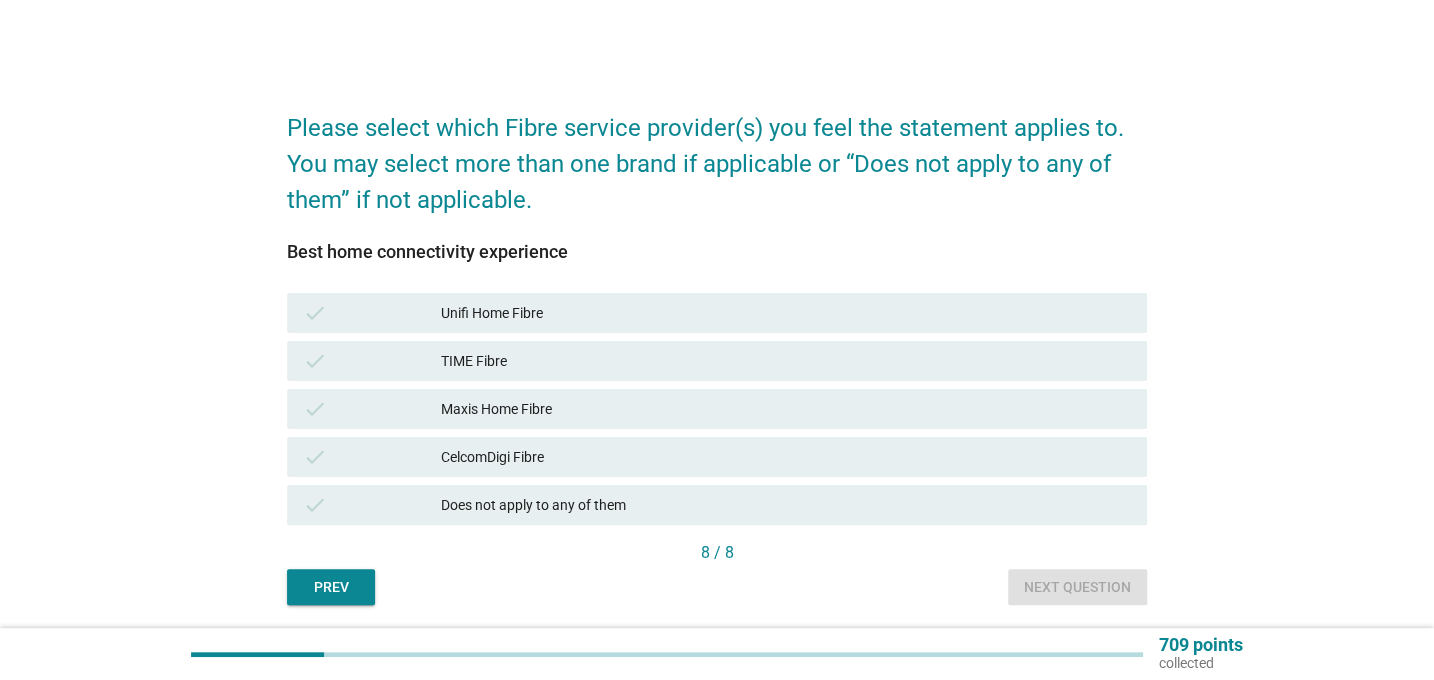 click on "check   CelcomDigi Fibre" at bounding box center (717, 457) 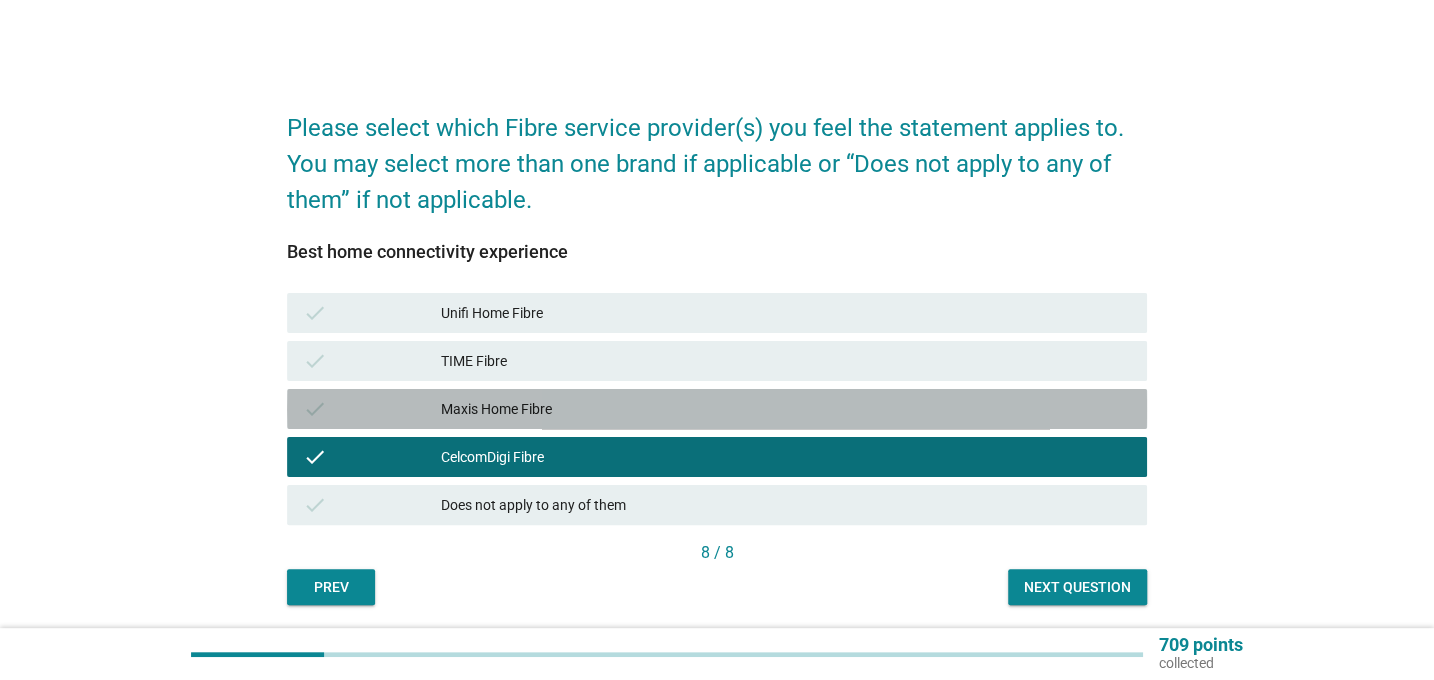 click on "Maxis Home Fibre" at bounding box center [786, 409] 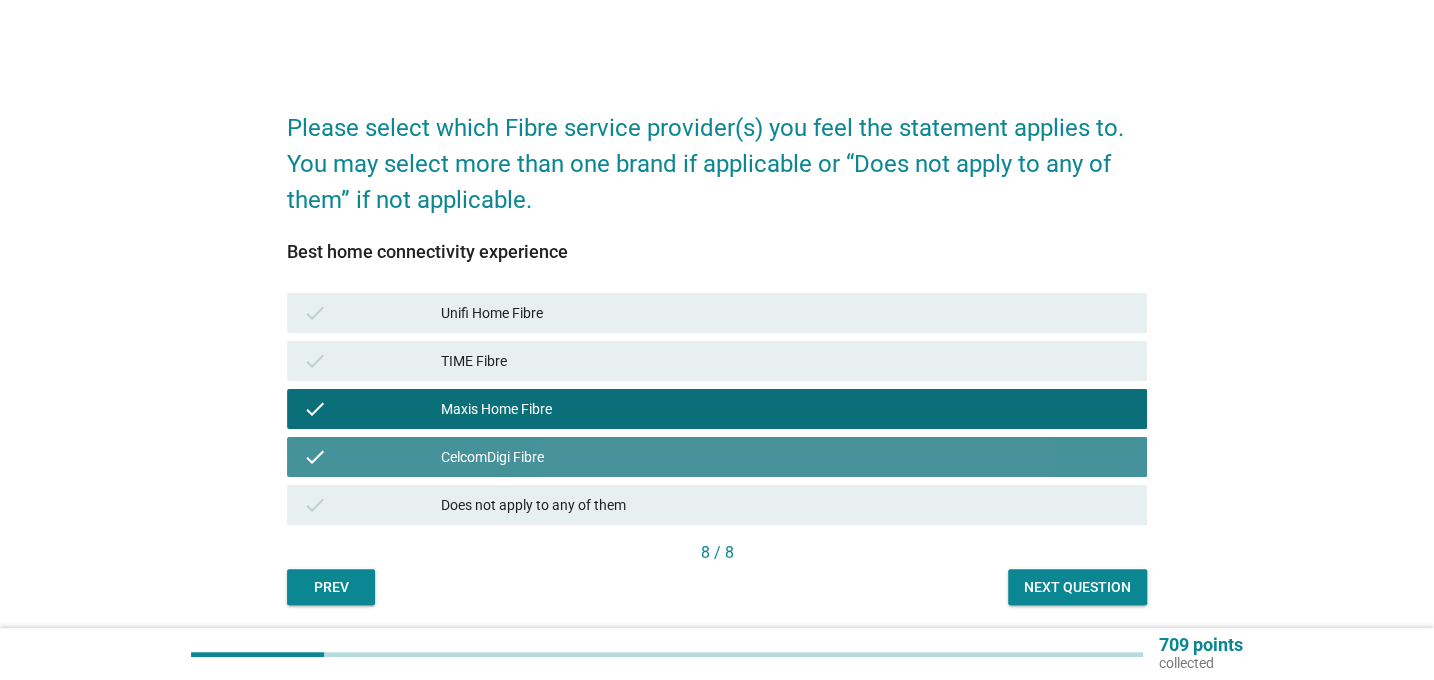 click on "check   CelcomDigi Fibre" at bounding box center (717, 457) 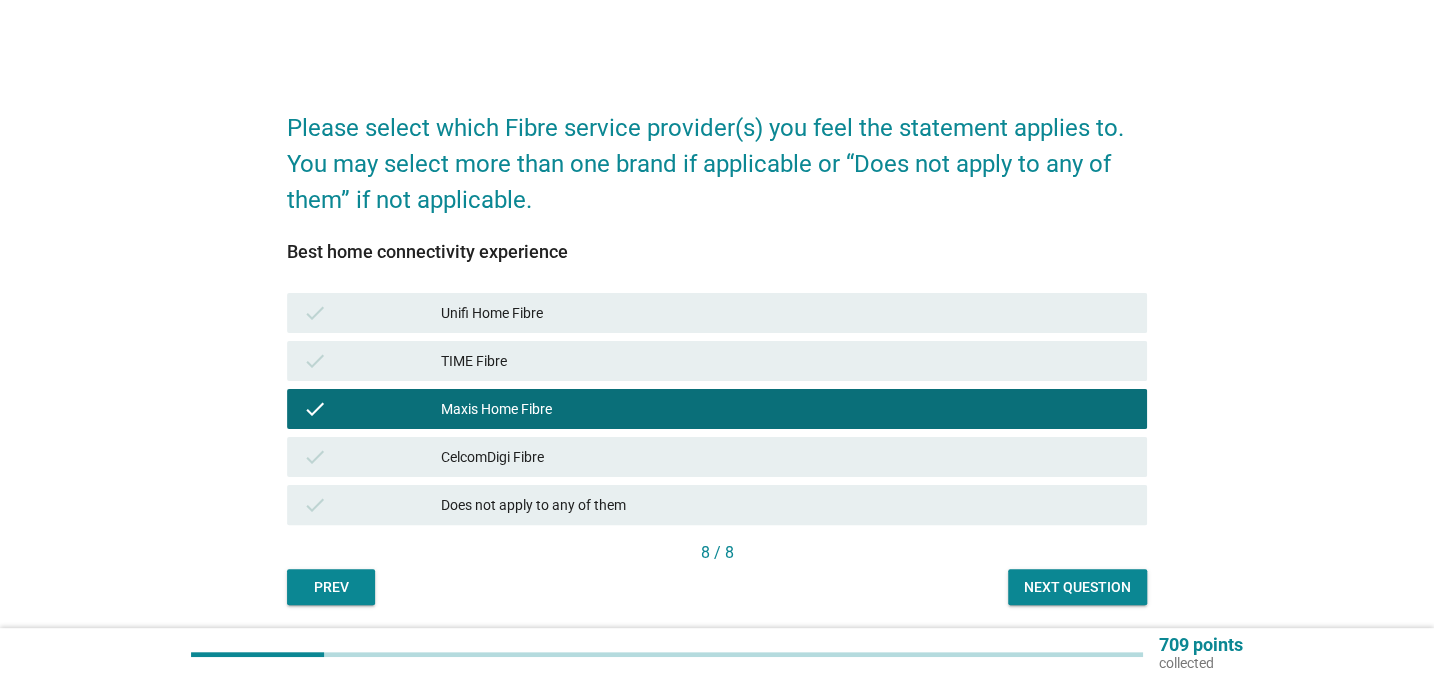 click on "Maxis Home Fibre" at bounding box center [786, 409] 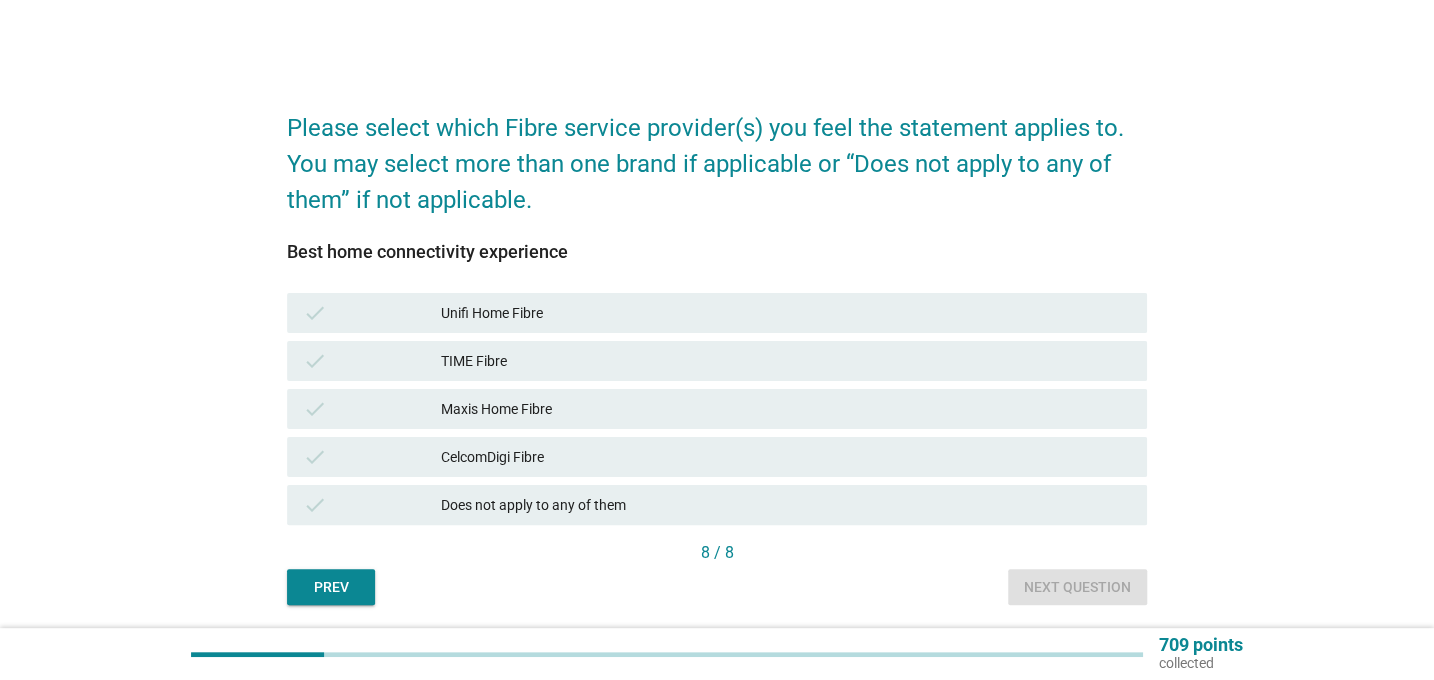 click on "check   CelcomDigi Fibre" at bounding box center (717, 457) 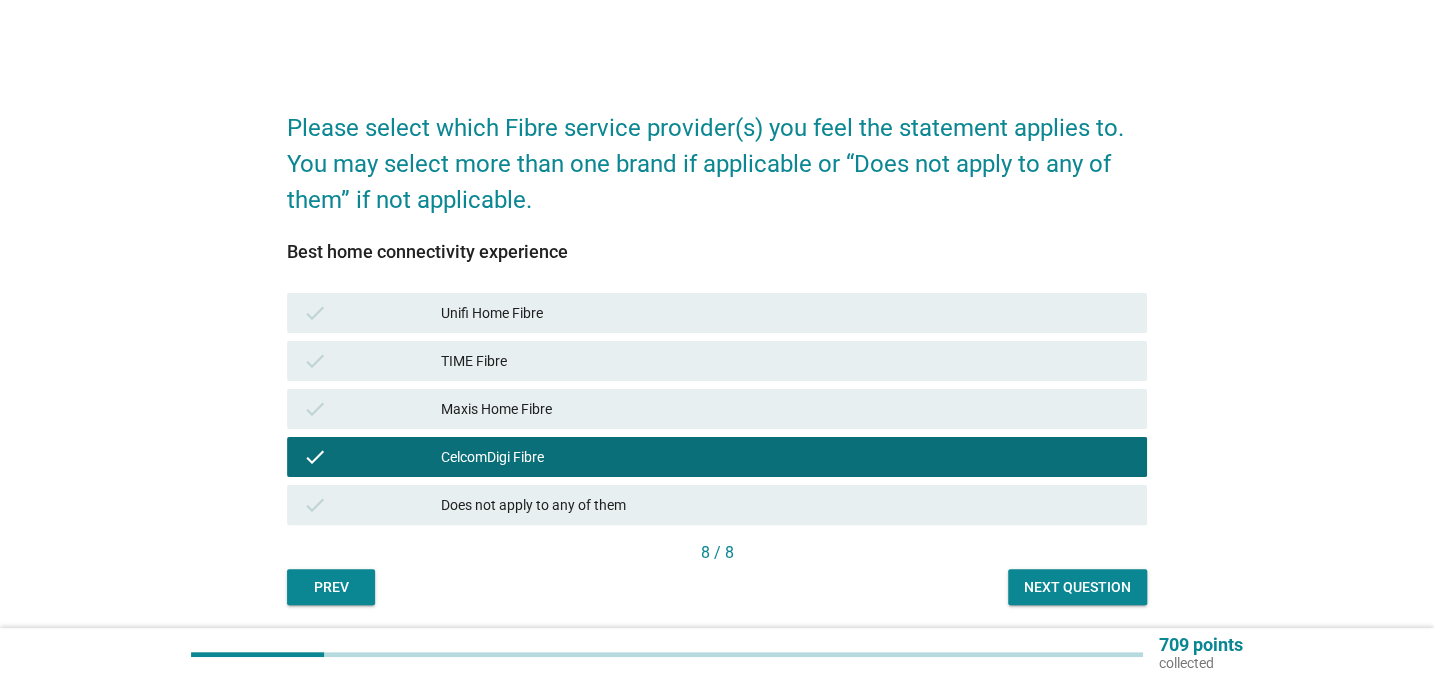 click on "Next question" at bounding box center (1077, 587) 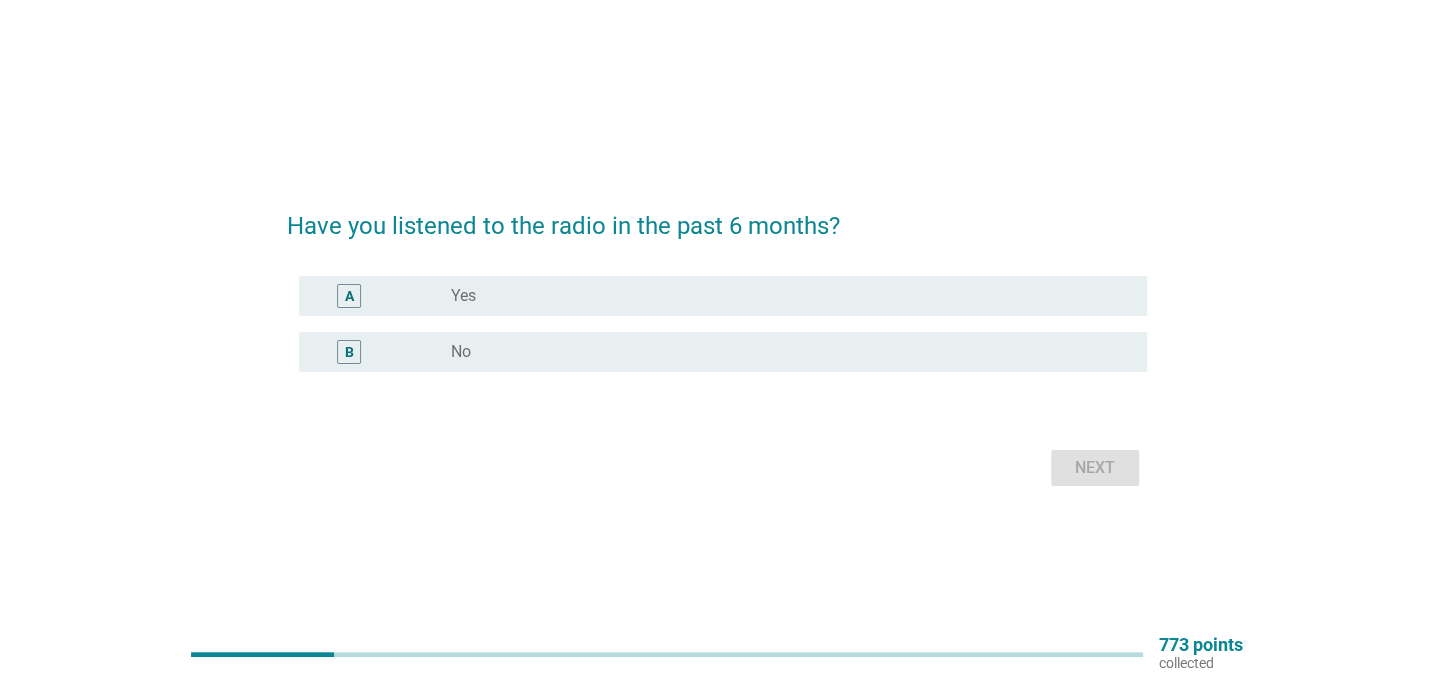 click on "A" at bounding box center [349, 296] 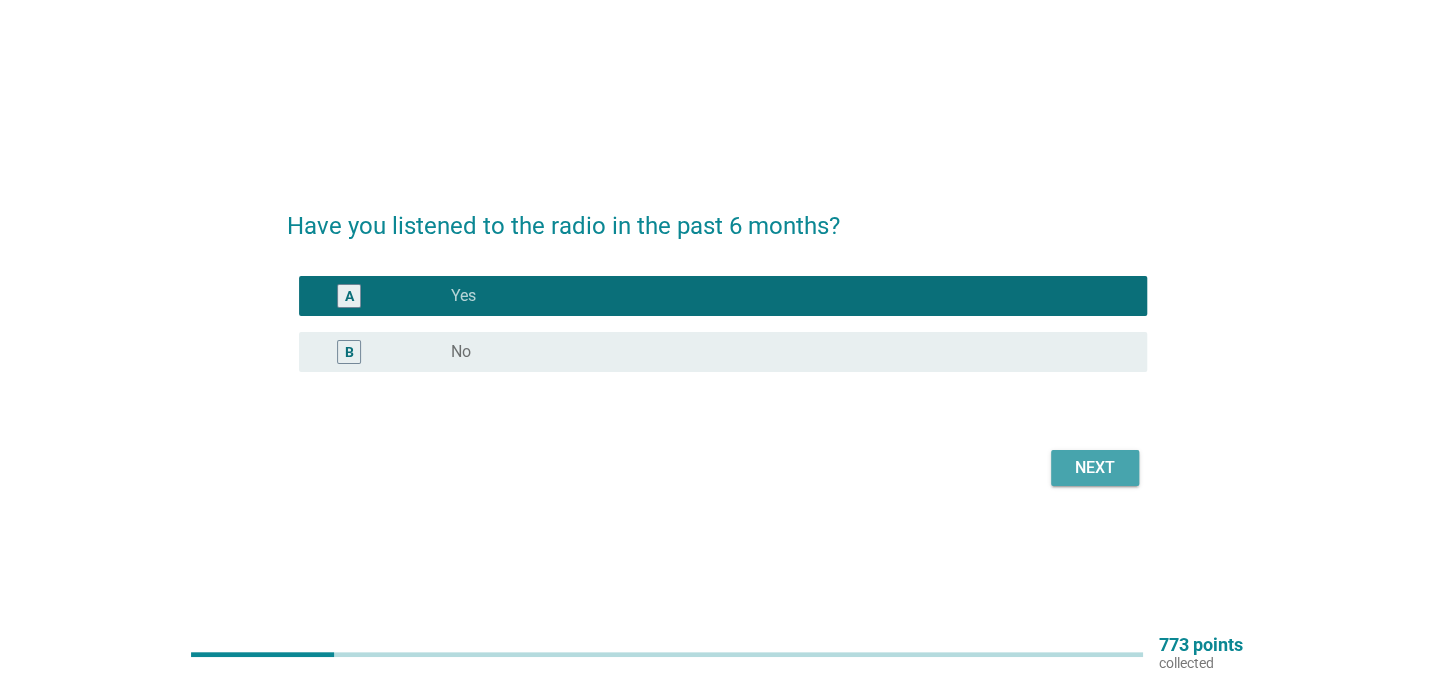 click on "Next" at bounding box center [1095, 468] 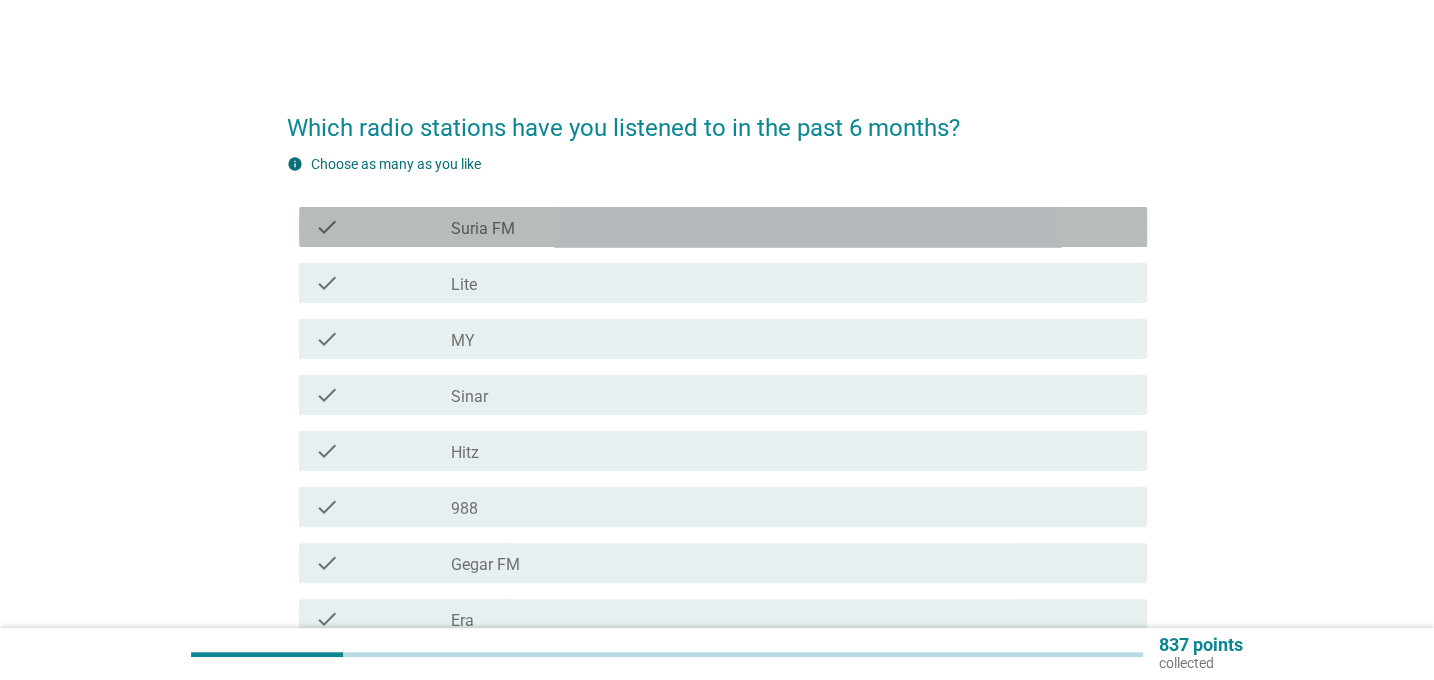 click on "check_box_outline_blank Suria FM" at bounding box center (791, 227) 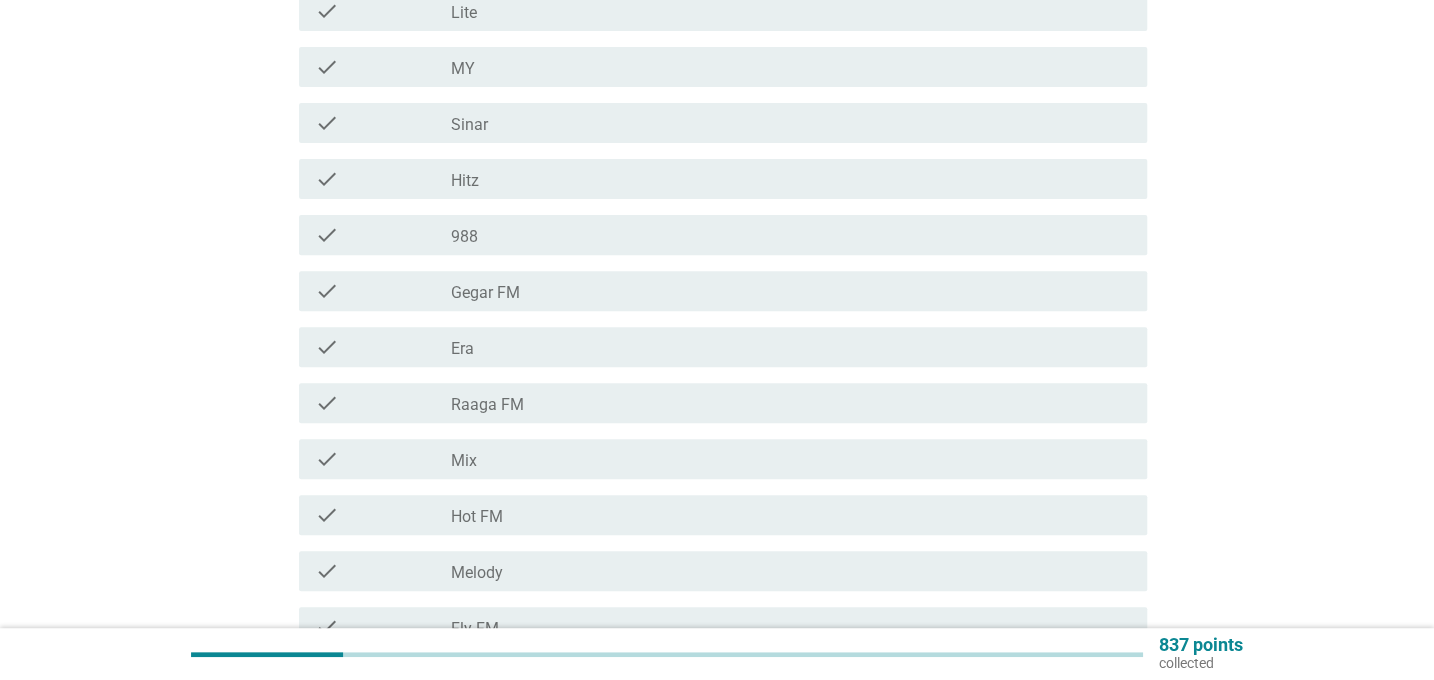 scroll, scrollTop: 532, scrollLeft: 0, axis: vertical 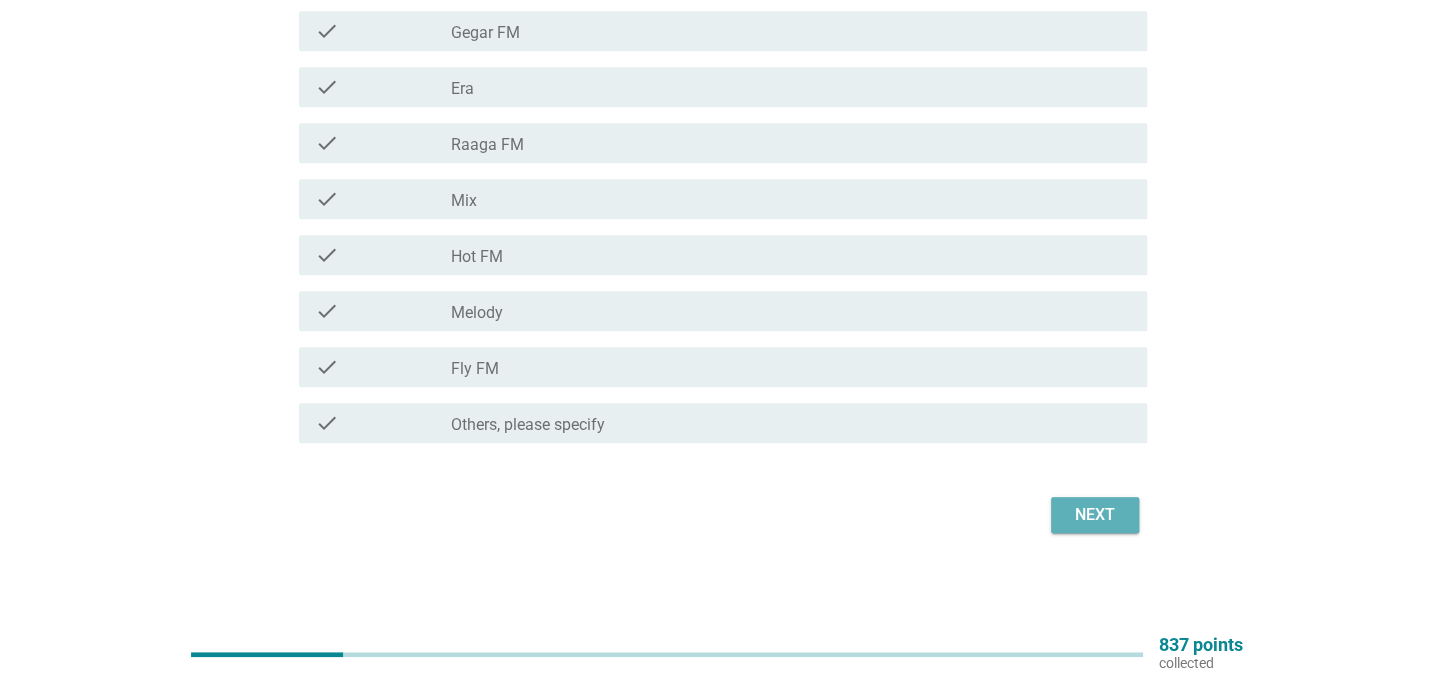 click on "Next" at bounding box center [1095, 515] 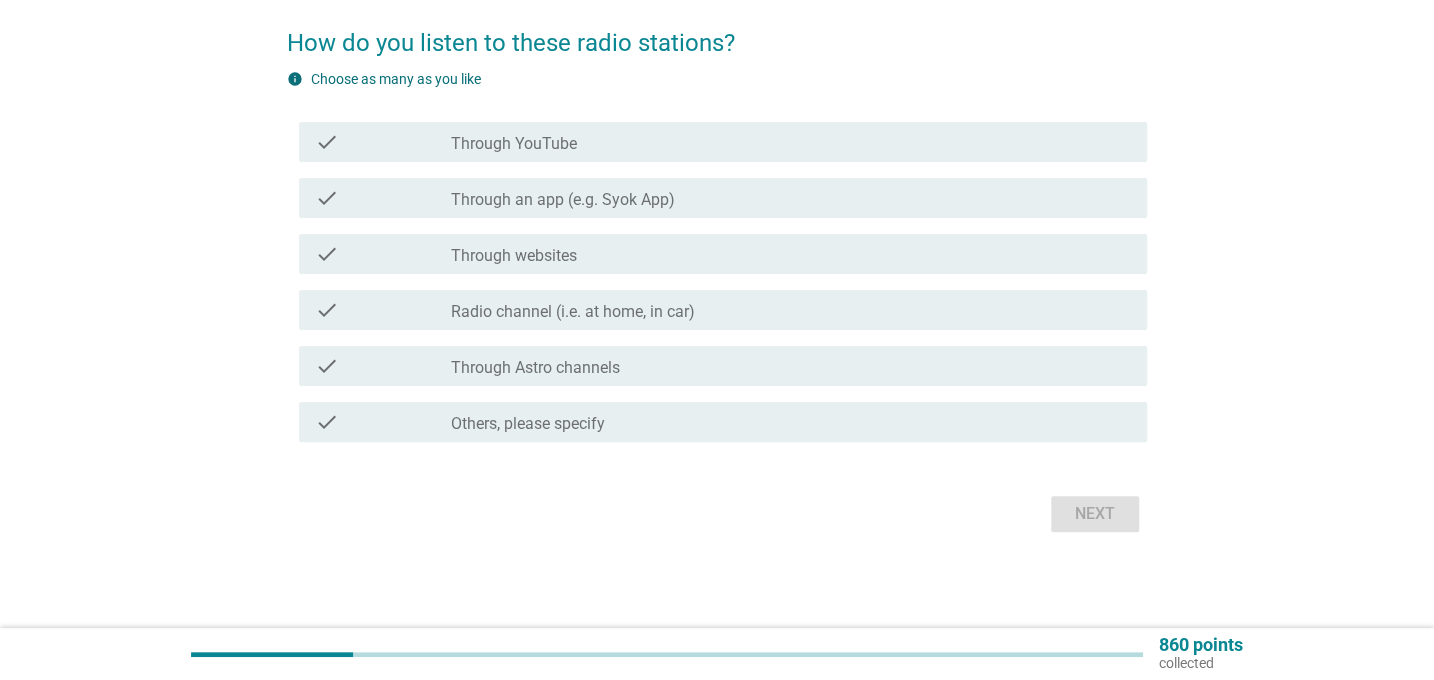 scroll, scrollTop: 0, scrollLeft: 0, axis: both 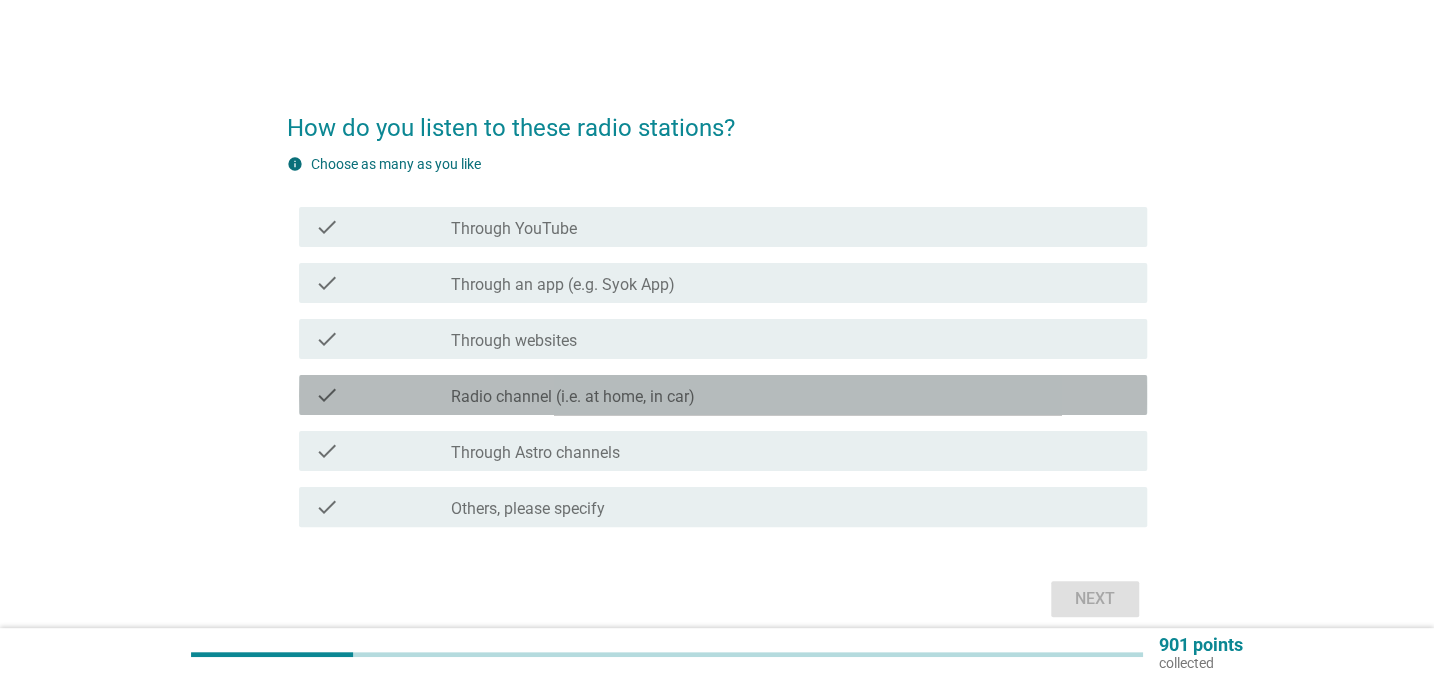 click on "Radio channel (i.e. at home, in car)" at bounding box center (573, 397) 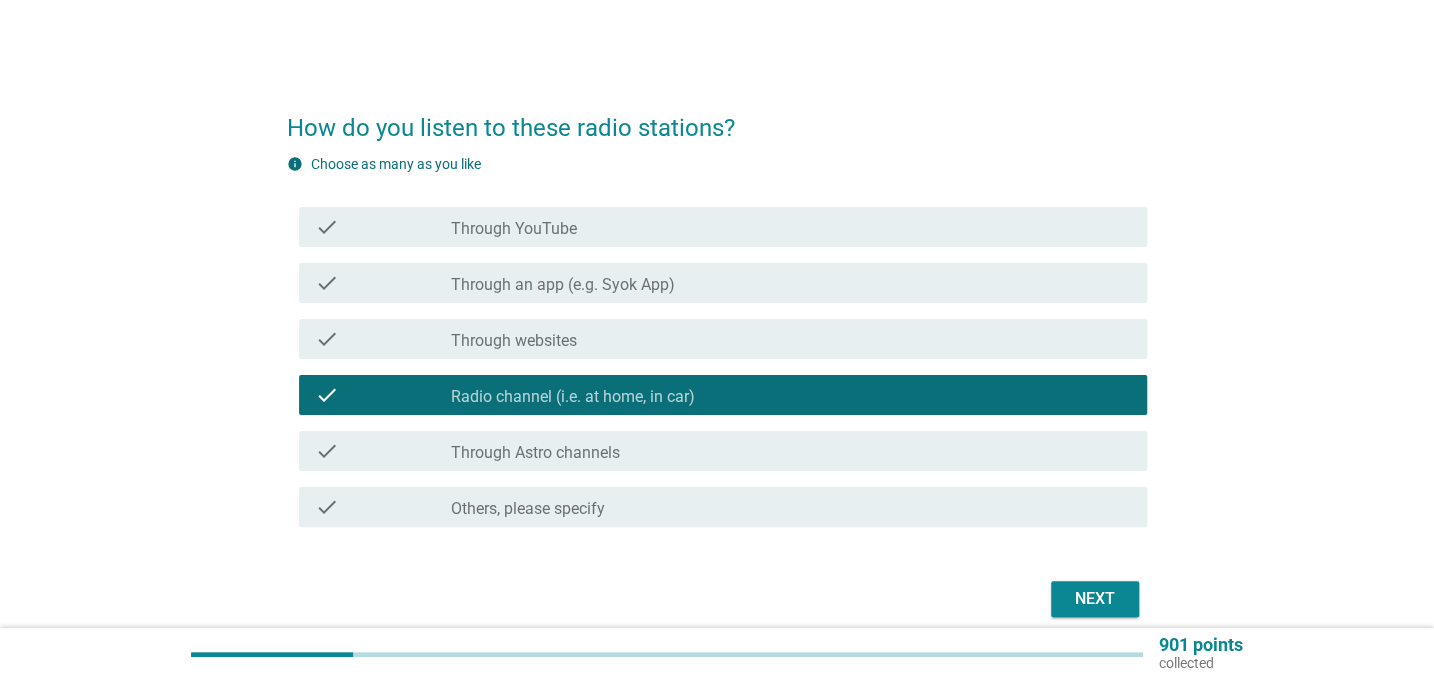 click on "Next" at bounding box center (1095, 599) 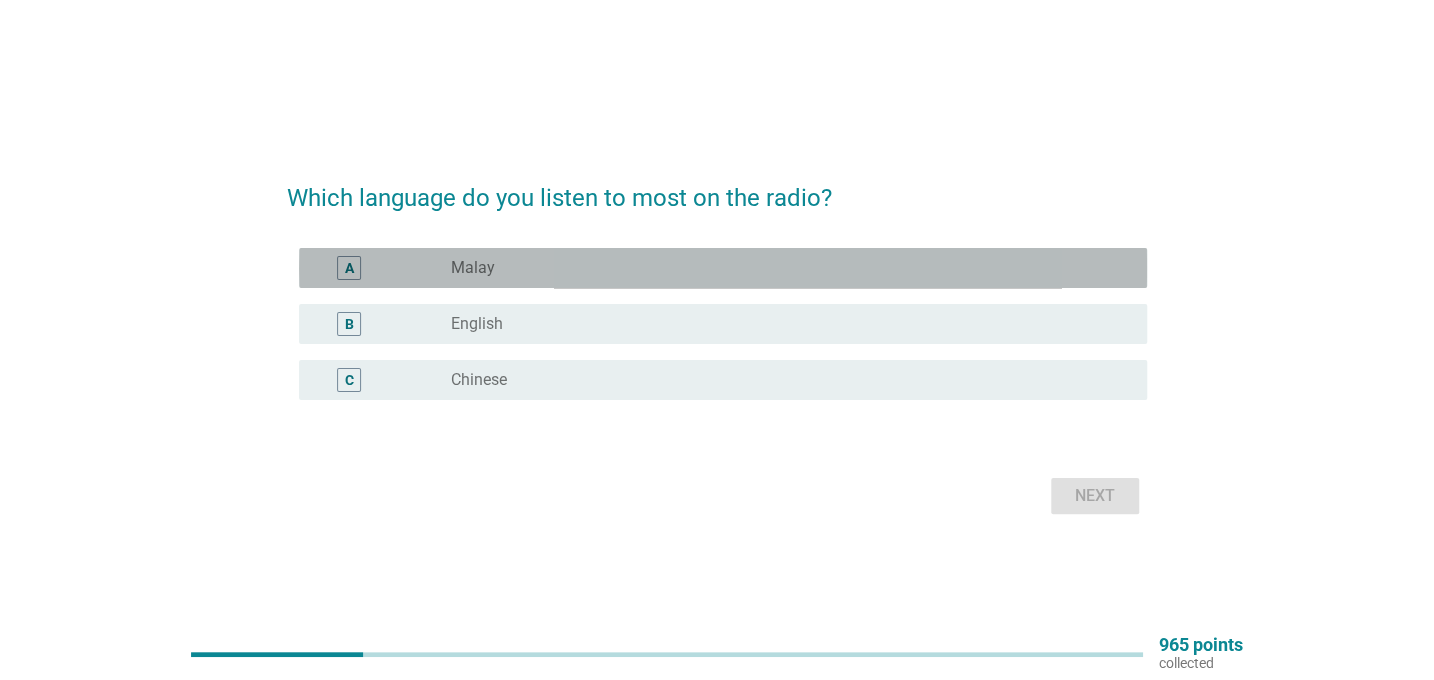 click on "radio_button_unchecked Malay" at bounding box center (783, 268) 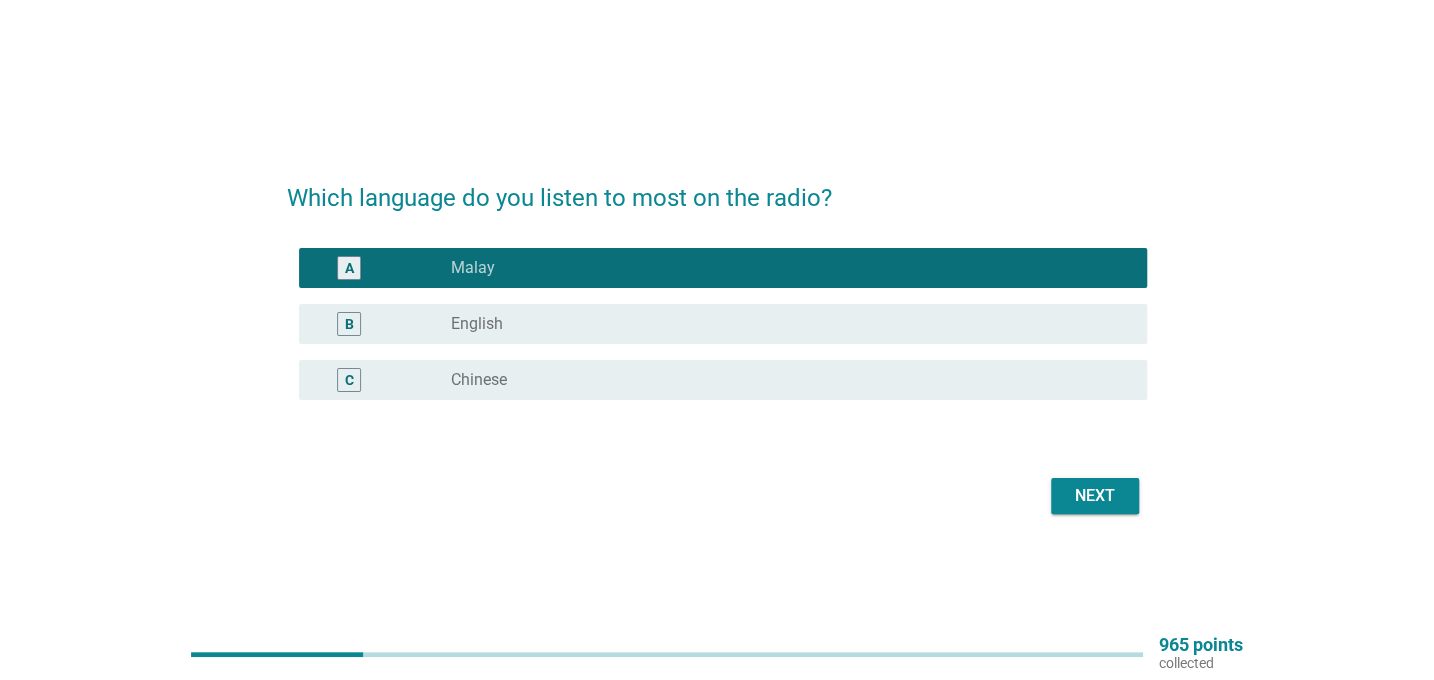 click on "Next" at bounding box center [1095, 496] 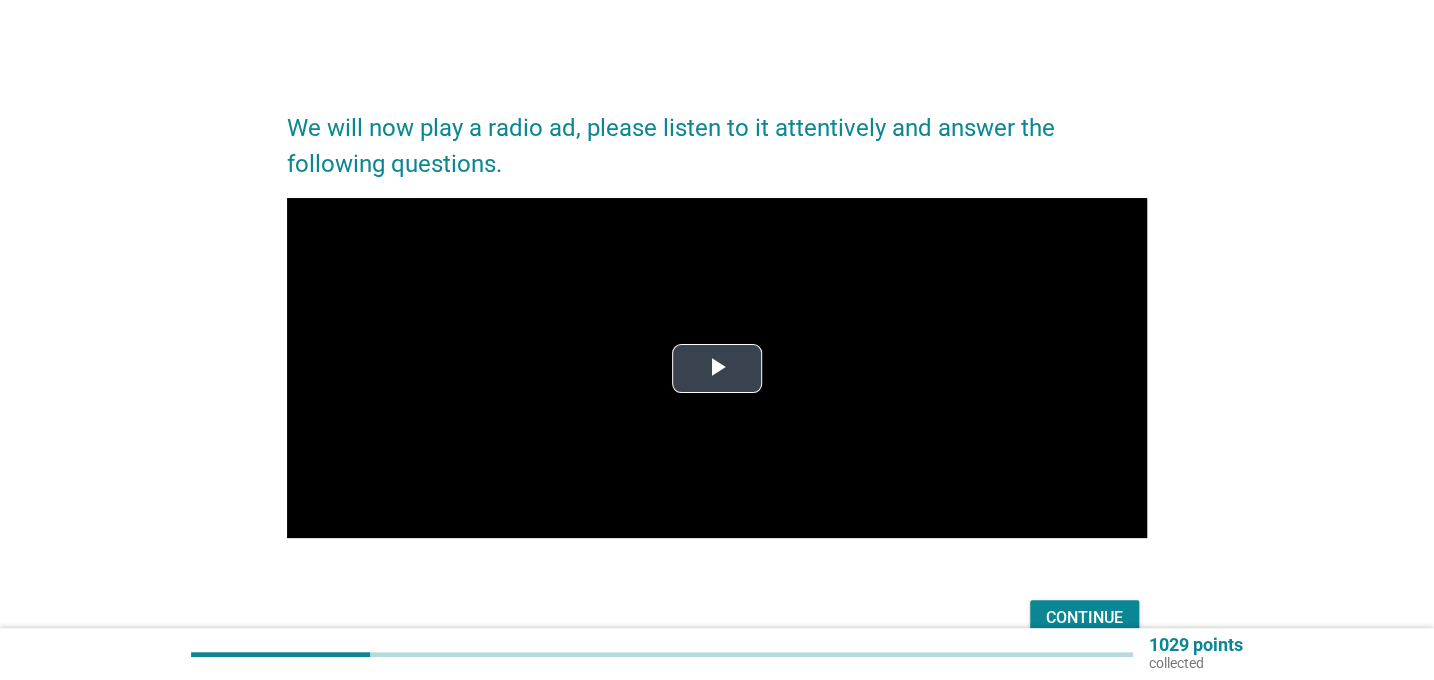 click at bounding box center (717, 368) 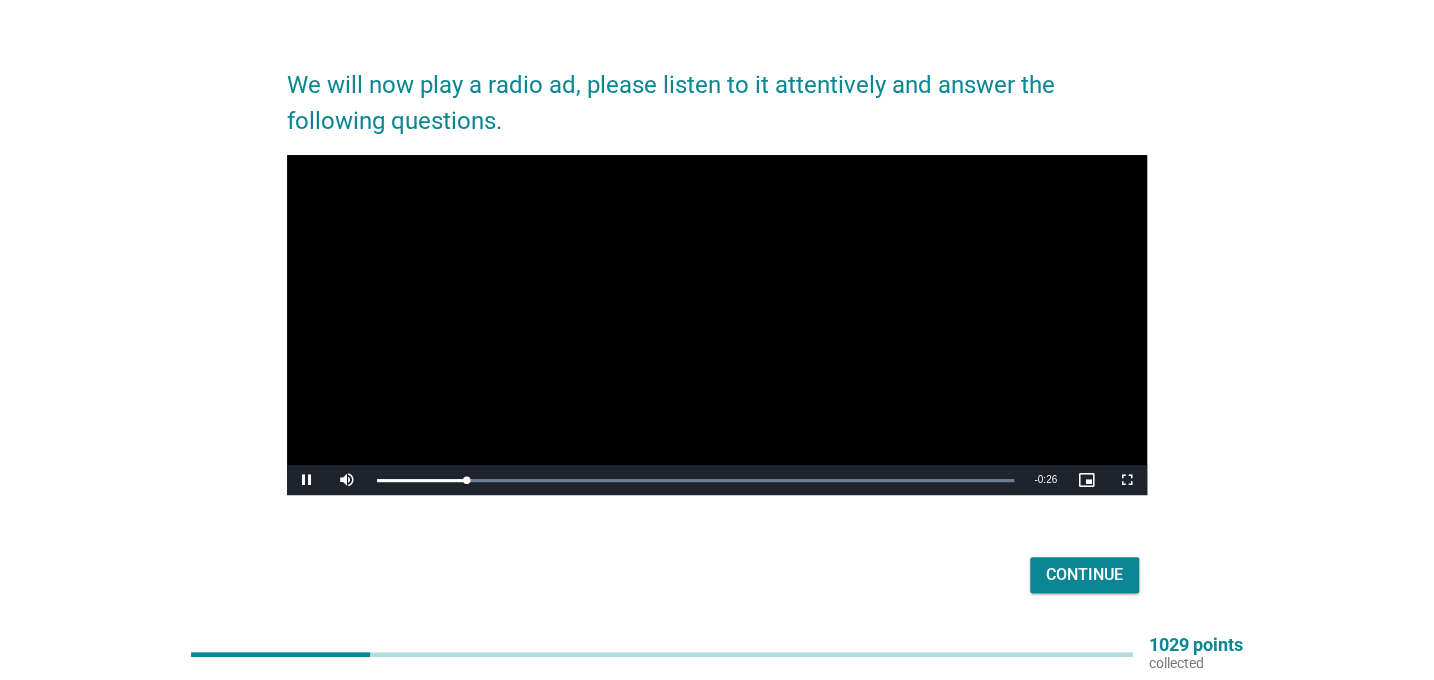 scroll, scrollTop: 12, scrollLeft: 0, axis: vertical 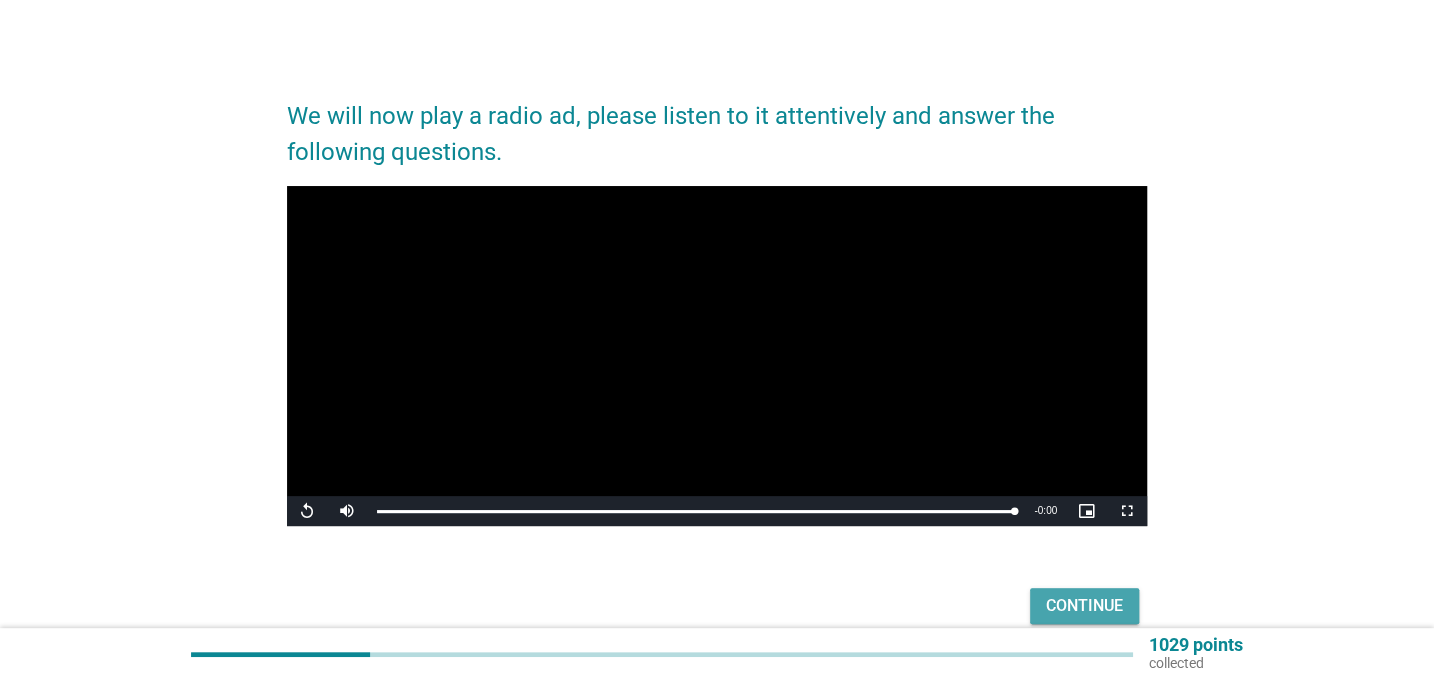 click on "Continue" at bounding box center [1084, 606] 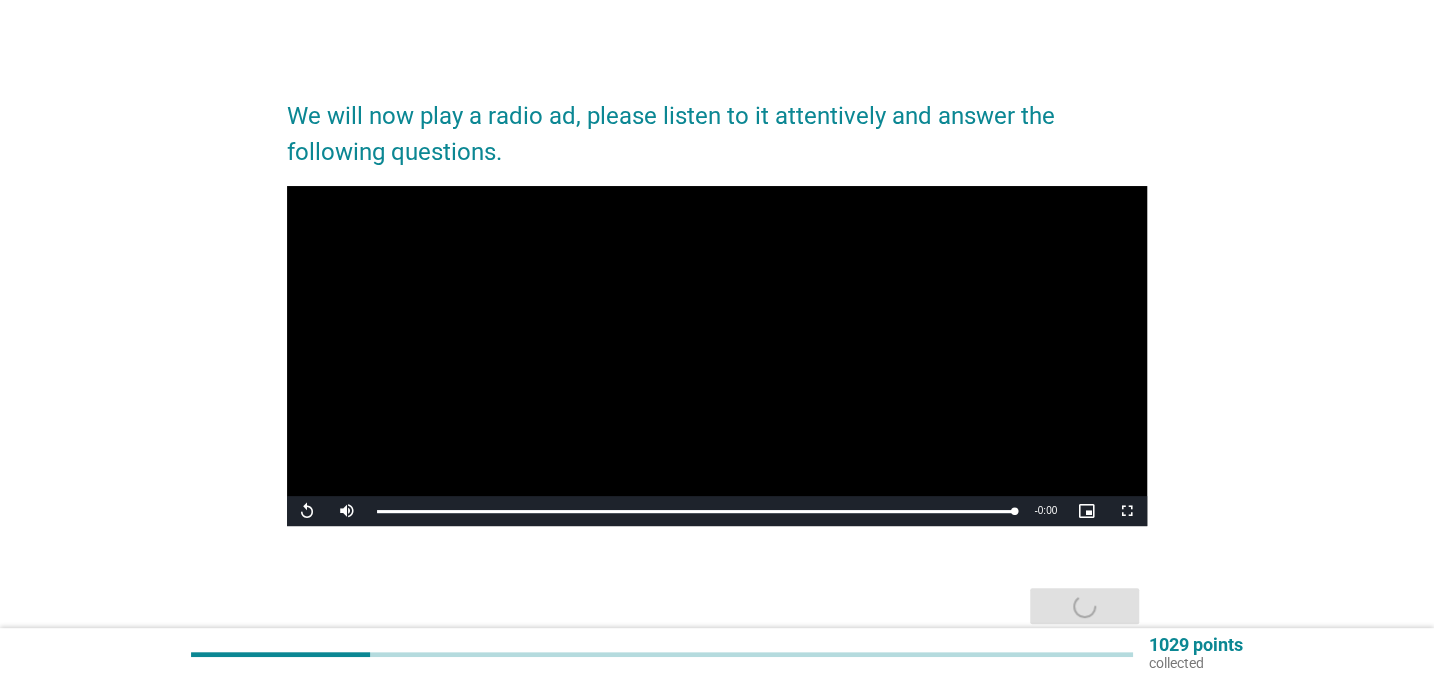 scroll, scrollTop: 0, scrollLeft: 0, axis: both 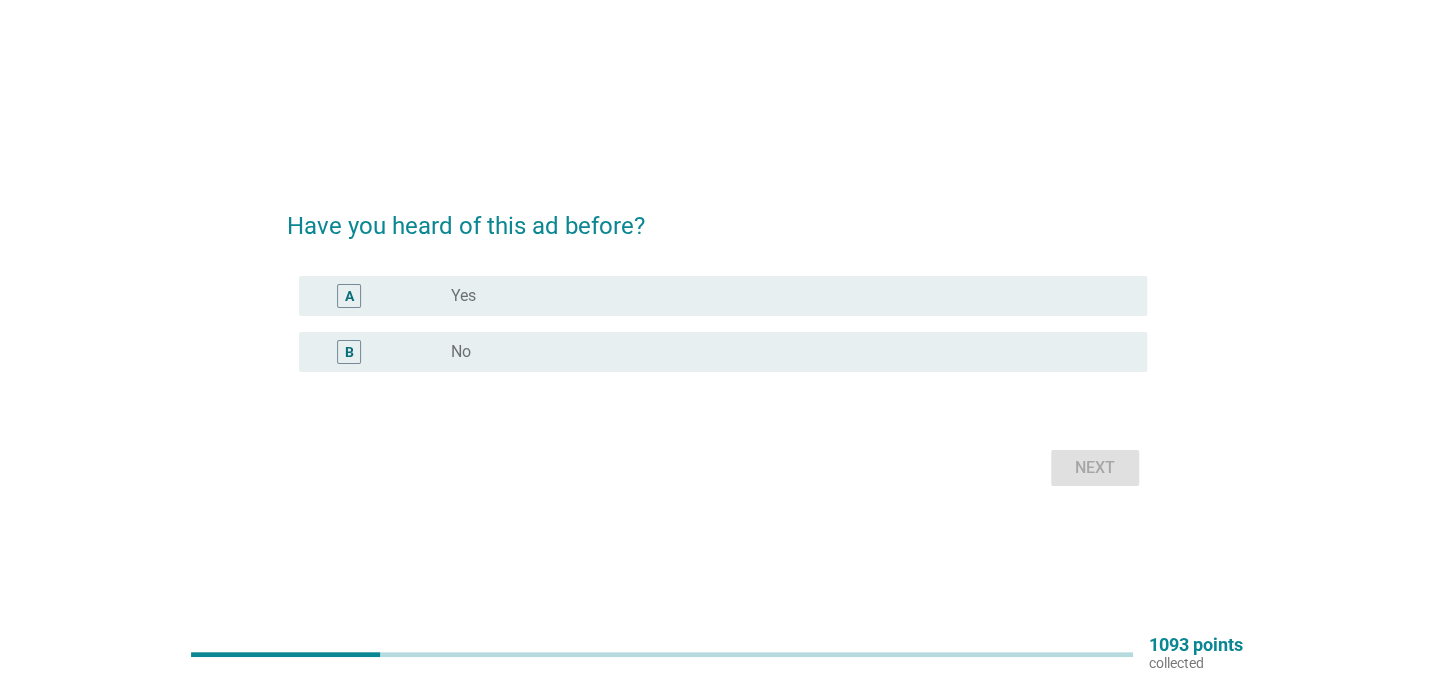 click on "A" at bounding box center [383, 296] 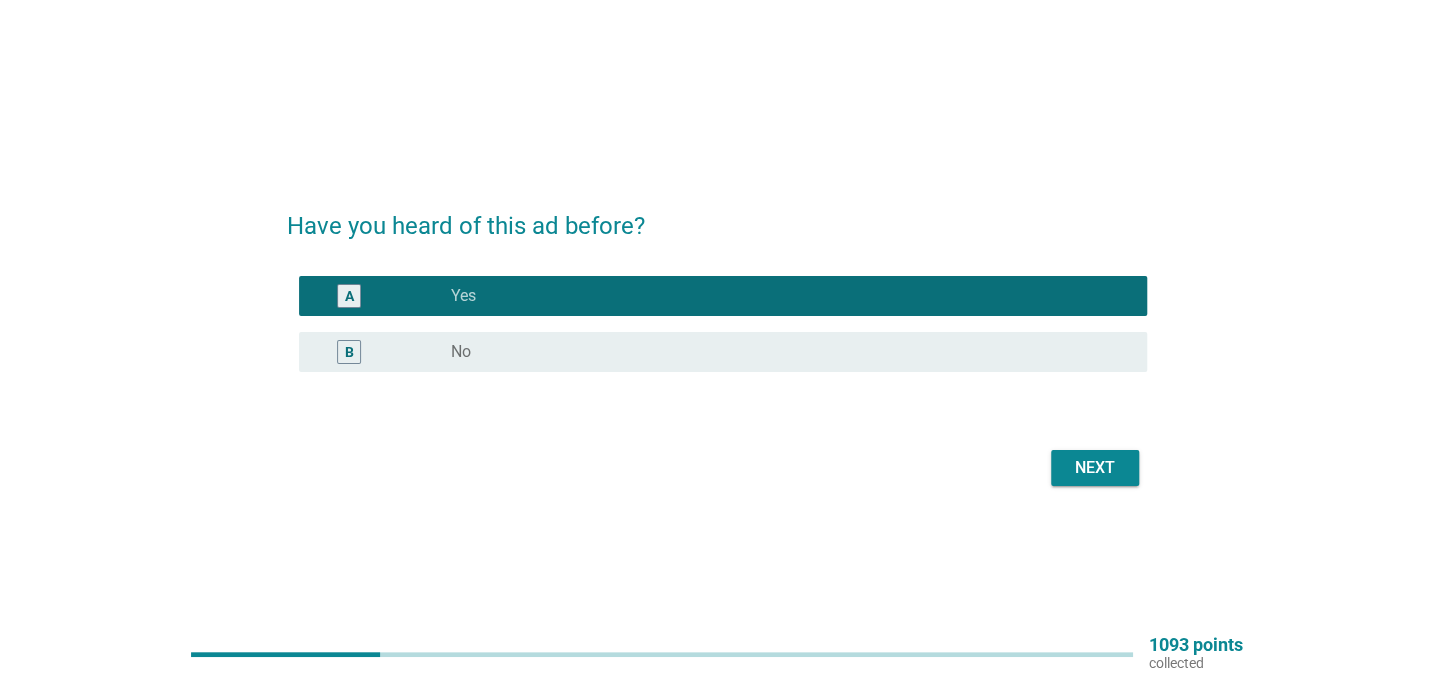 click on "Next" at bounding box center (1095, 468) 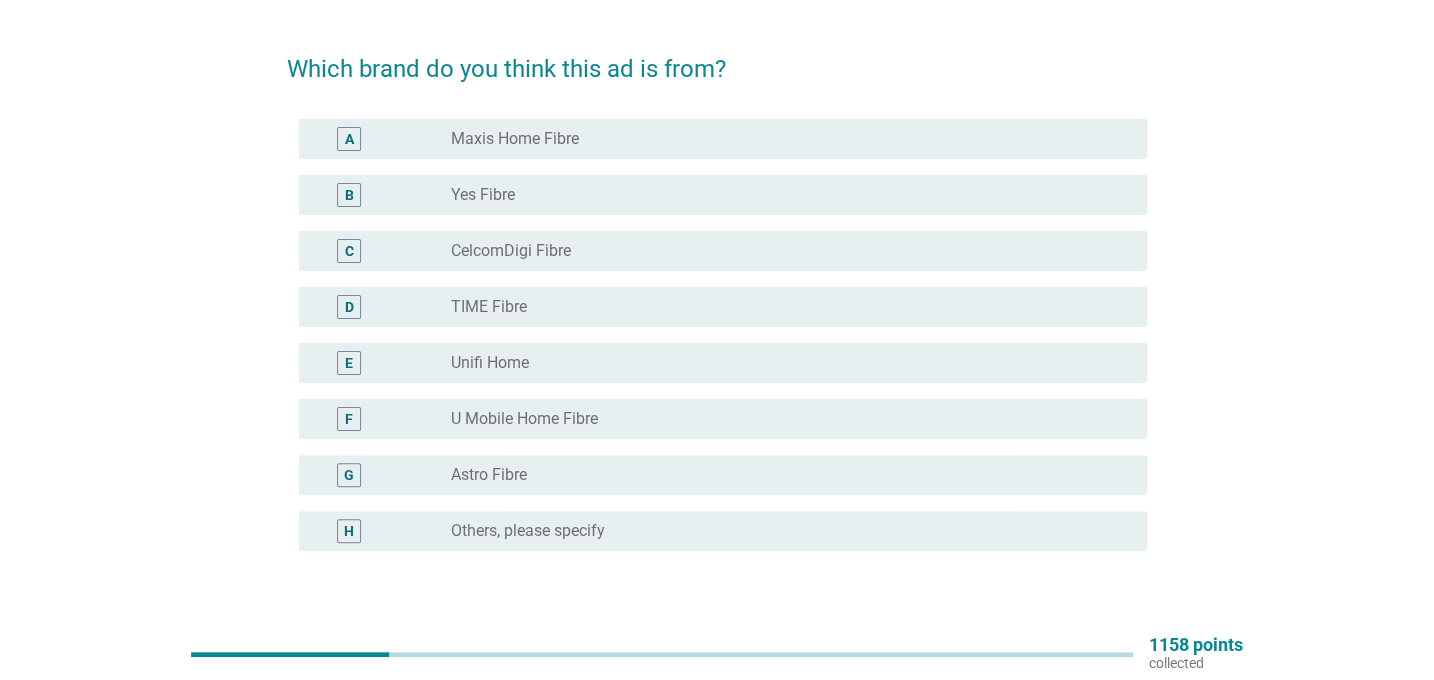 scroll, scrollTop: 90, scrollLeft: 0, axis: vertical 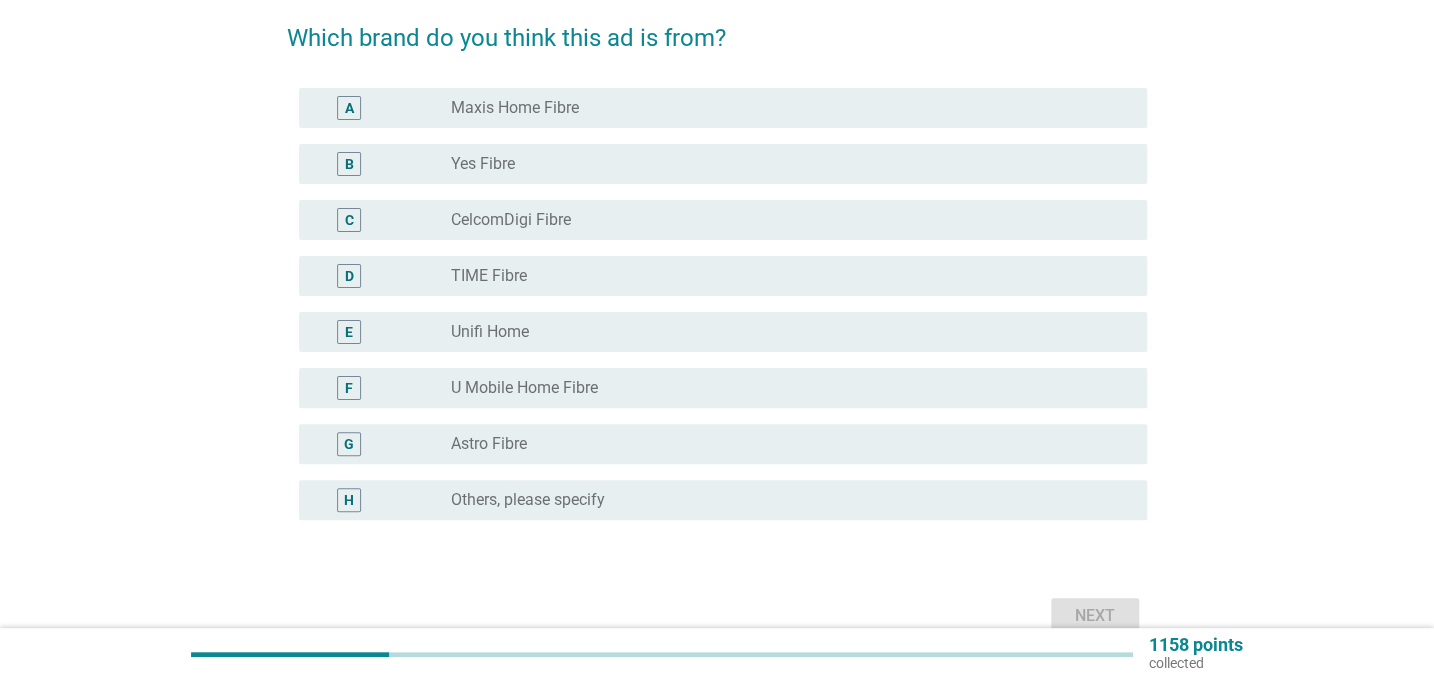click on "radio_button_unchecked Maxis Home Fibre" at bounding box center (783, 108) 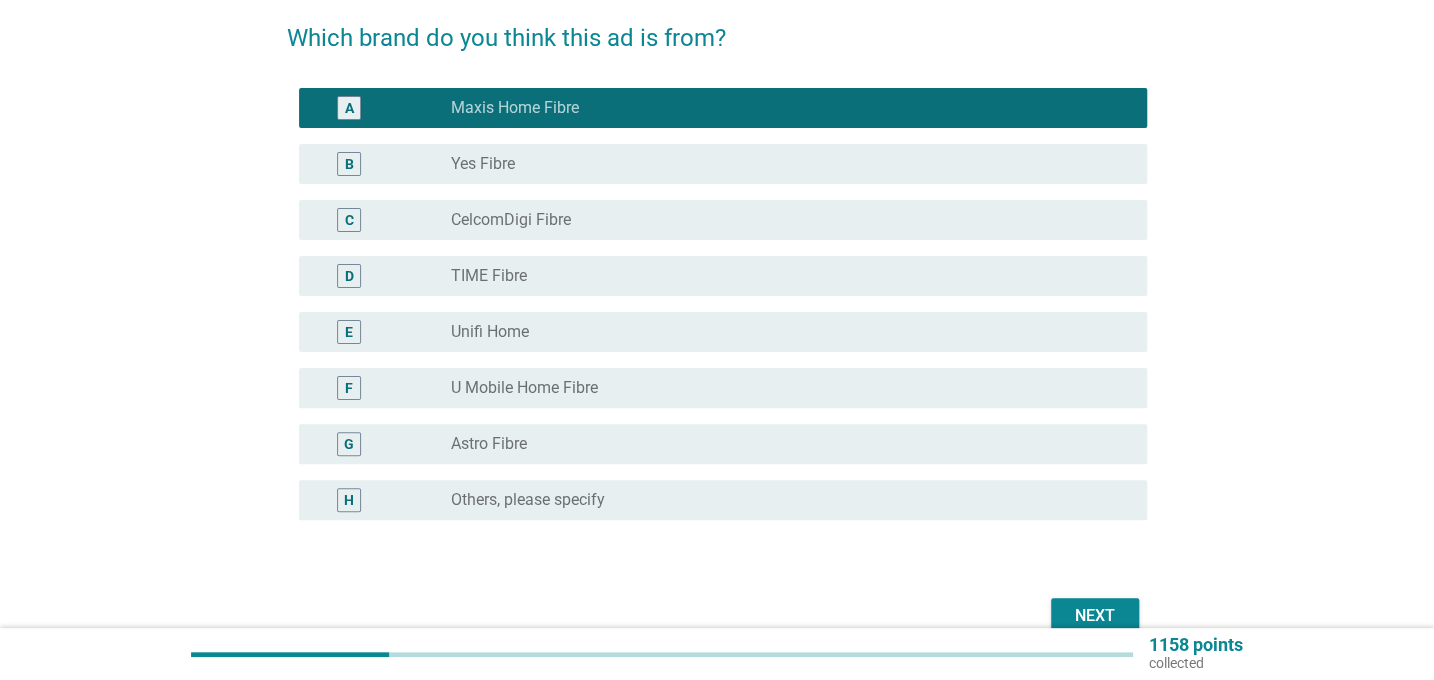click on "Next" at bounding box center [1095, 616] 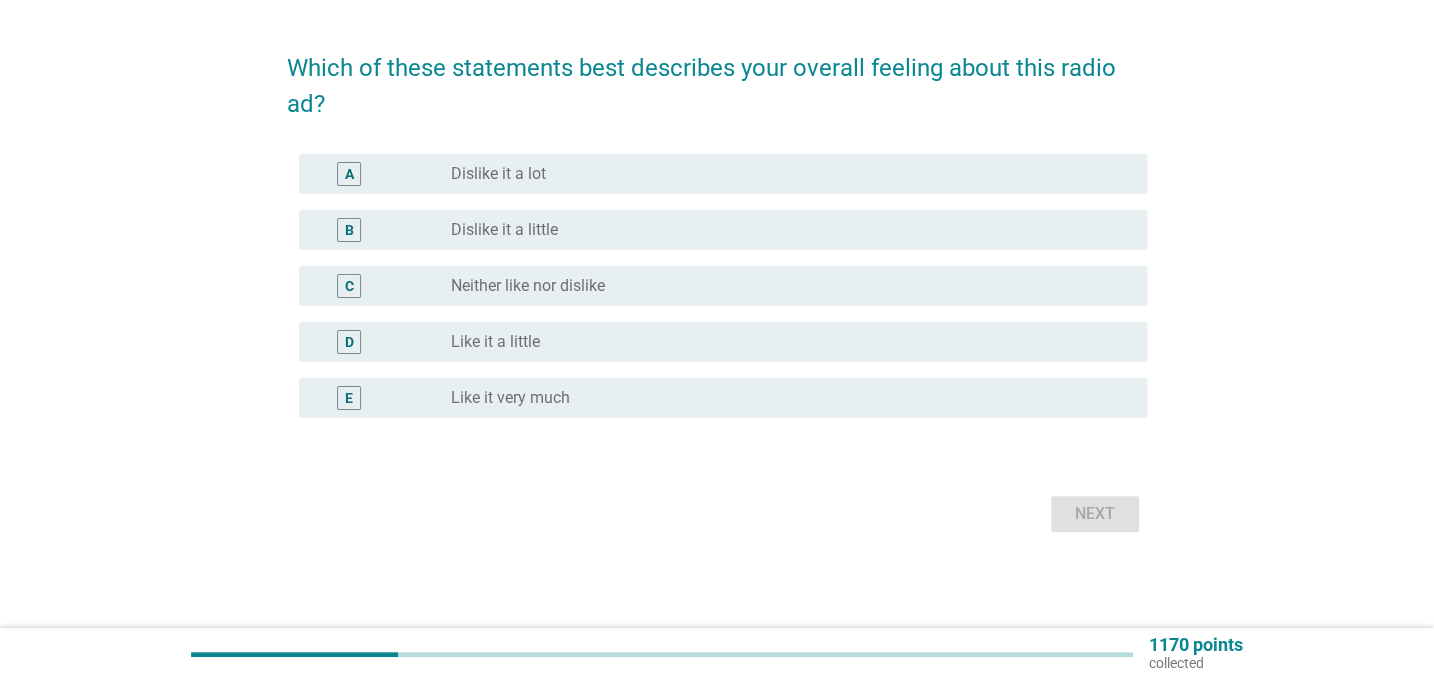scroll, scrollTop: 0, scrollLeft: 0, axis: both 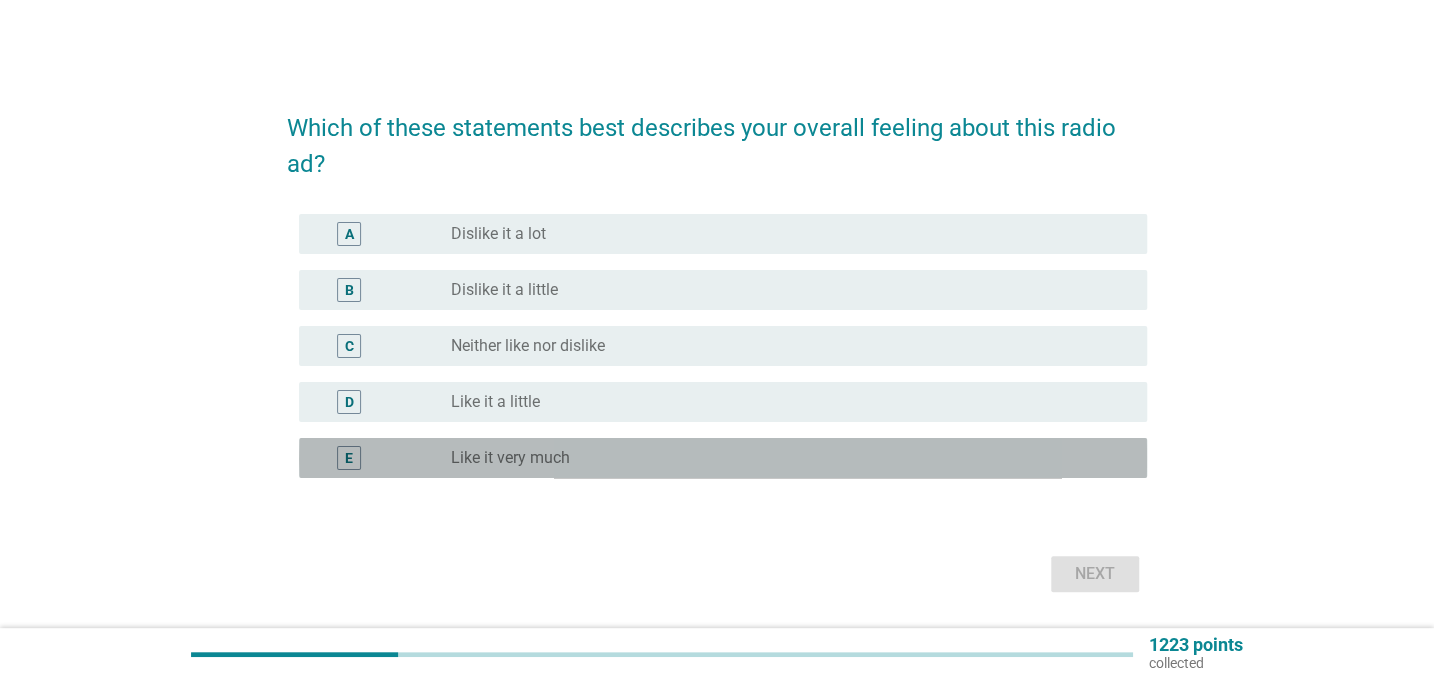click on "E" at bounding box center (349, 458) 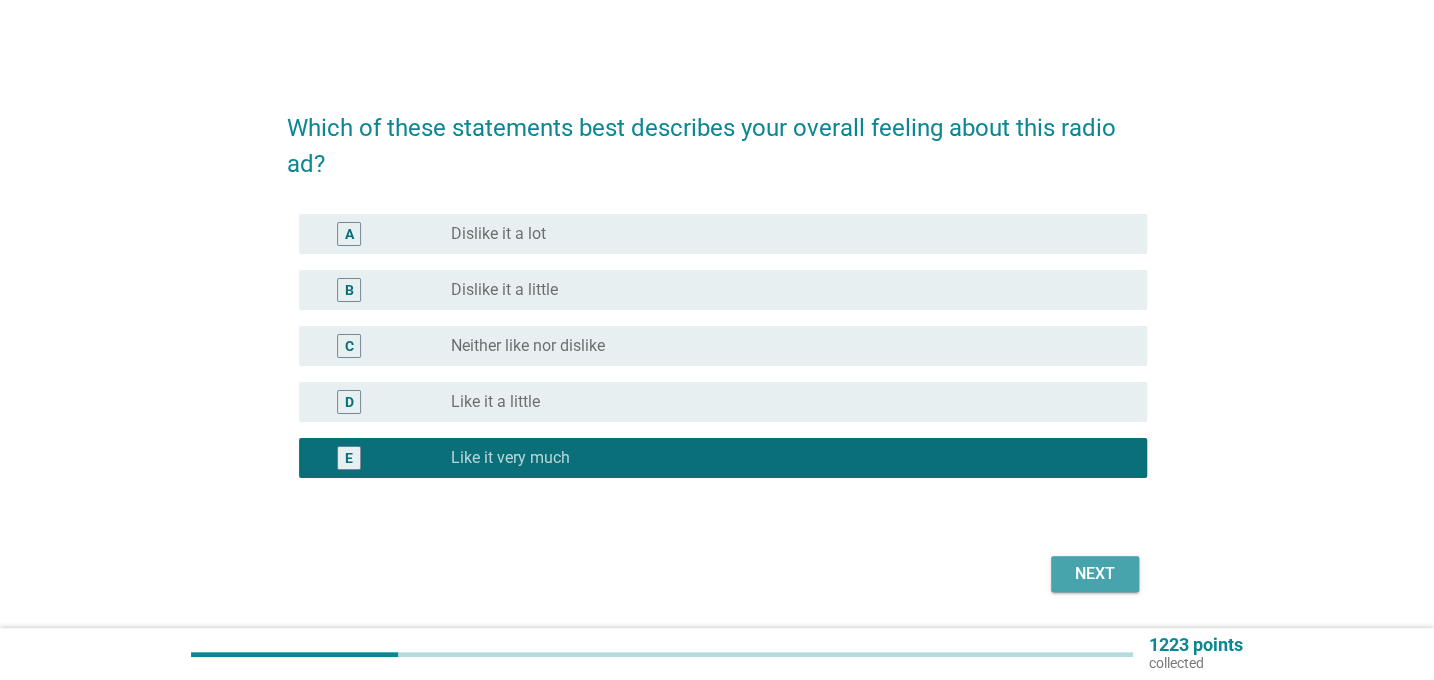 click on "Next" at bounding box center (1095, 574) 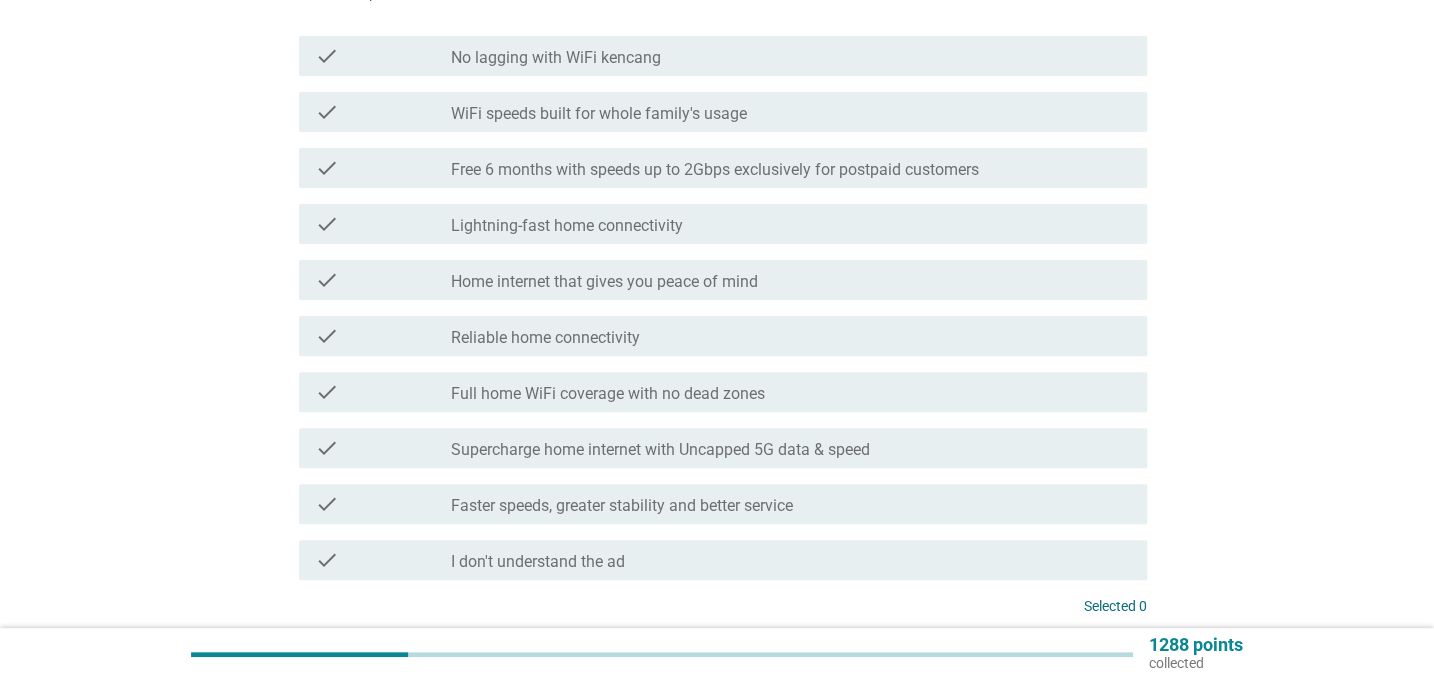 scroll, scrollTop: 181, scrollLeft: 0, axis: vertical 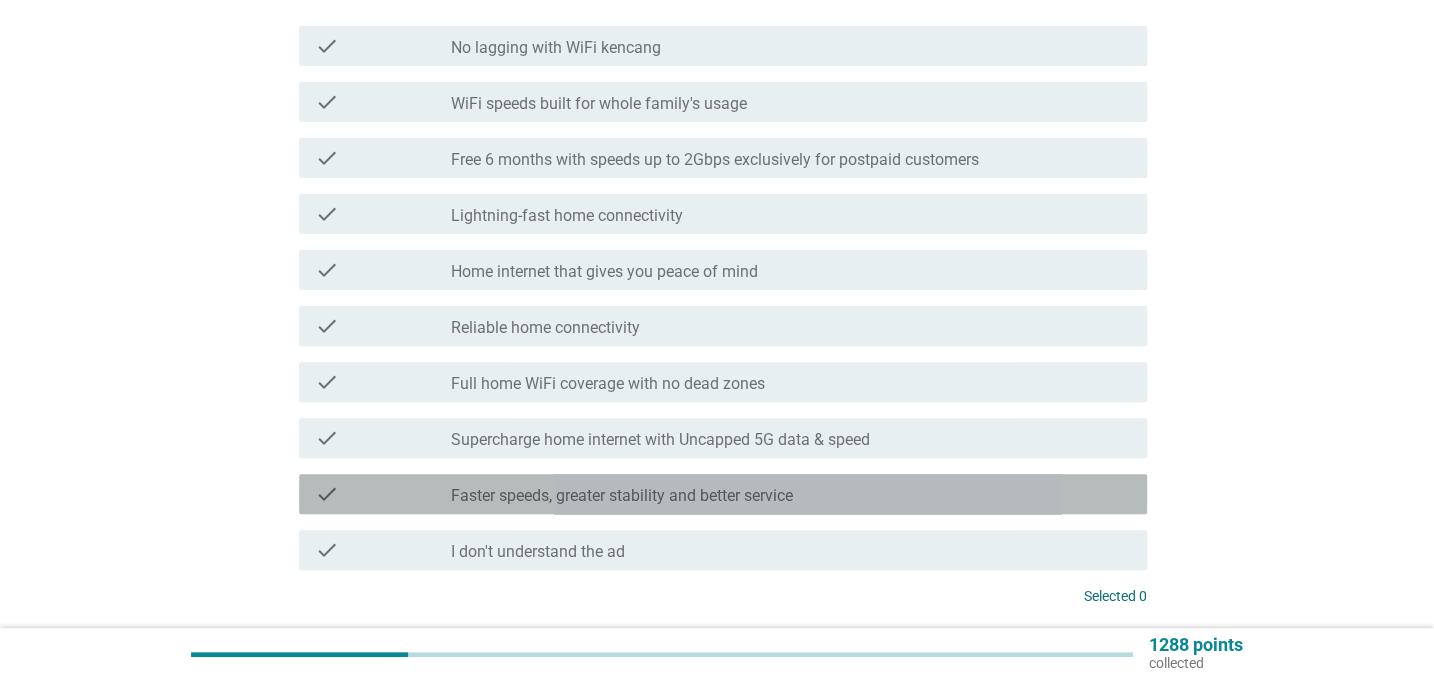 click on "Faster speeds, greater stability and better service" at bounding box center [622, 496] 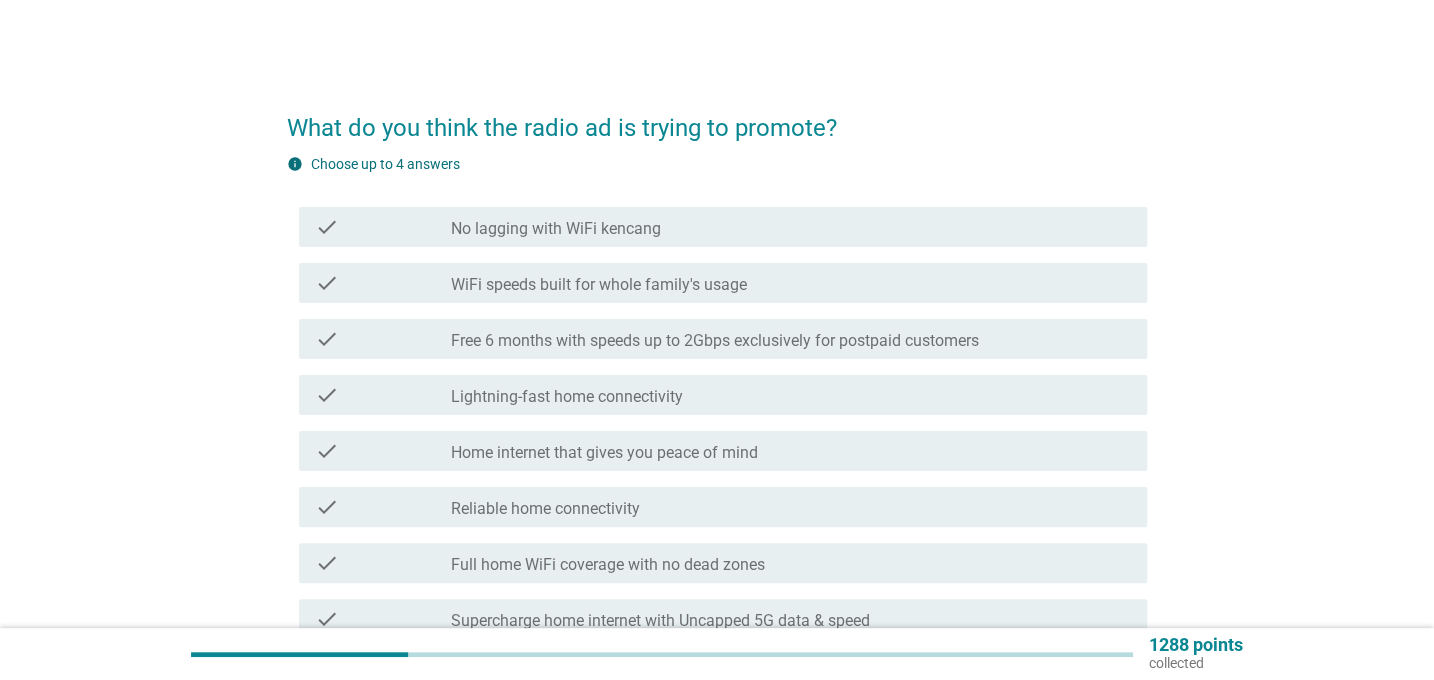 scroll, scrollTop: 0, scrollLeft: 0, axis: both 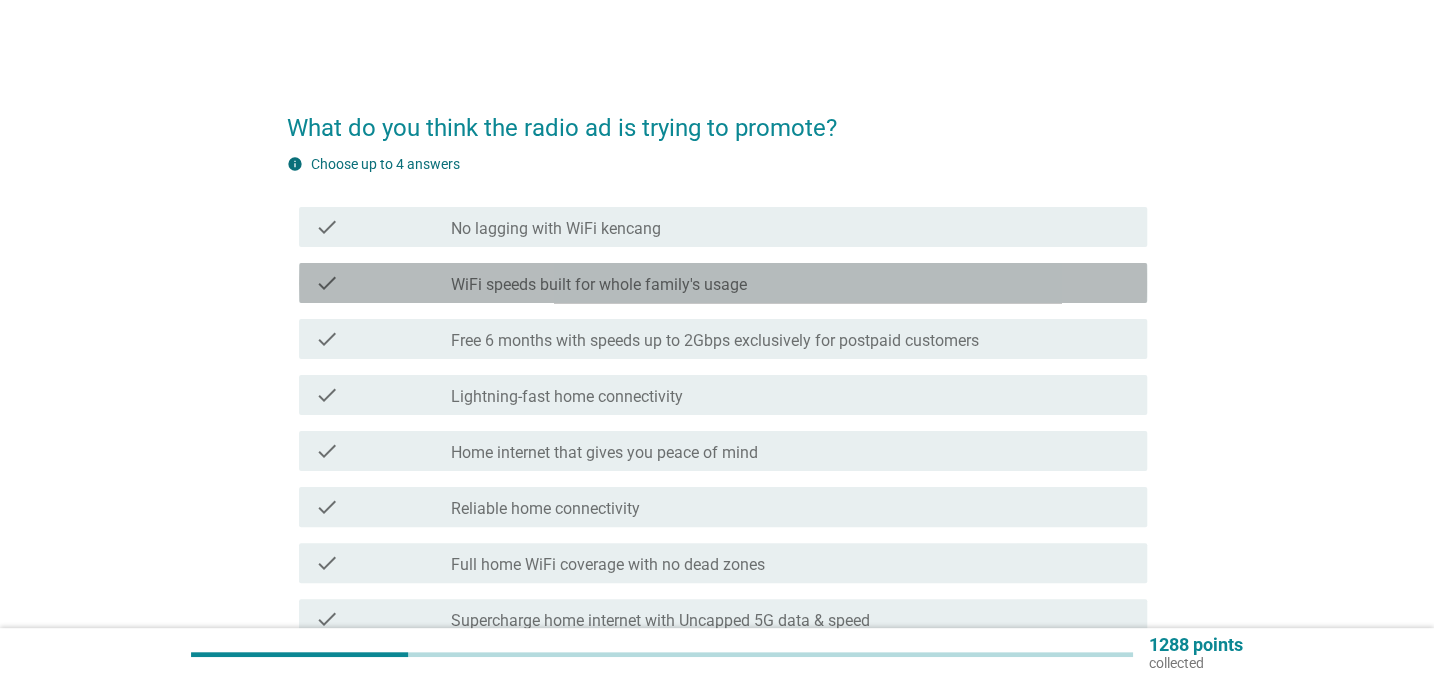 click on "WiFi speeds built for whole family's usage" at bounding box center [599, 285] 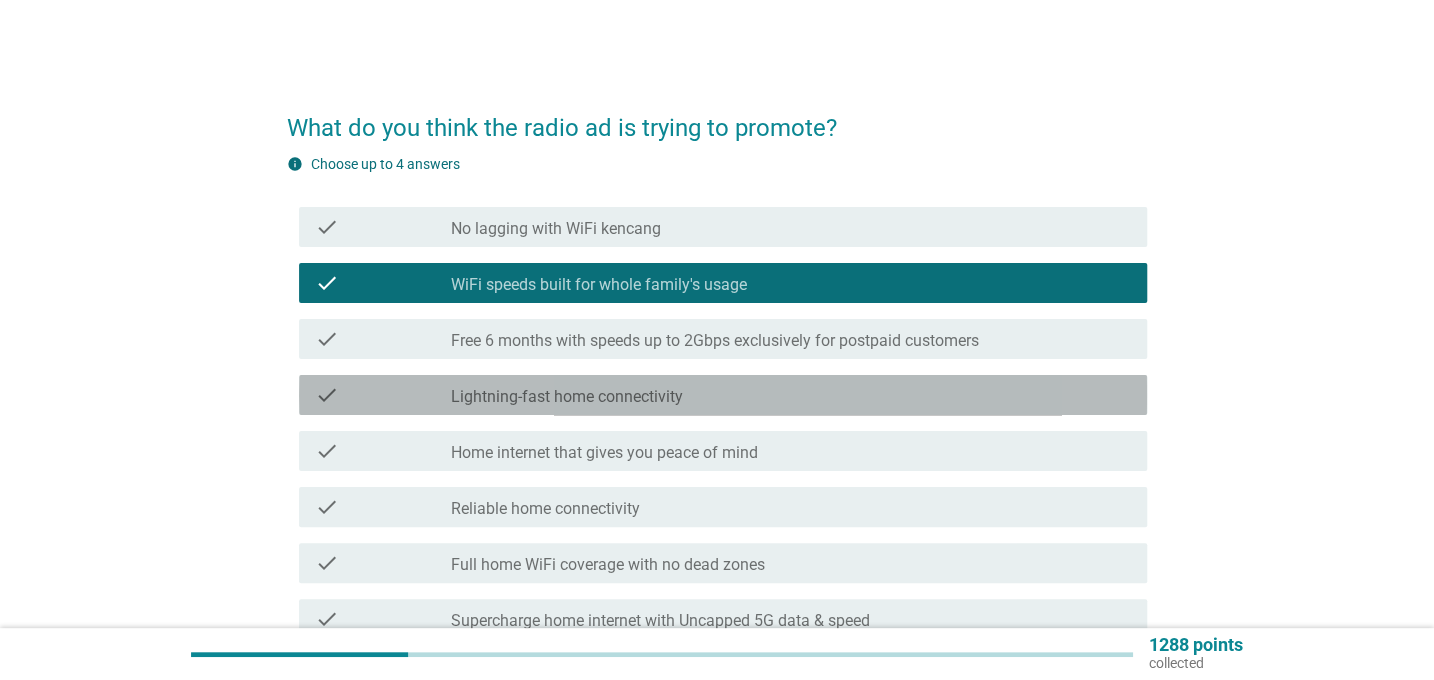 click on "Lightning-fast home connectivity" at bounding box center (567, 397) 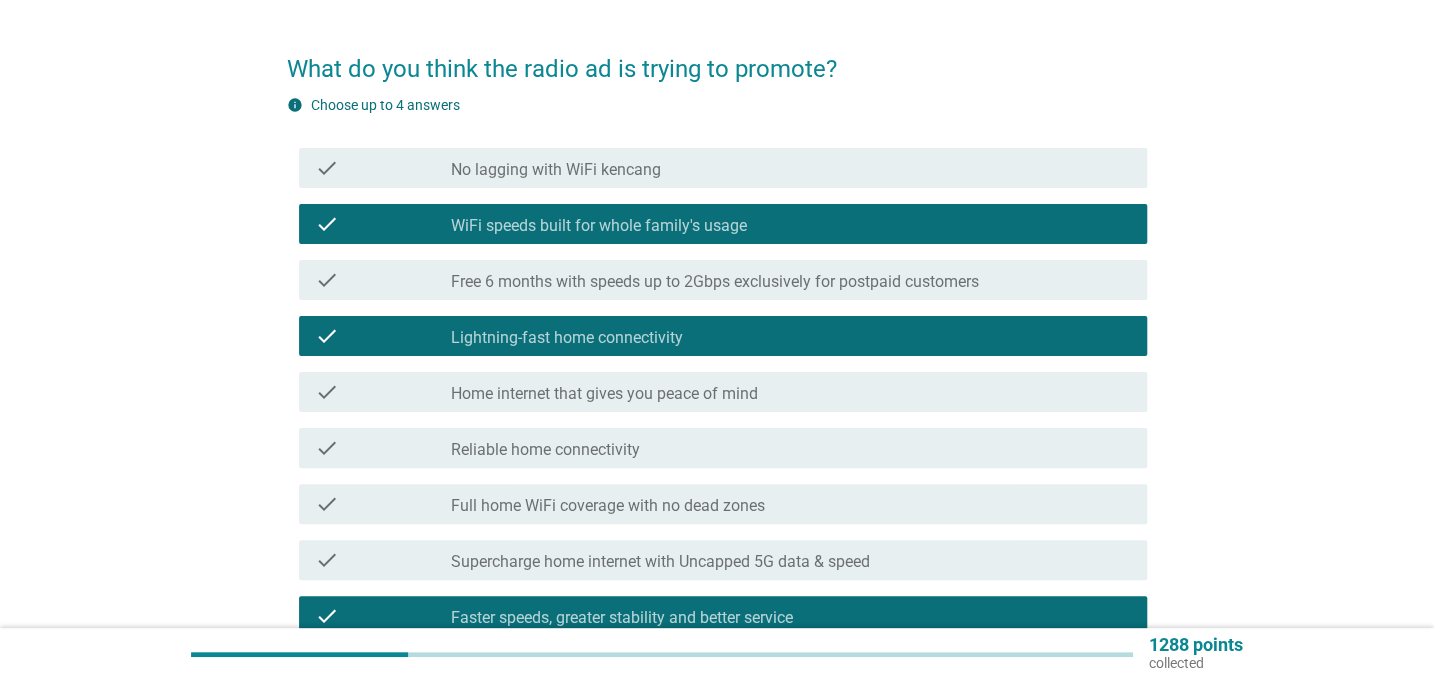 scroll, scrollTop: 90, scrollLeft: 0, axis: vertical 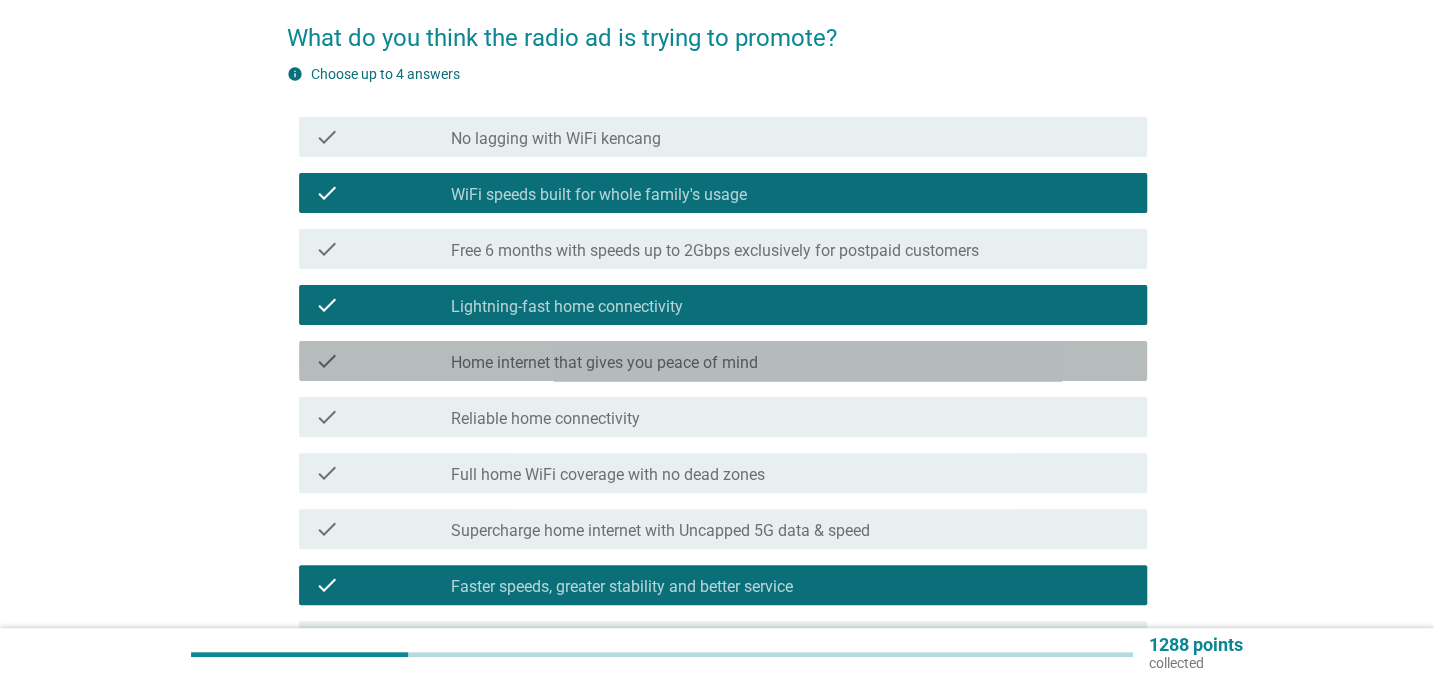 click on "Home internet that gives you peace of mind" at bounding box center (604, 363) 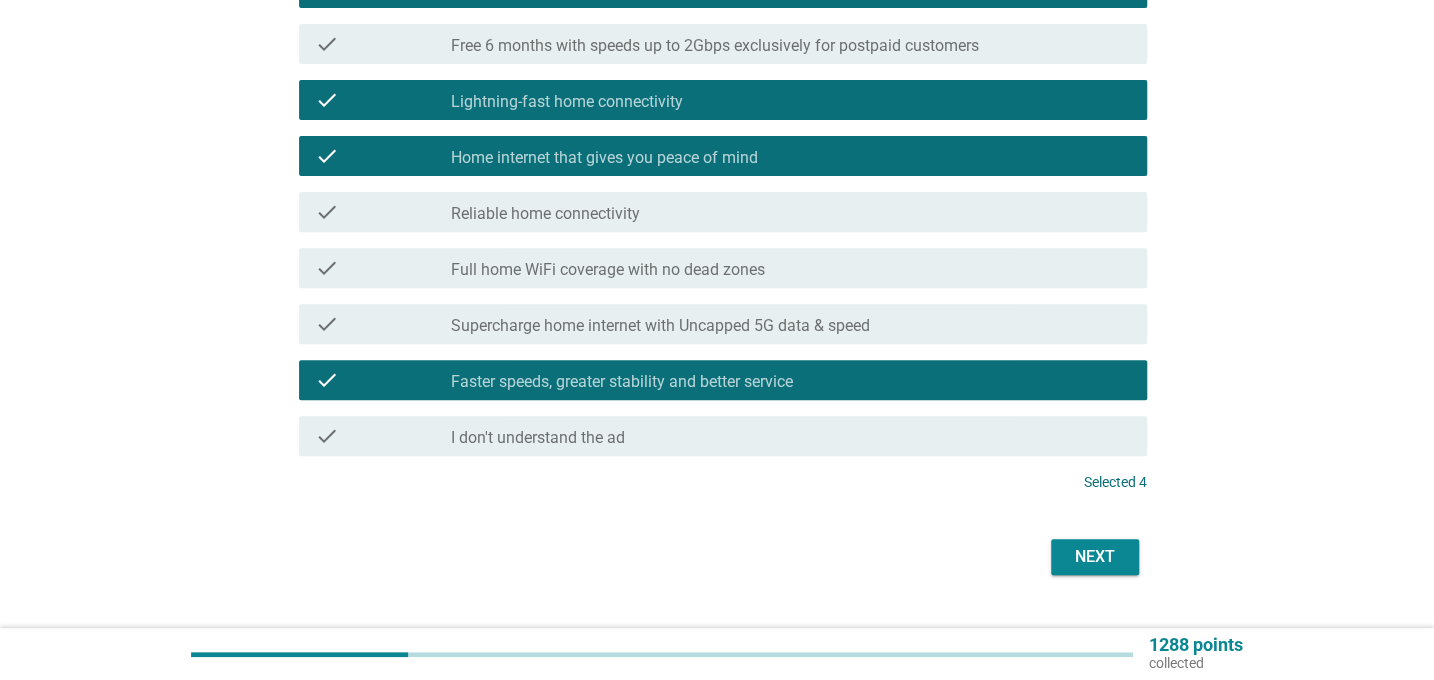 scroll, scrollTop: 338, scrollLeft: 0, axis: vertical 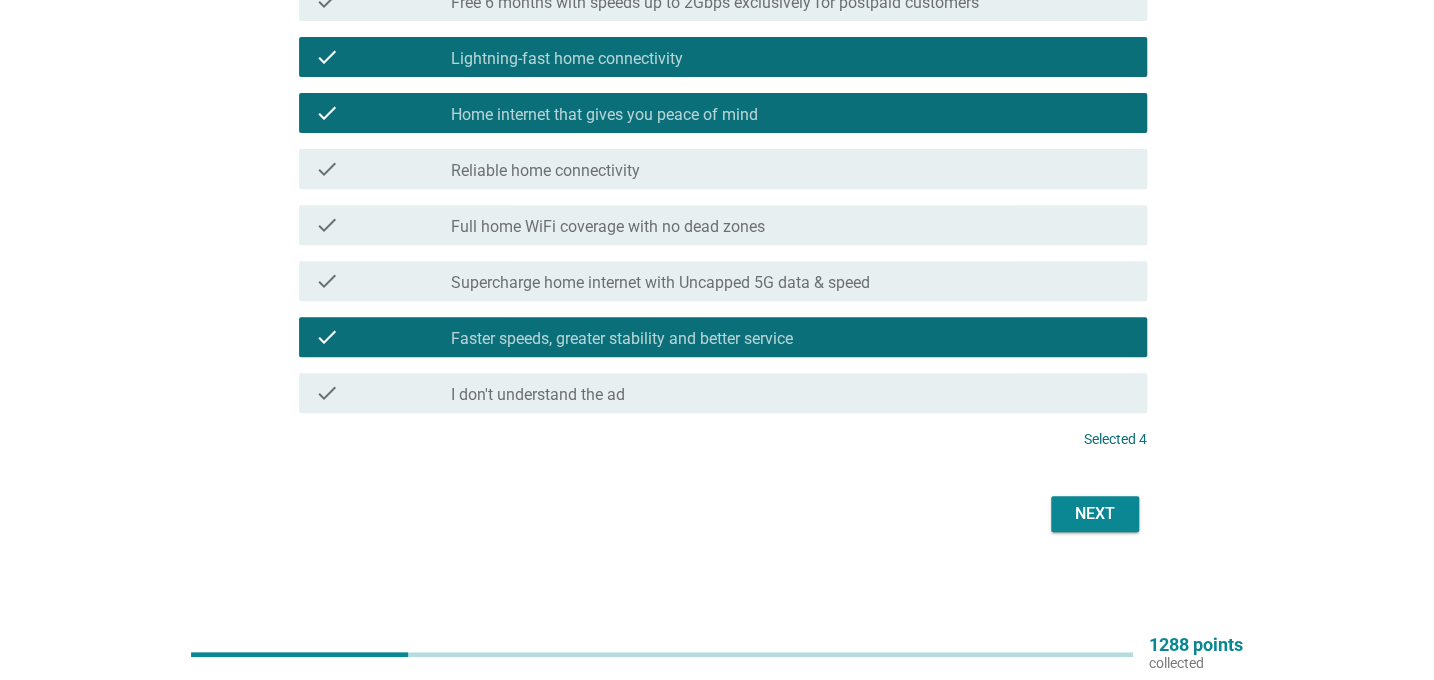 click on "Next" at bounding box center (1095, 514) 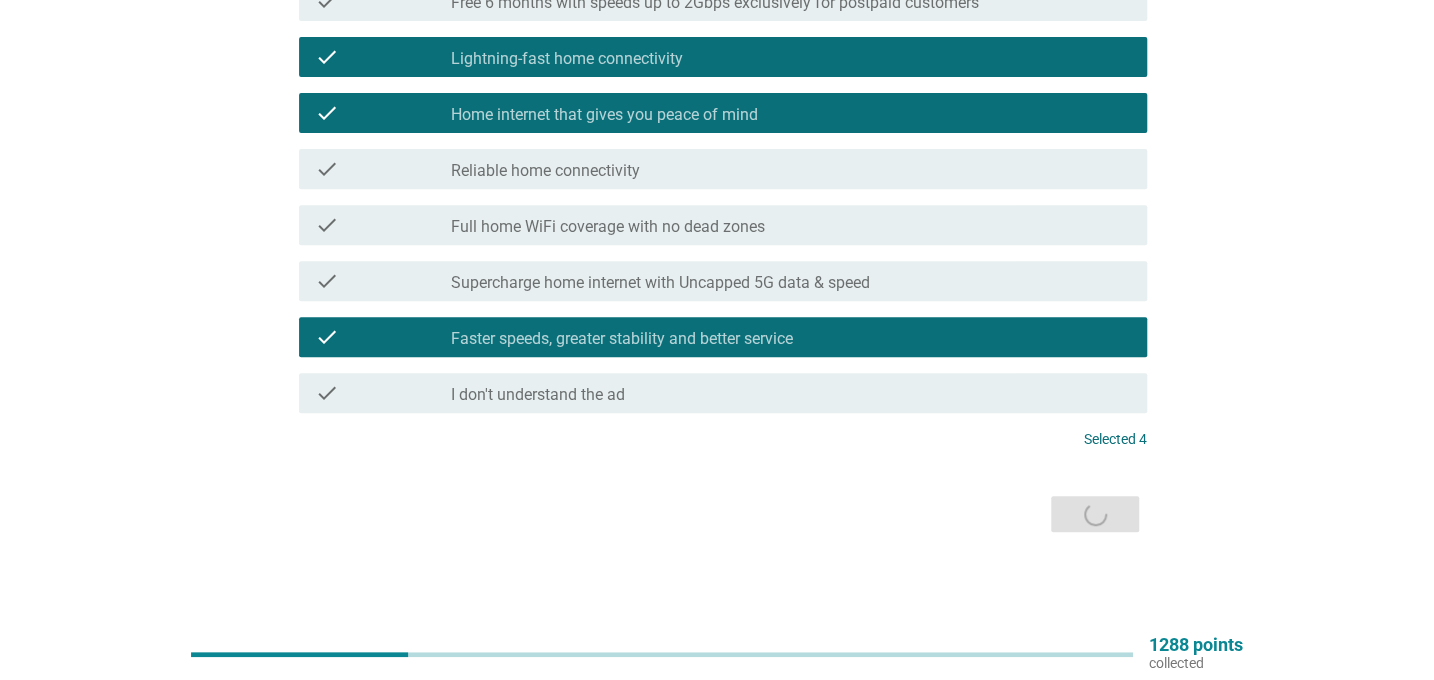 scroll, scrollTop: 0, scrollLeft: 0, axis: both 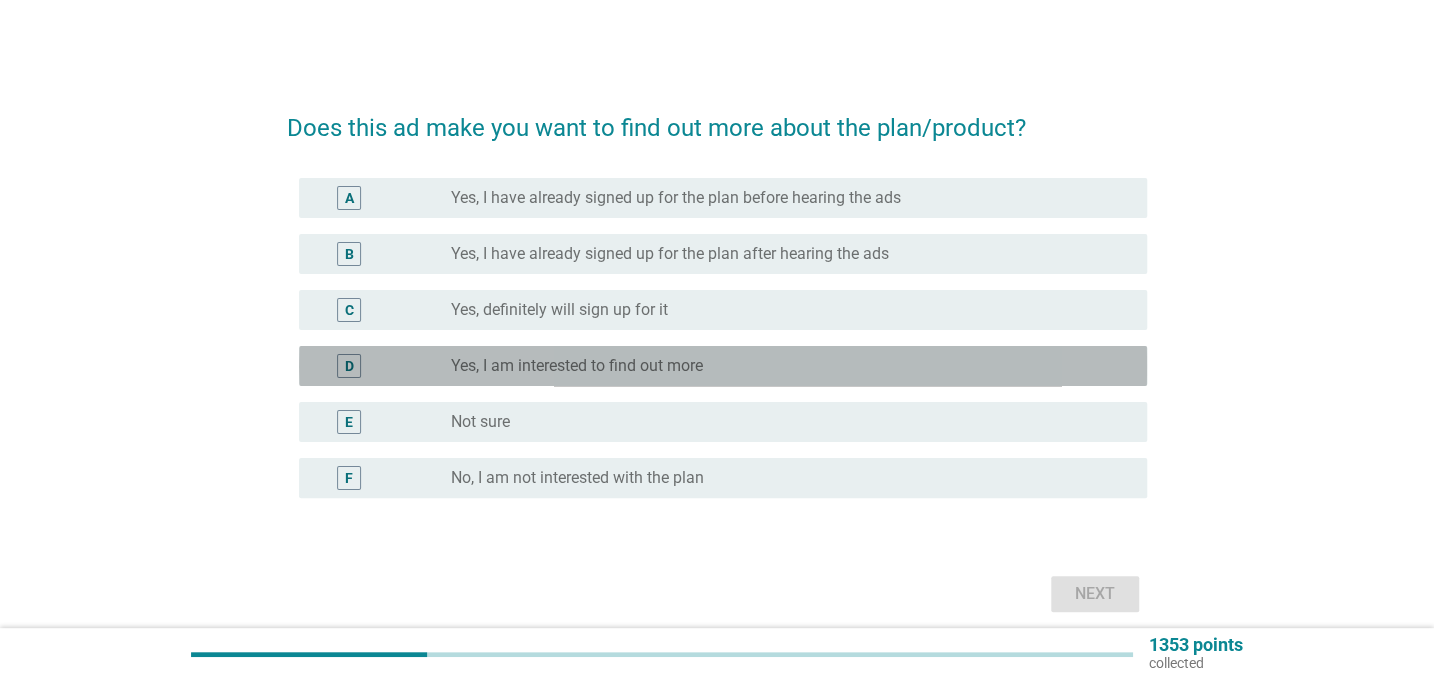click on "Yes, I am interested to find out more" at bounding box center [577, 366] 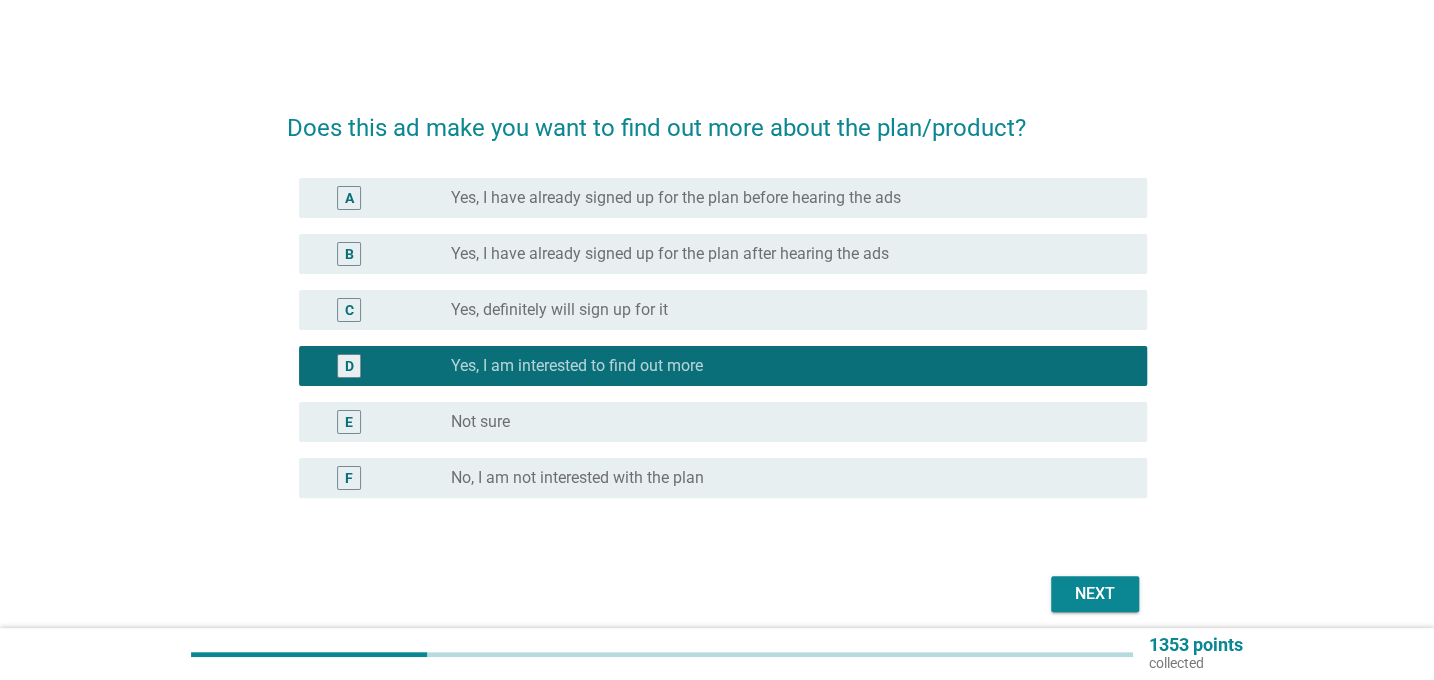 click on "Next" at bounding box center [1095, 594] 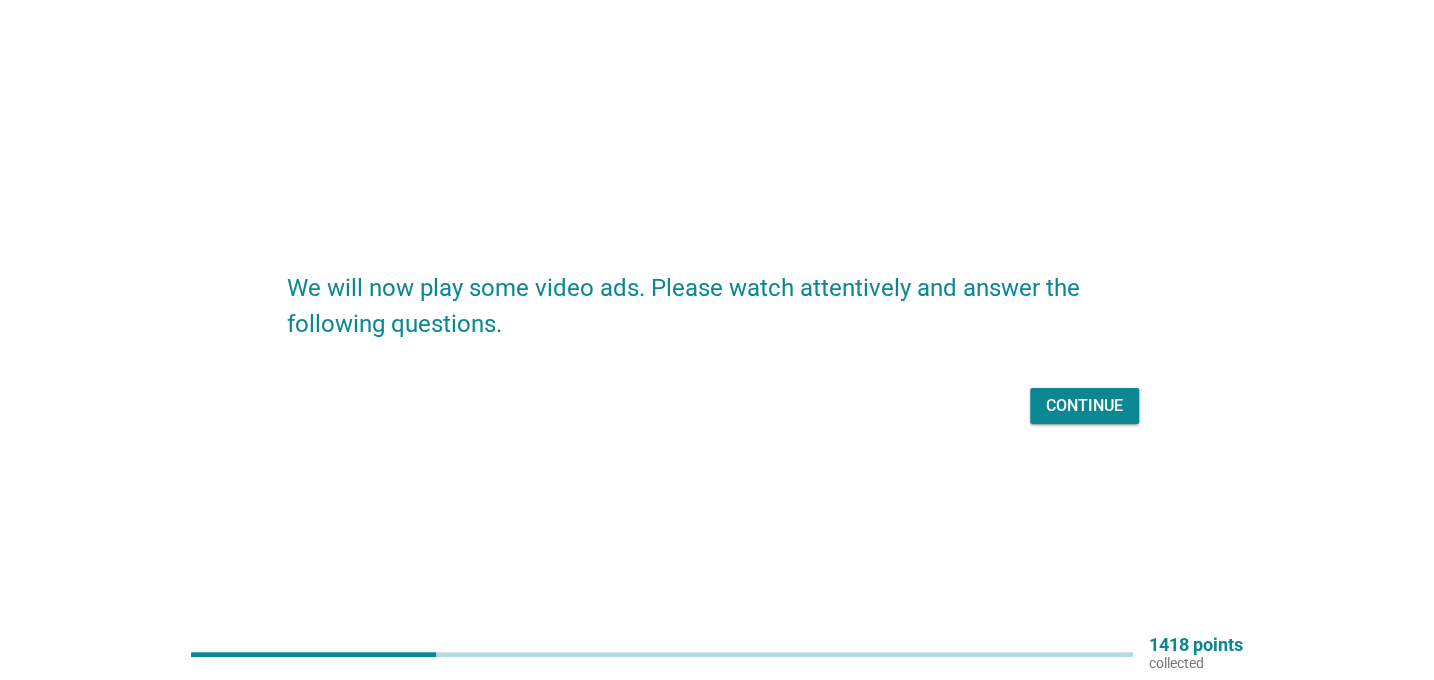 click on "Continue" at bounding box center [1084, 406] 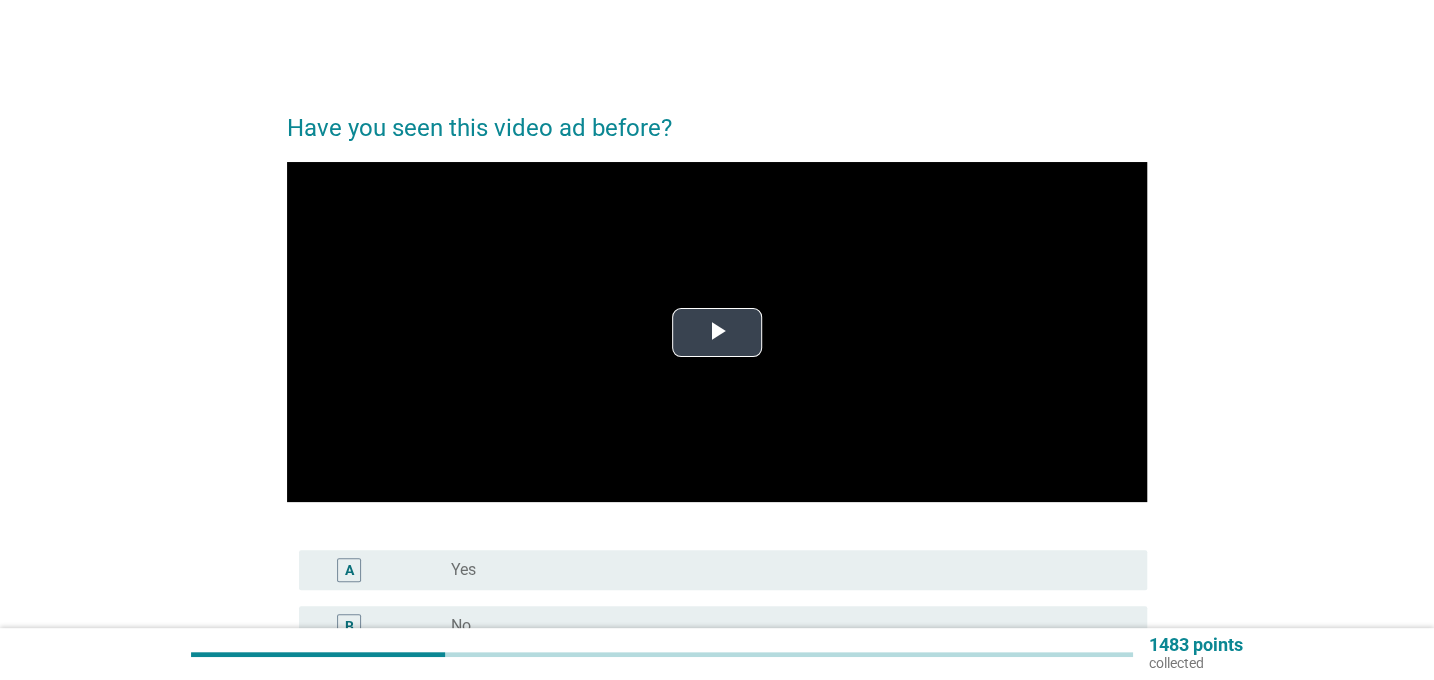 click at bounding box center [717, 332] 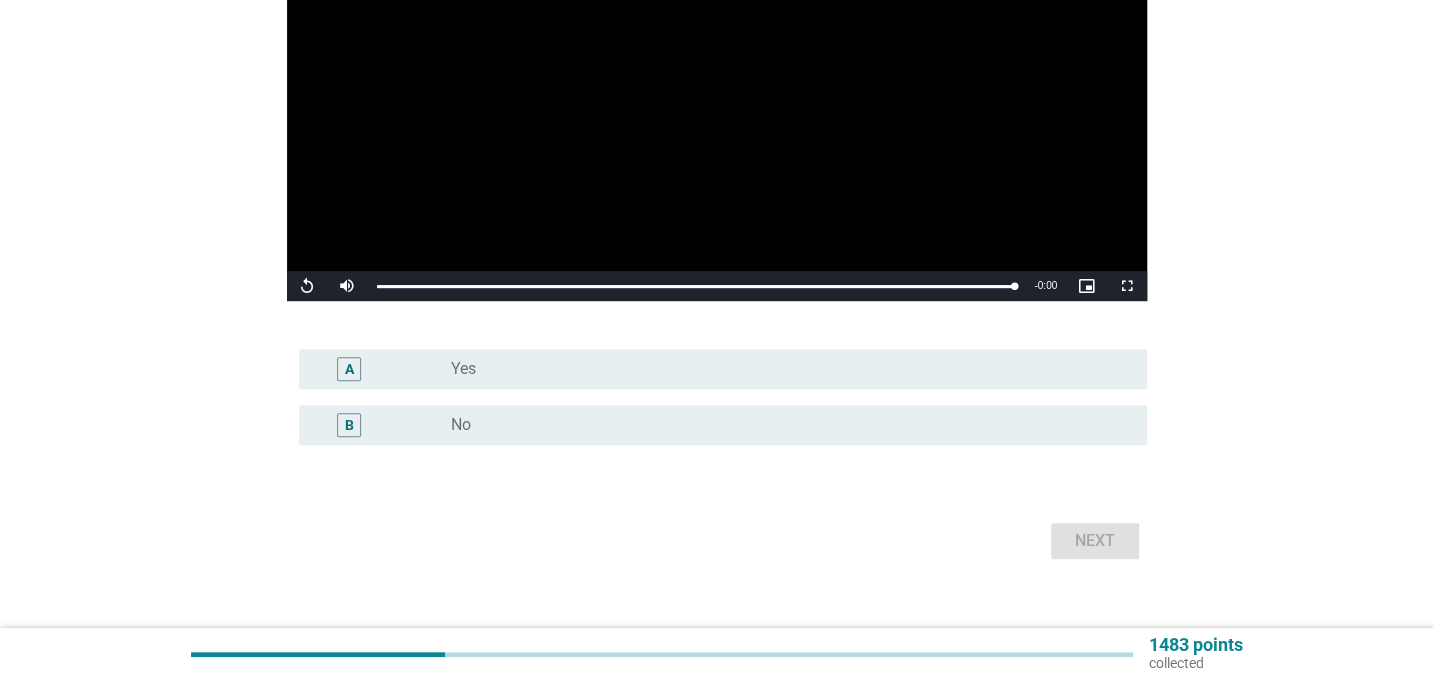 scroll, scrollTop: 228, scrollLeft: 0, axis: vertical 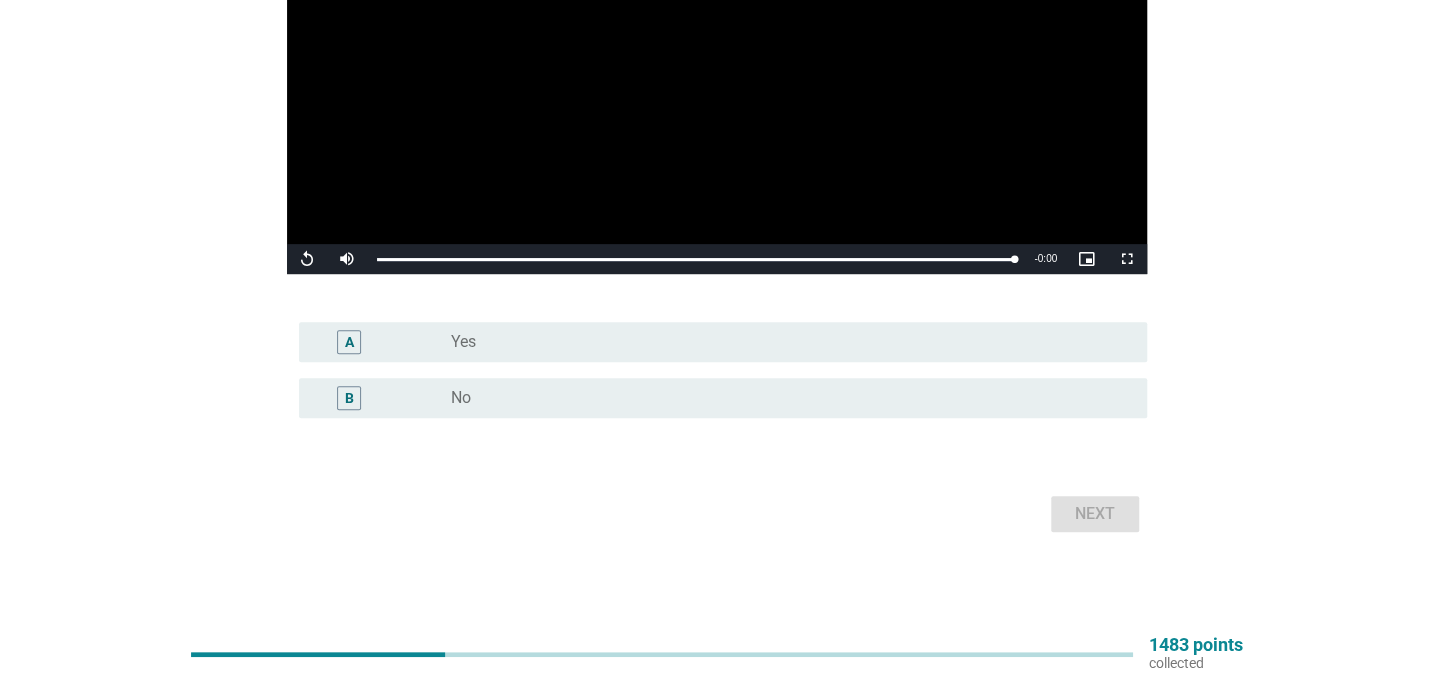 click on "Yes" at bounding box center [463, 342] 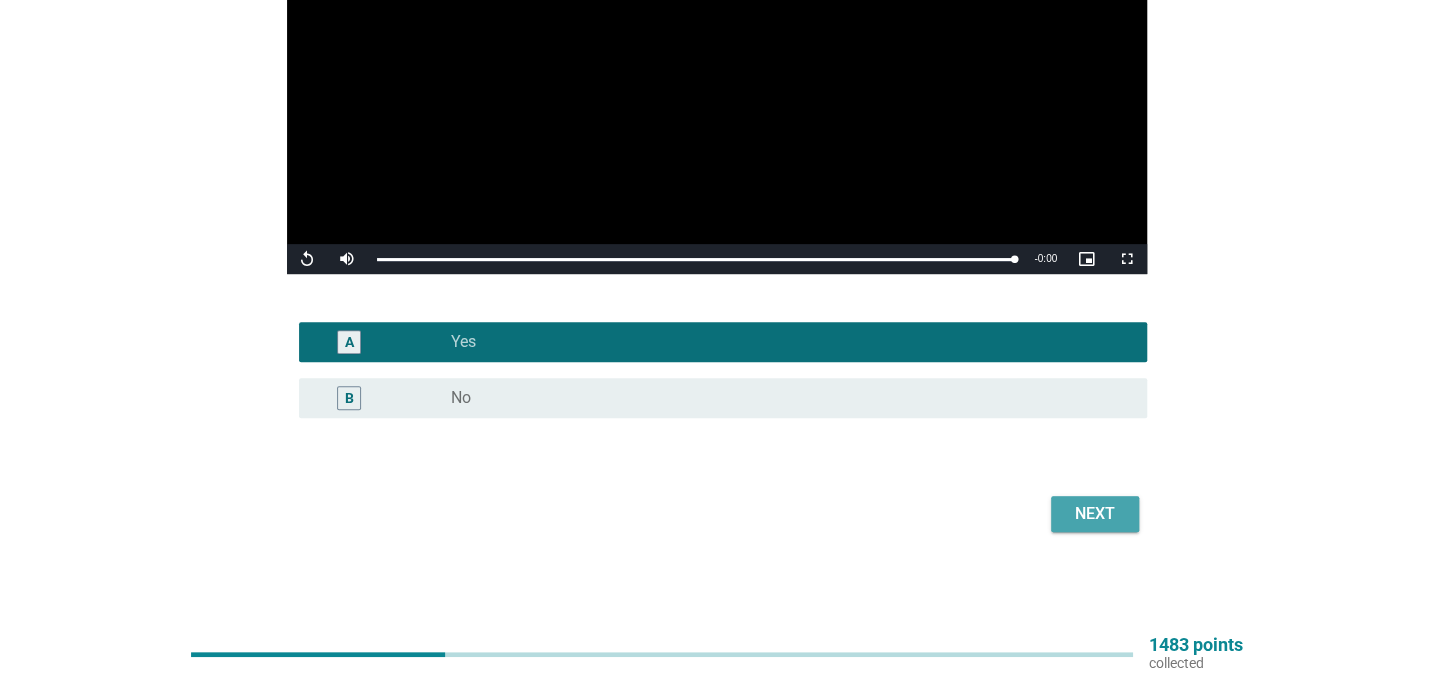 click on "Next" at bounding box center [1095, 514] 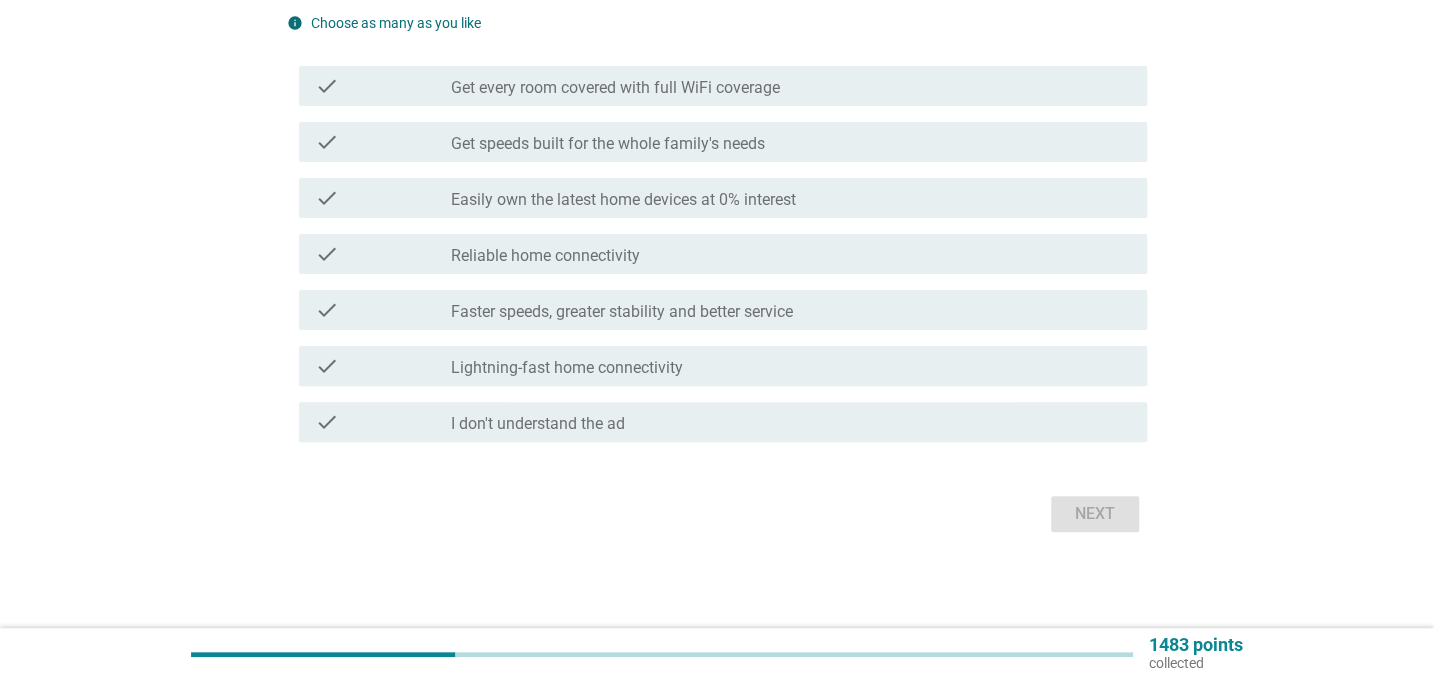 scroll, scrollTop: 0, scrollLeft: 0, axis: both 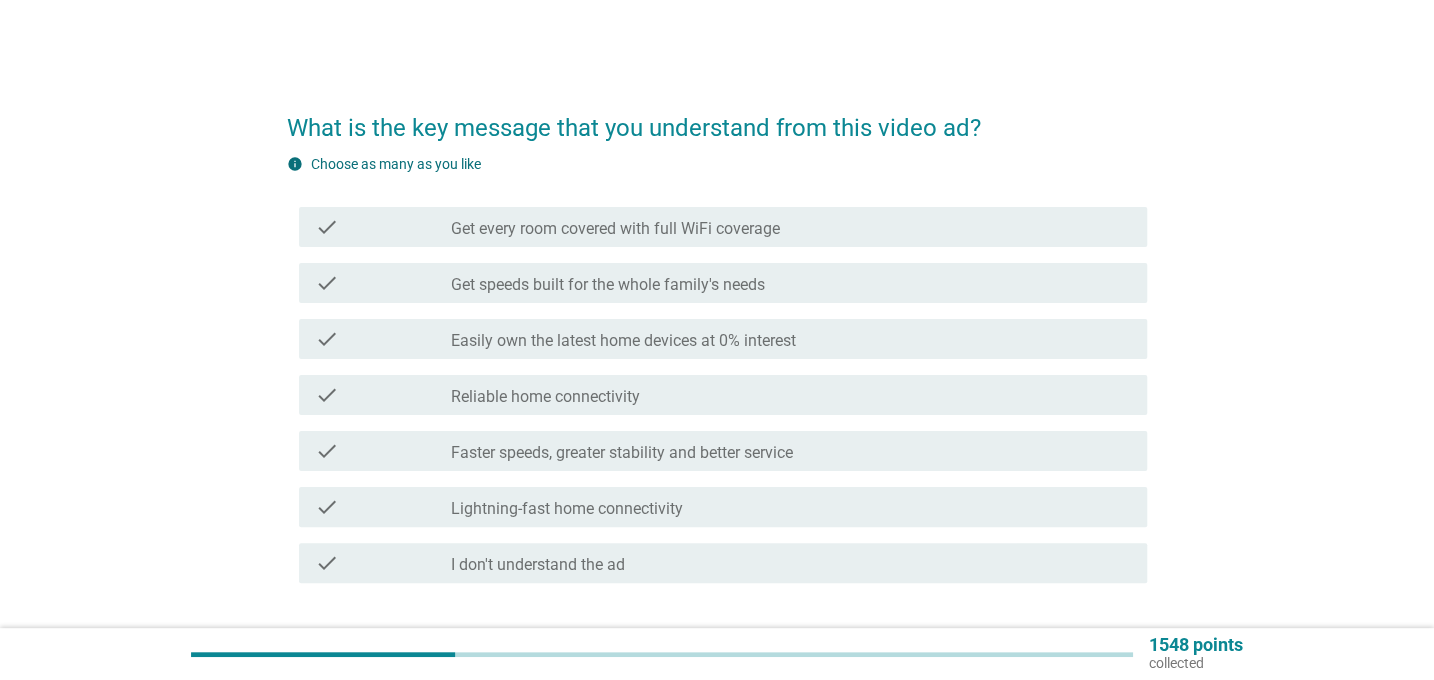 click on "Get speeds built for the whole family's needs" at bounding box center [608, 285] 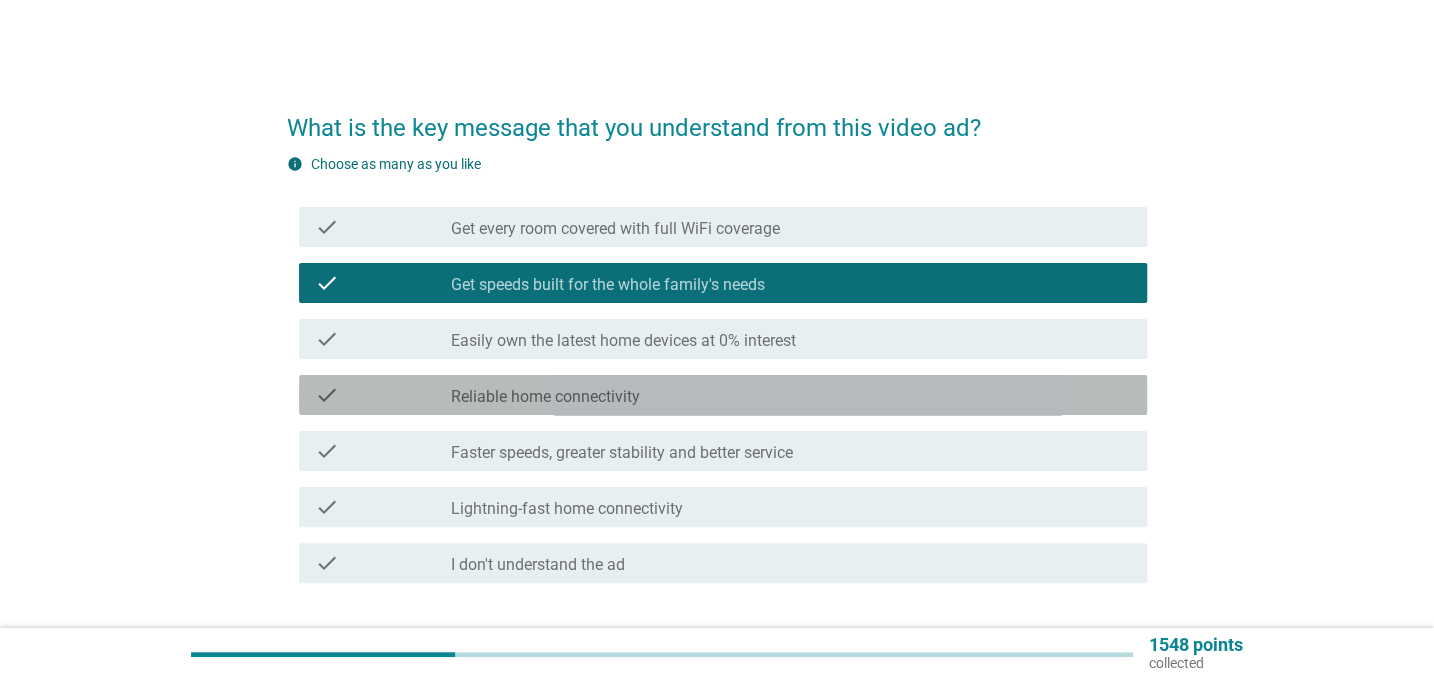 click on "Reliable home connectivity" at bounding box center [545, 397] 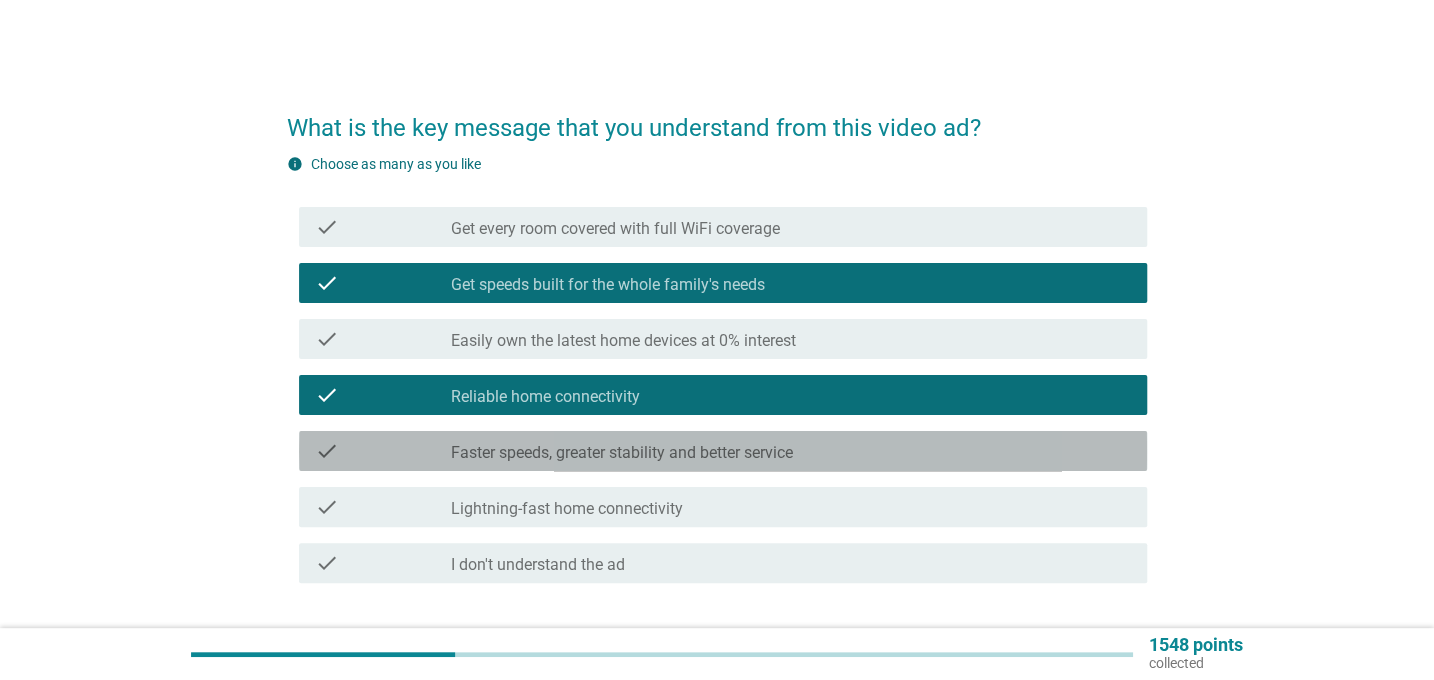 click on "Faster speeds, greater stability and better service" at bounding box center (622, 453) 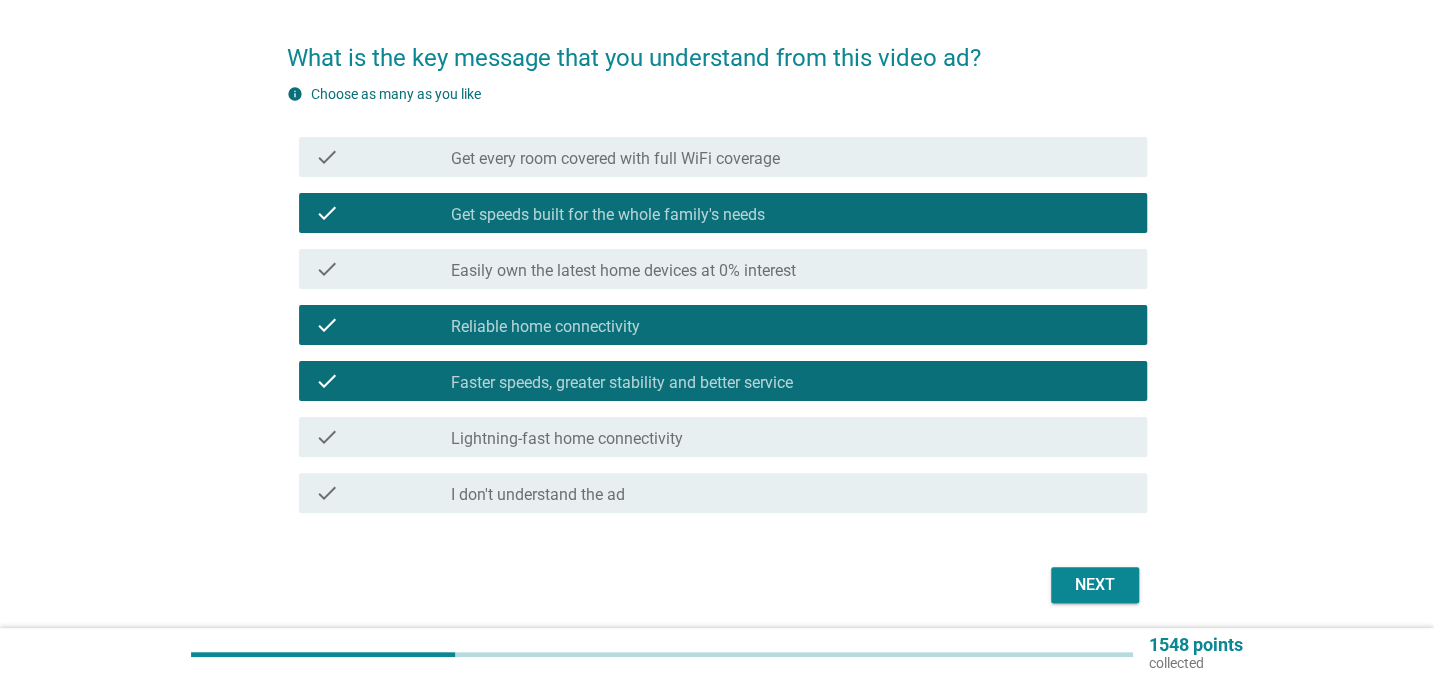 scroll, scrollTop: 140, scrollLeft: 0, axis: vertical 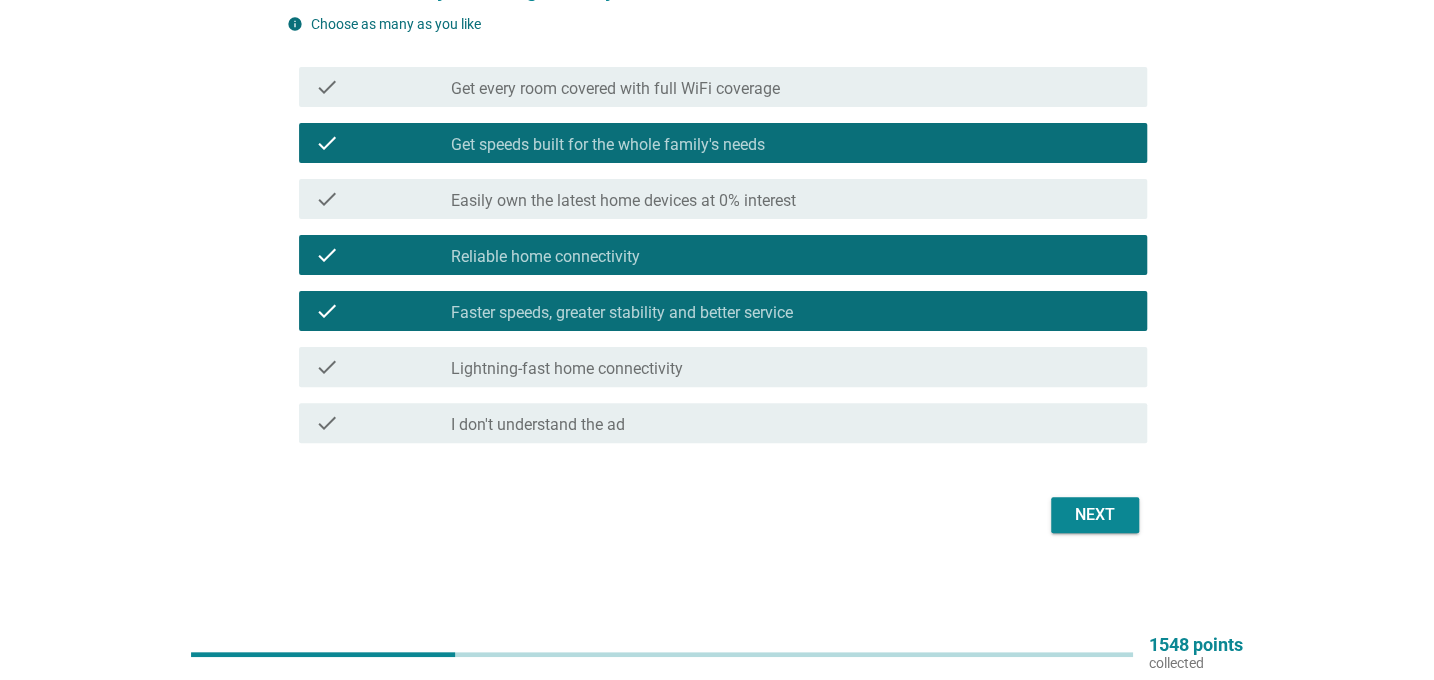click on "Next" at bounding box center [1095, 515] 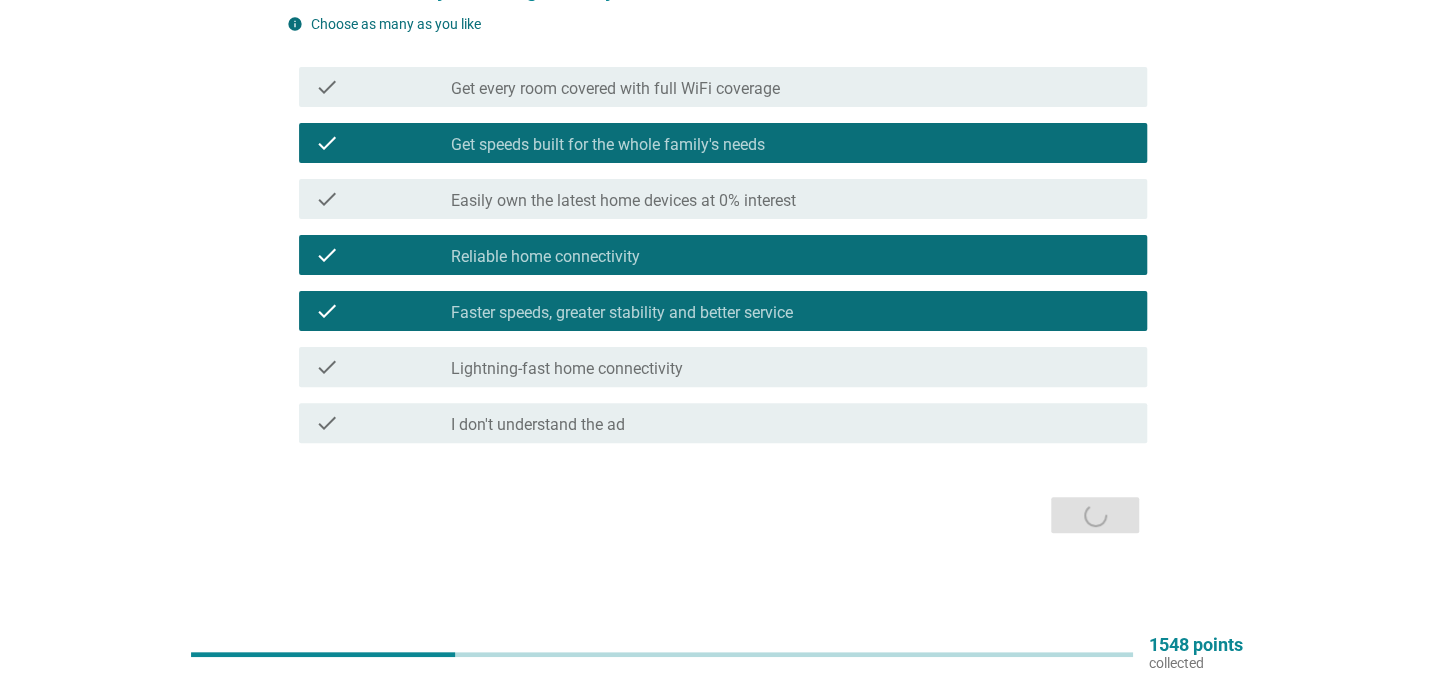 scroll, scrollTop: 0, scrollLeft: 0, axis: both 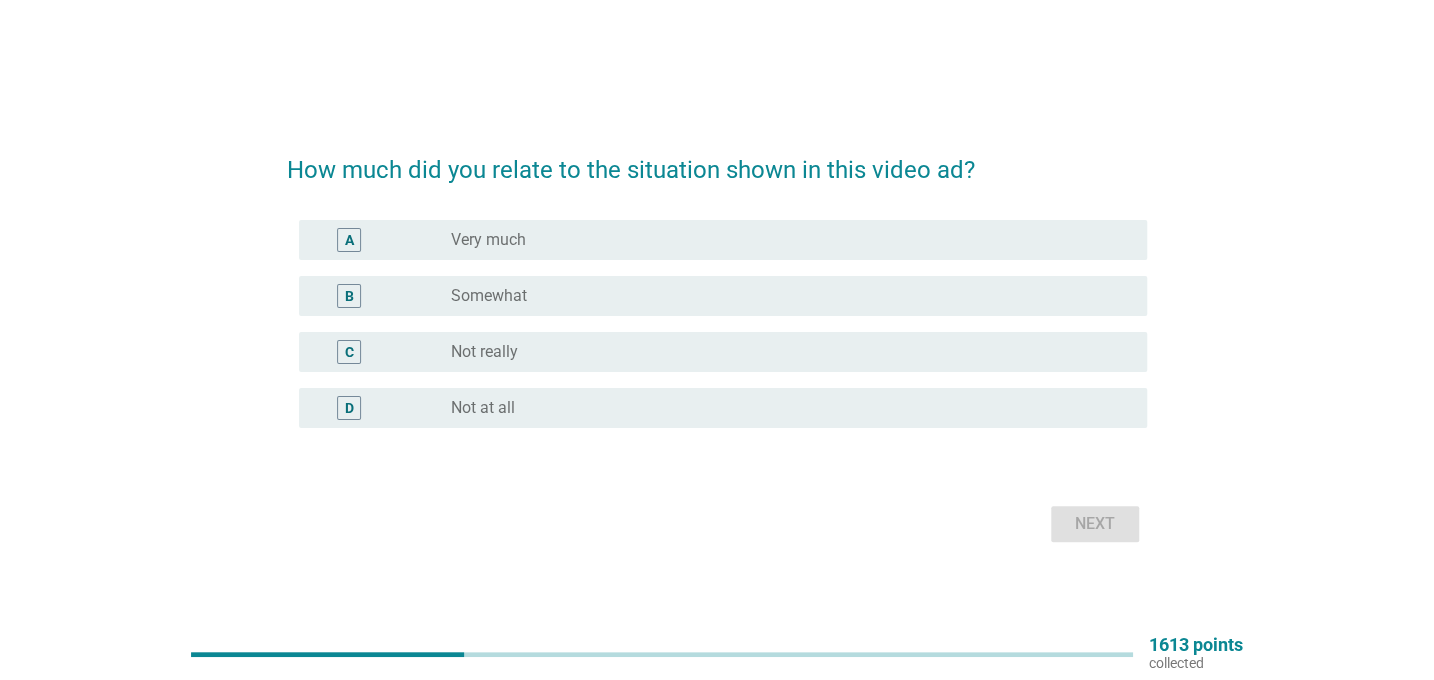 click on "Very much" at bounding box center [488, 240] 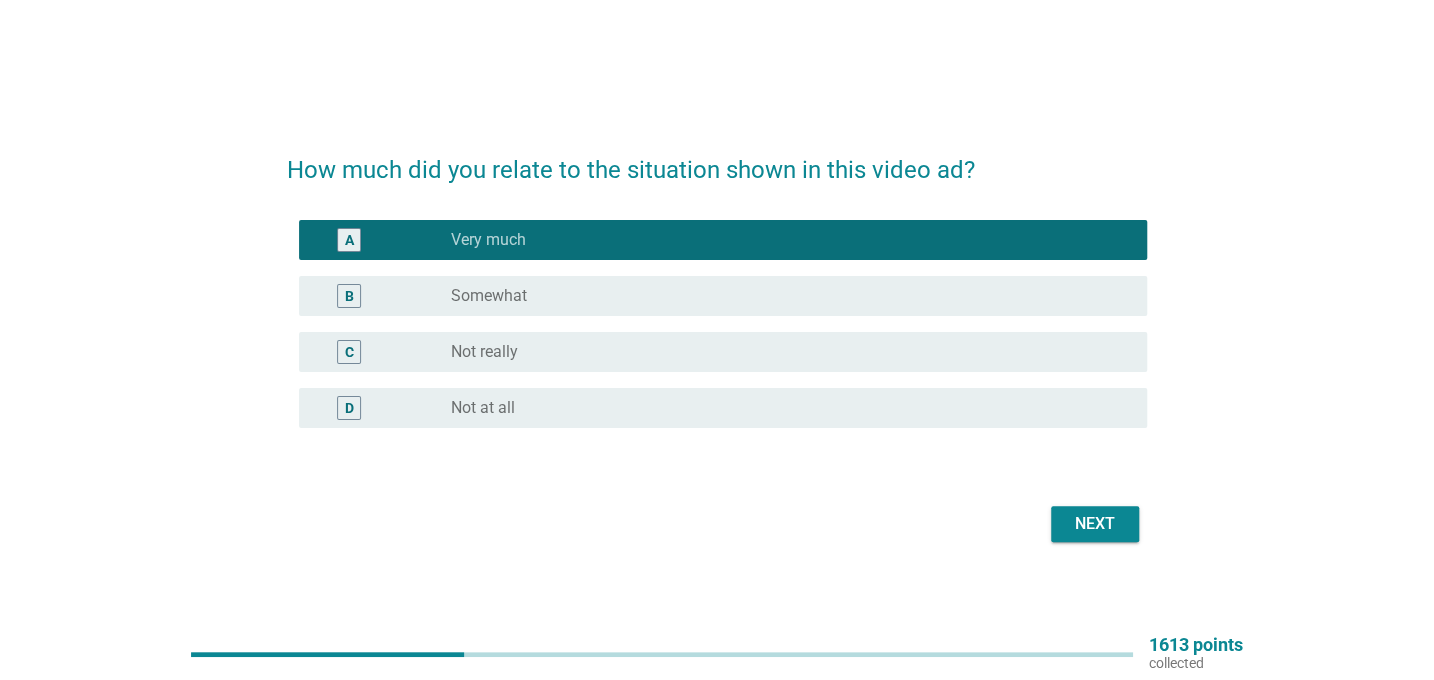 click on "Next" at bounding box center (1095, 524) 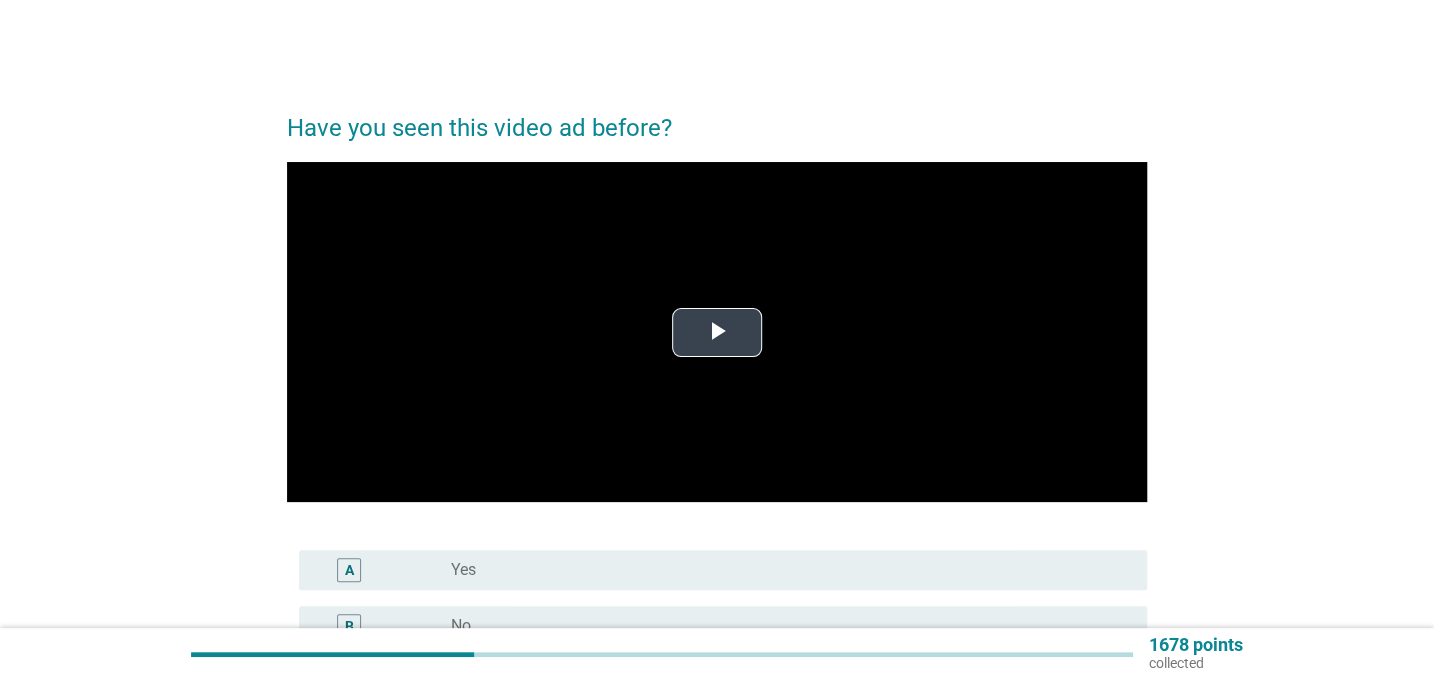 click at bounding box center (717, 332) 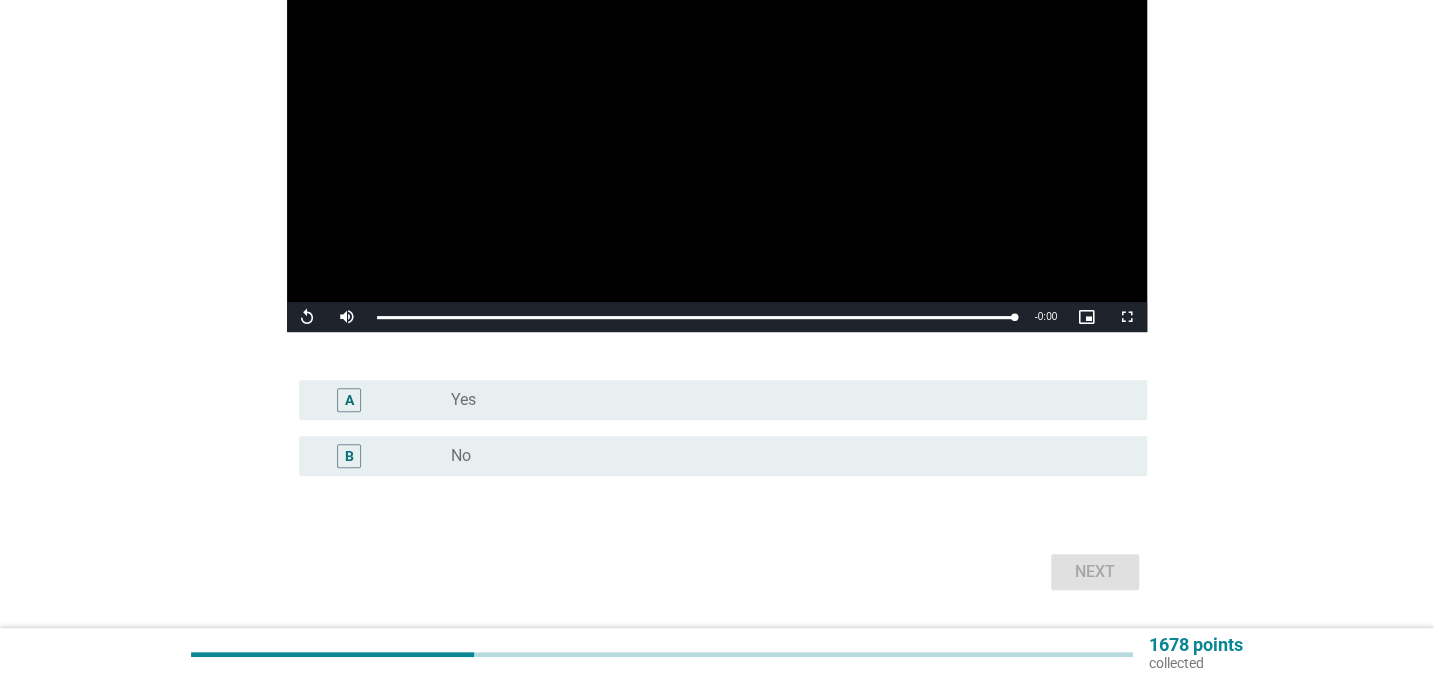 scroll, scrollTop: 181, scrollLeft: 0, axis: vertical 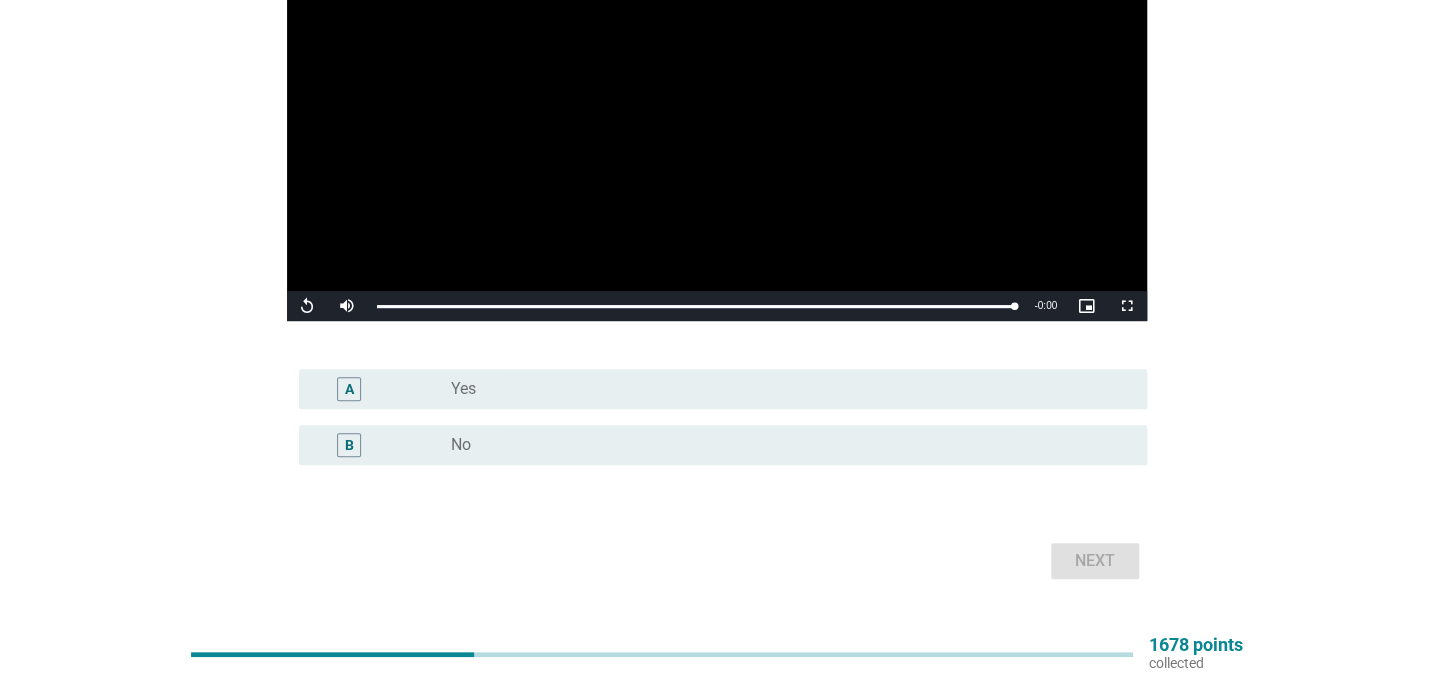 click on "A" at bounding box center [383, 389] 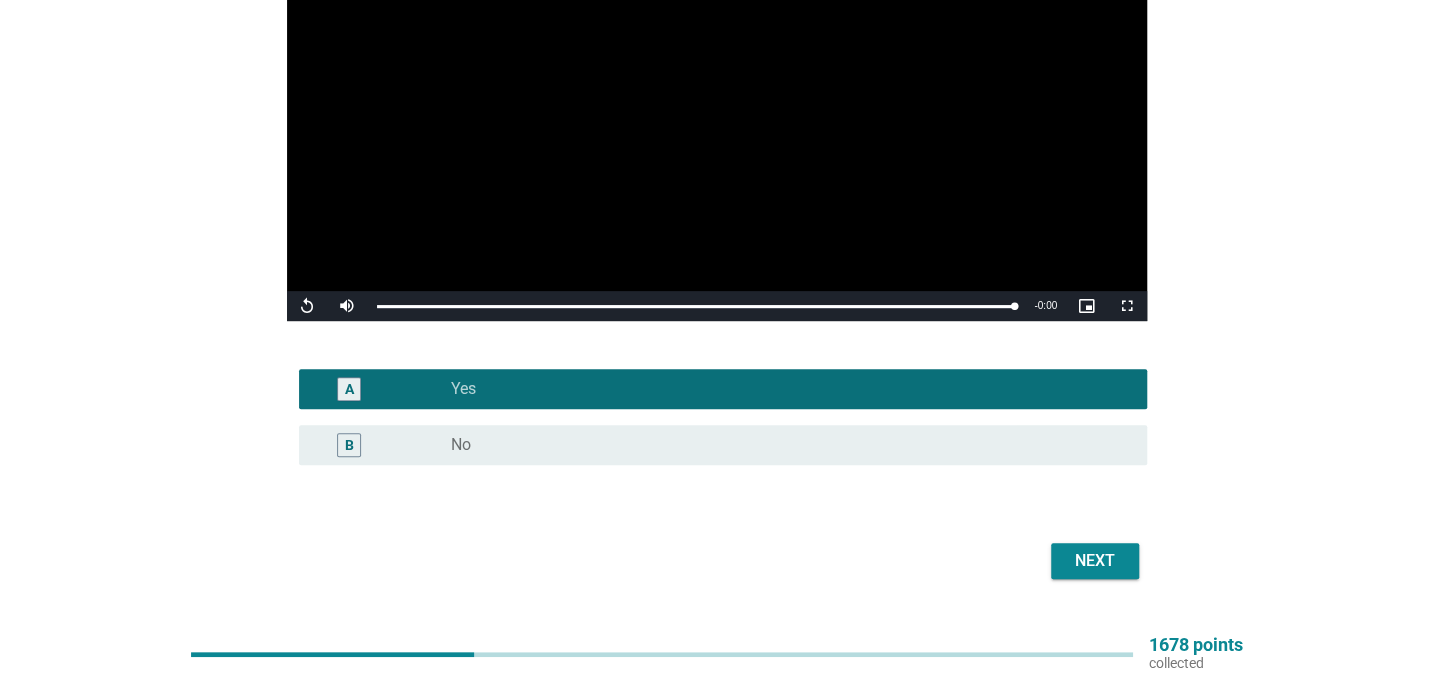 click on "Next" at bounding box center [1095, 561] 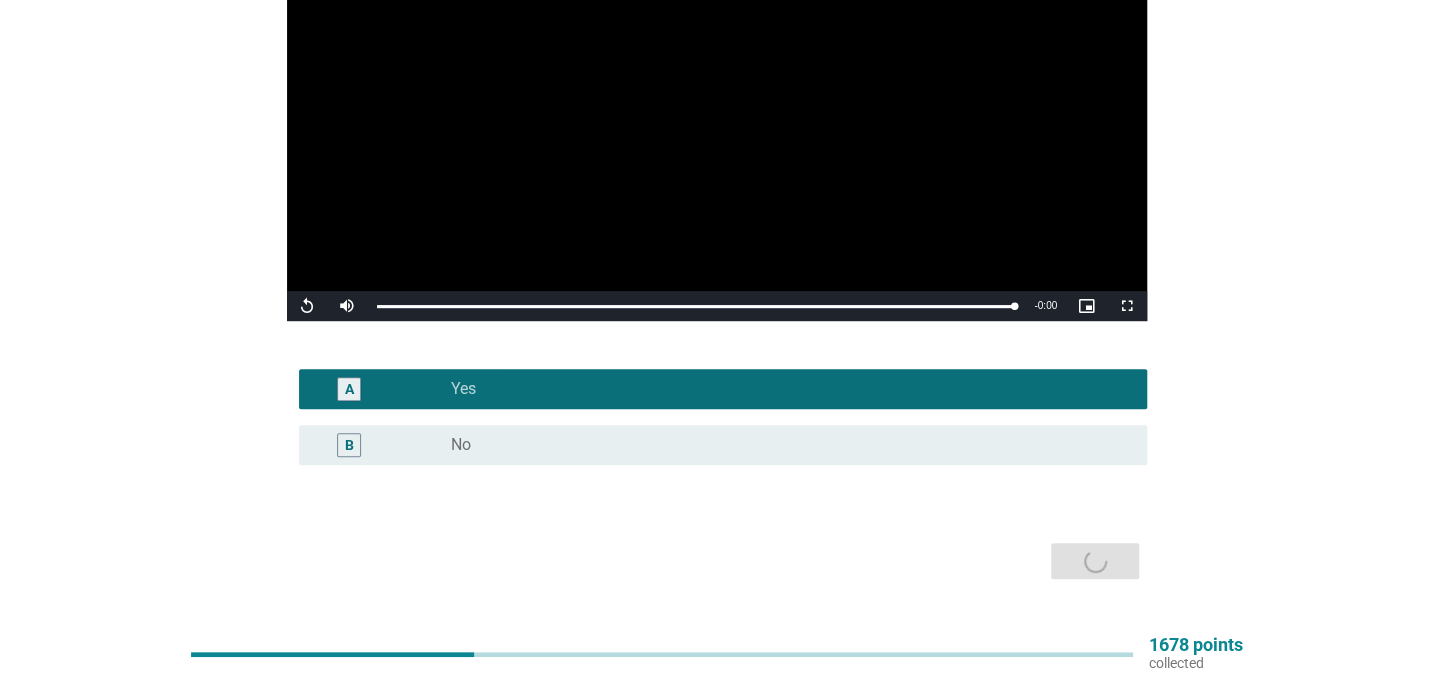 scroll, scrollTop: 0, scrollLeft: 0, axis: both 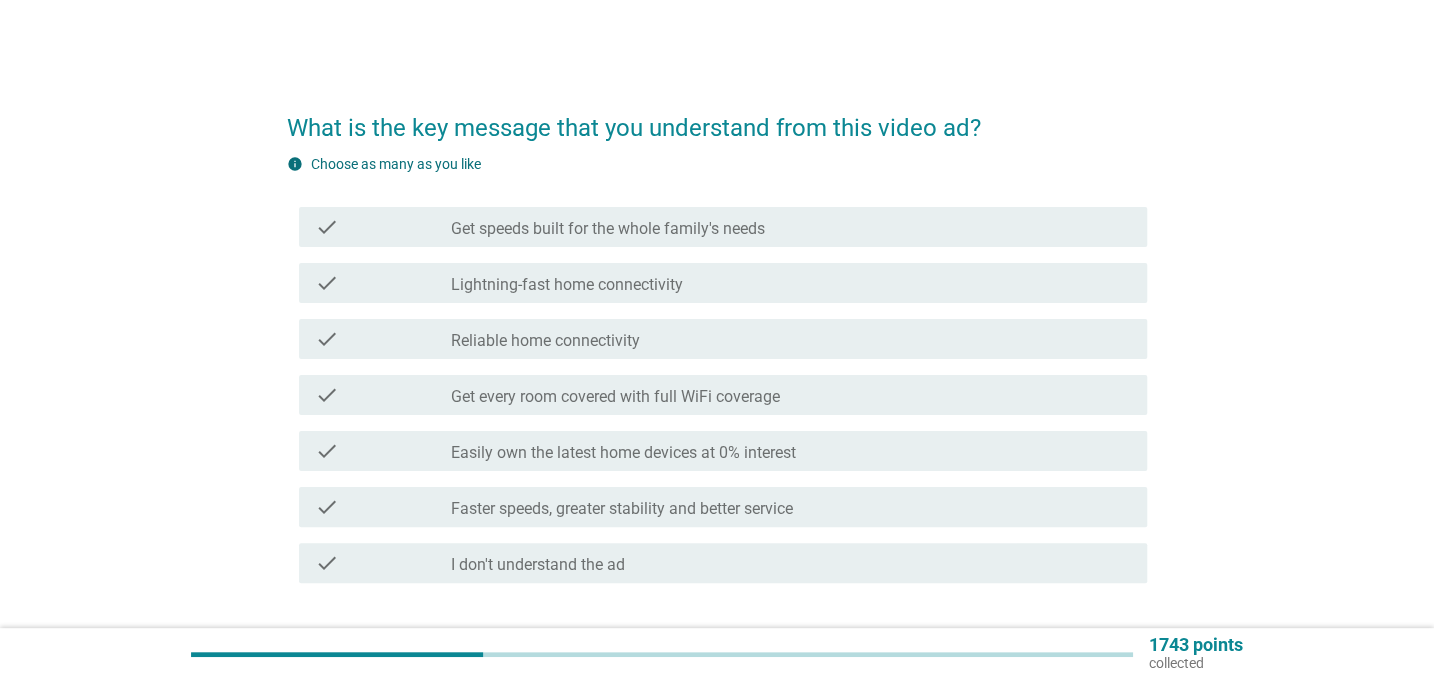 click on "Get speeds built for the whole family's needs" at bounding box center (608, 229) 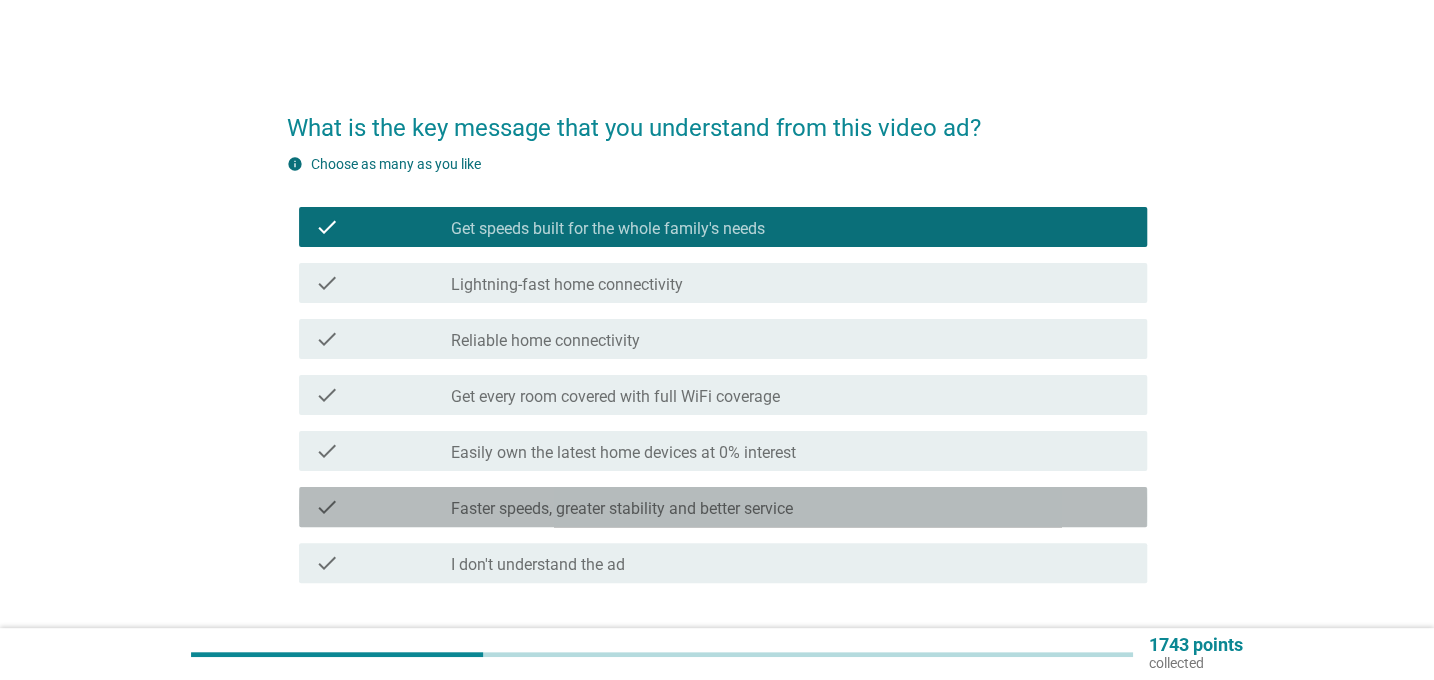click on "Faster speeds, greater stability and better service" at bounding box center [622, 509] 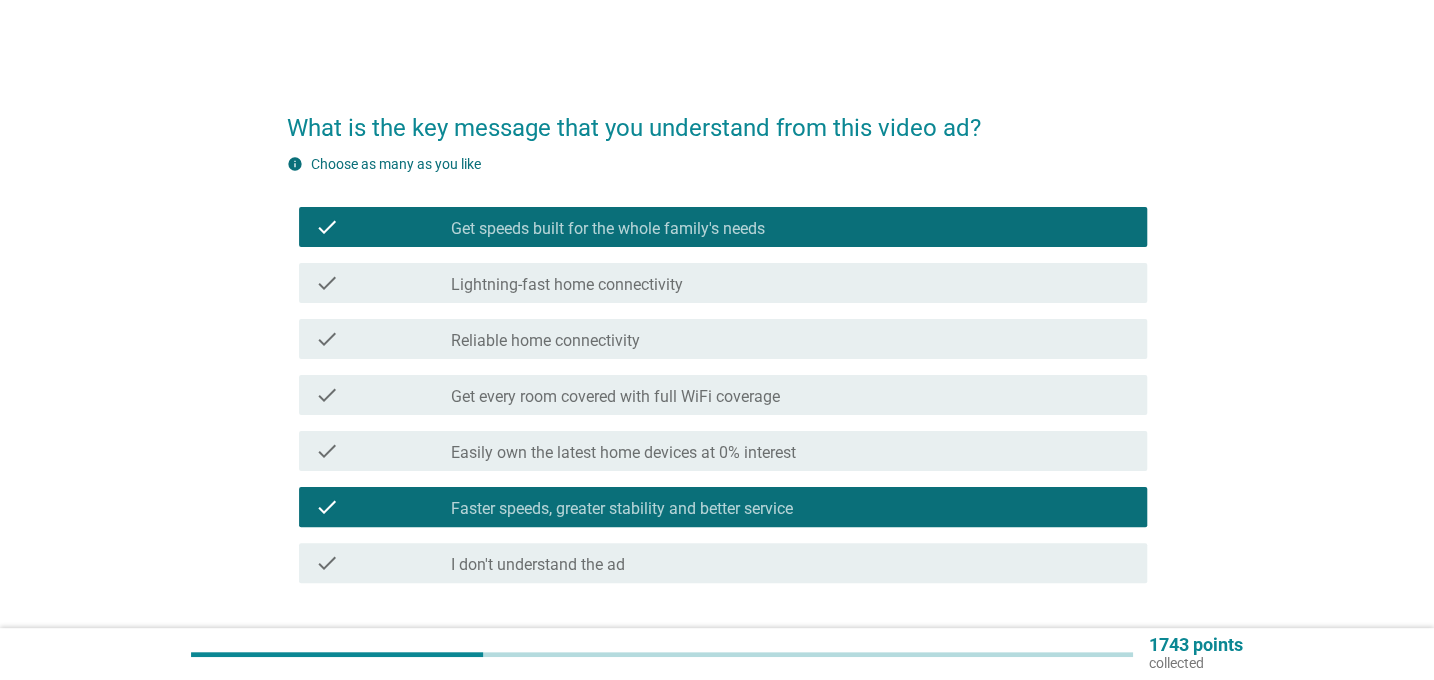 click on "Reliable home connectivity" at bounding box center [545, 341] 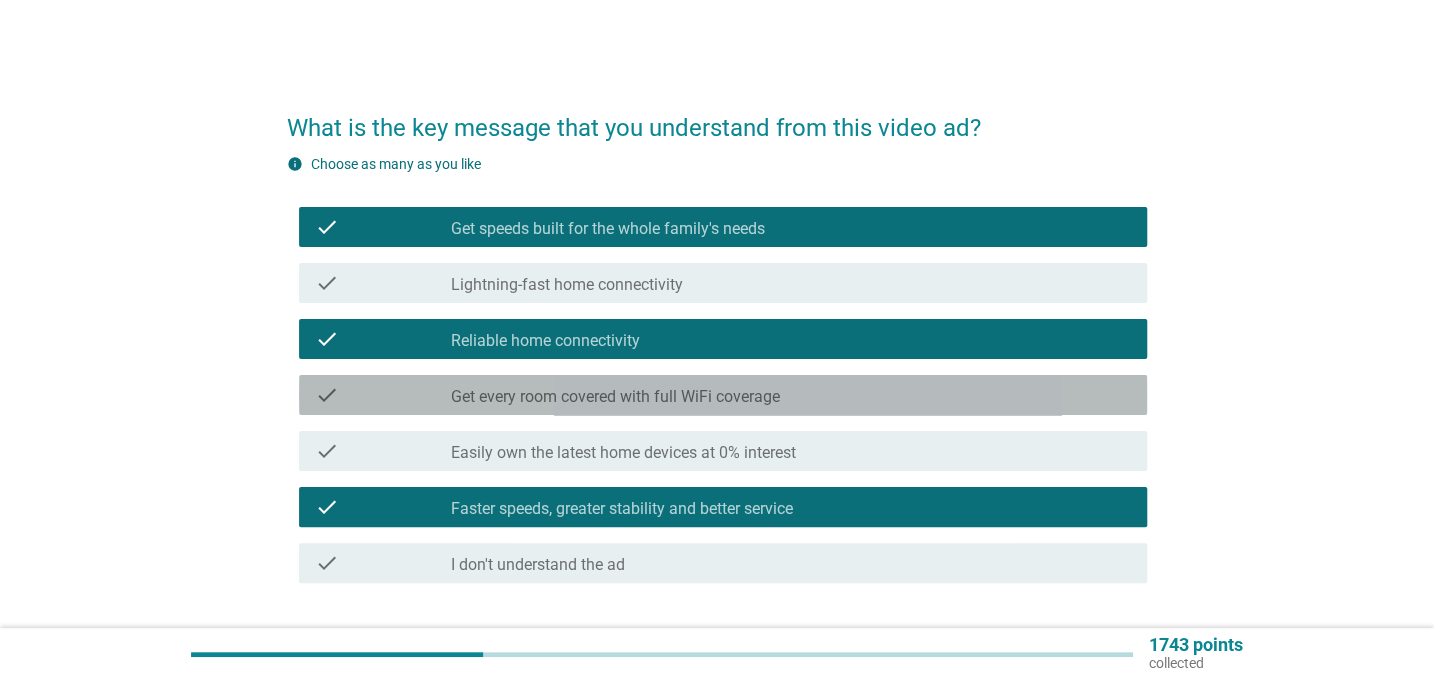 click on "Get every room covered with full WiFi coverage" at bounding box center [615, 397] 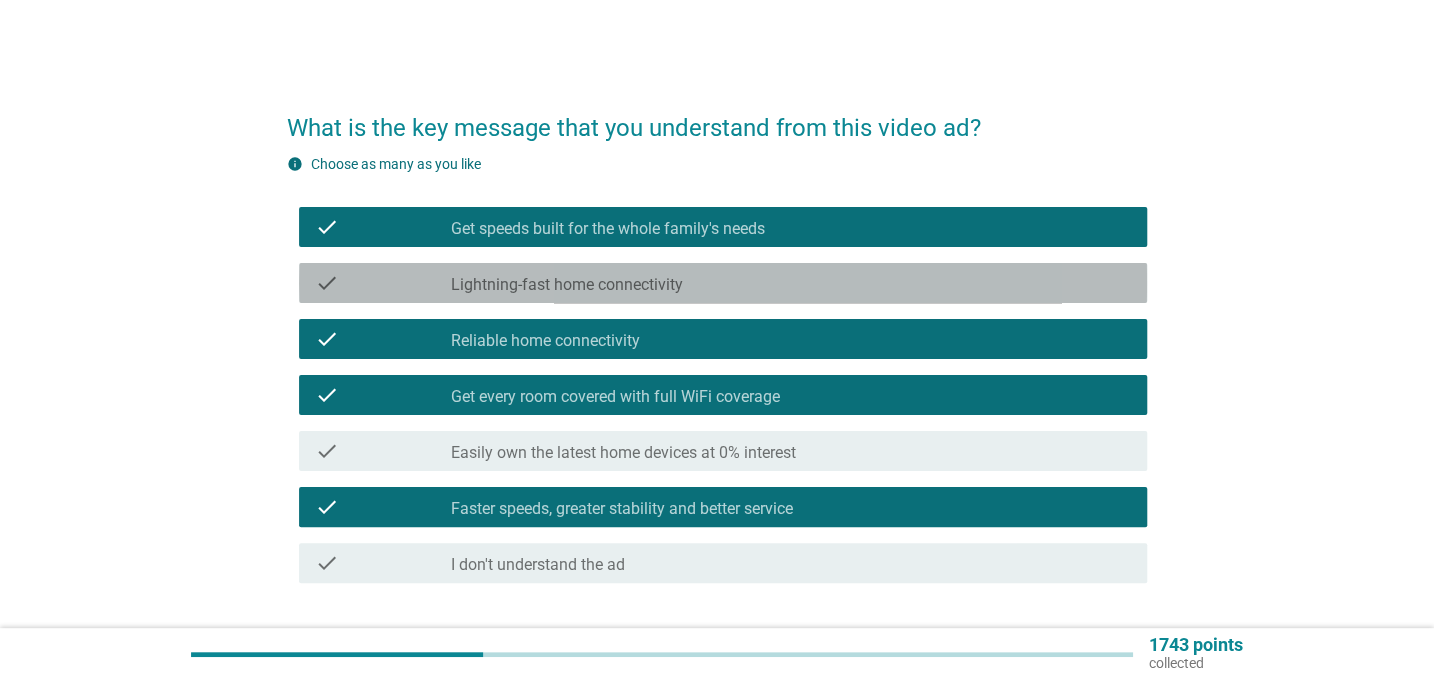 click on "Lightning-fast home connectivity" at bounding box center (567, 285) 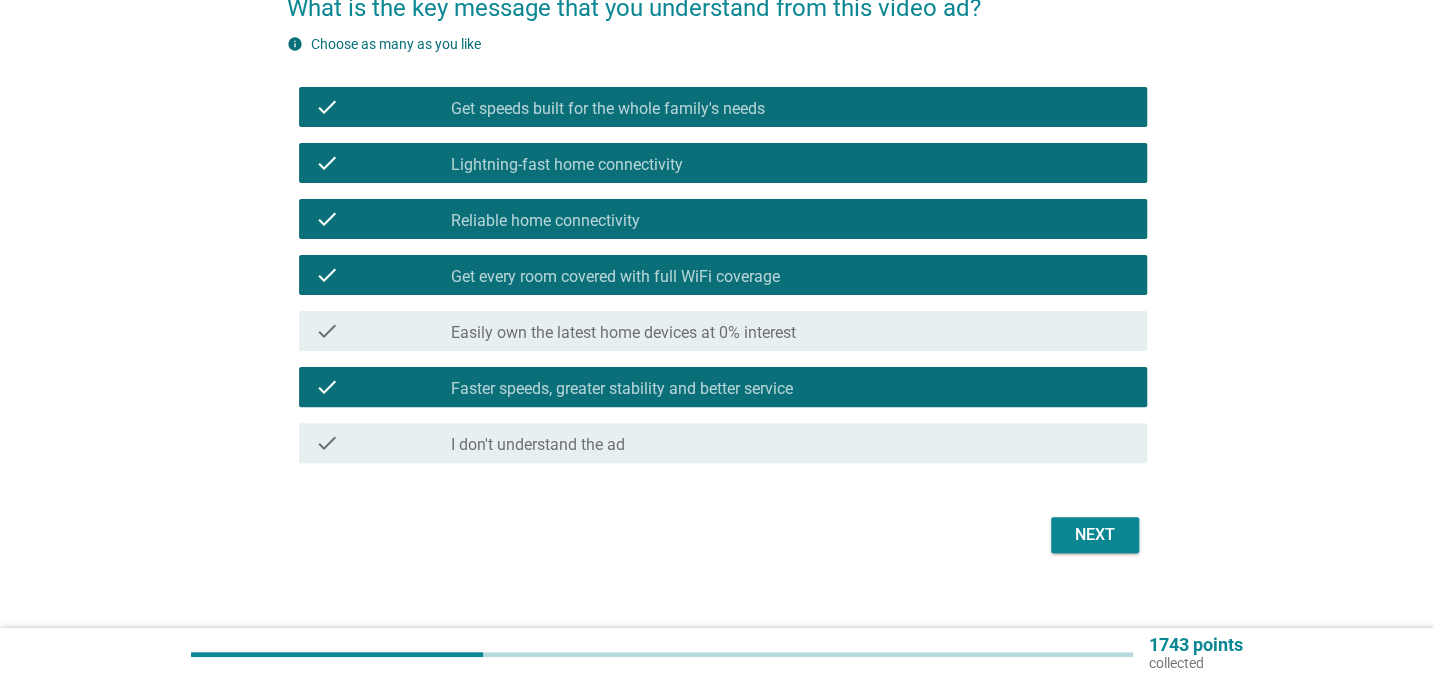 scroll, scrollTop: 140, scrollLeft: 0, axis: vertical 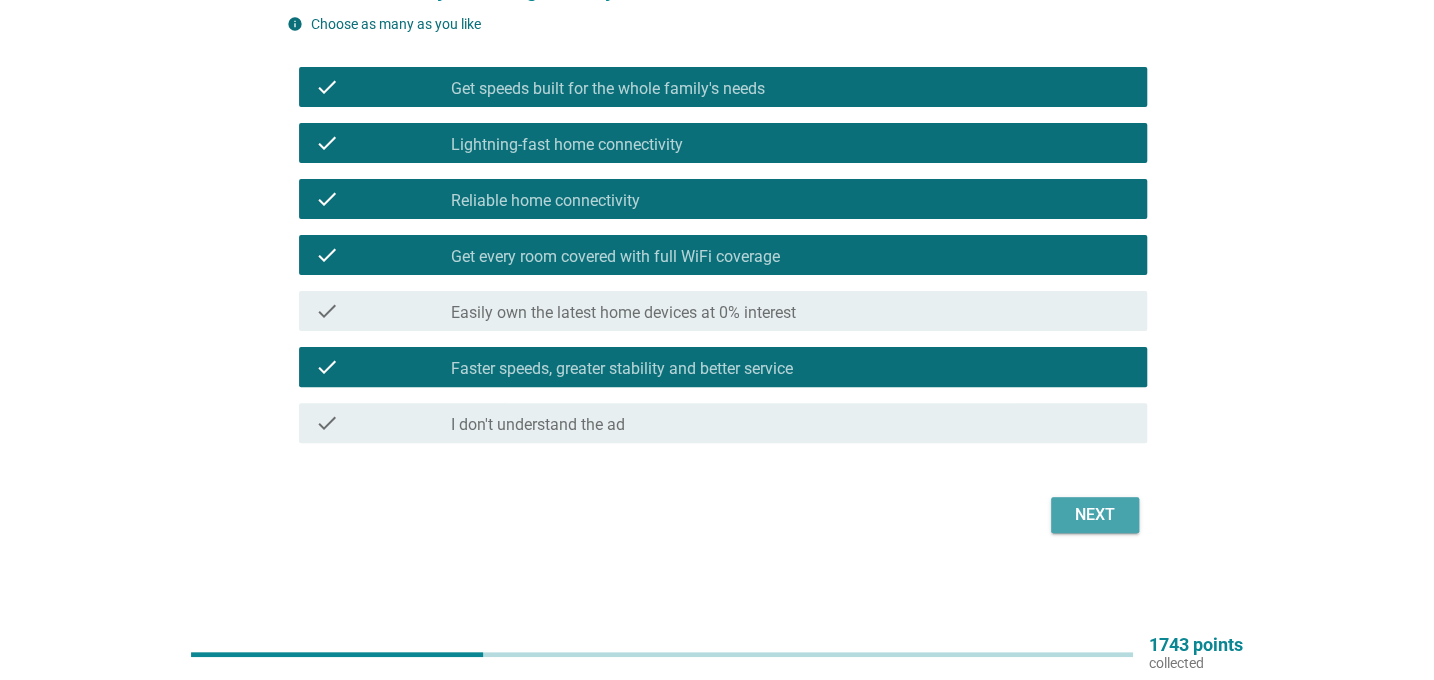 click on "Next" at bounding box center [1095, 515] 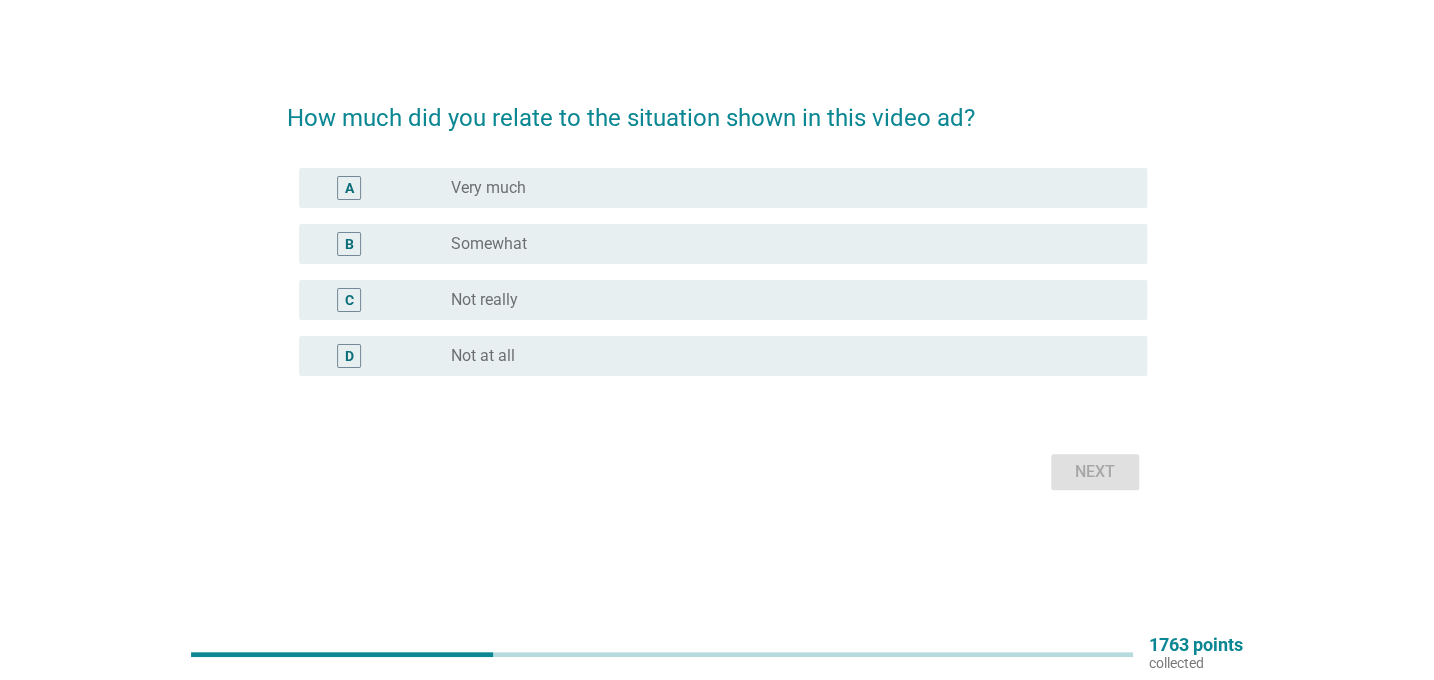 scroll, scrollTop: 0, scrollLeft: 0, axis: both 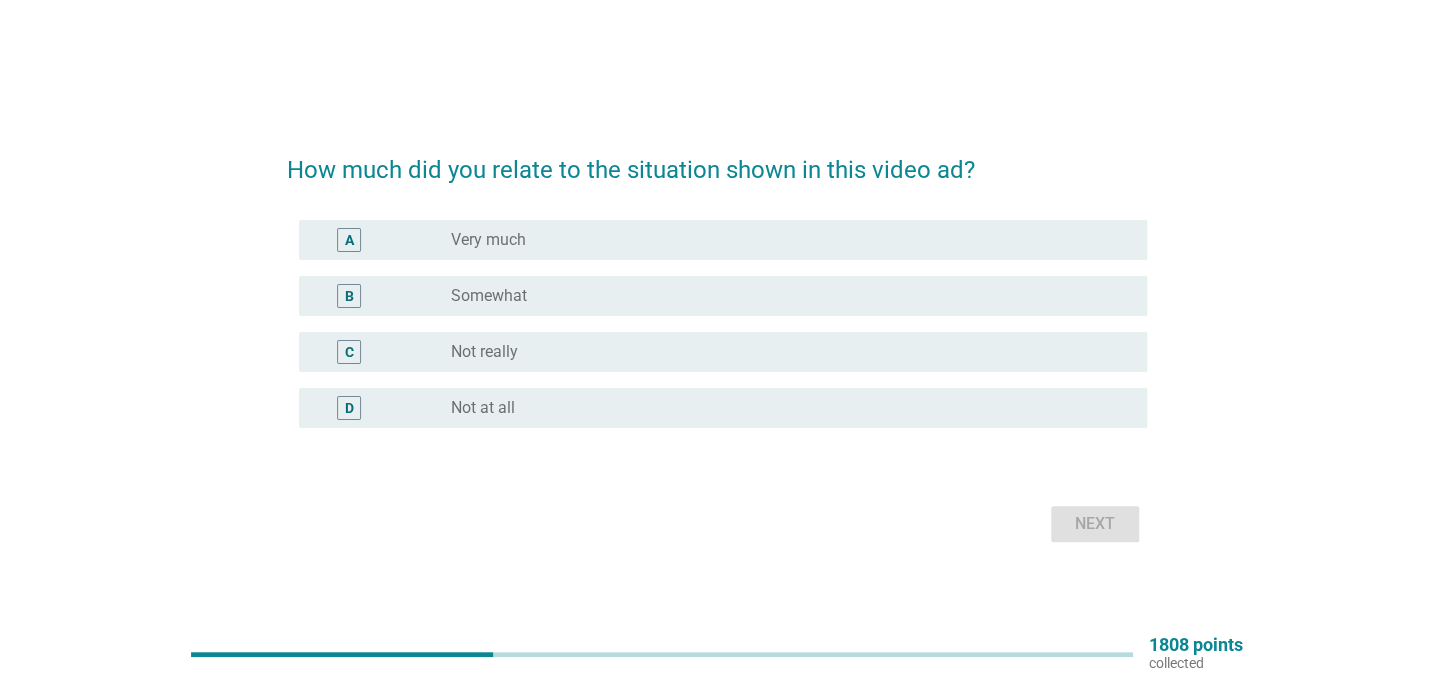 click on "Very much" at bounding box center (488, 240) 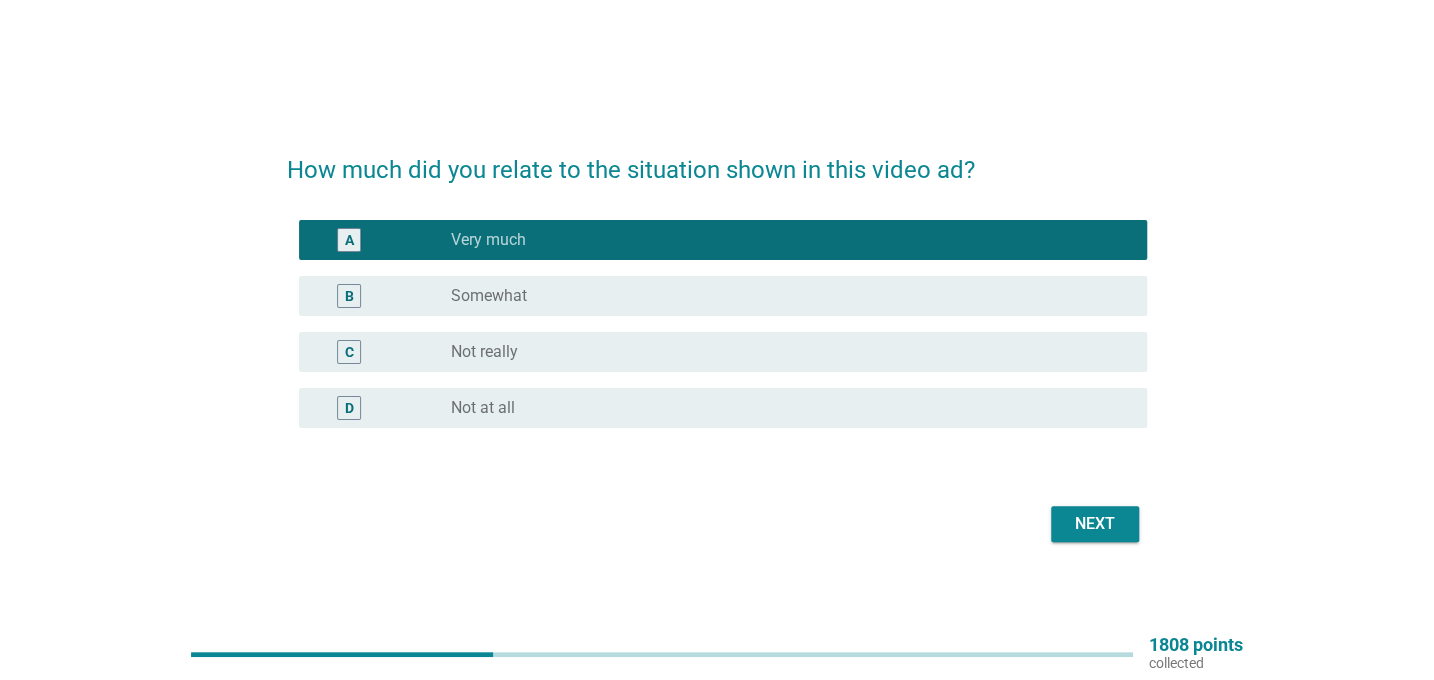 click on "Next" at bounding box center (1095, 524) 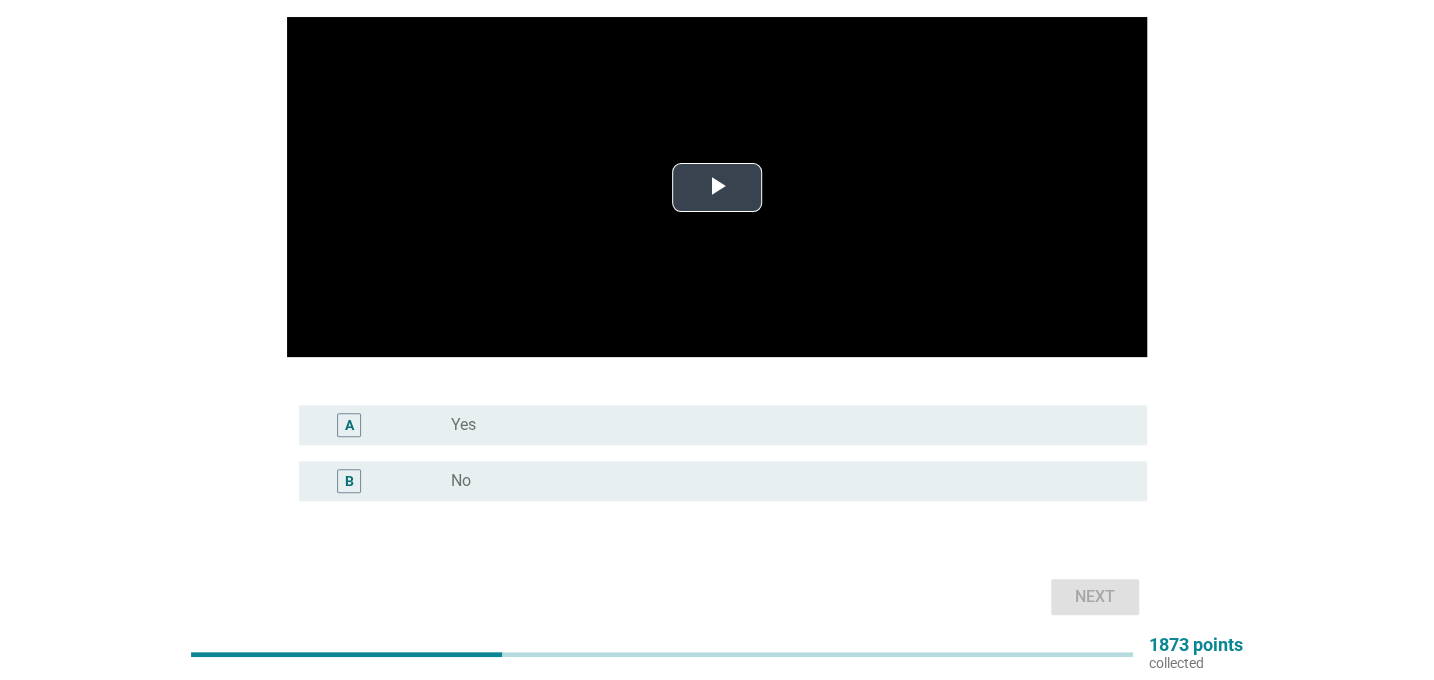 scroll, scrollTop: 0, scrollLeft: 0, axis: both 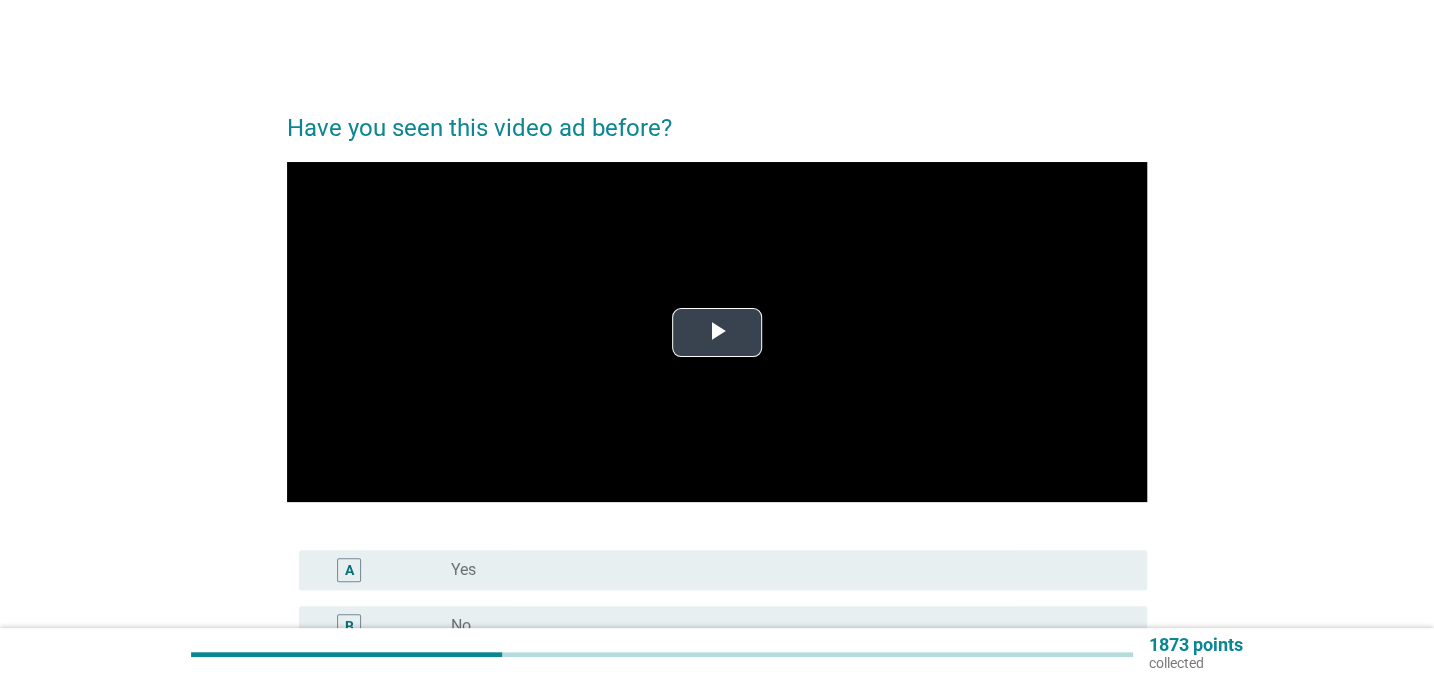 click at bounding box center [717, 332] 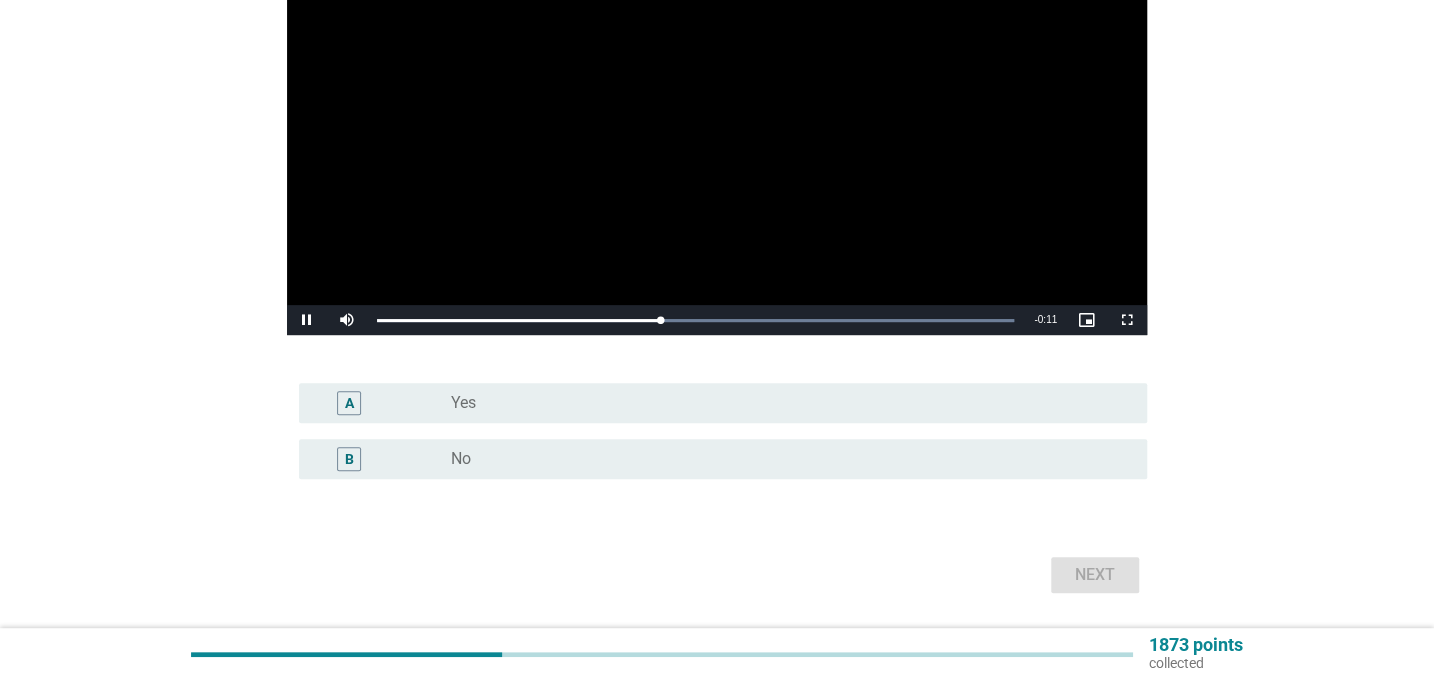 scroll, scrollTop: 181, scrollLeft: 0, axis: vertical 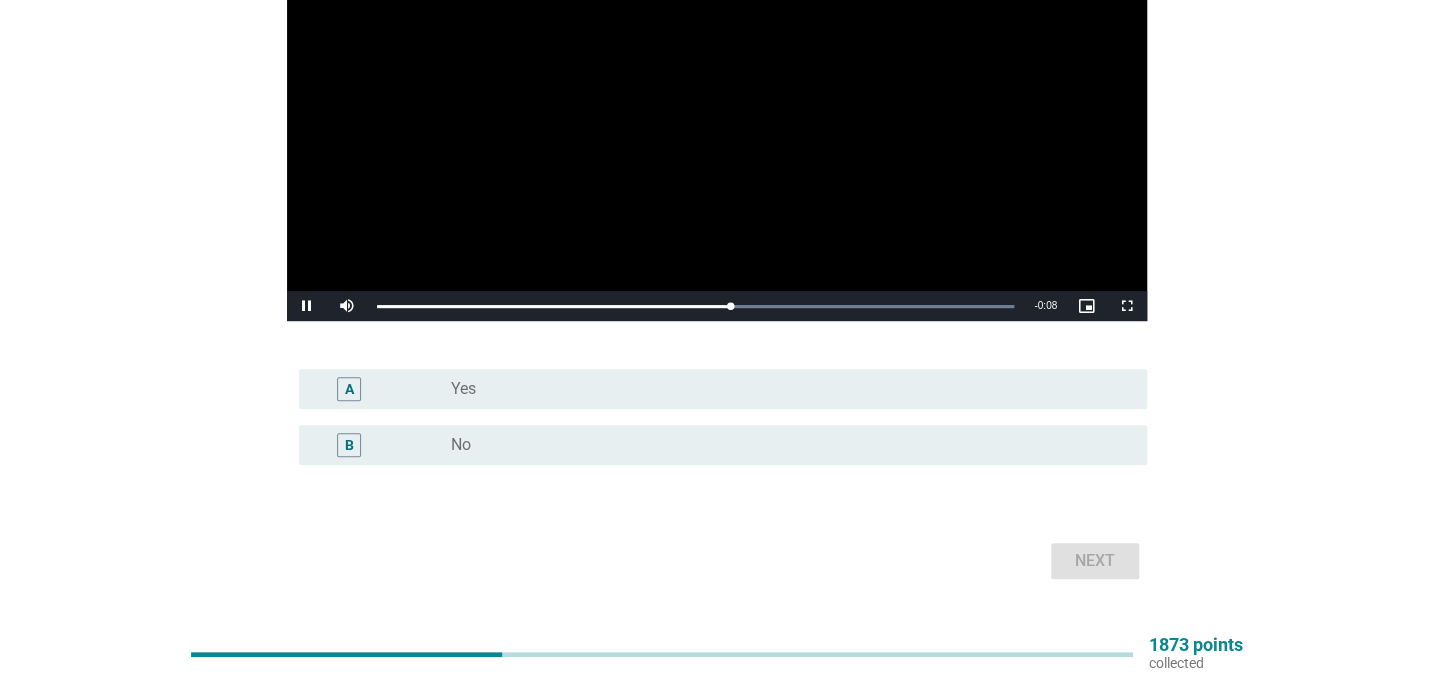 click on "radio_button_unchecked No" at bounding box center (783, 445) 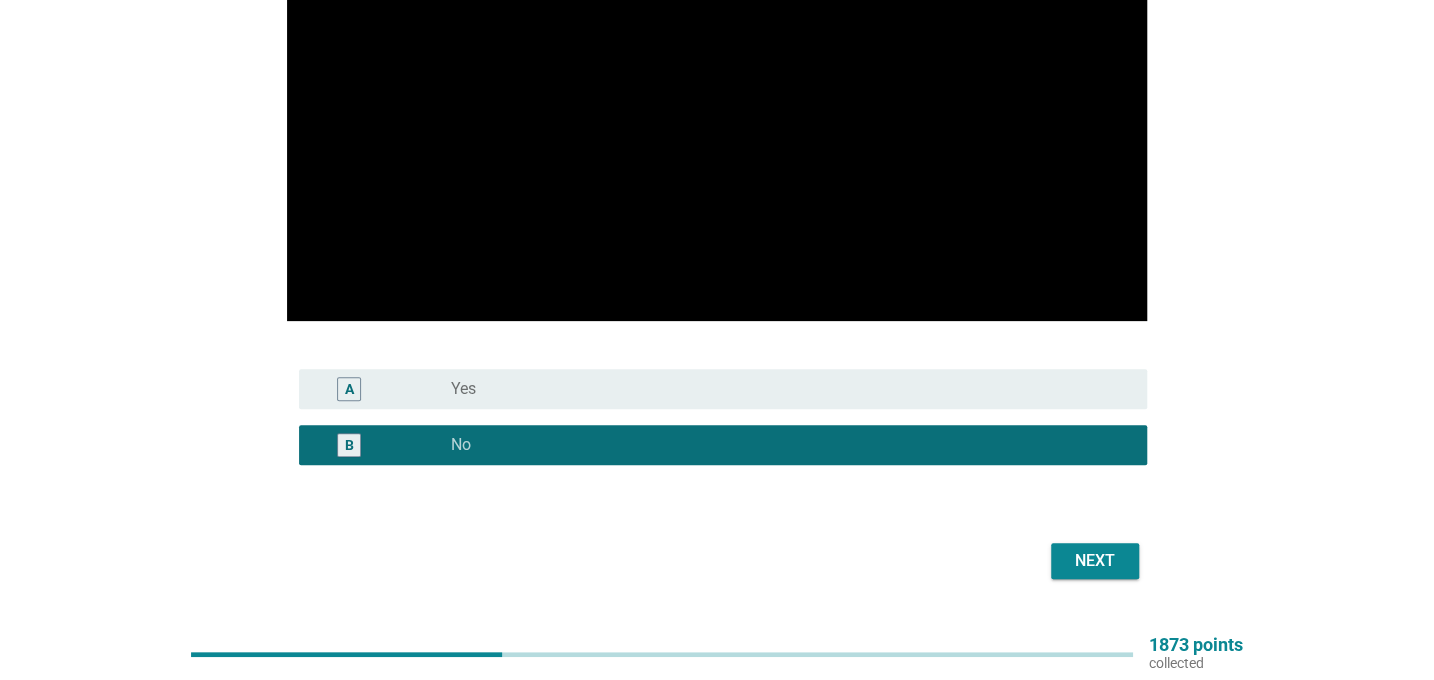 click on "Next" at bounding box center (1095, 561) 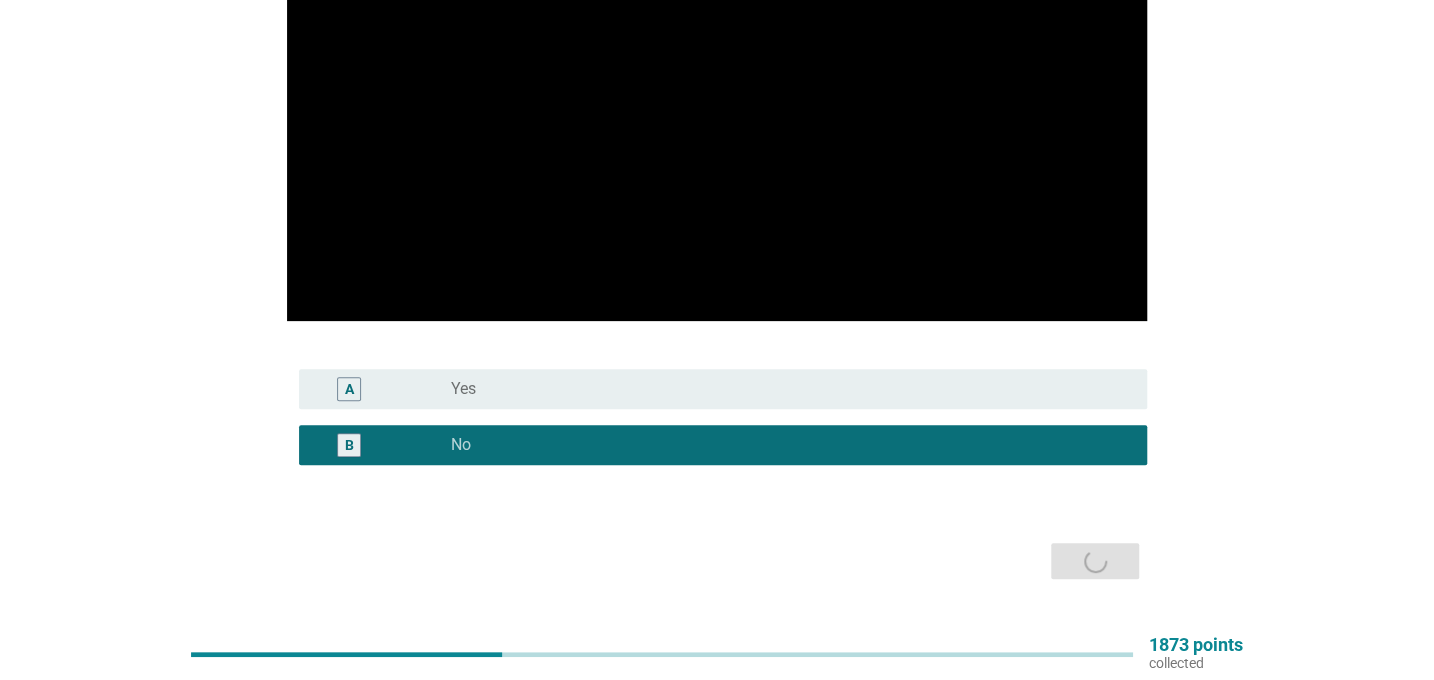 scroll, scrollTop: 0, scrollLeft: 0, axis: both 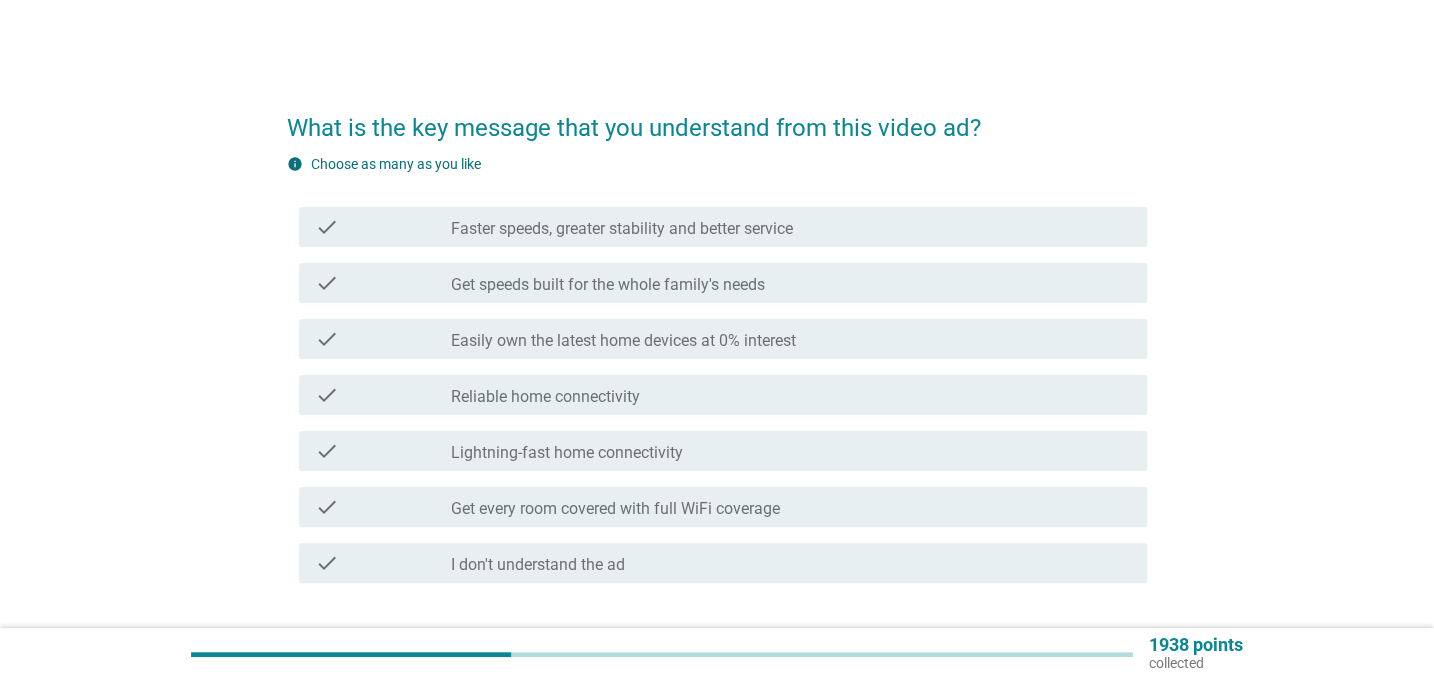 click on "Faster speeds, greater stability and better service" at bounding box center [622, 229] 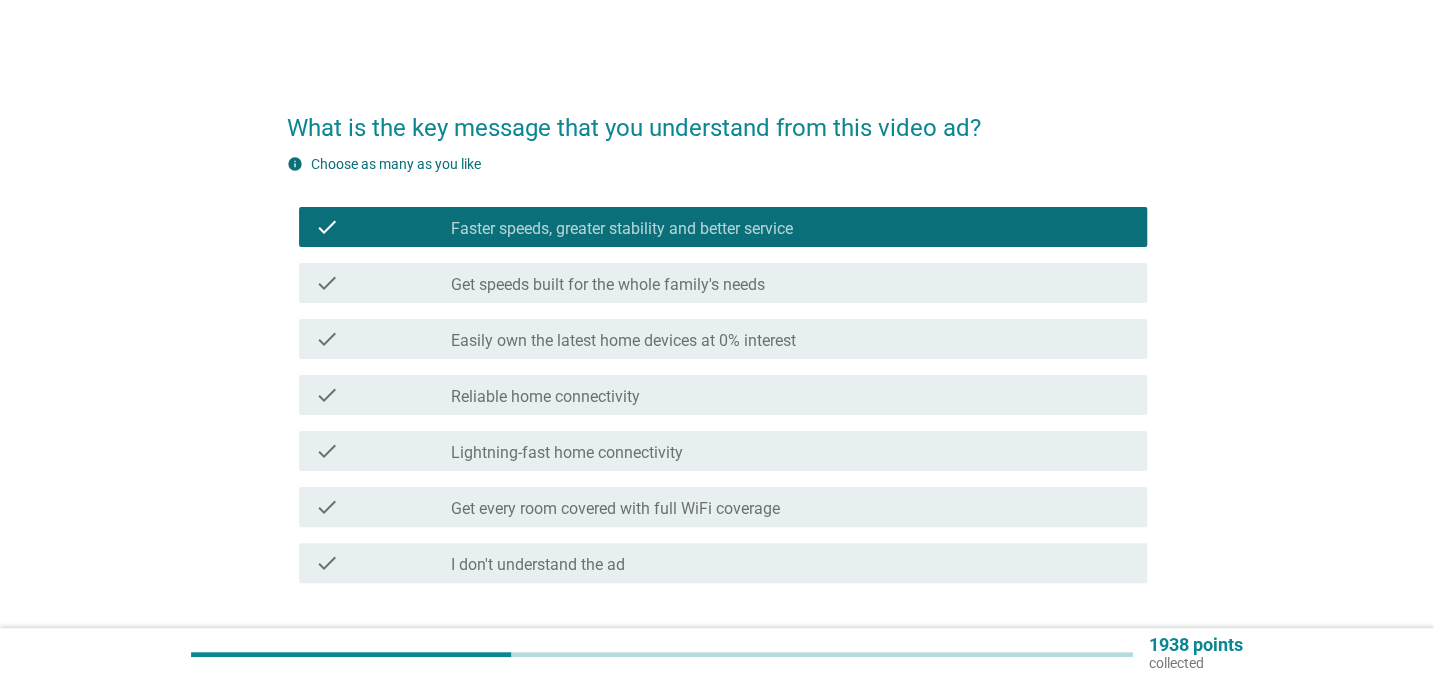 click on "Get speeds built for the whole family's needs" at bounding box center (608, 285) 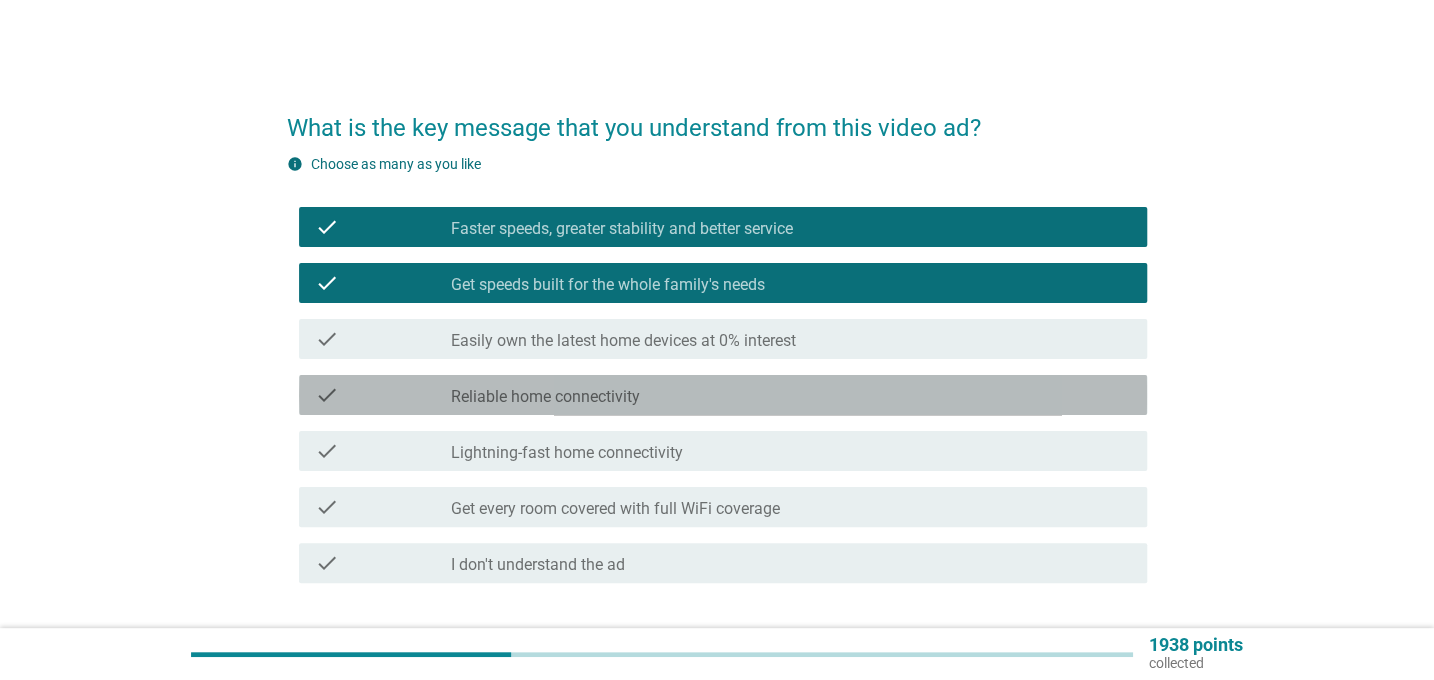 click on "Reliable home connectivity" at bounding box center (545, 397) 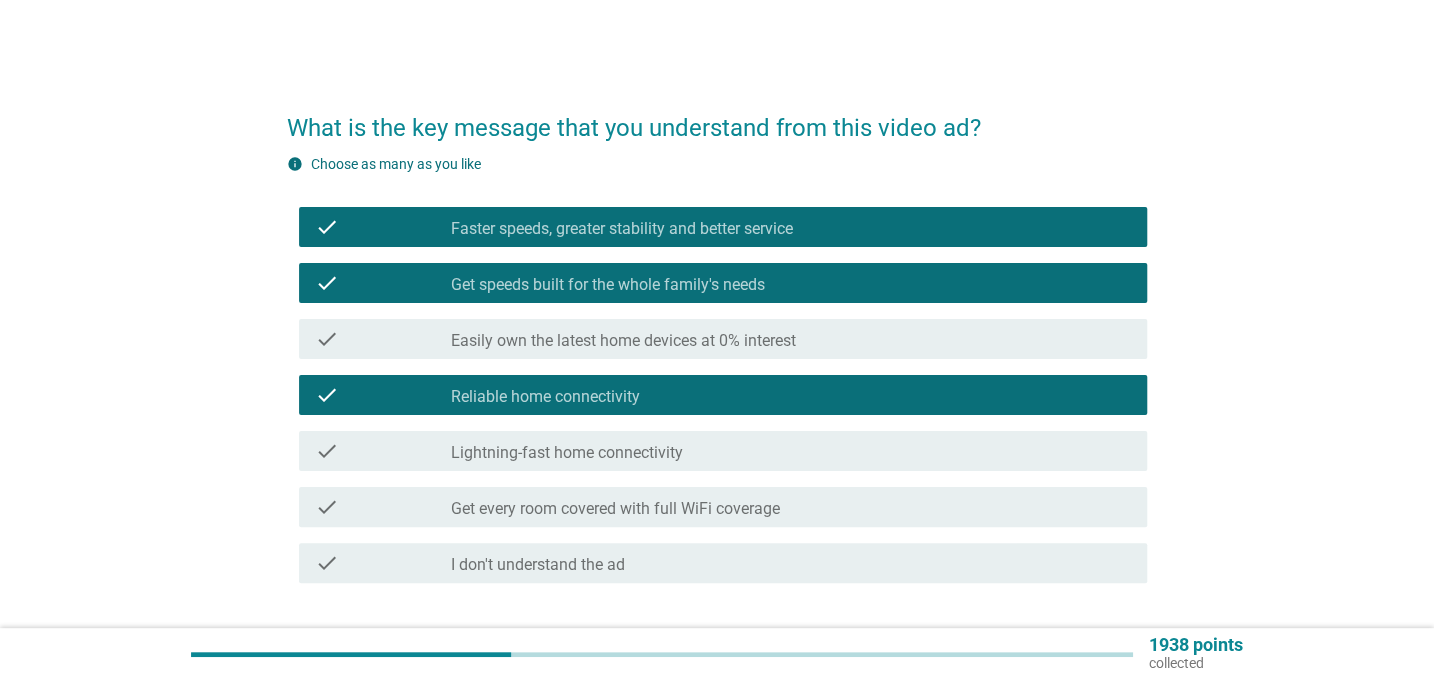 click on "Lightning-fast home connectivity" at bounding box center [567, 453] 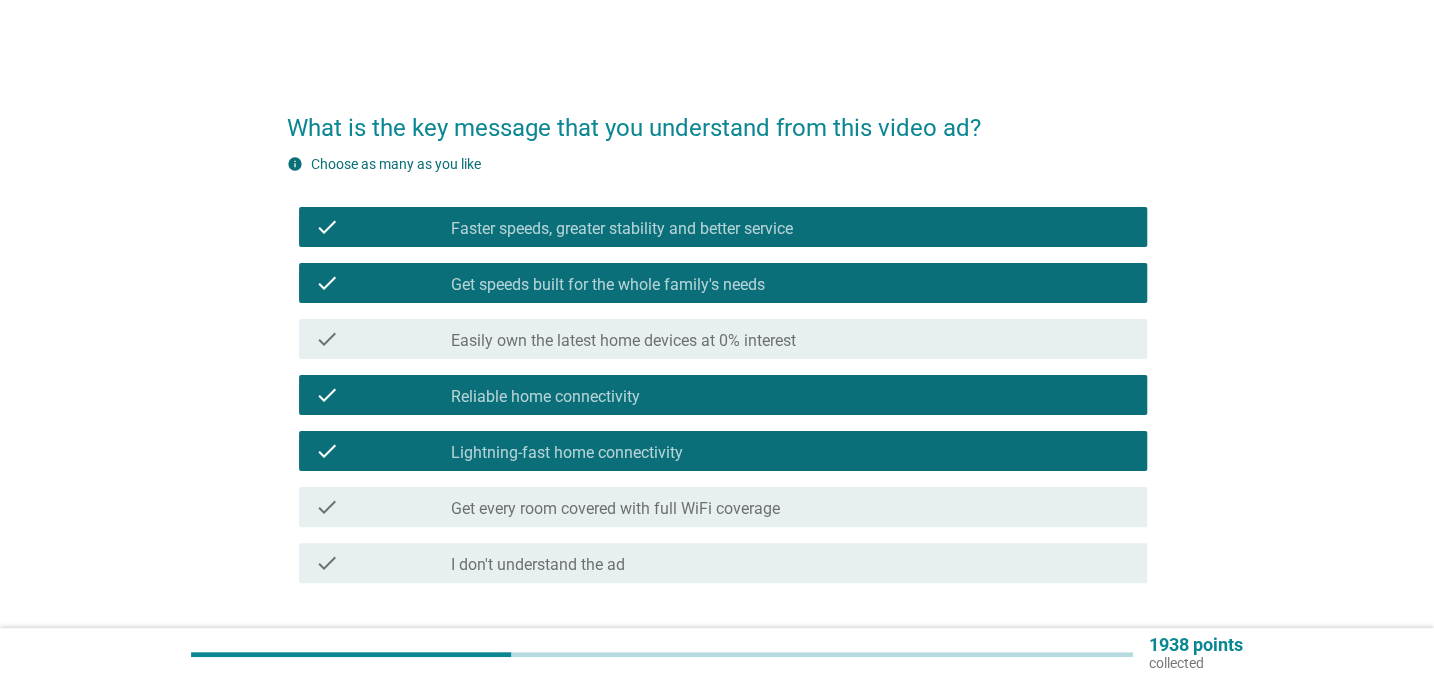 click on "Get every room covered with full WiFi coverage" at bounding box center (615, 509) 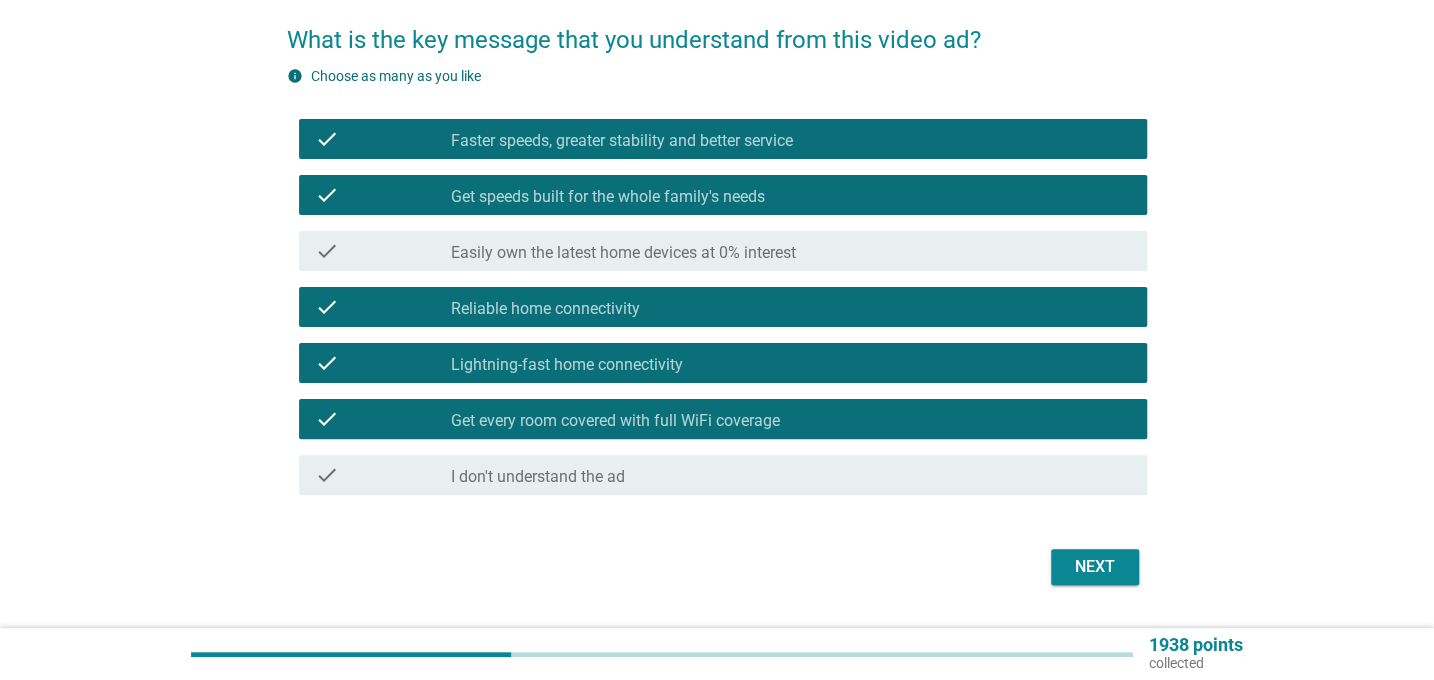 scroll, scrollTop: 140, scrollLeft: 0, axis: vertical 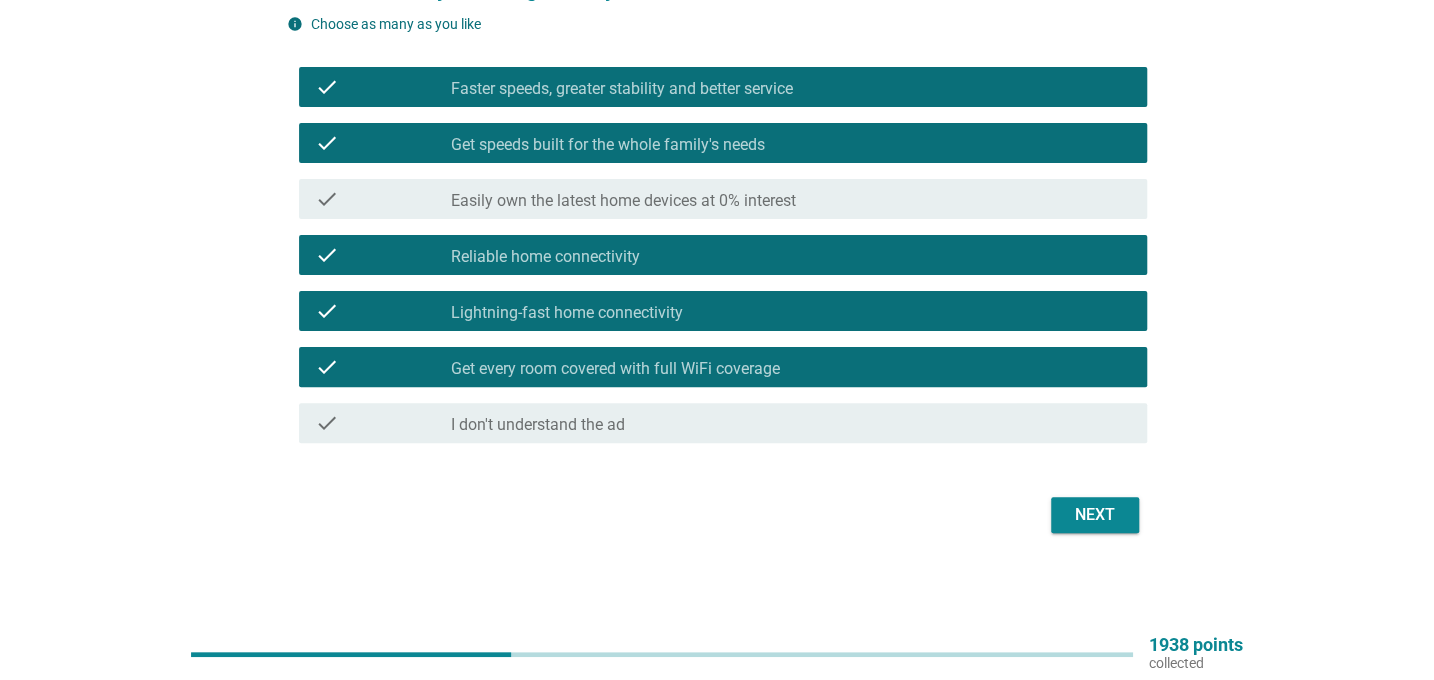 click on "Next" at bounding box center [1095, 515] 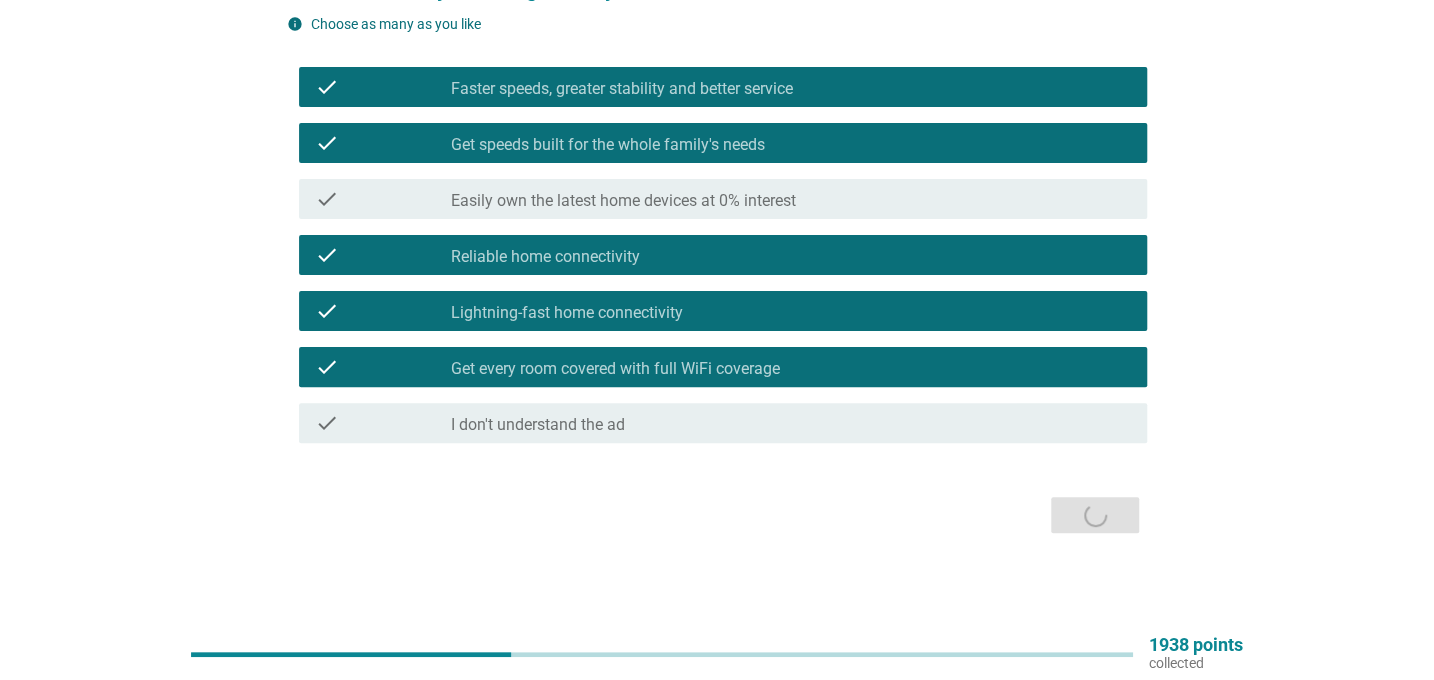 scroll, scrollTop: 0, scrollLeft: 0, axis: both 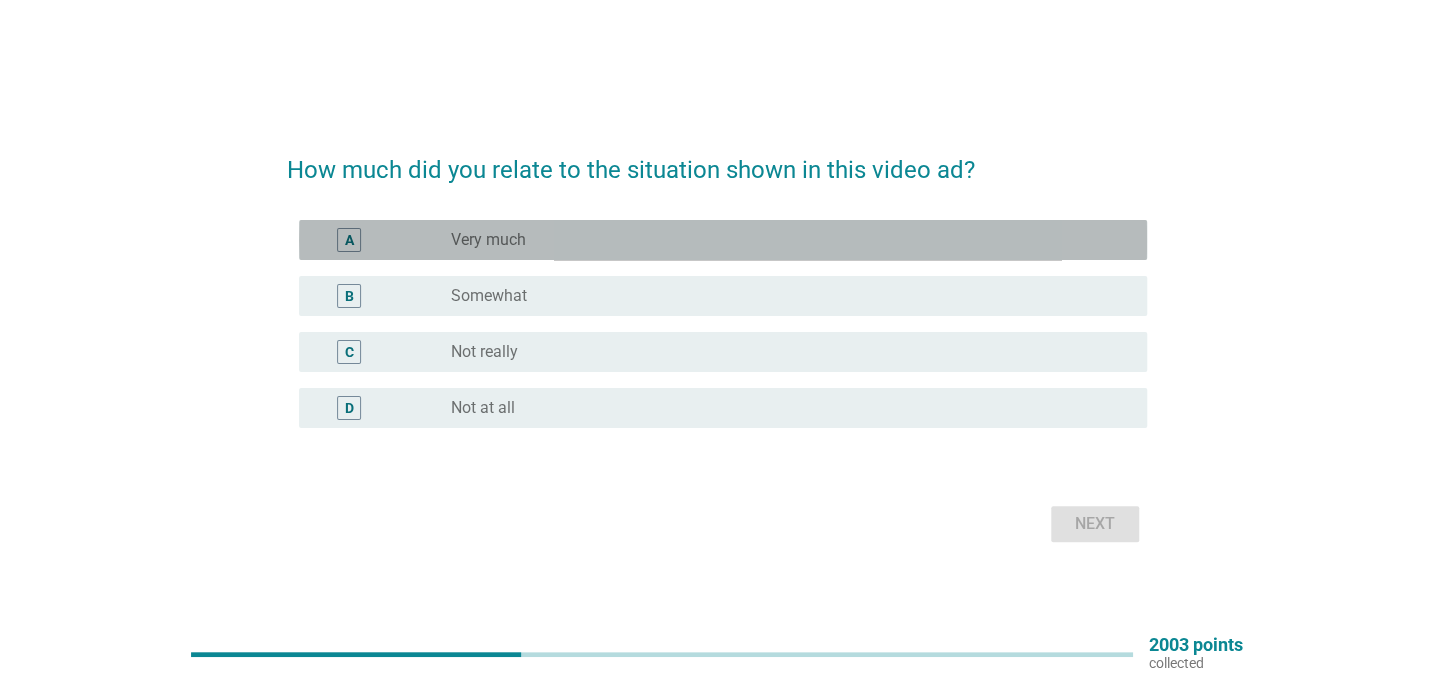 click on "Very much" at bounding box center [488, 240] 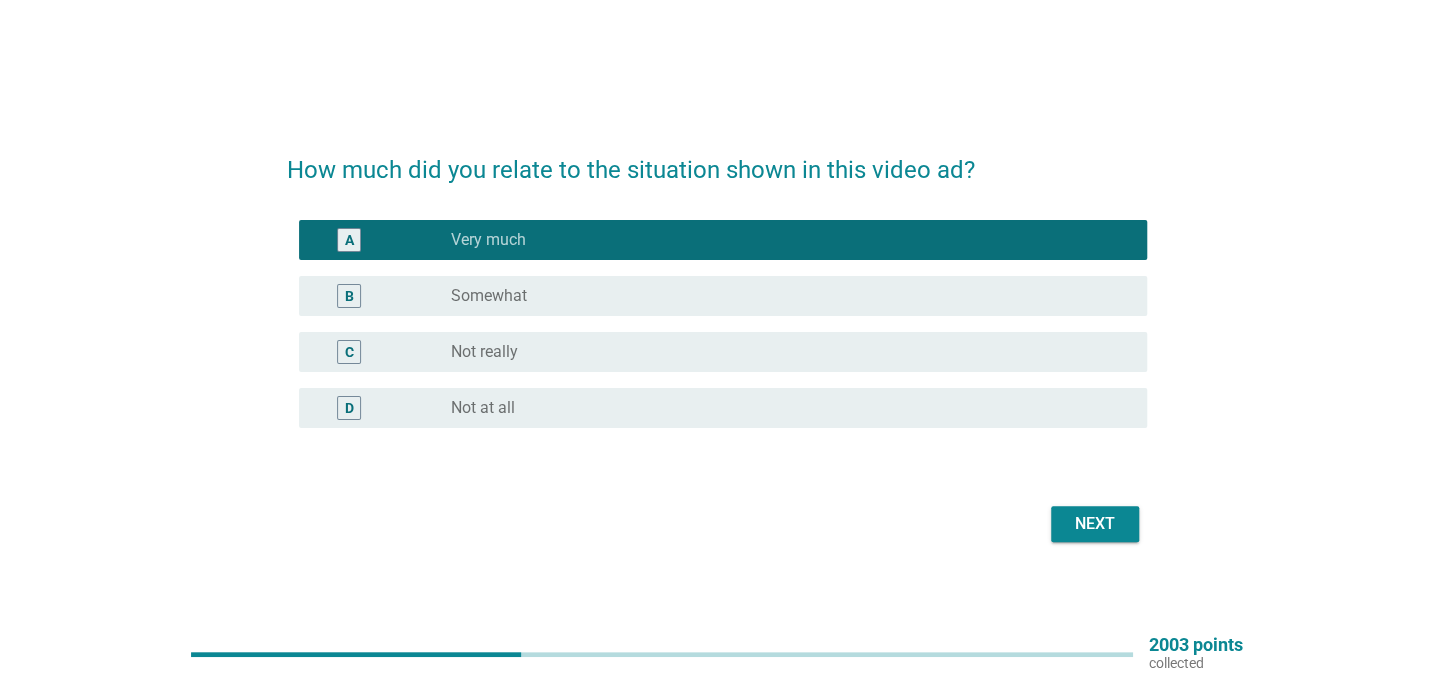 click on "Next" at bounding box center [1095, 524] 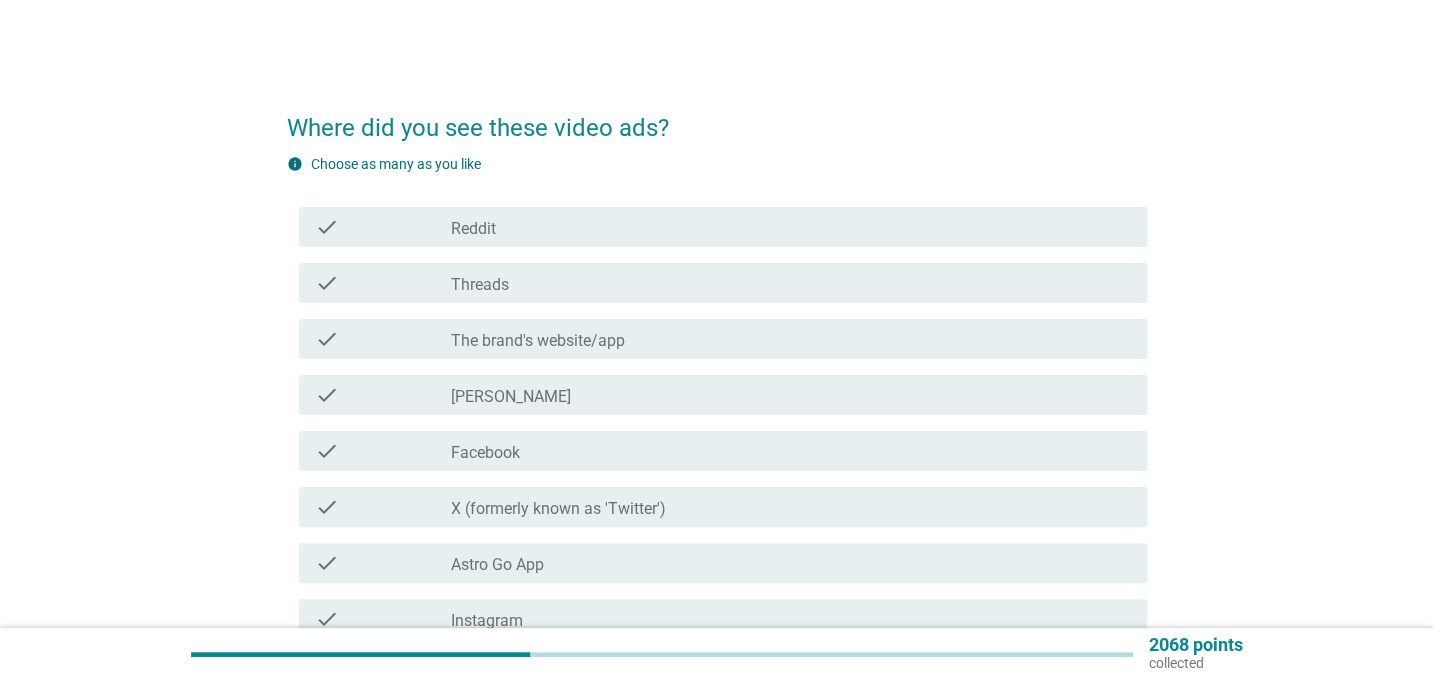 click on "check_box_outline_blank Threads" at bounding box center (791, 283) 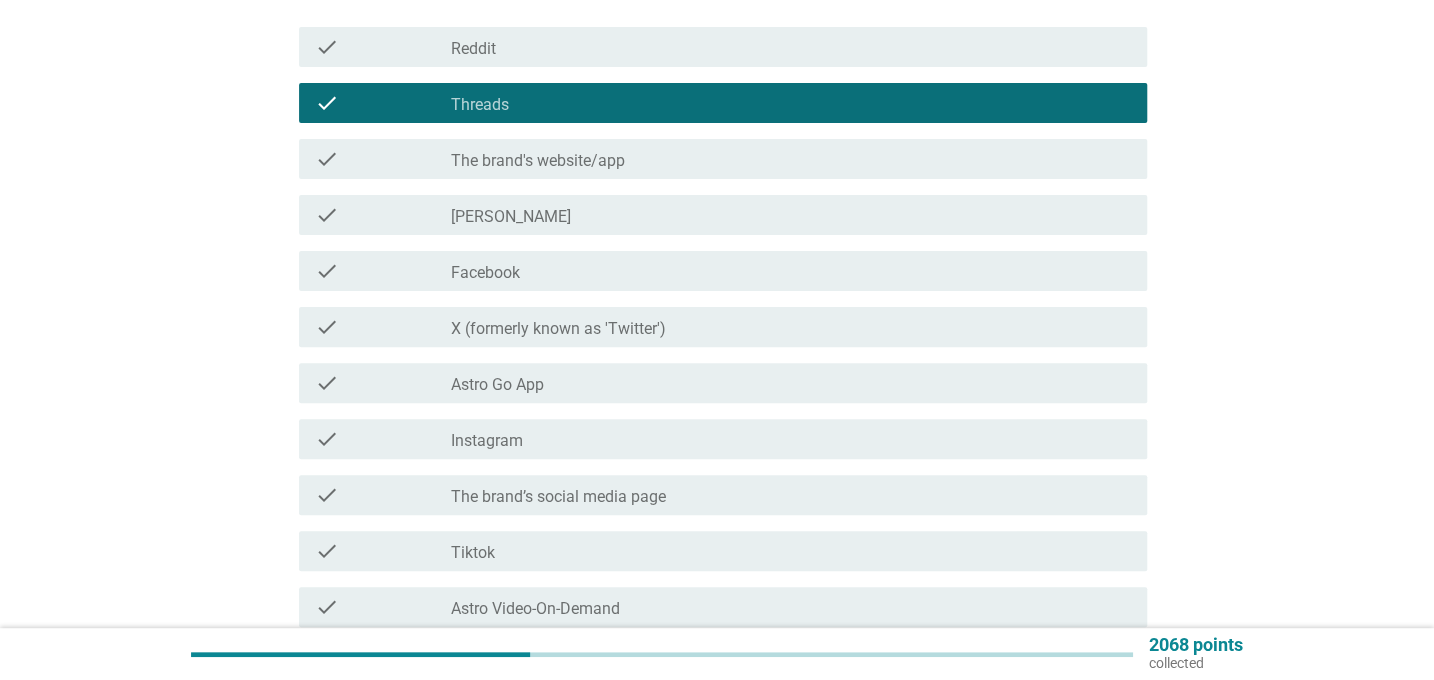 scroll, scrollTop: 181, scrollLeft: 0, axis: vertical 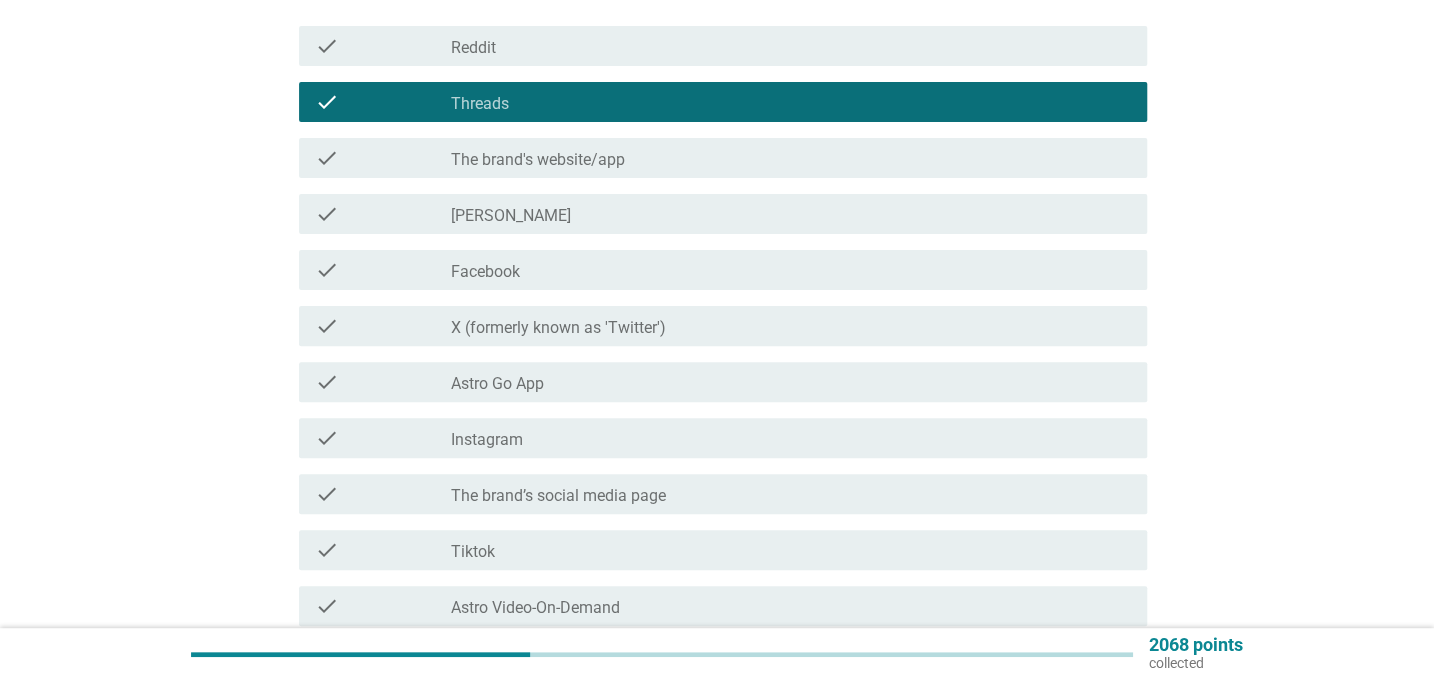 click on "check_box_outline_blank Facebook" at bounding box center [791, 270] 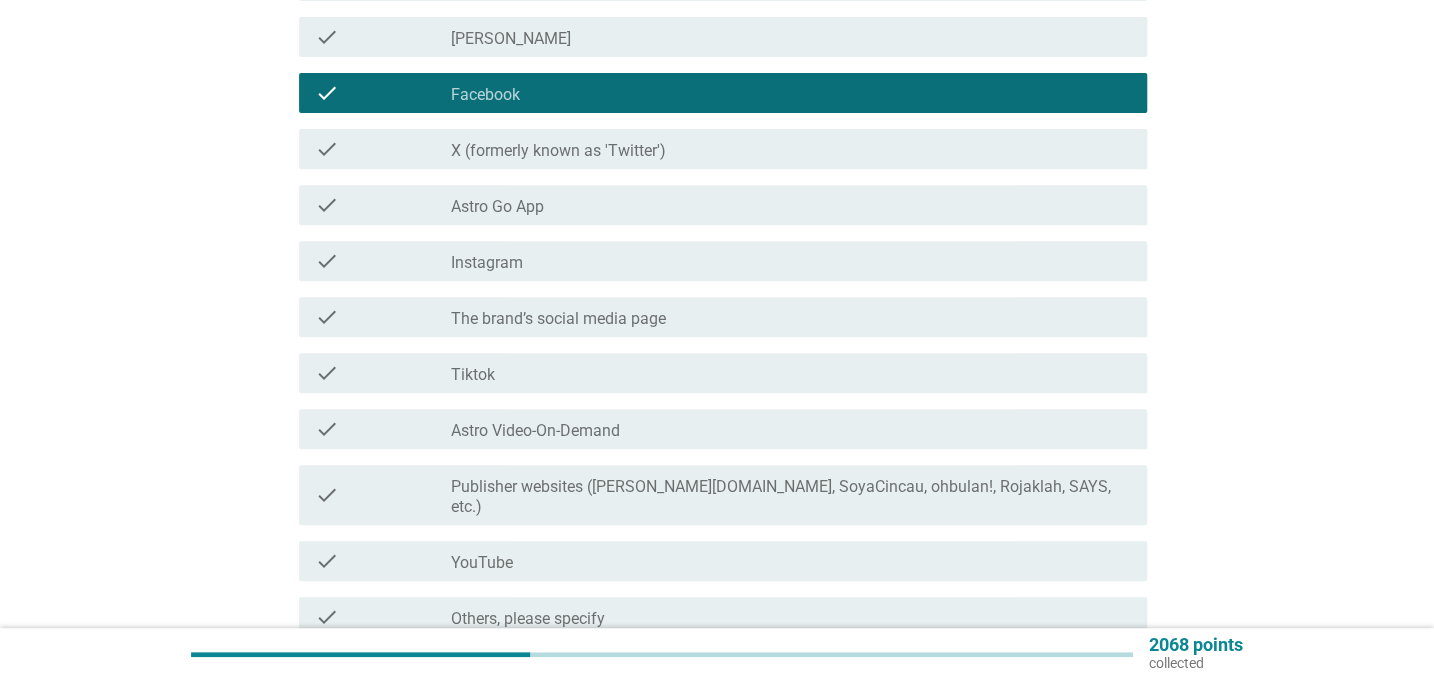 scroll, scrollTop: 363, scrollLeft: 0, axis: vertical 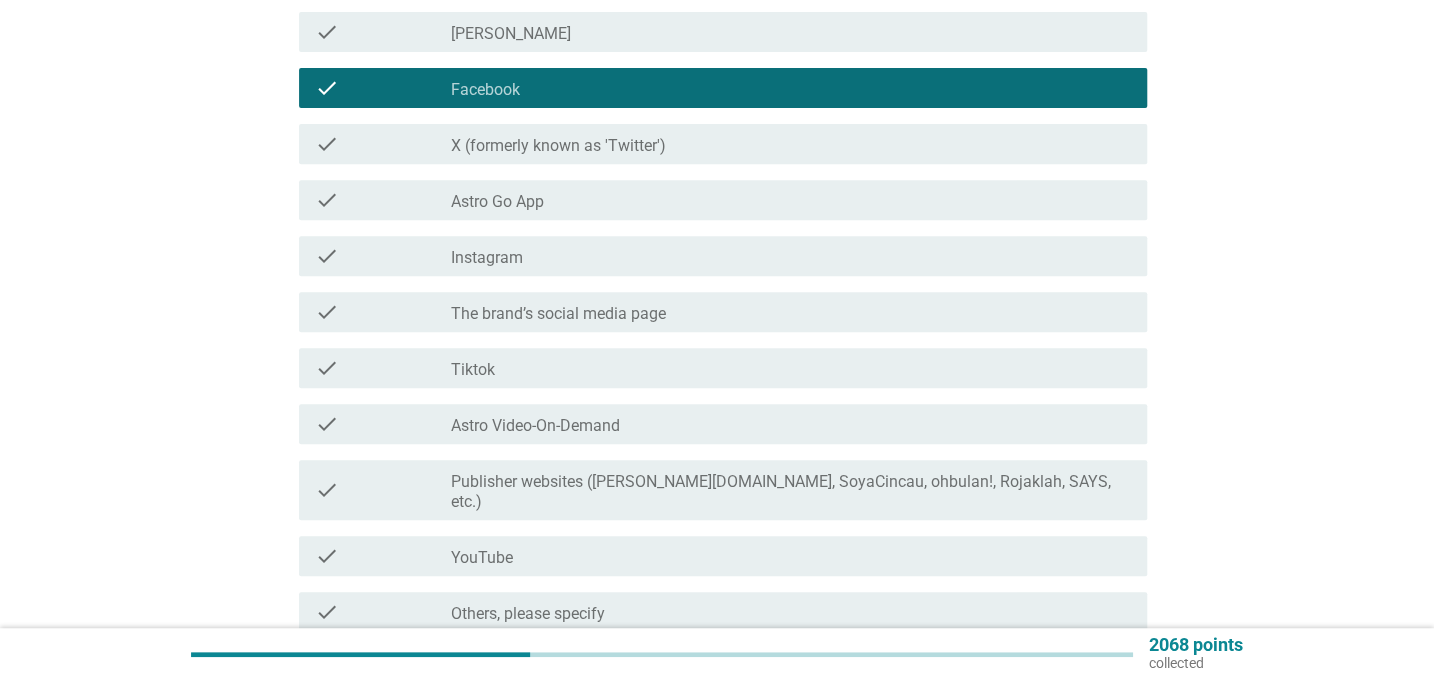 click on "check_box_outline_blank Astro Go App" at bounding box center [791, 200] 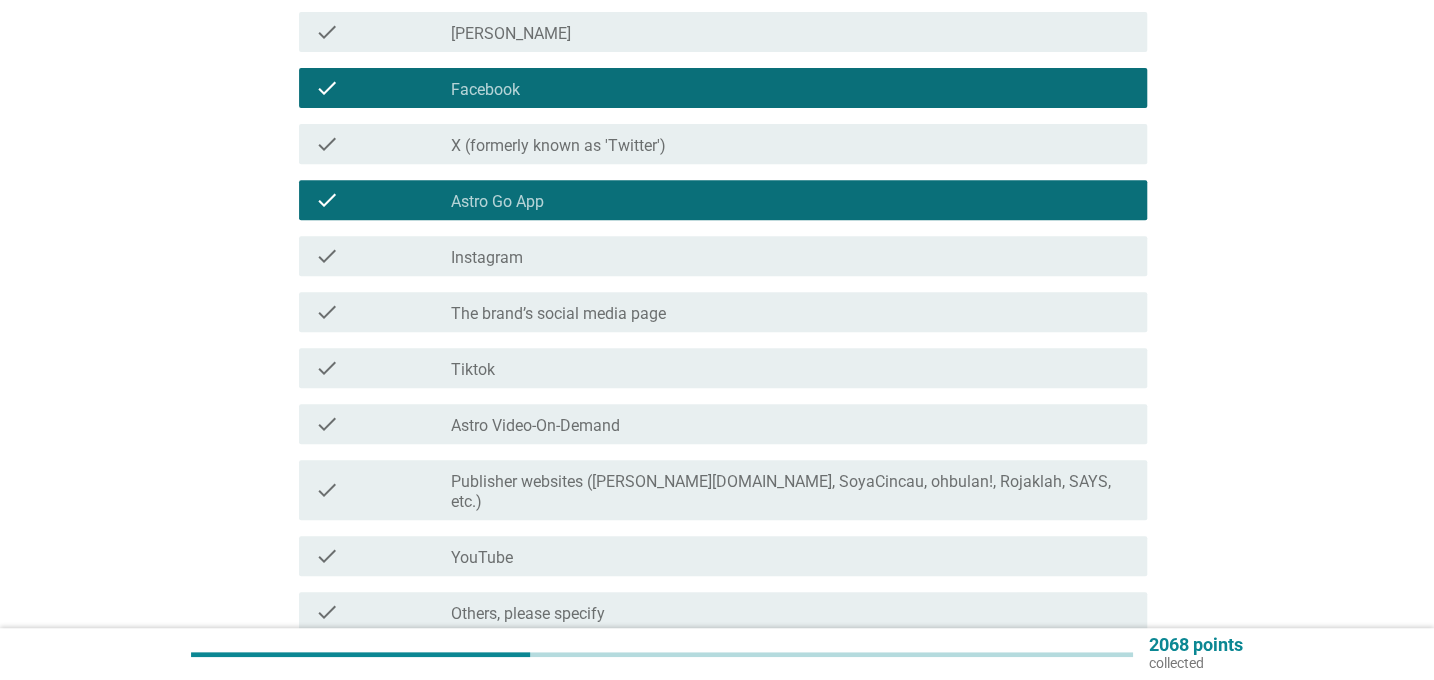 click on "check_box_outline_blank Astro Go App" at bounding box center [791, 200] 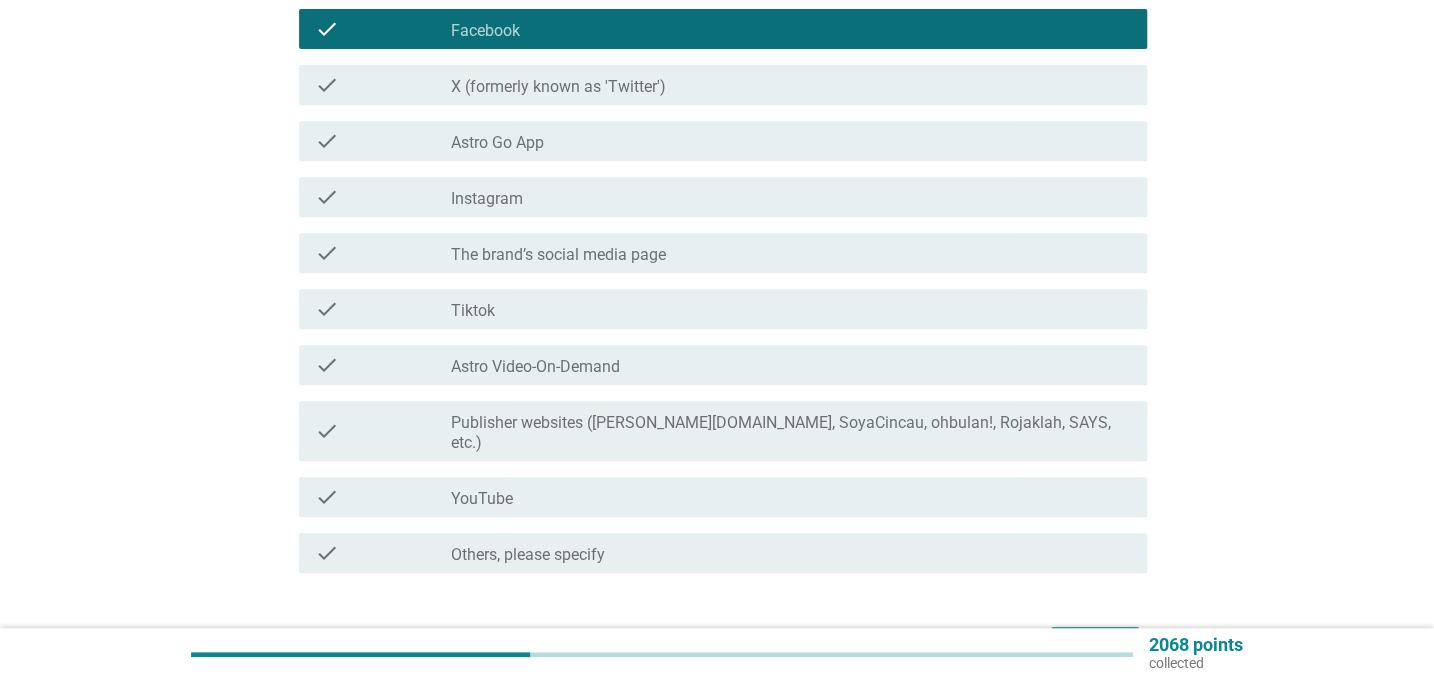 scroll, scrollTop: 454, scrollLeft: 0, axis: vertical 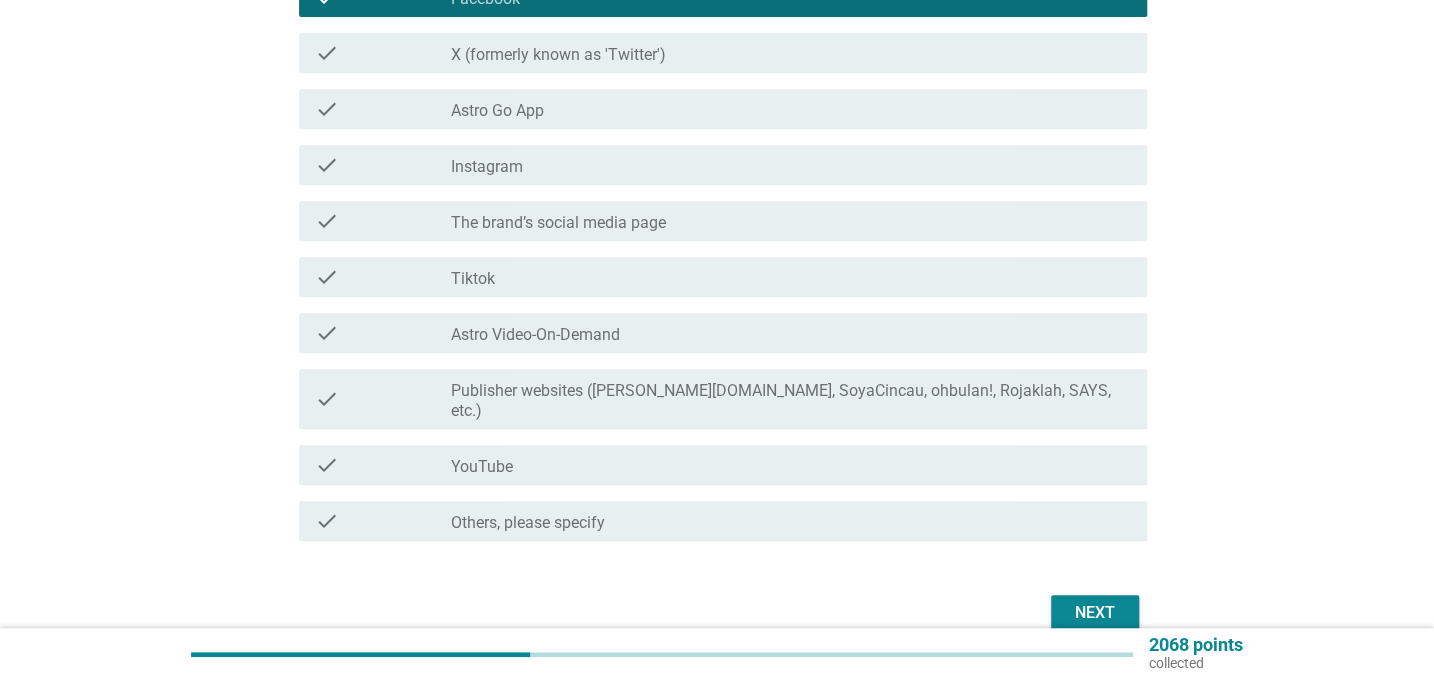 click on "check_box_outline_blank YouTube" at bounding box center [791, 465] 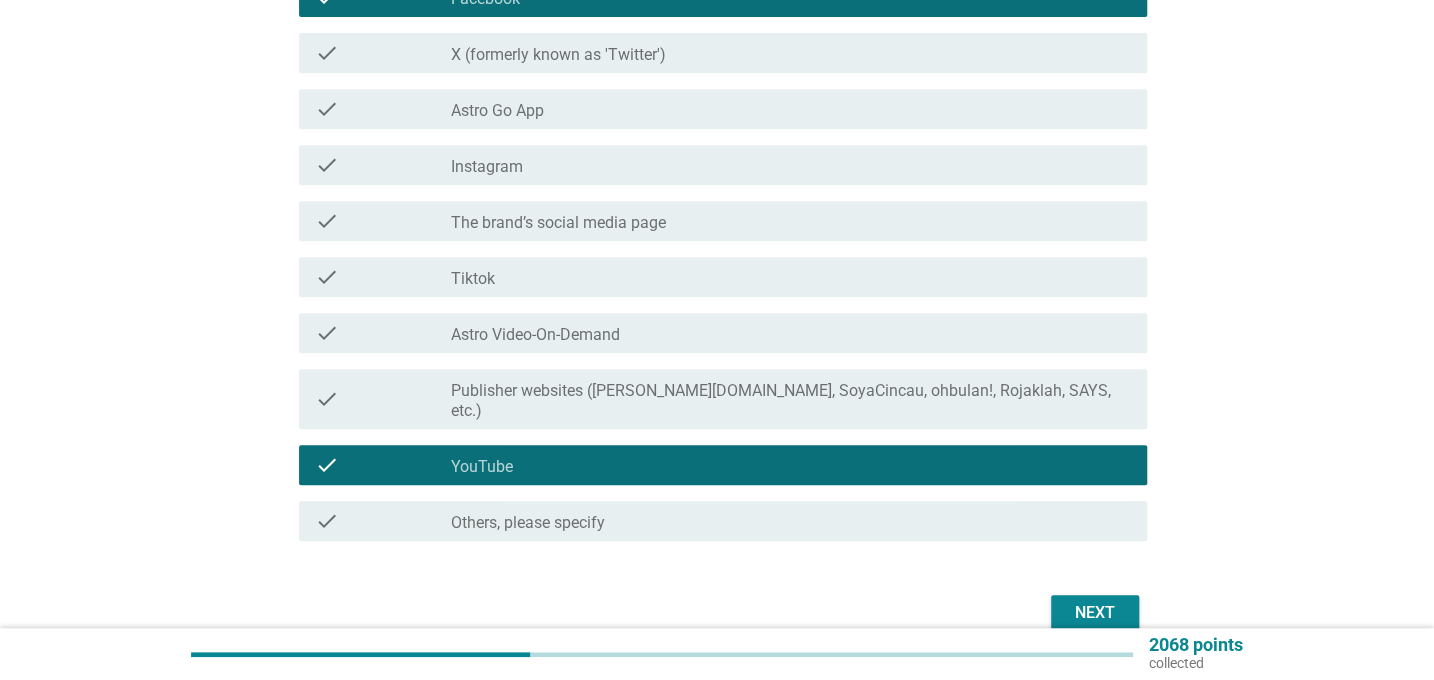 click on "Next" at bounding box center (1095, 613) 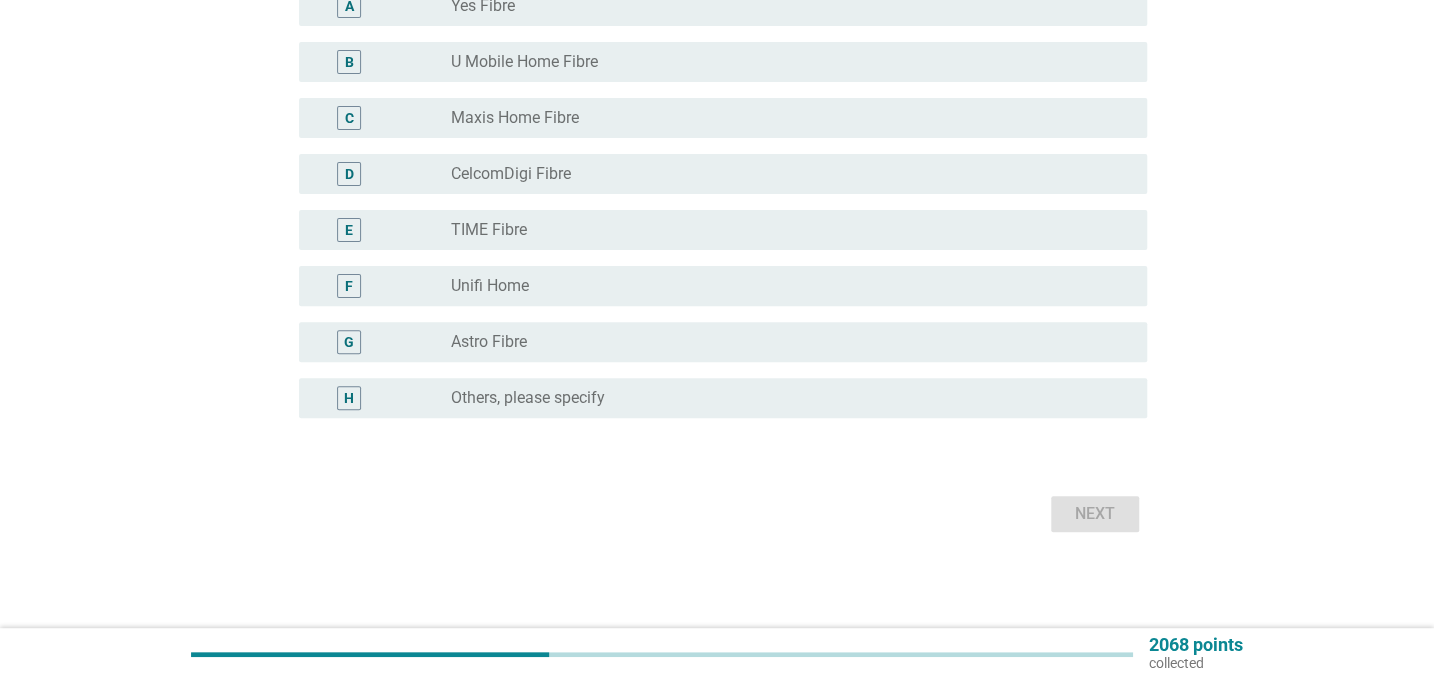 scroll, scrollTop: 0, scrollLeft: 0, axis: both 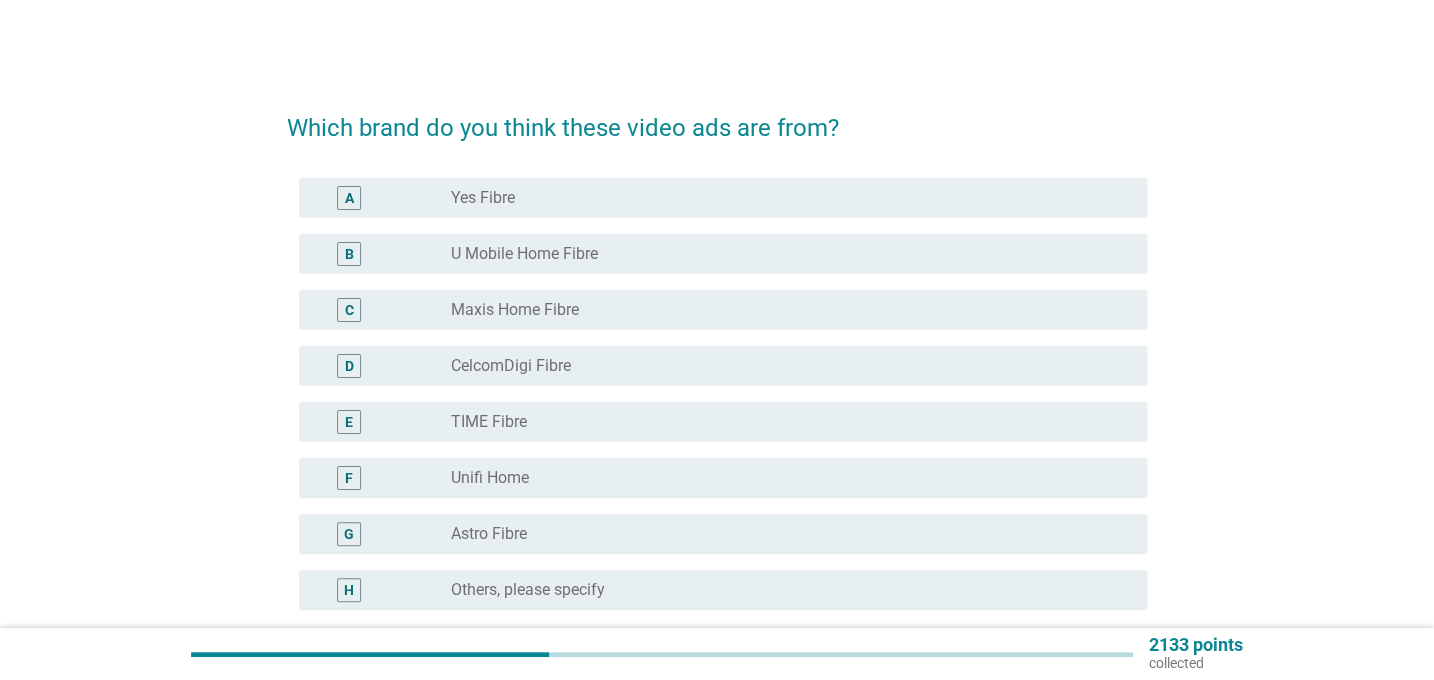 click on "Maxis Home Fibre" at bounding box center [515, 310] 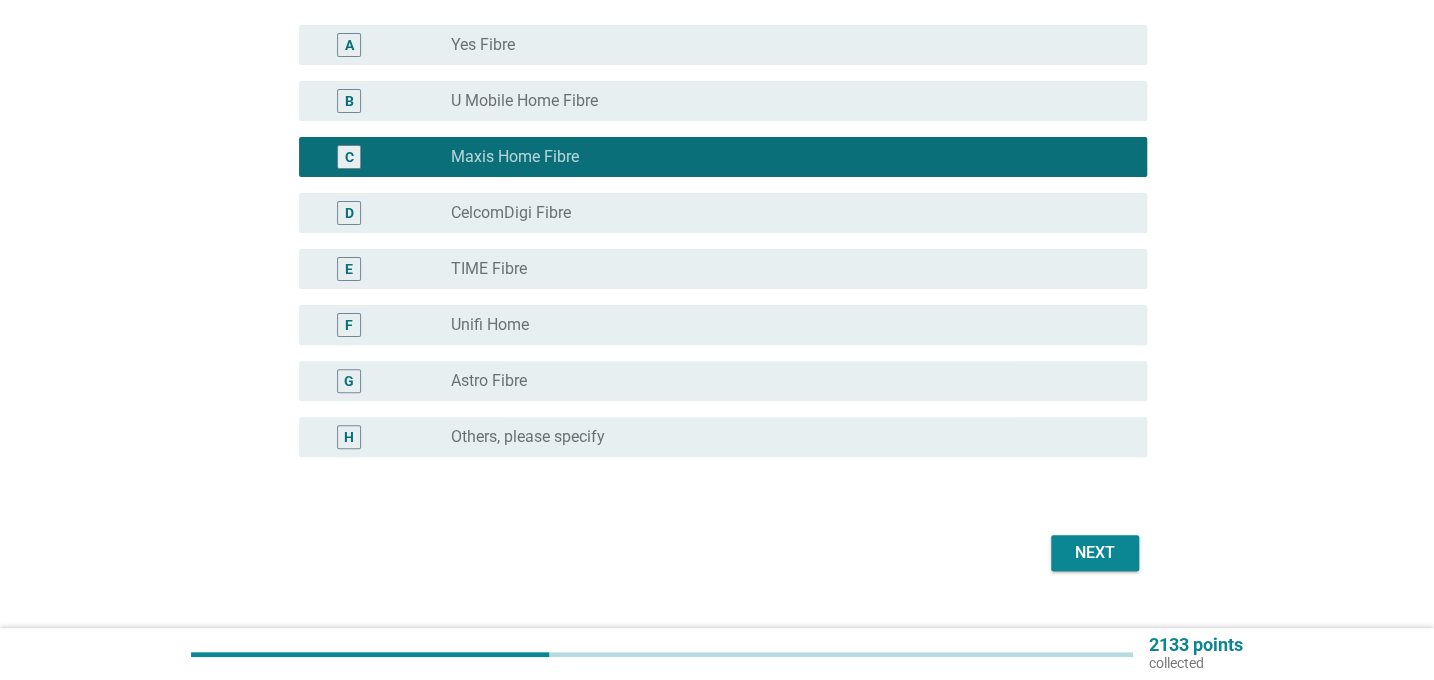 scroll, scrollTop: 191, scrollLeft: 0, axis: vertical 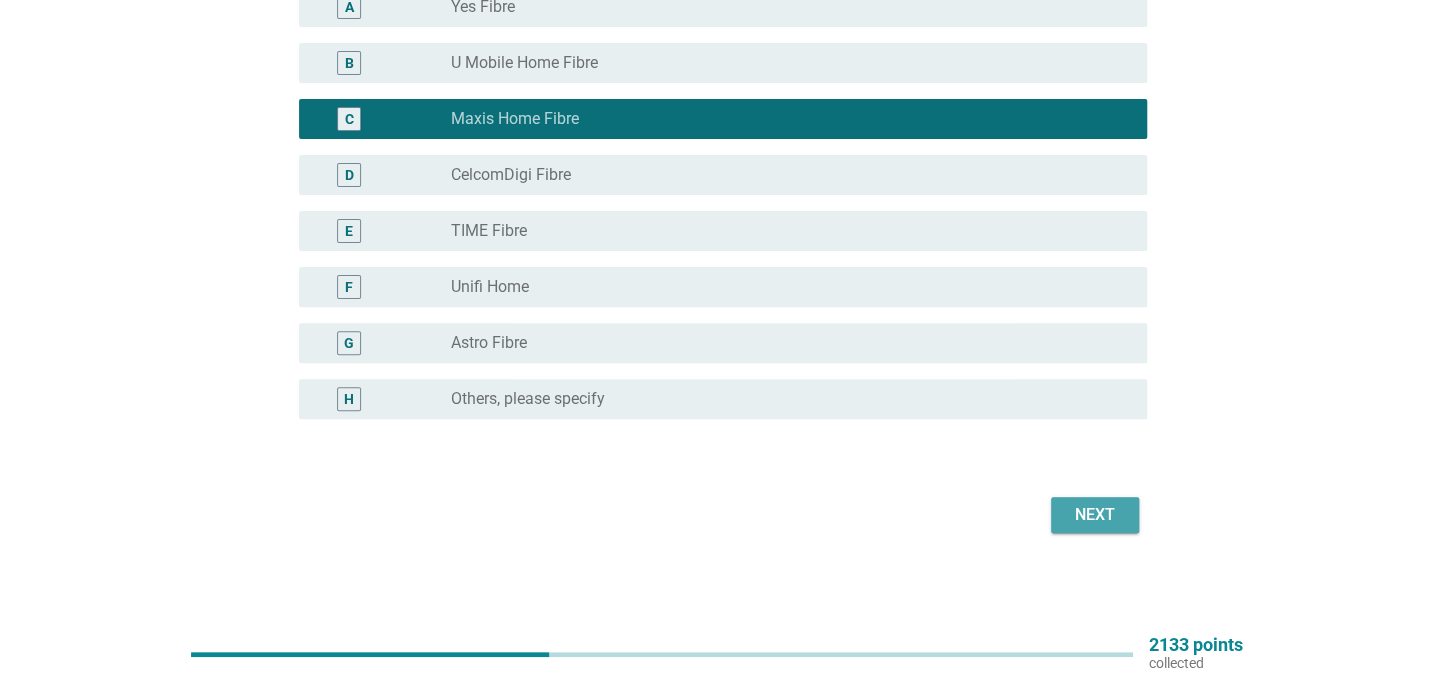 click on "Next" at bounding box center (1095, 515) 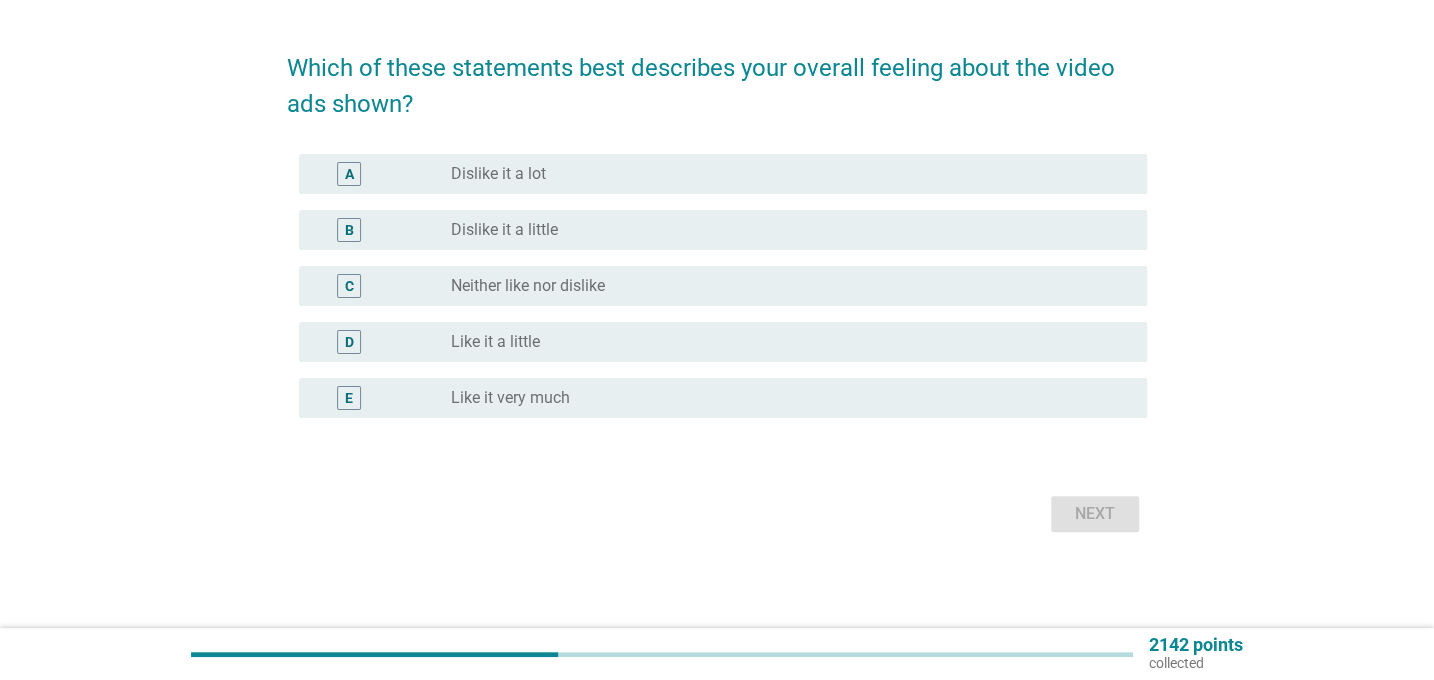 scroll, scrollTop: 0, scrollLeft: 0, axis: both 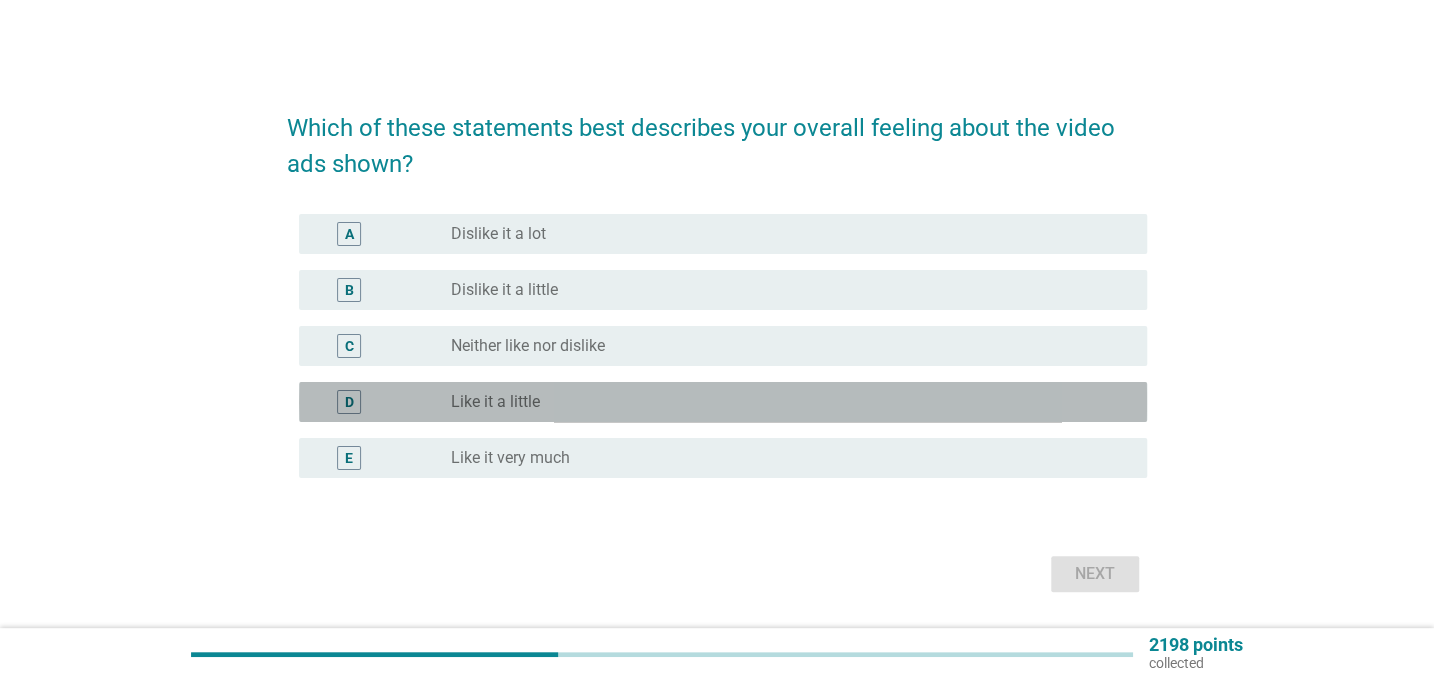 click on "radio_button_unchecked Like it a little" at bounding box center (783, 402) 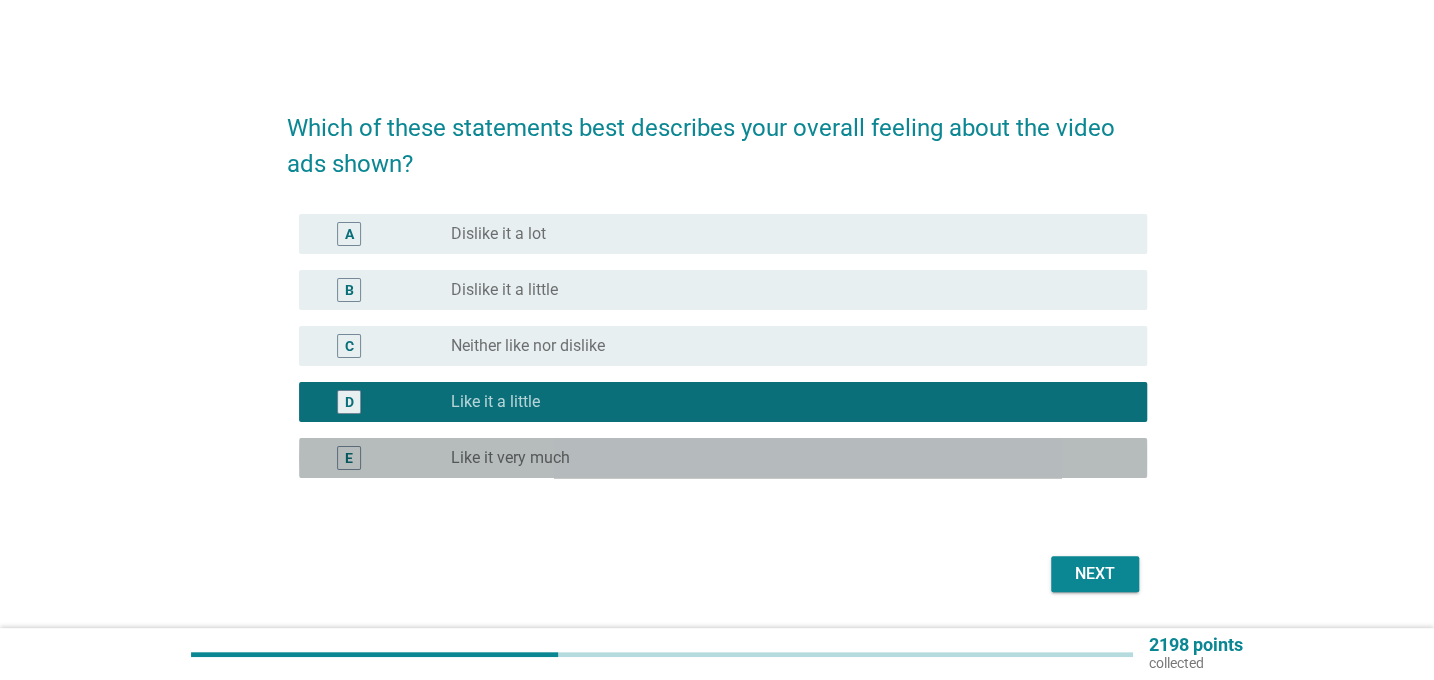 click on "E     radio_button_unchecked Like it very much" at bounding box center (723, 458) 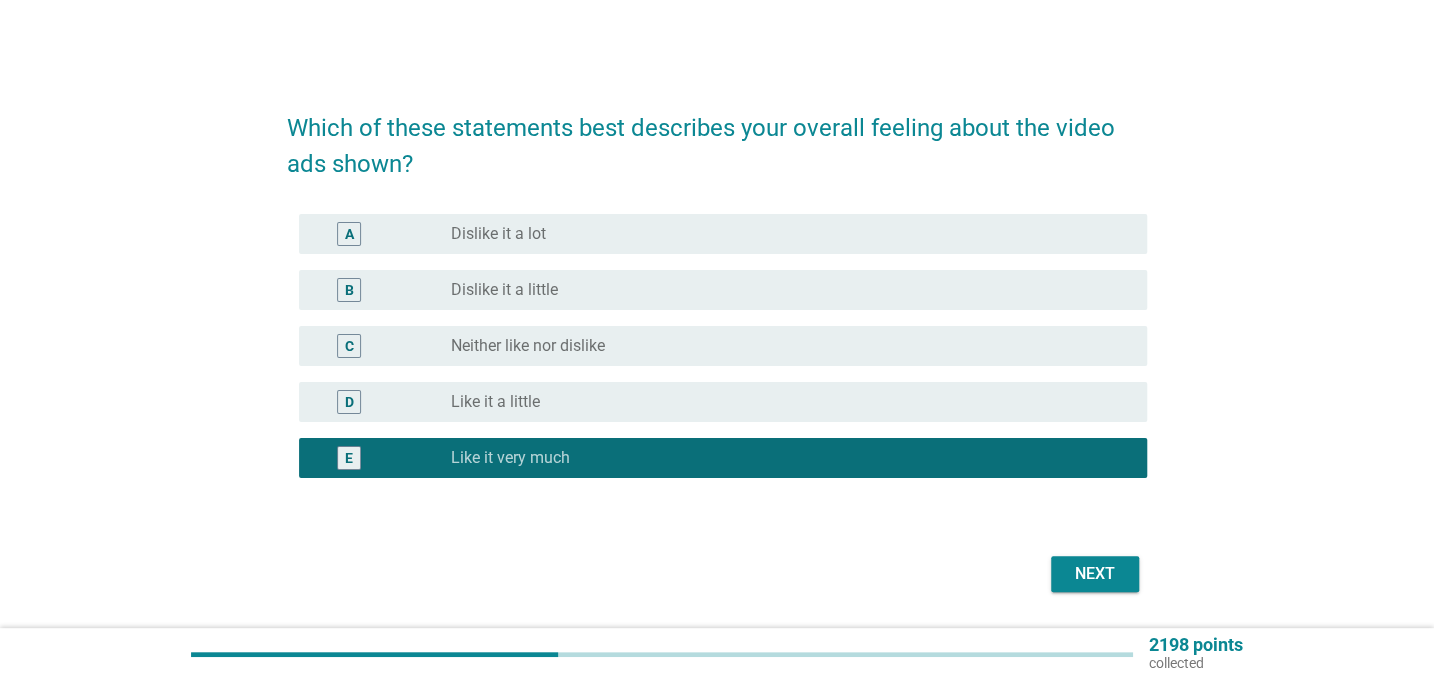 click on "Next" at bounding box center [1095, 574] 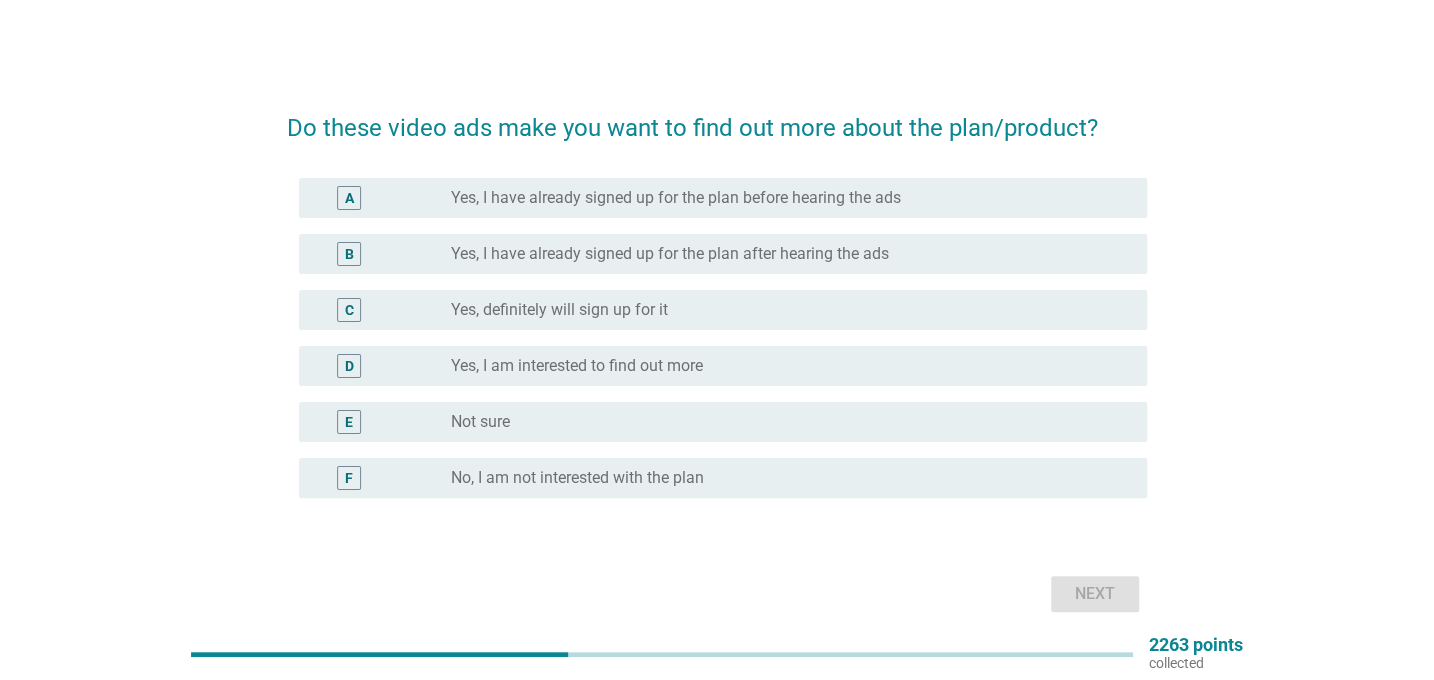 click on "D" at bounding box center [383, 366] 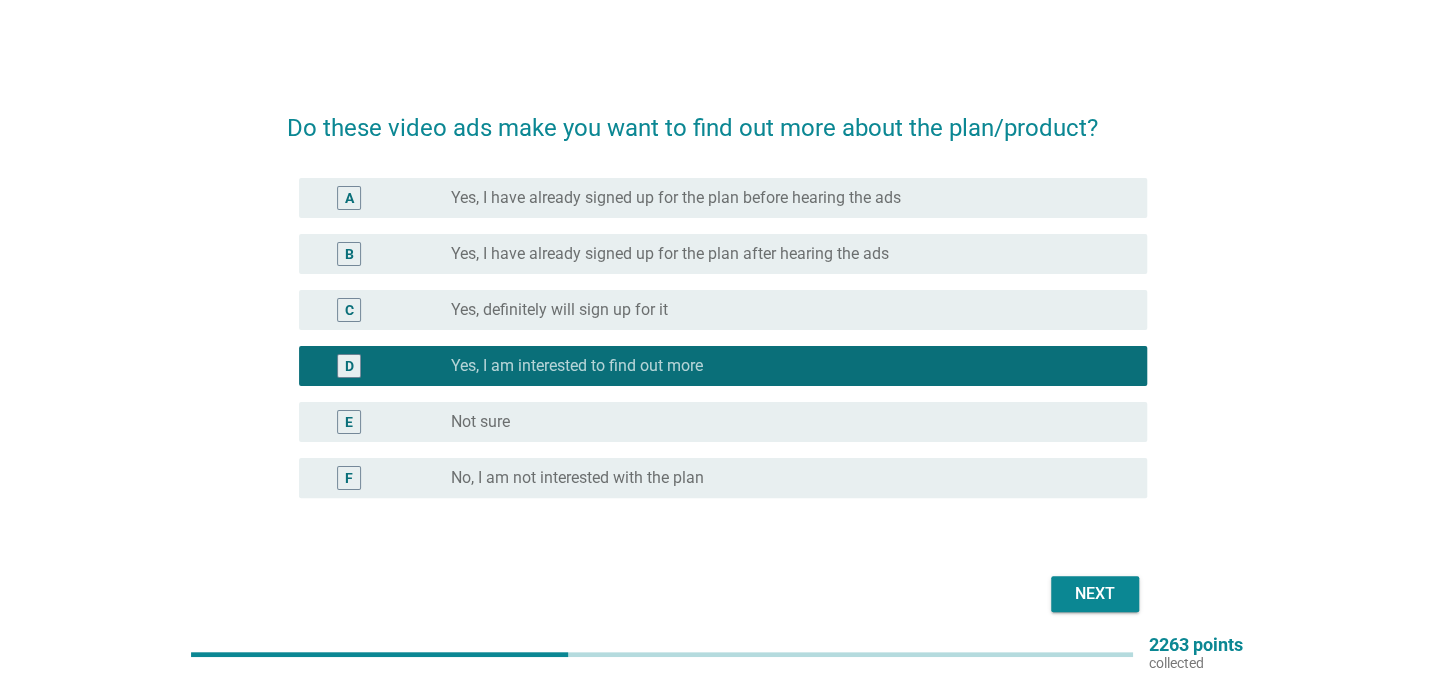 click on "Next" at bounding box center [1095, 594] 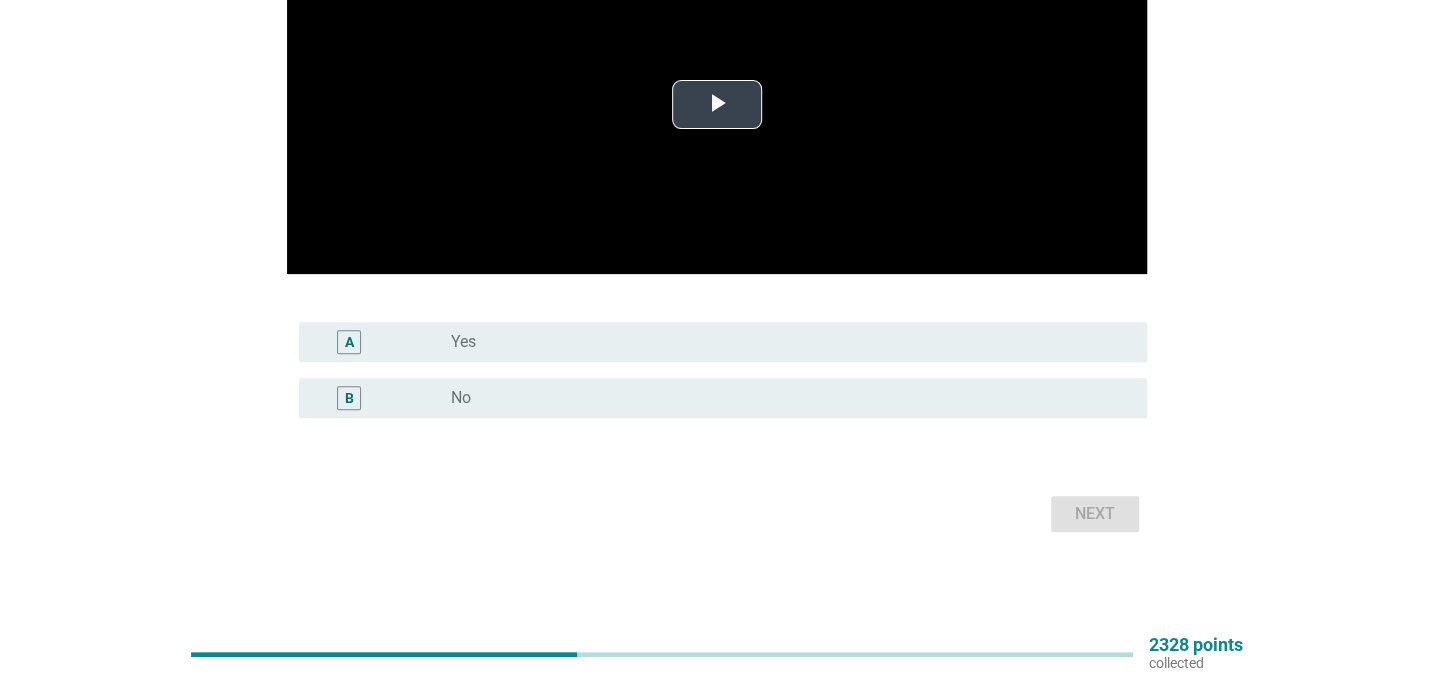 click at bounding box center [717, 104] 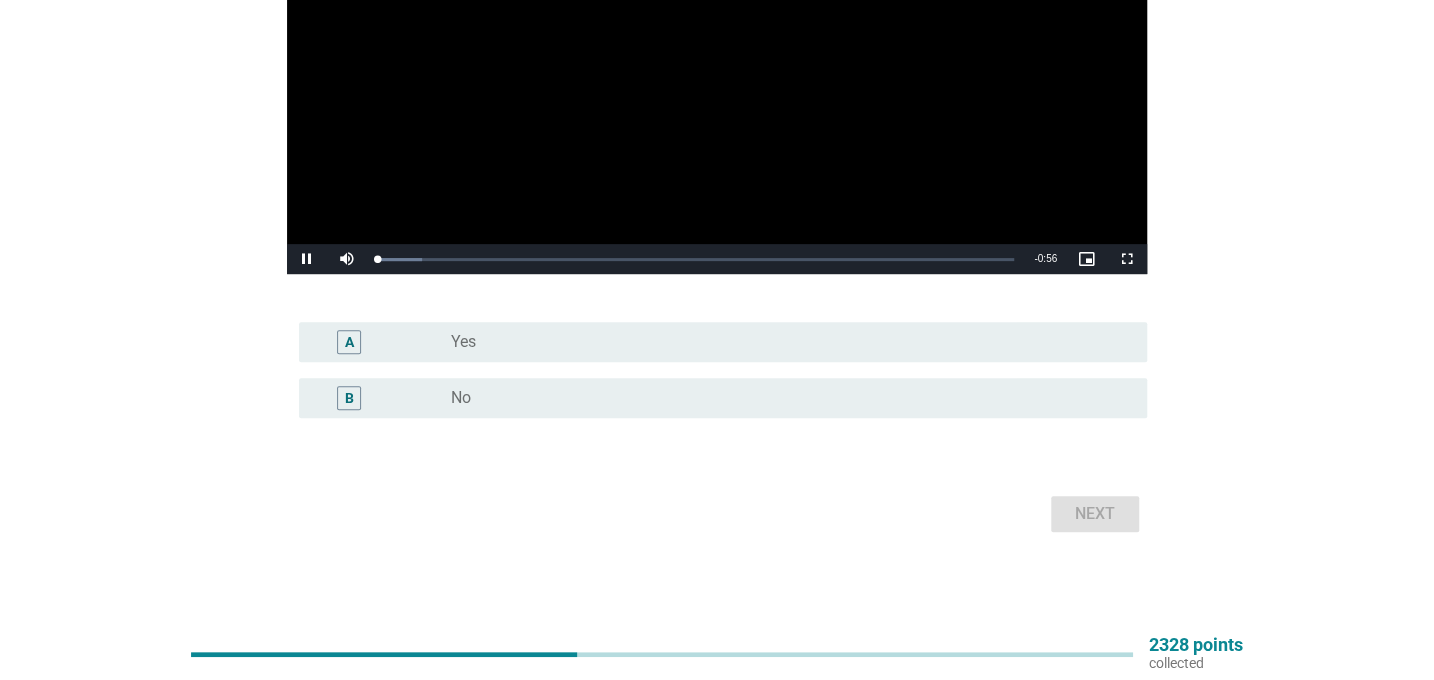 scroll, scrollTop: 161, scrollLeft: 0, axis: vertical 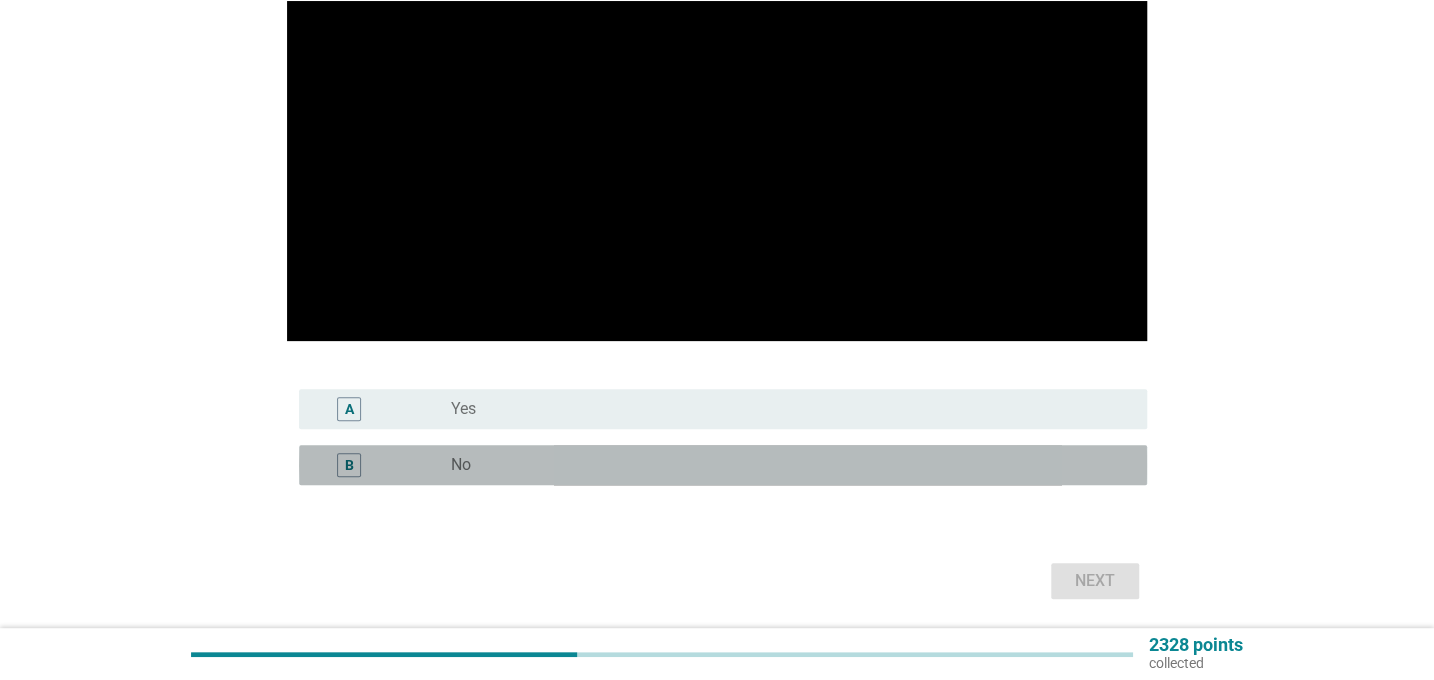 click on "radio_button_unchecked No" at bounding box center [783, 465] 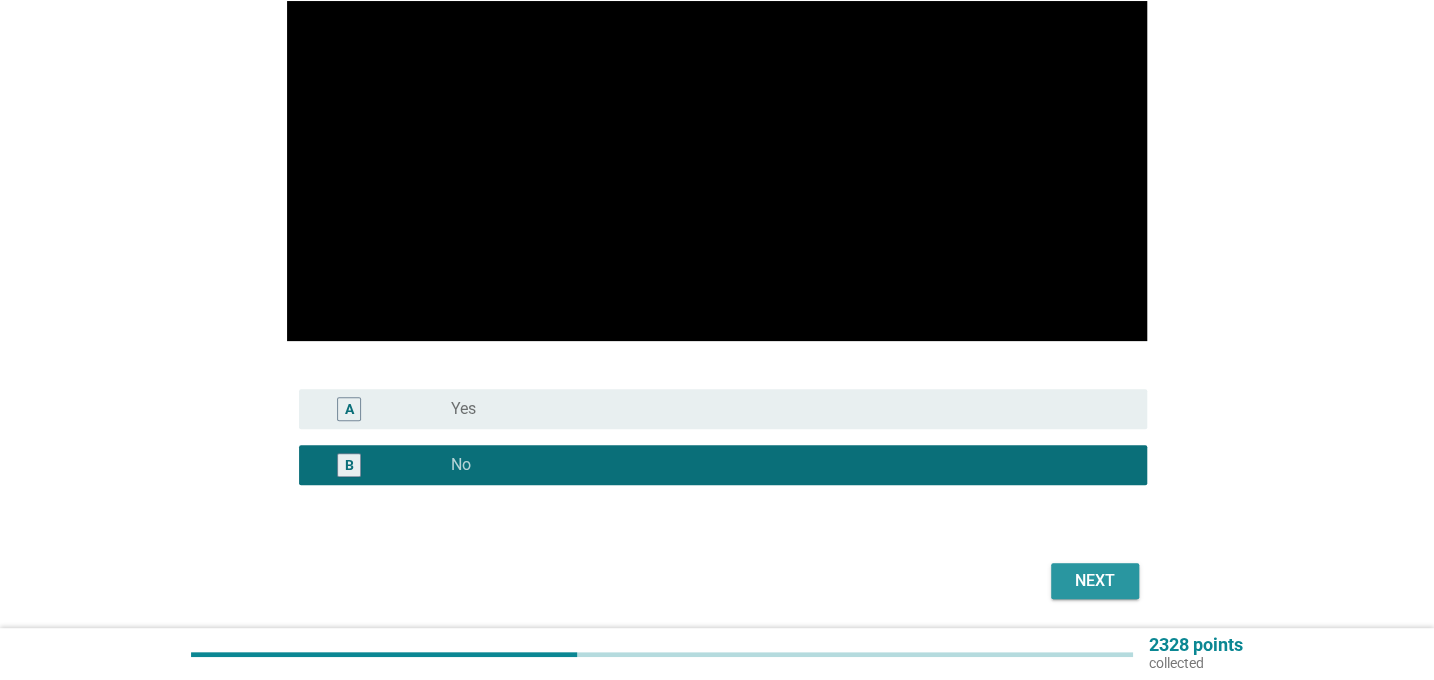 click on "Next" at bounding box center (1095, 581) 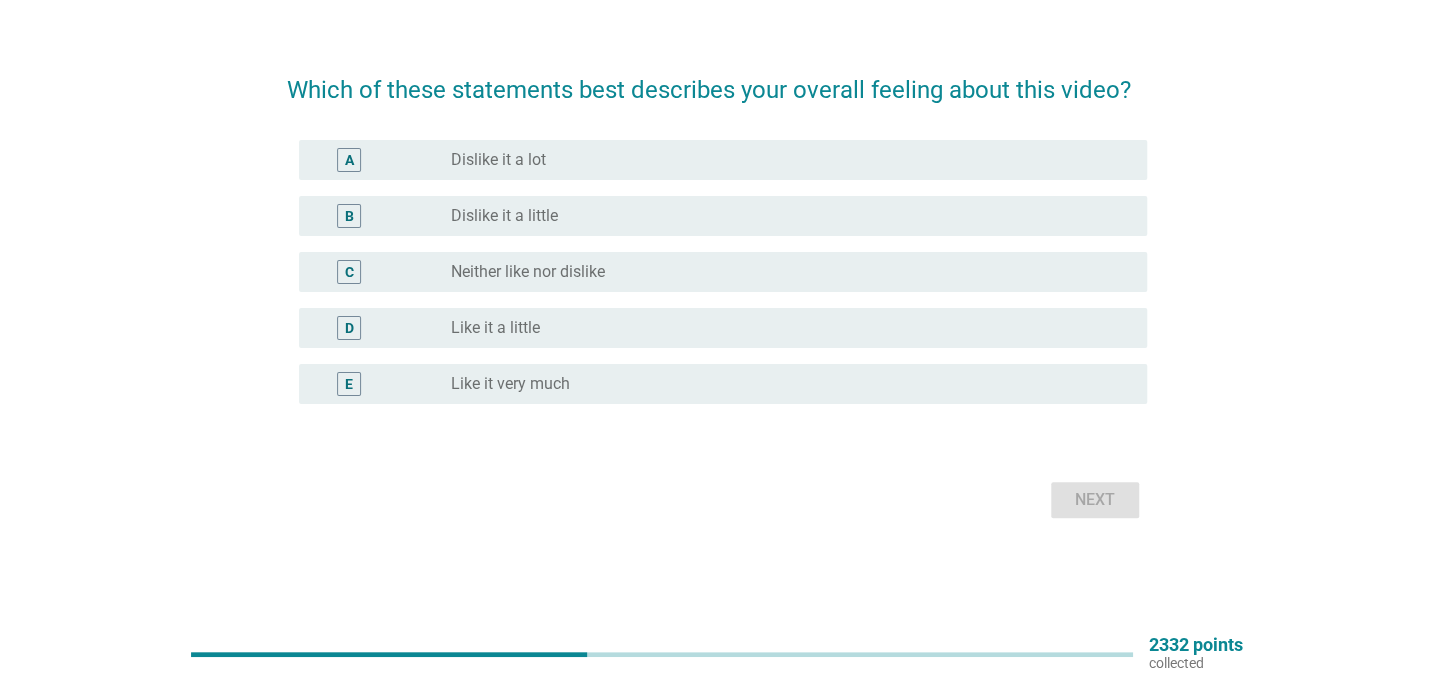 scroll, scrollTop: 0, scrollLeft: 0, axis: both 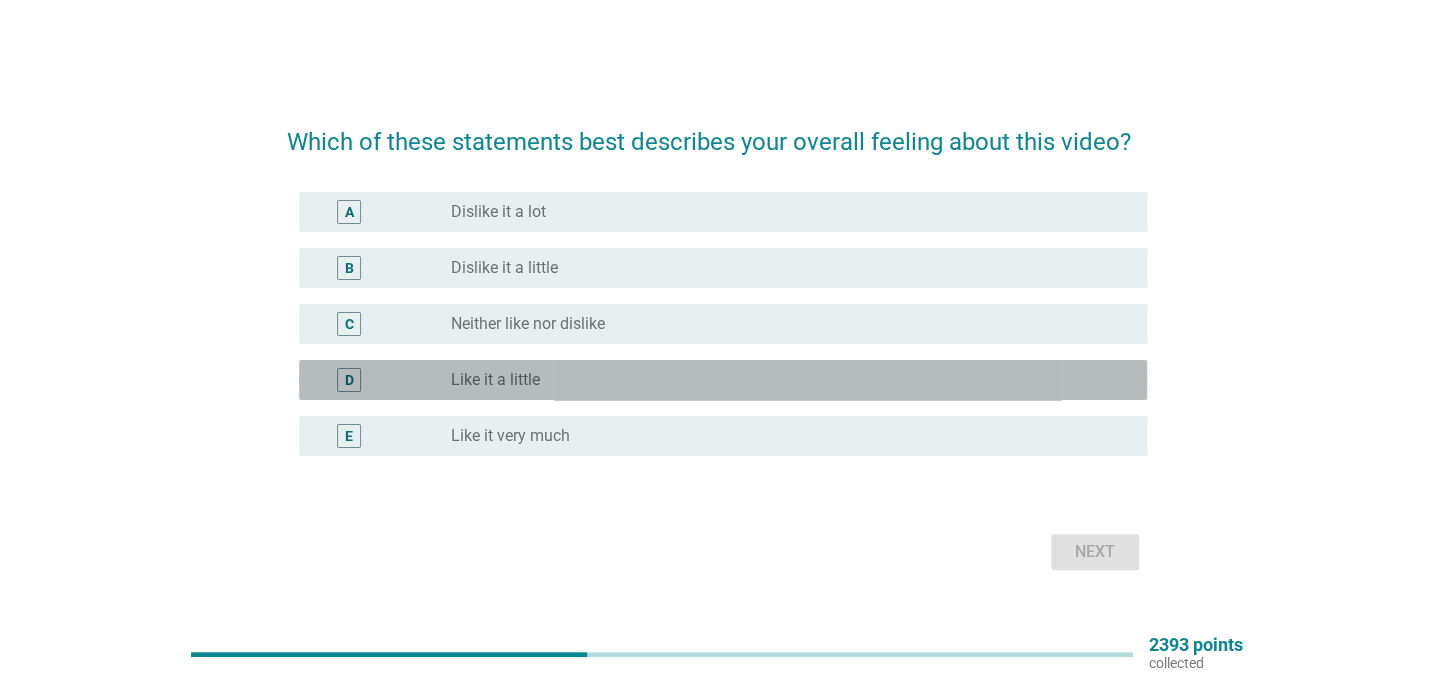drag, startPoint x: 358, startPoint y: 386, endPoint x: 383, endPoint y: 389, distance: 25.179358 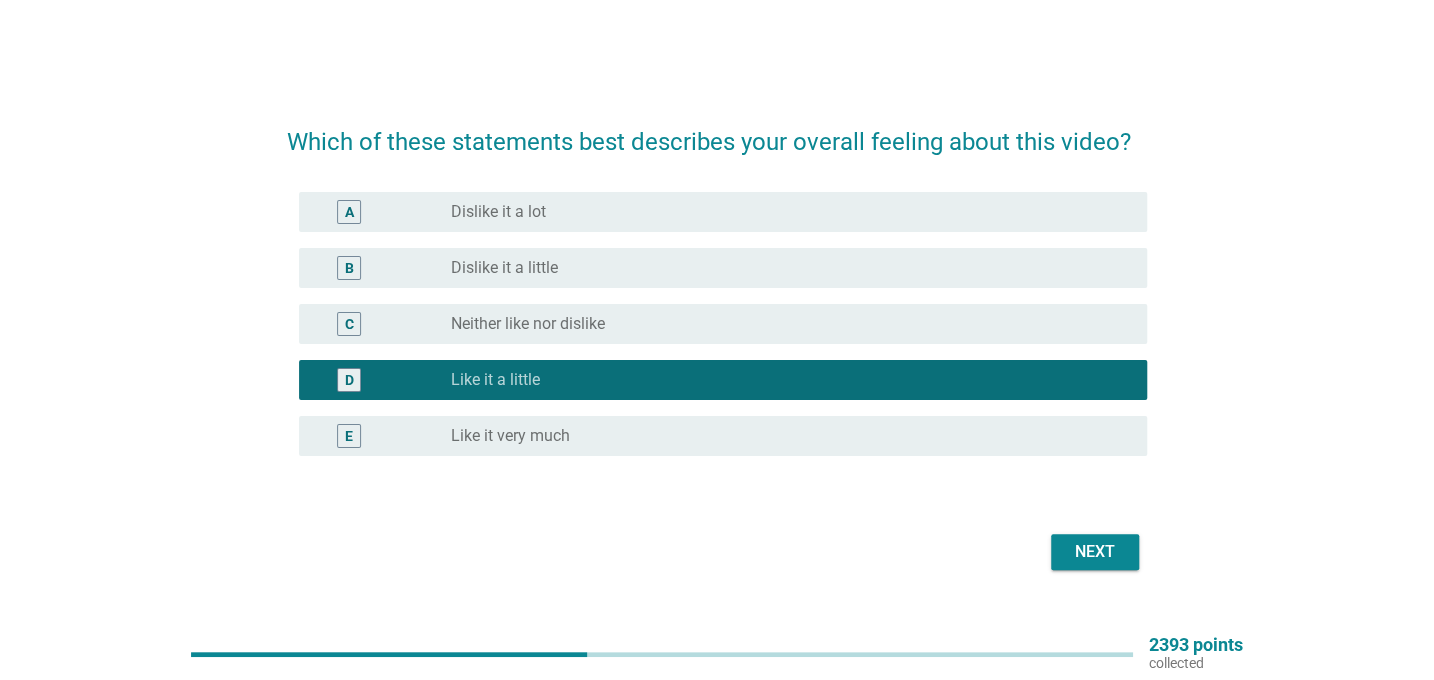 click on "Next" at bounding box center (1095, 552) 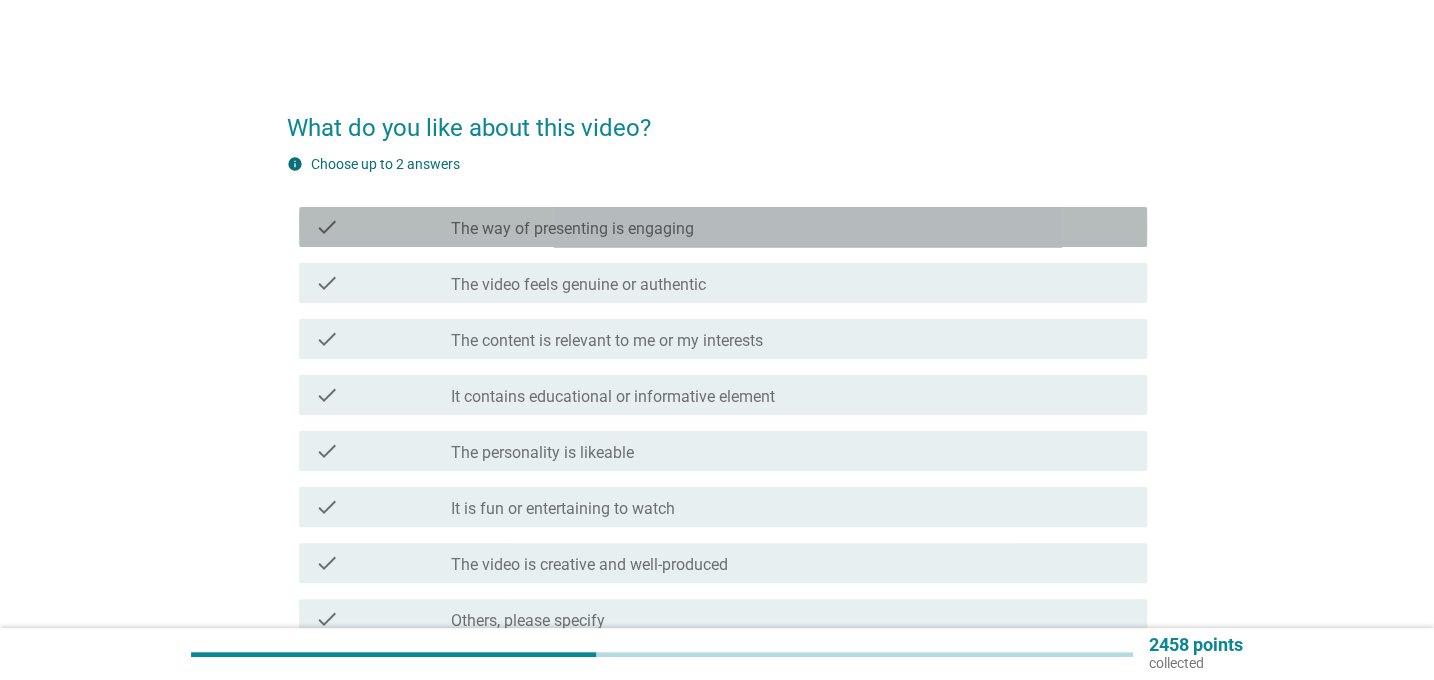 click on "The way of presenting is engaging" at bounding box center (572, 229) 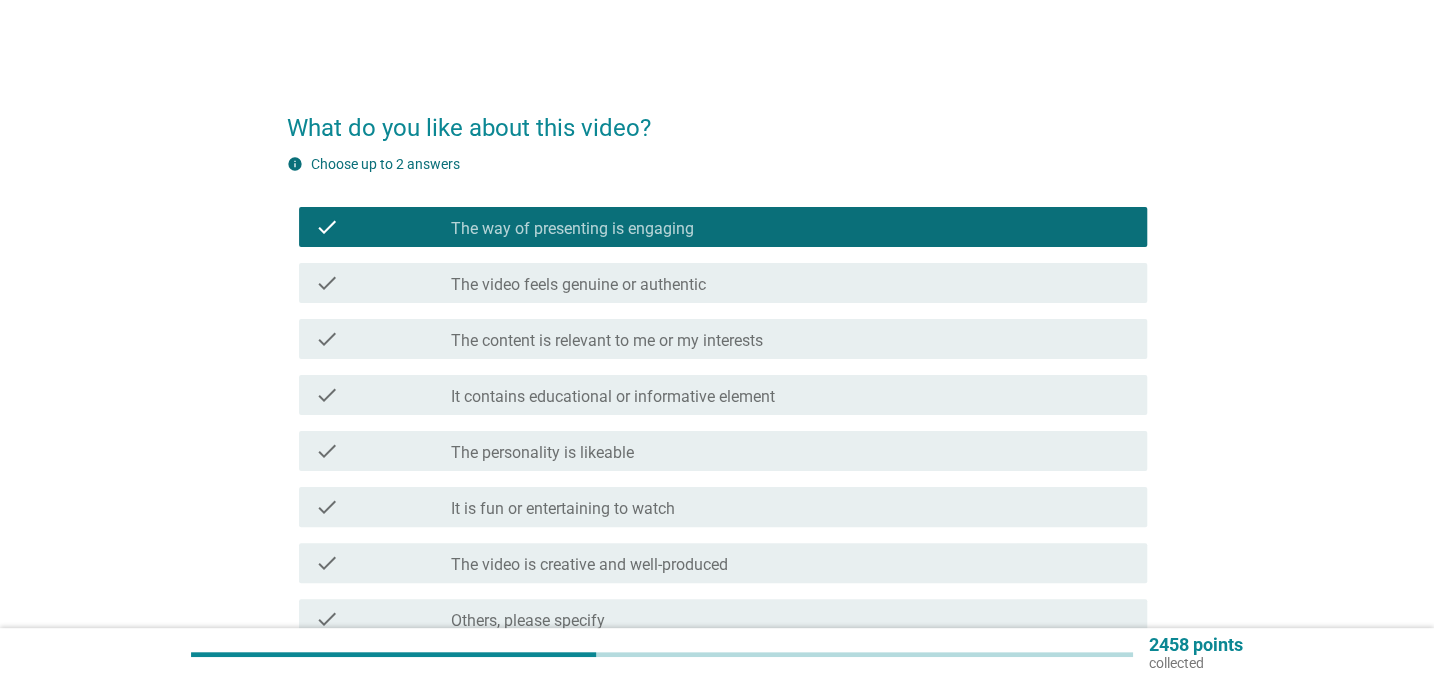 click on "The video feels genuine or authentic" at bounding box center [578, 285] 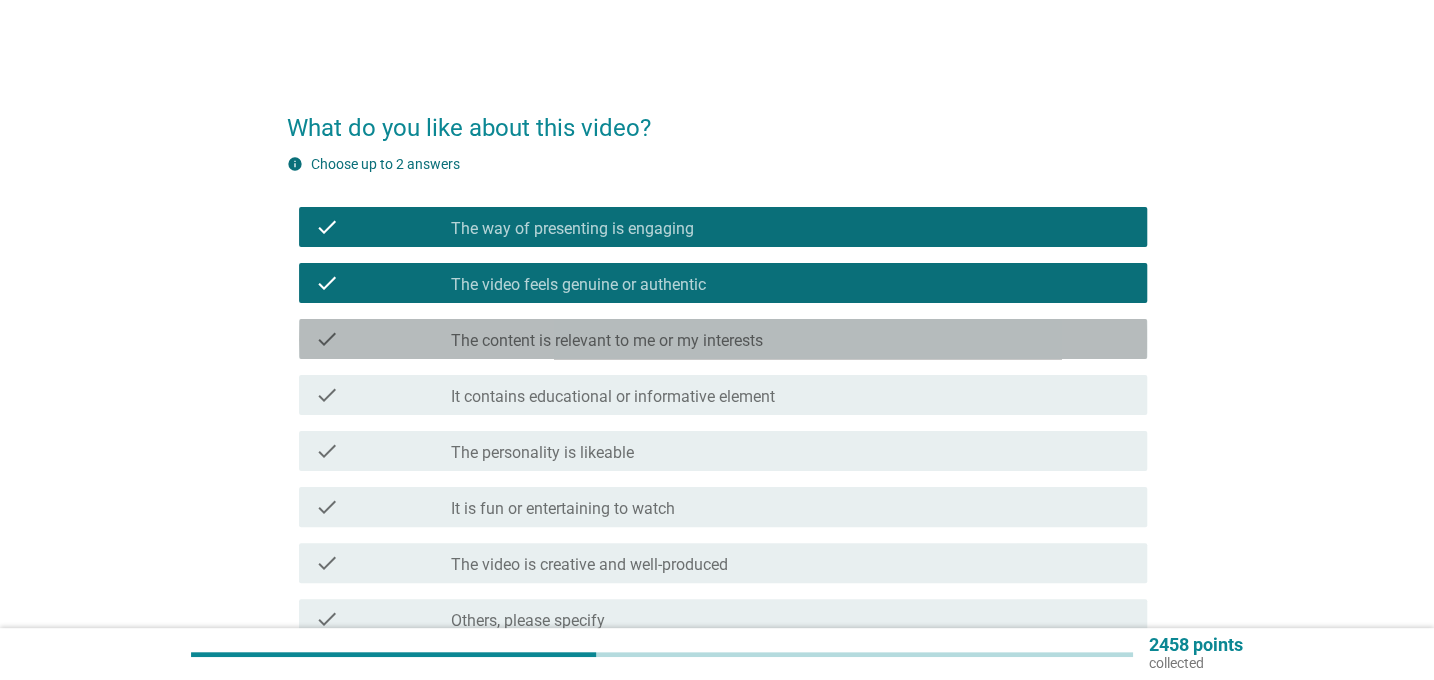 click on "The content is relevant to me or my interests" at bounding box center [607, 341] 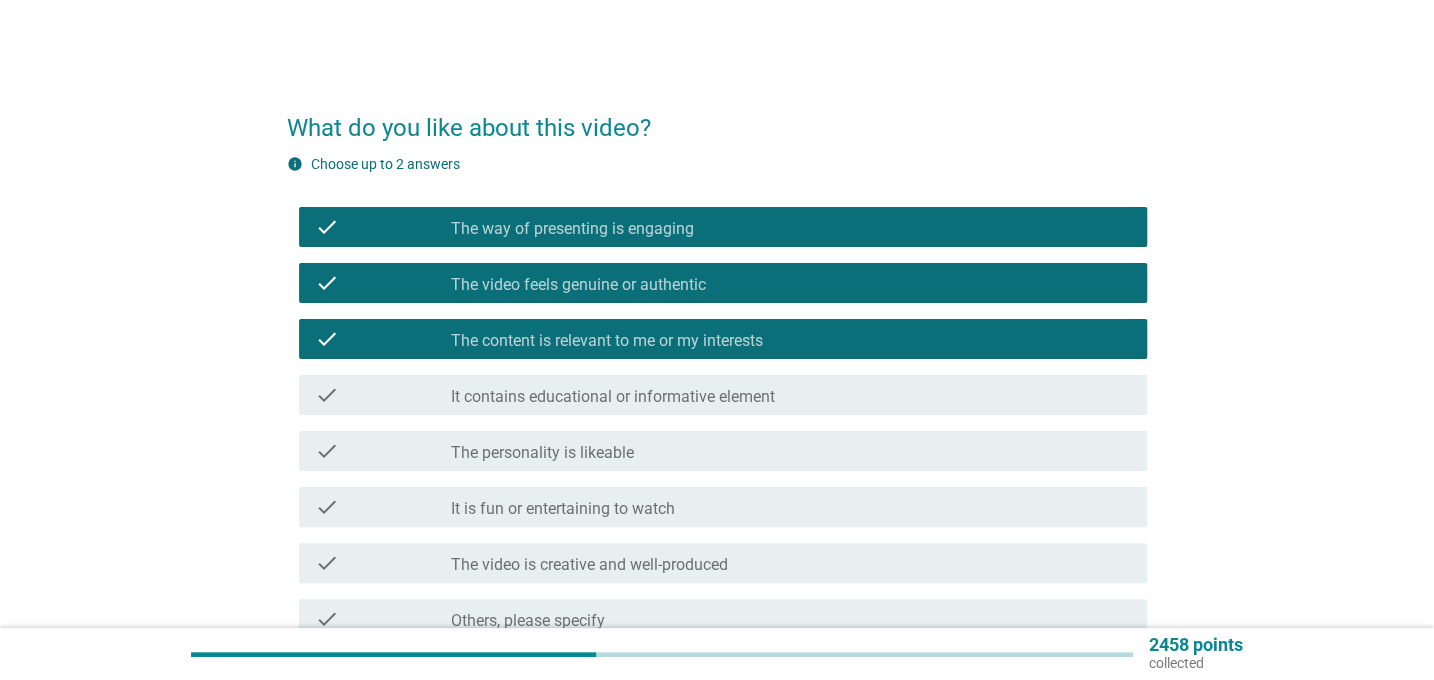 click on "It contains educational or informative element" at bounding box center (613, 397) 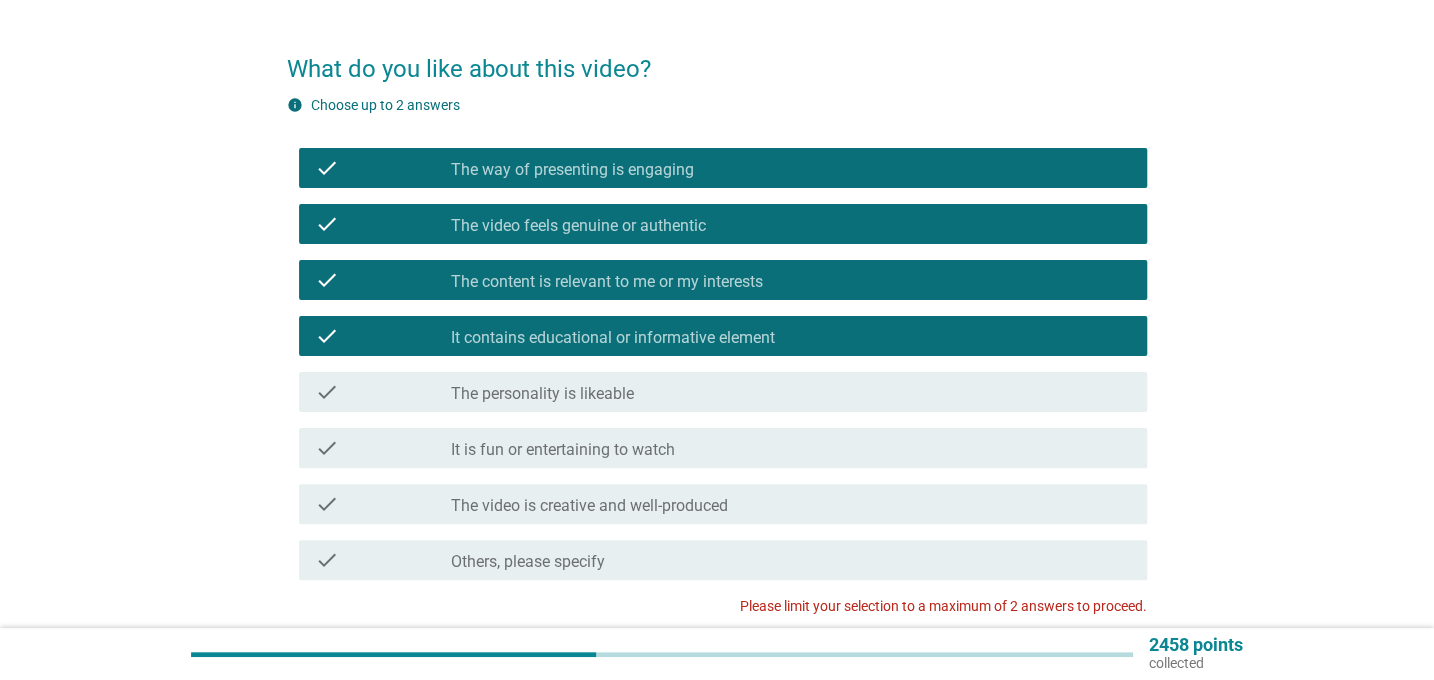 scroll, scrollTop: 90, scrollLeft: 0, axis: vertical 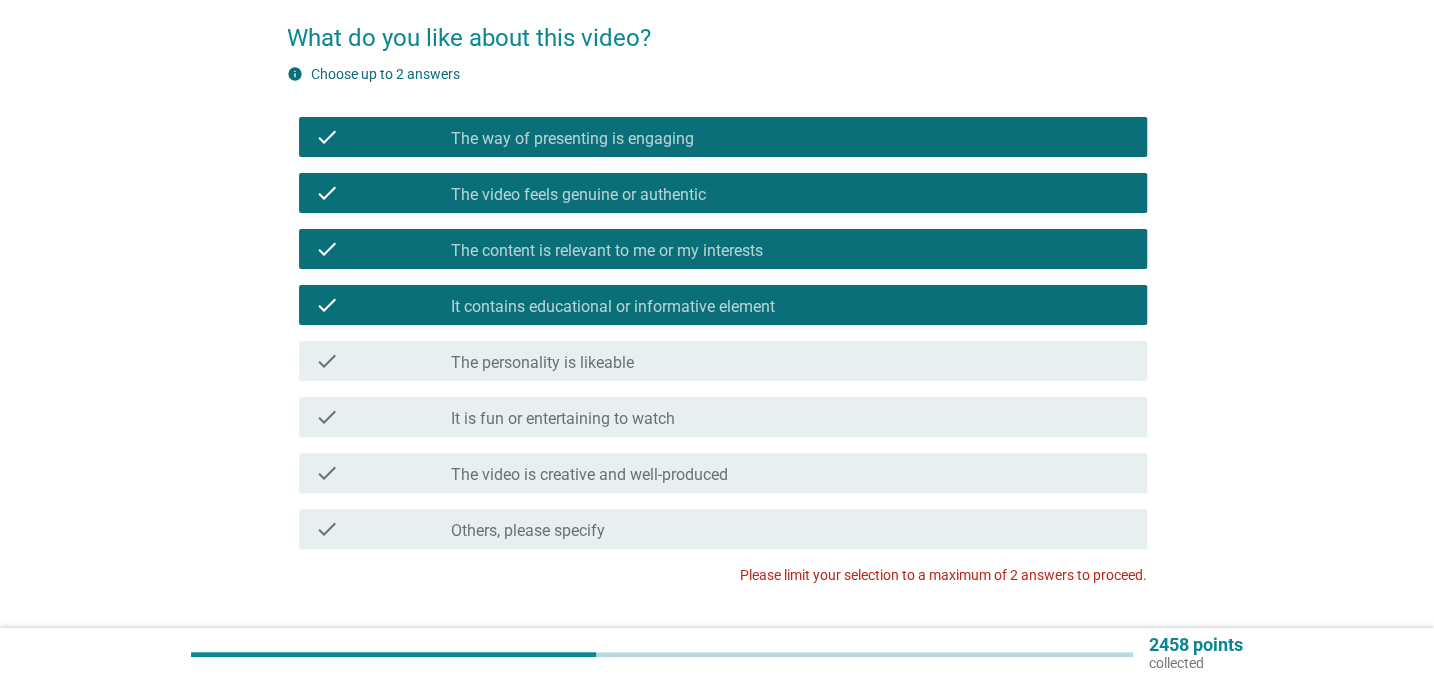 click on "The personality is likeable" at bounding box center (542, 363) 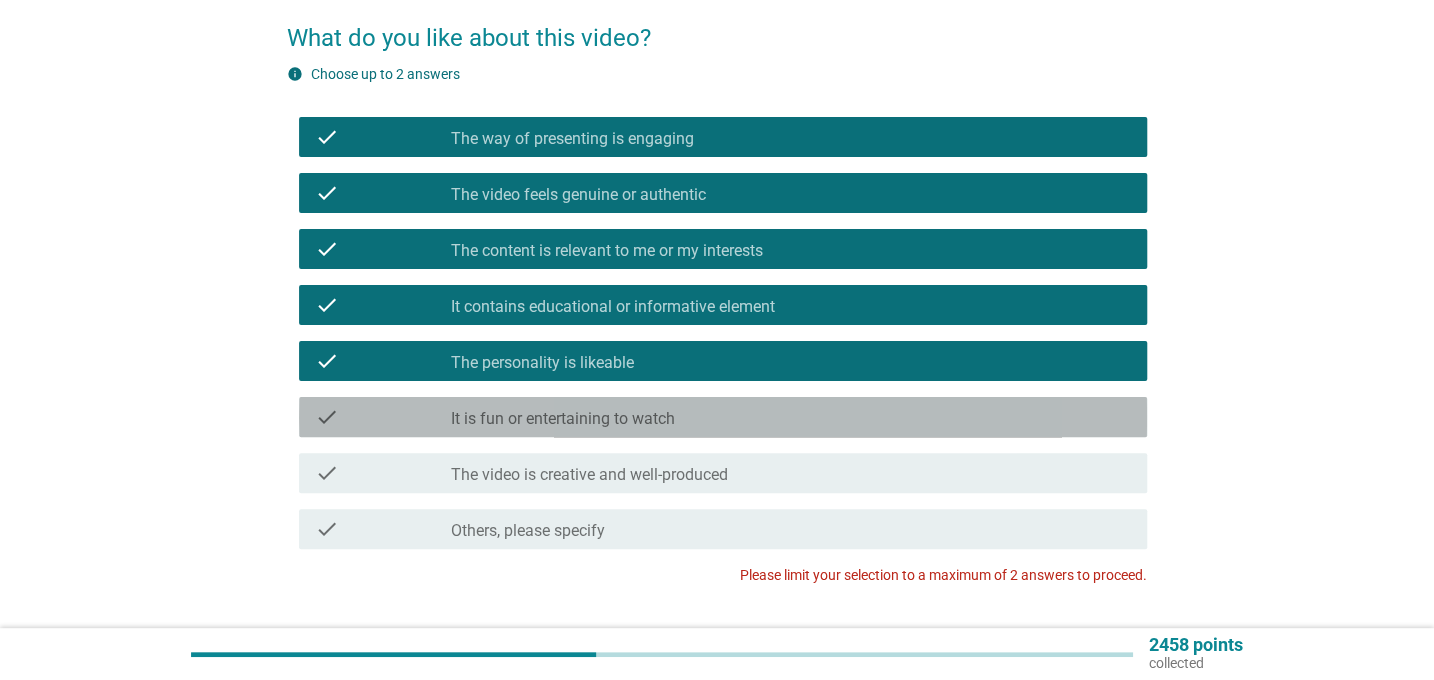 click on "It is fun or entertaining to watch" at bounding box center (563, 419) 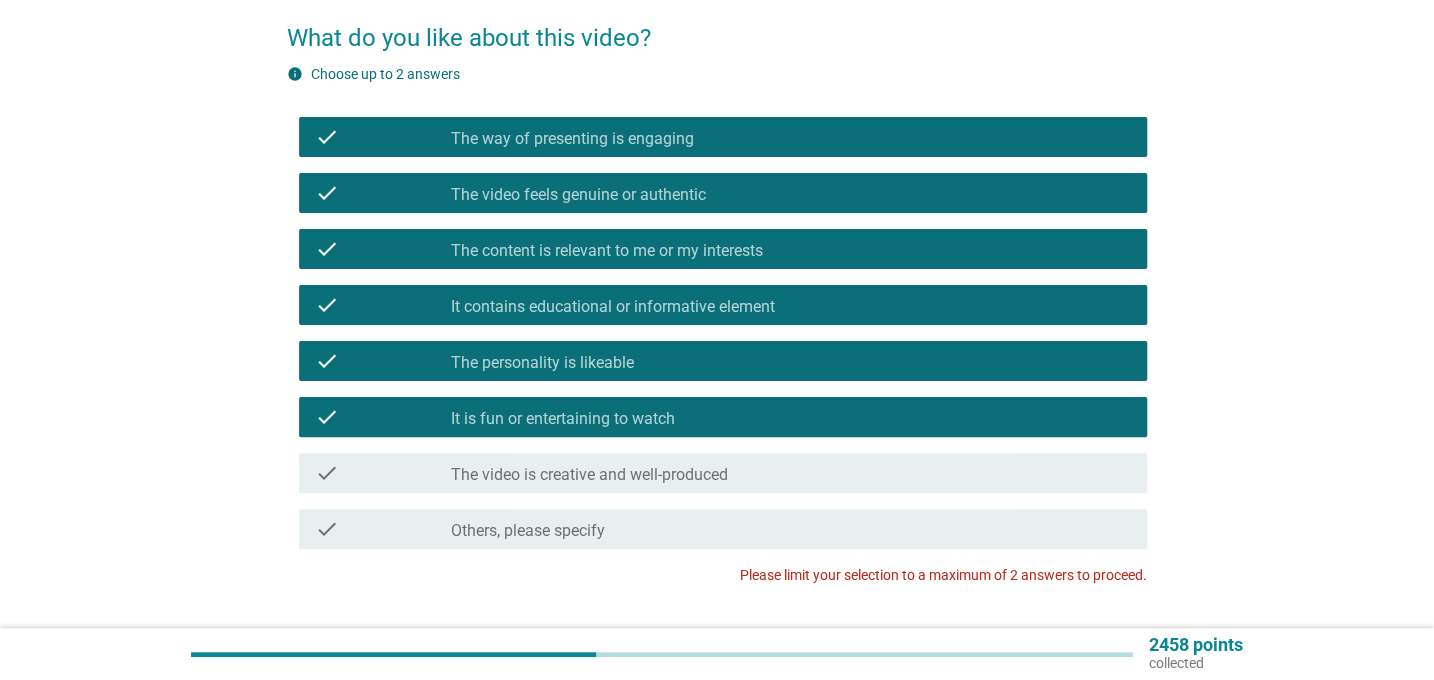 click on "The video is creative and well-produced" at bounding box center [589, 475] 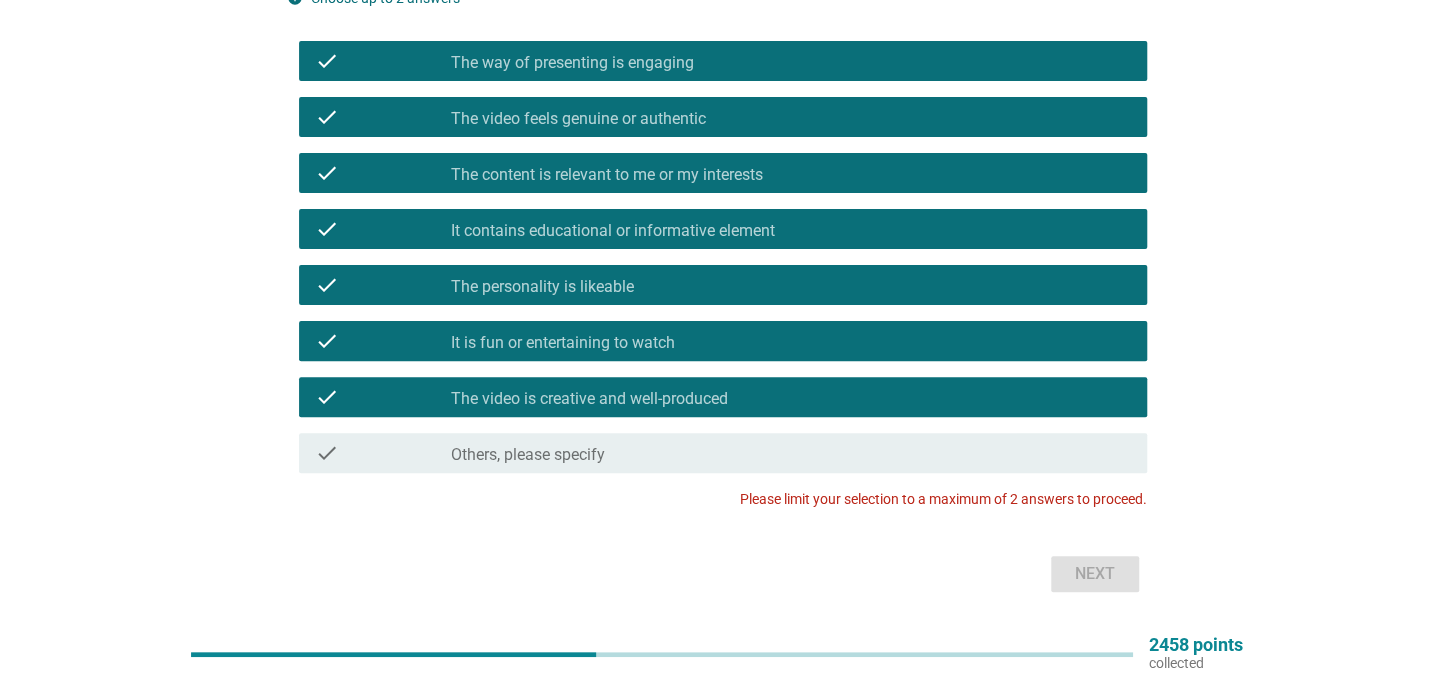 scroll, scrollTop: 134, scrollLeft: 0, axis: vertical 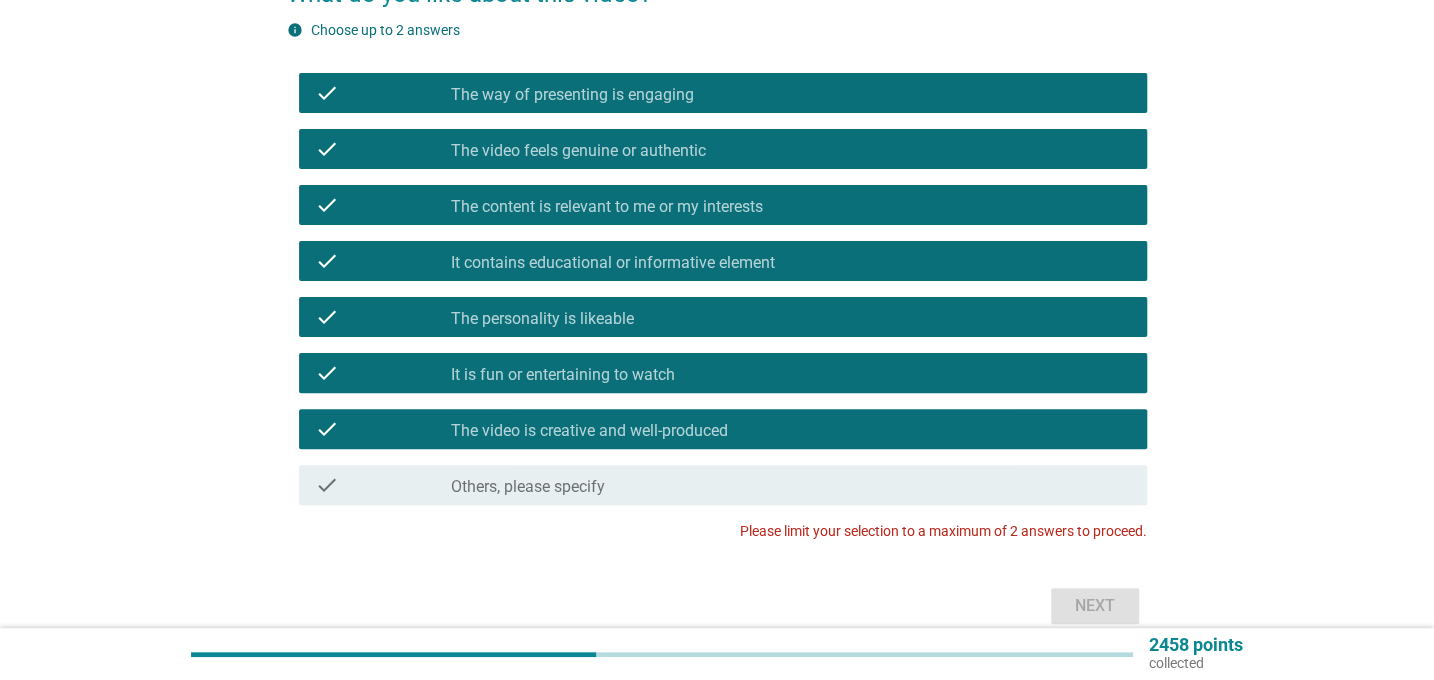 click on "The video is creative and well-produced" at bounding box center [589, 431] 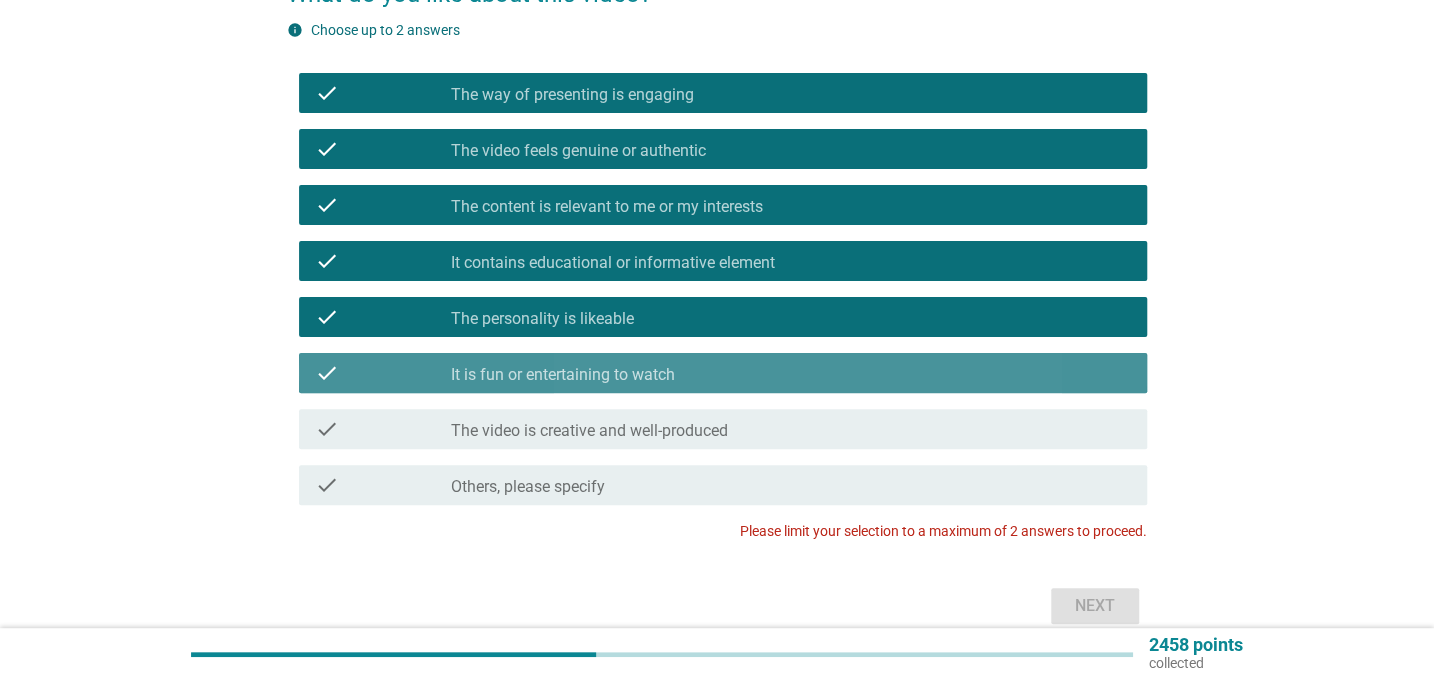 click on "It is fun or entertaining to watch" at bounding box center (563, 375) 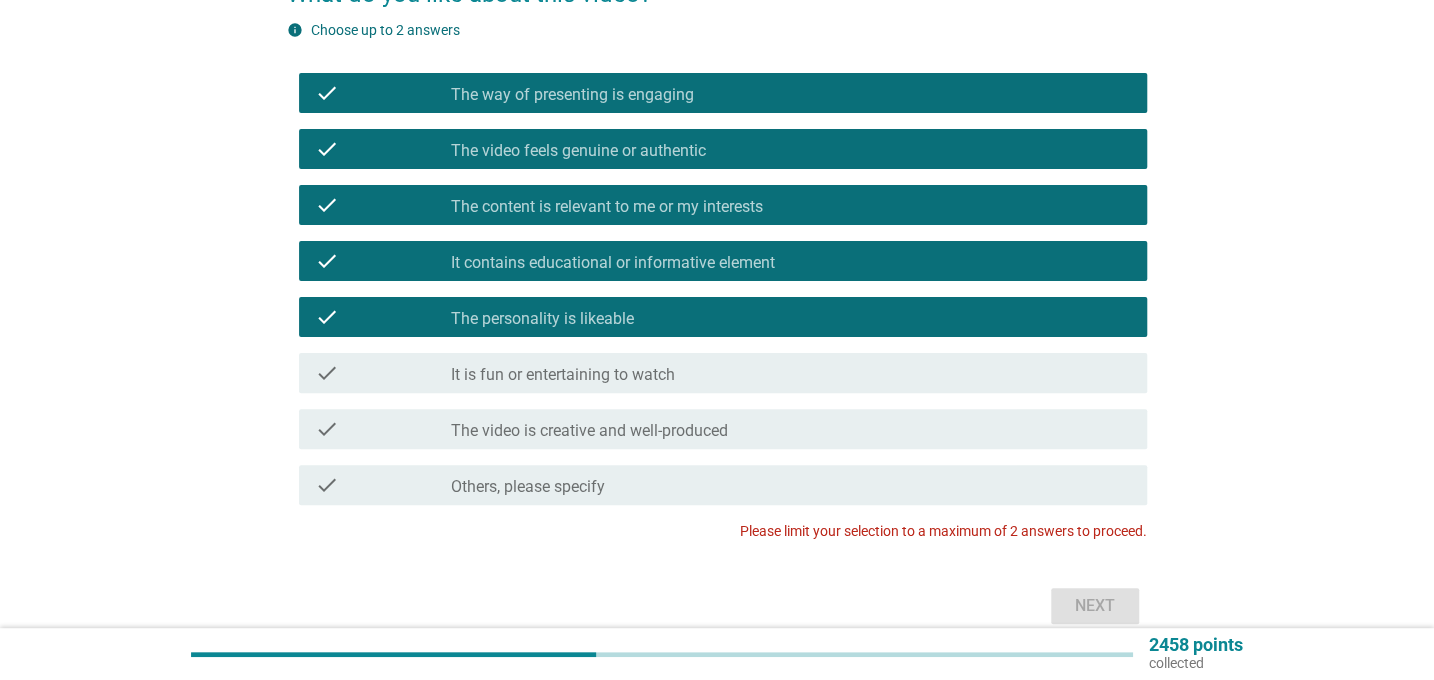 click on "The personality is likeable" at bounding box center (542, 319) 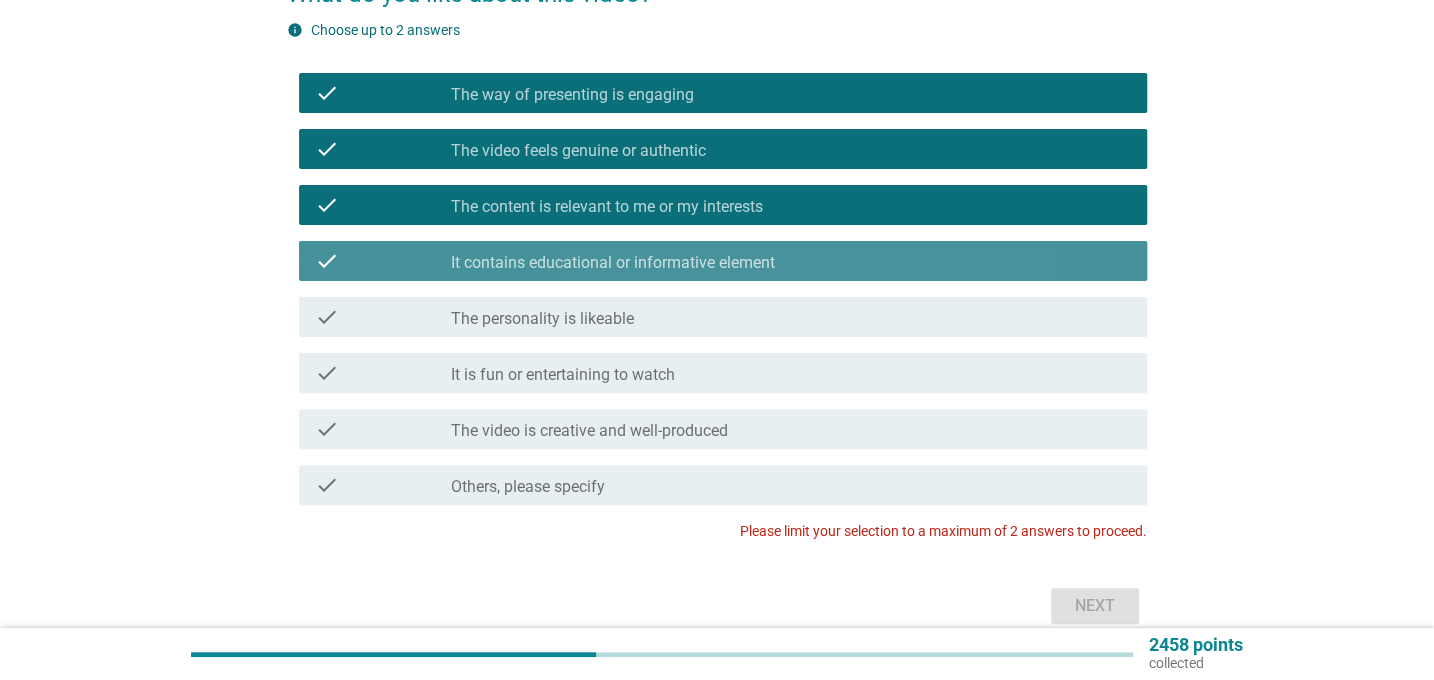click on "It contains educational or informative element" at bounding box center (613, 263) 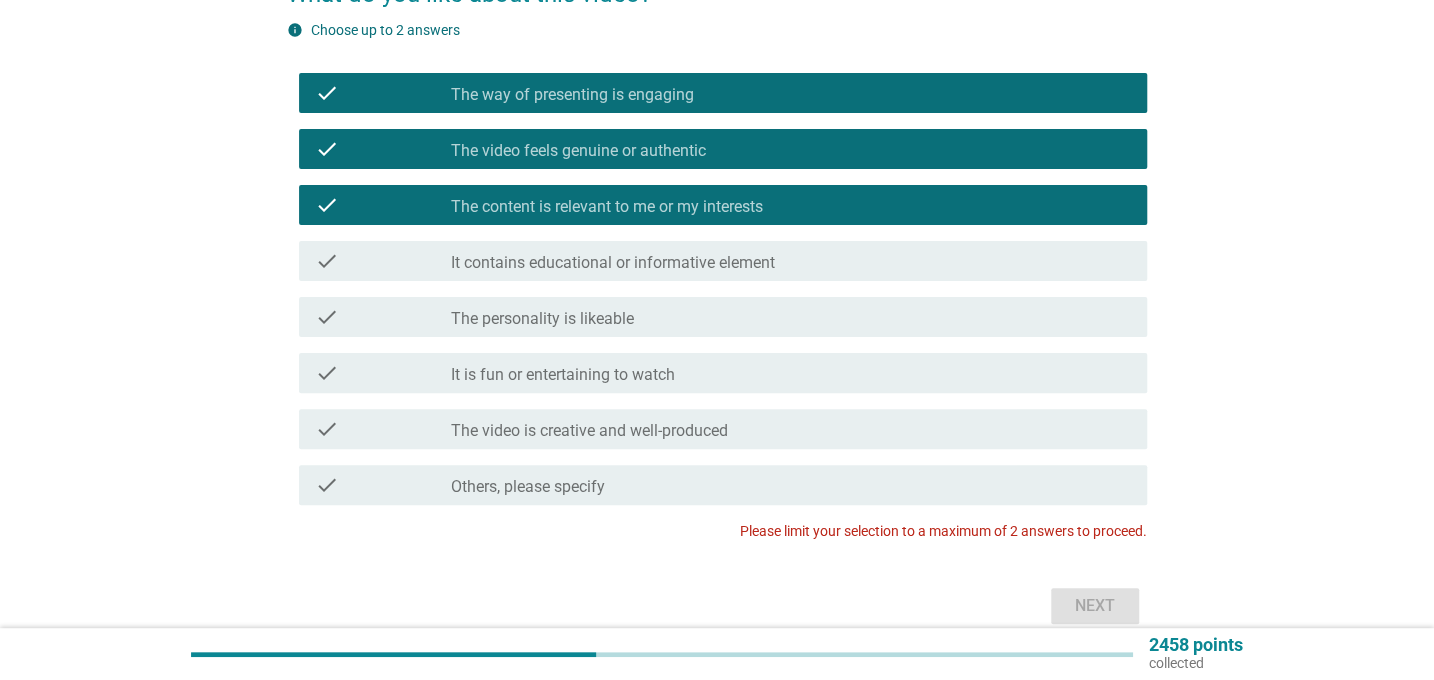click on "The content is relevant to me or my interests" at bounding box center (607, 207) 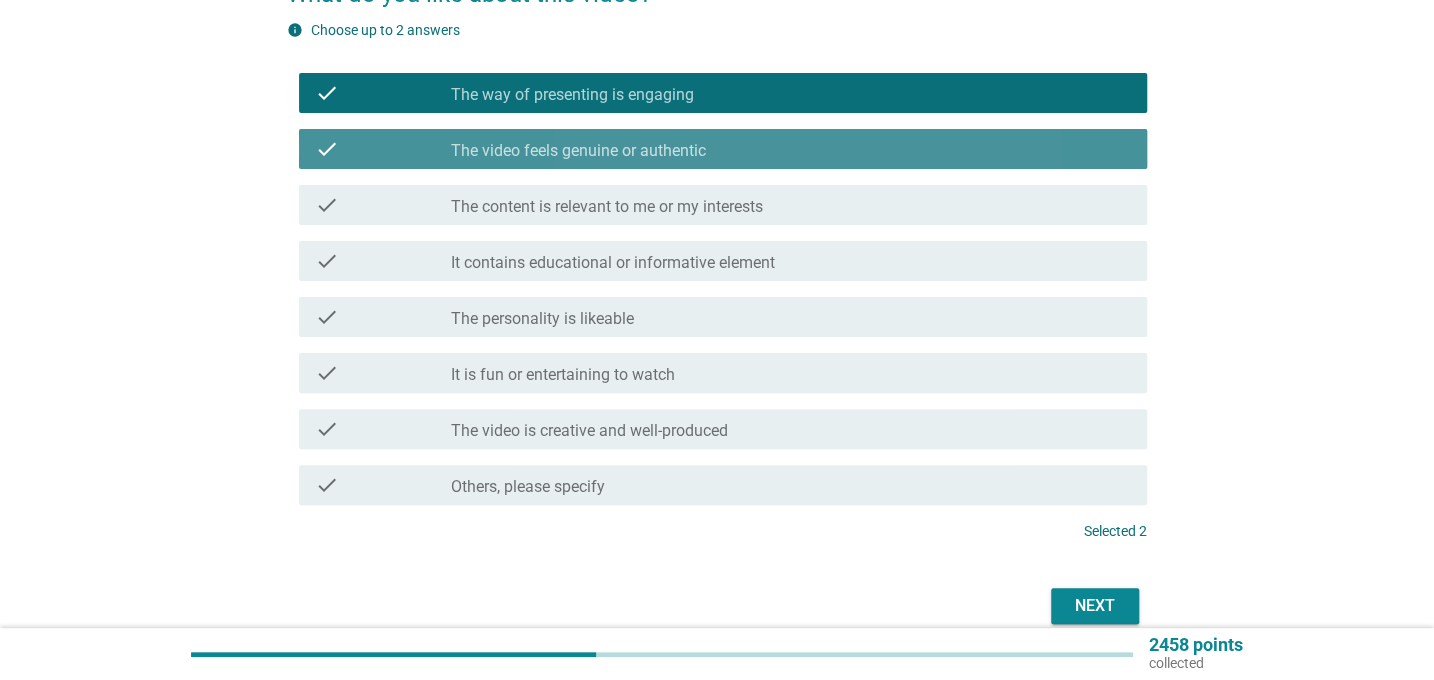 click on "The video feels genuine or authentic" at bounding box center (578, 151) 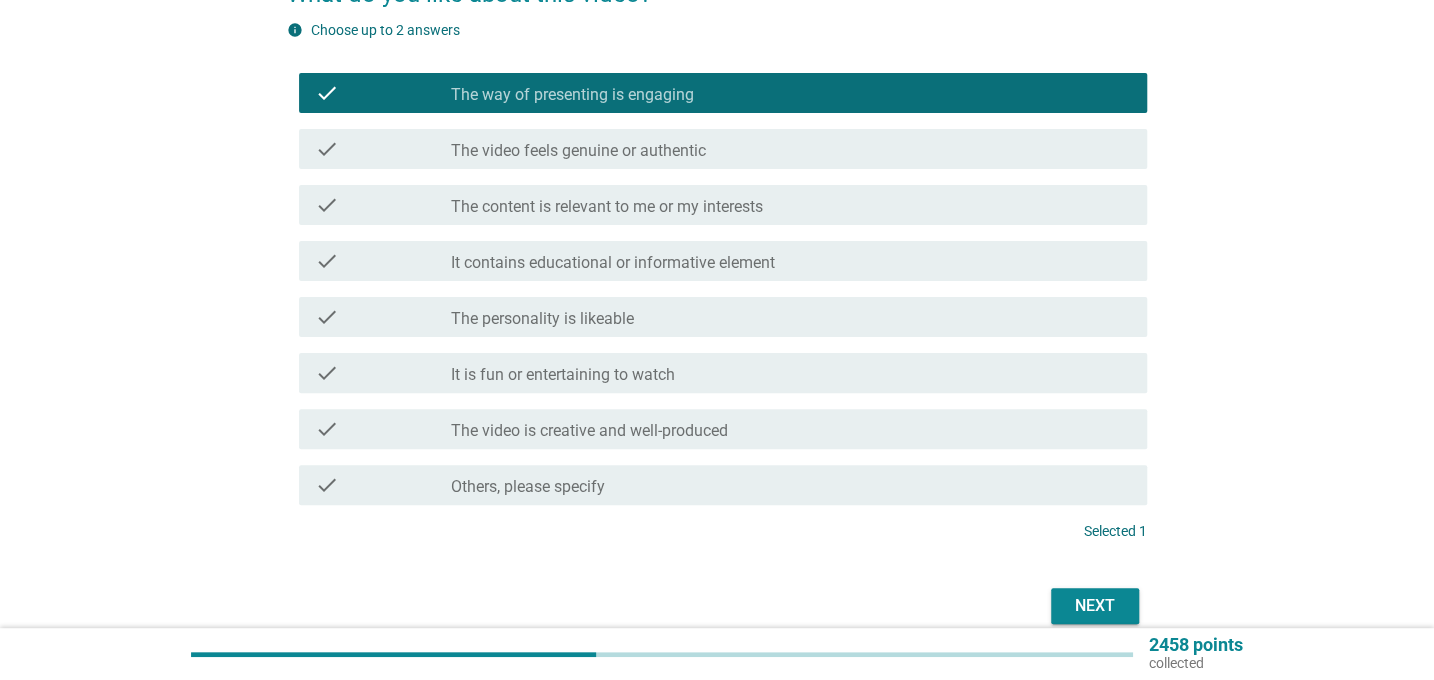 click on "The way of presenting is engaging" at bounding box center (572, 95) 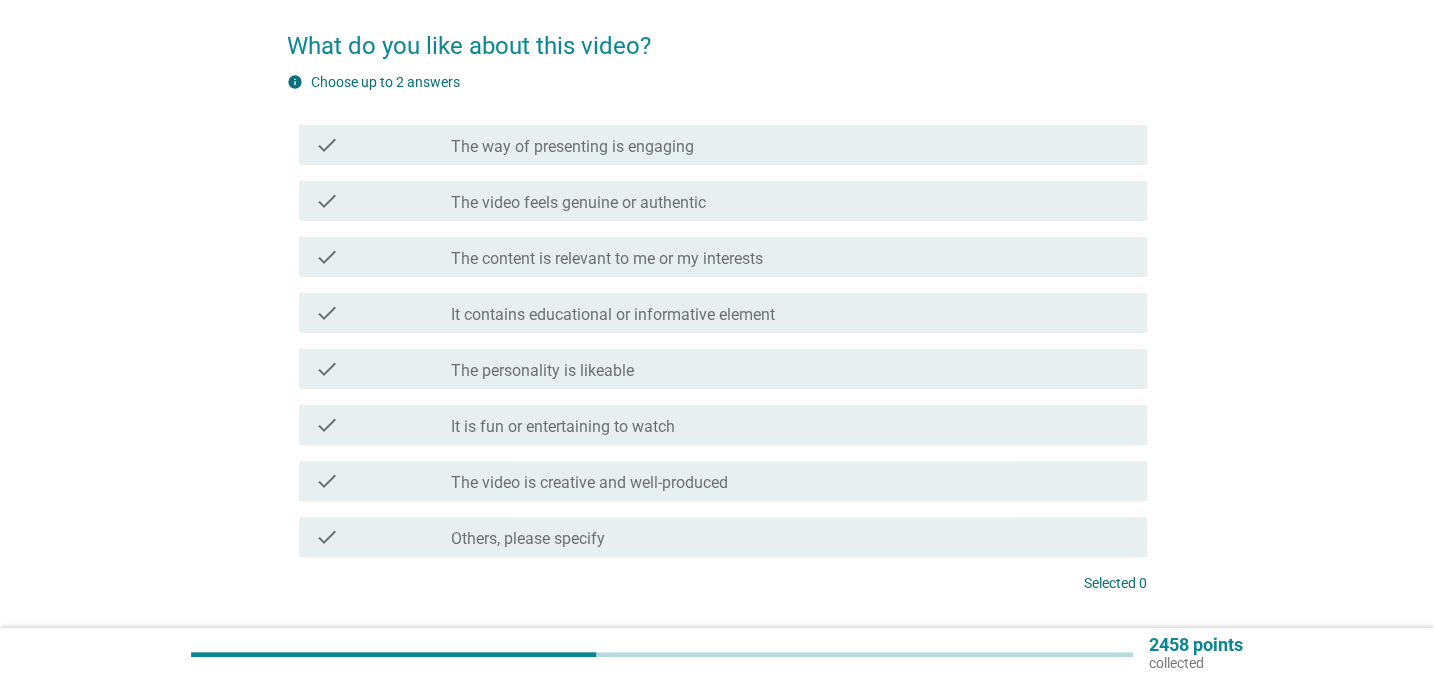 scroll, scrollTop: 90, scrollLeft: 0, axis: vertical 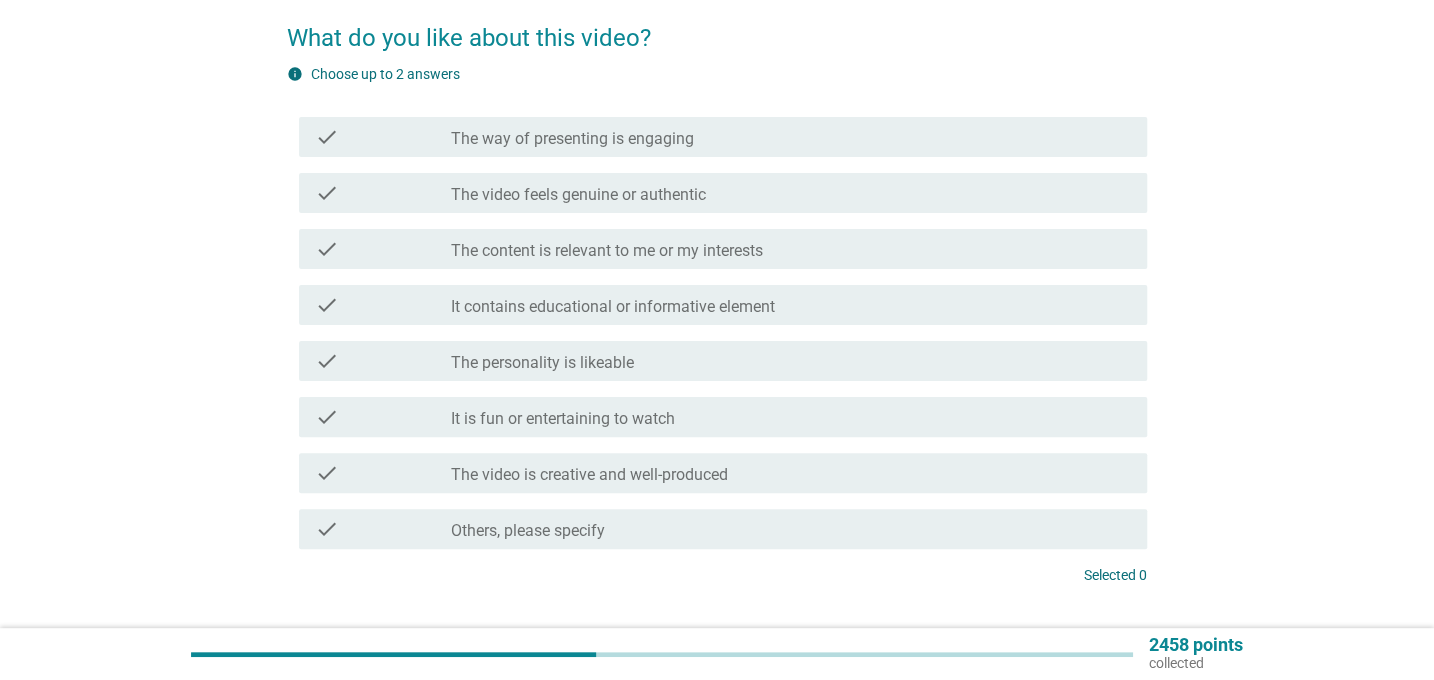 click on "It is fun or entertaining to watch" at bounding box center (563, 419) 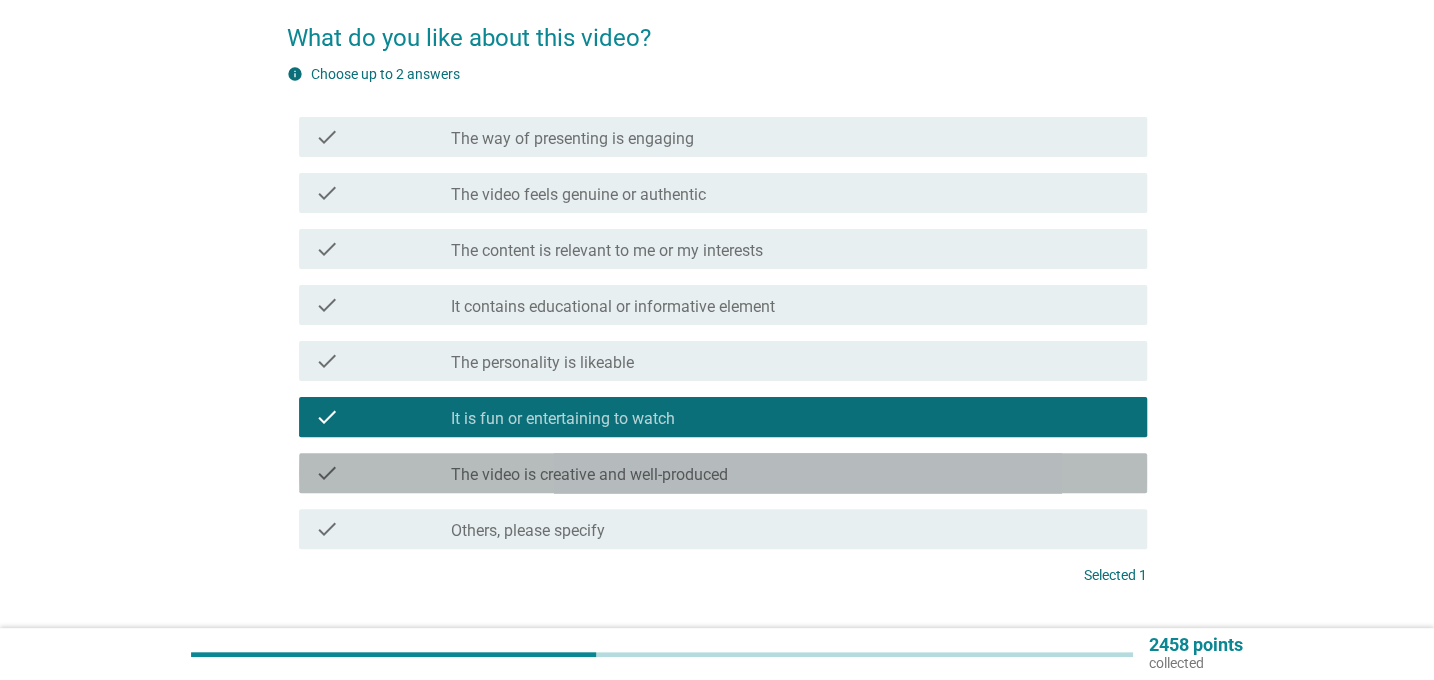 click on "The video is creative and well-produced" at bounding box center (589, 475) 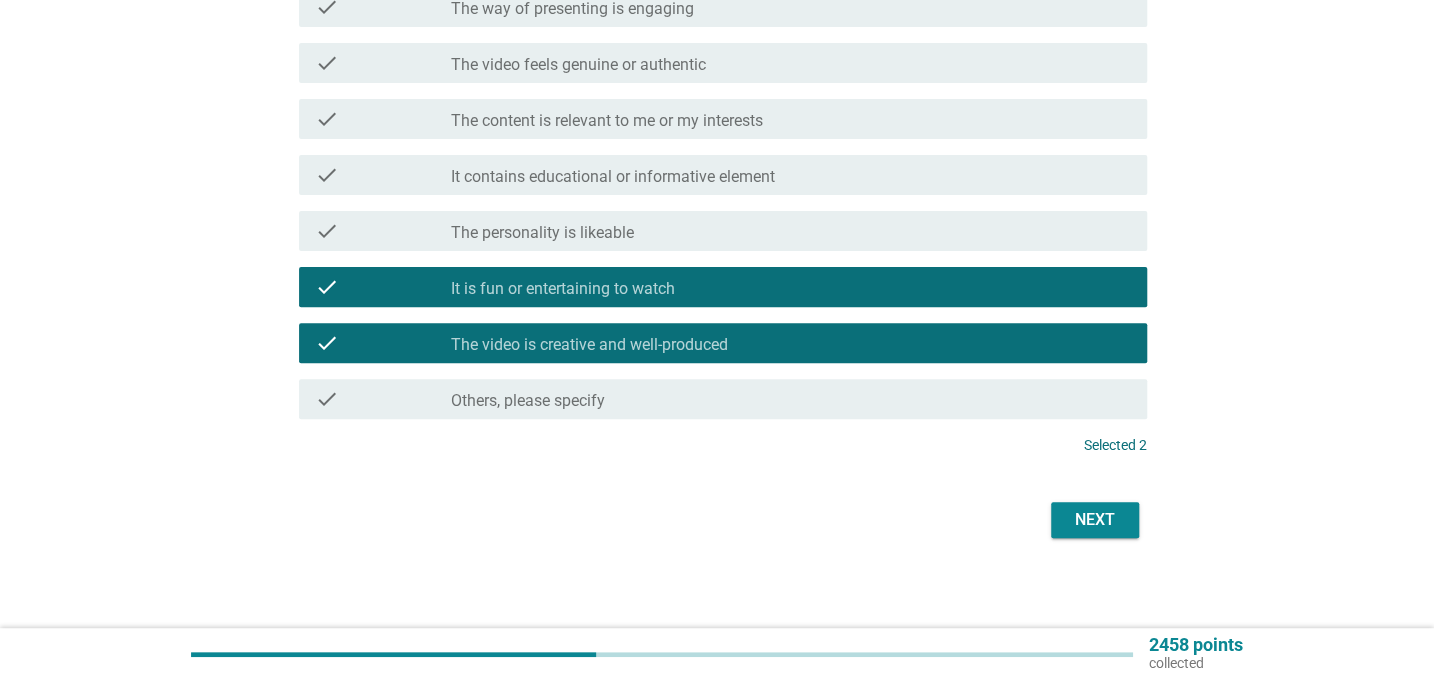 scroll, scrollTop: 225, scrollLeft: 0, axis: vertical 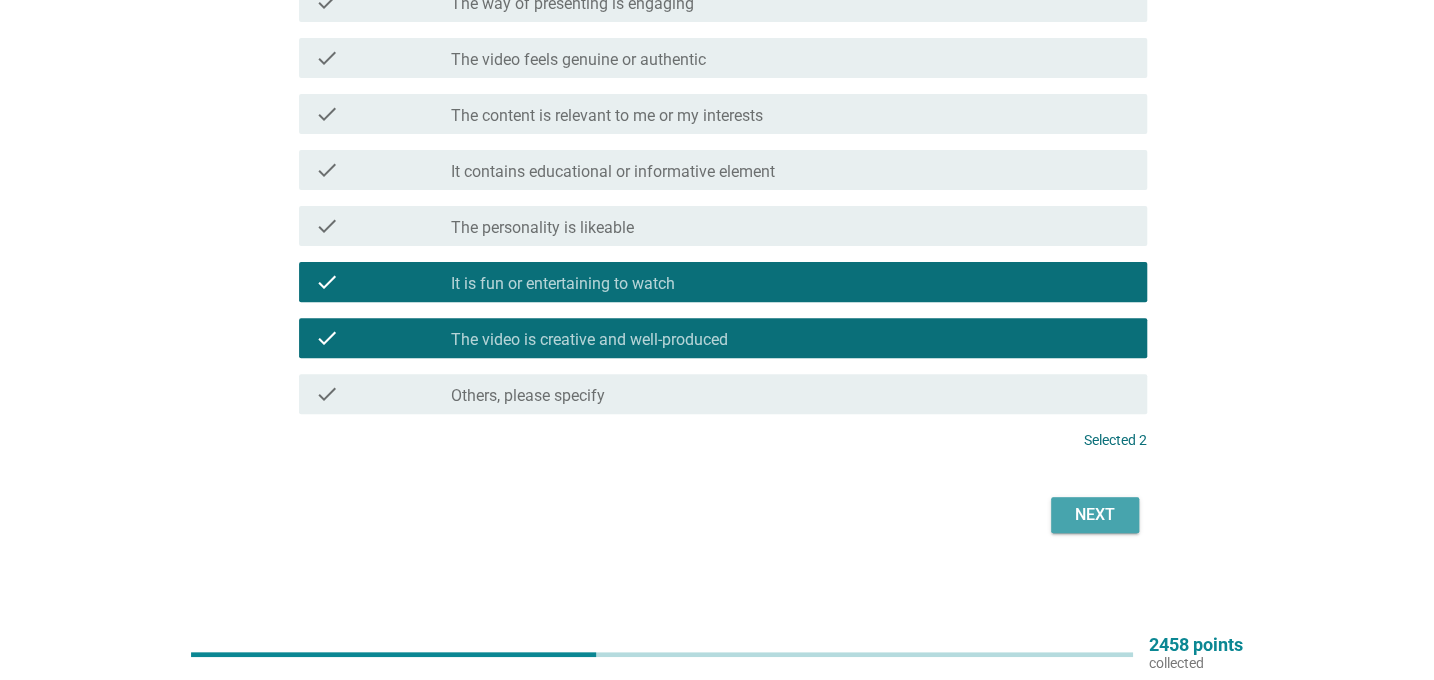 click on "Next" at bounding box center (1095, 515) 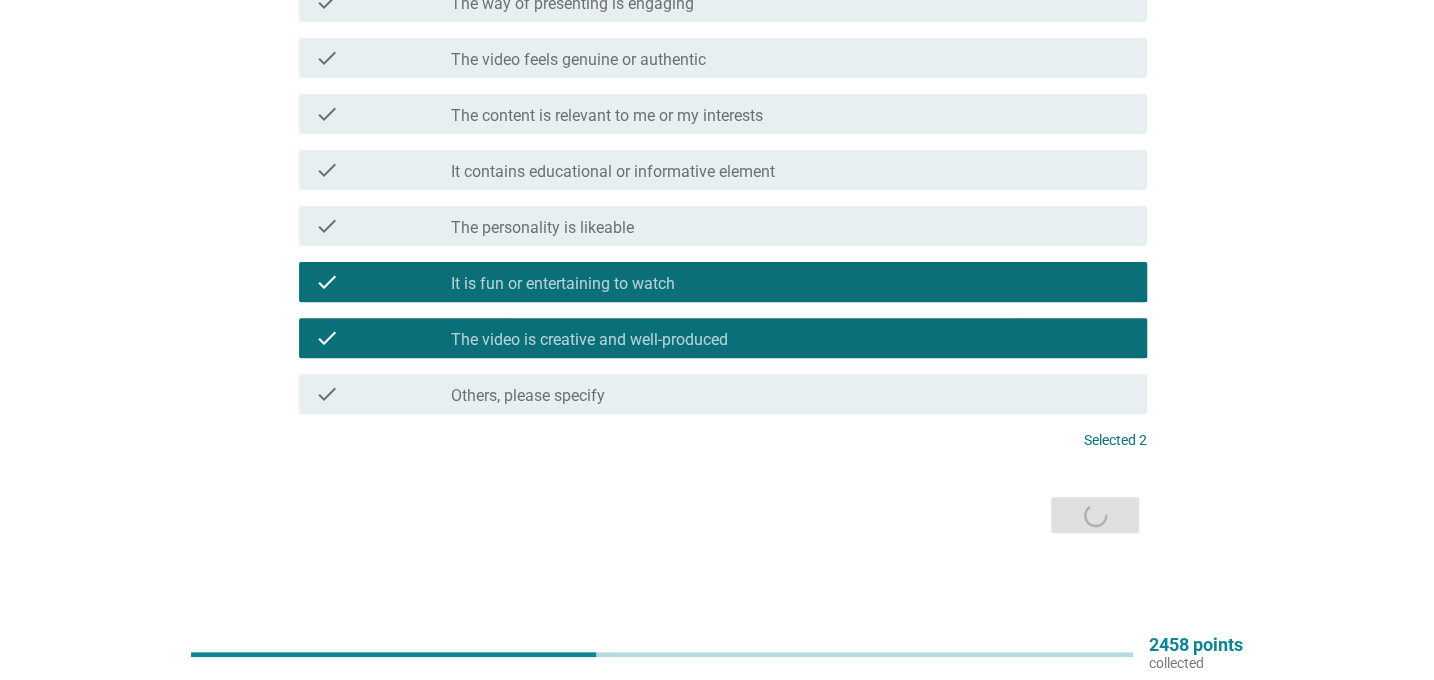 scroll, scrollTop: 0, scrollLeft: 0, axis: both 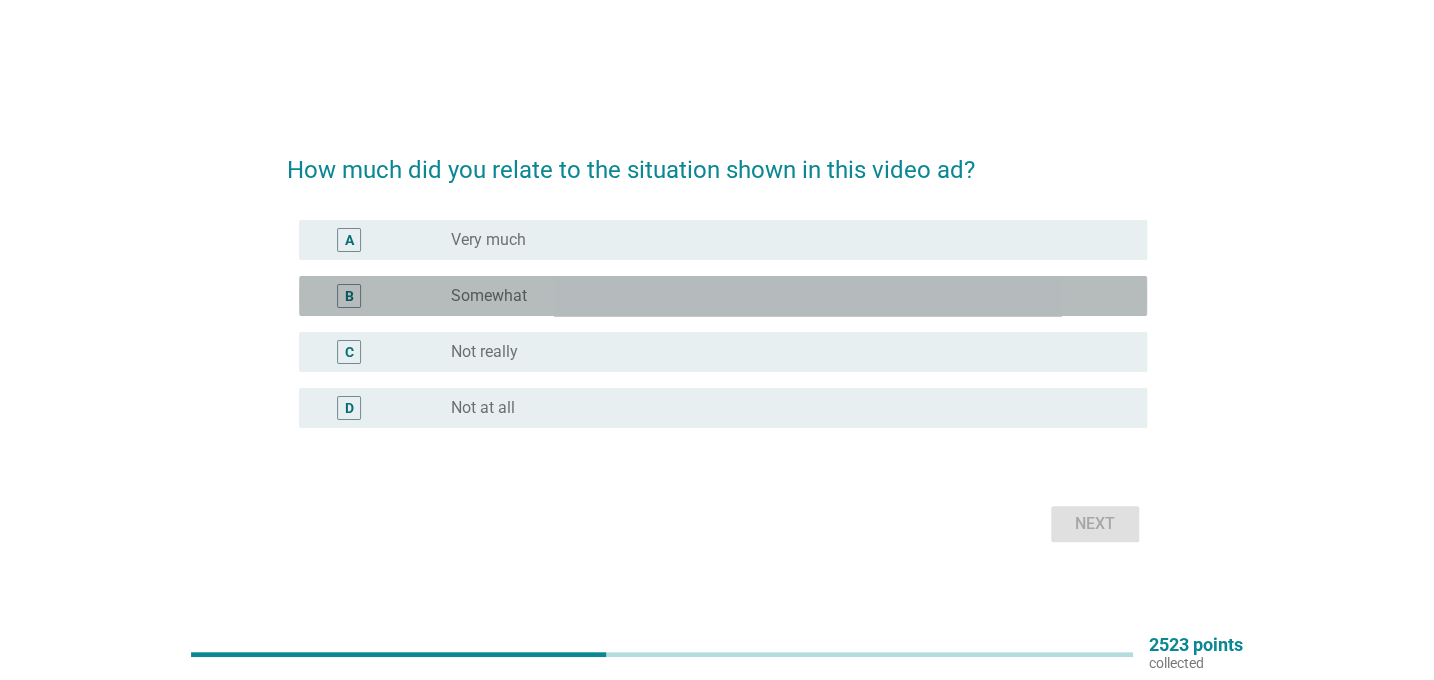 click on "B" at bounding box center [349, 296] 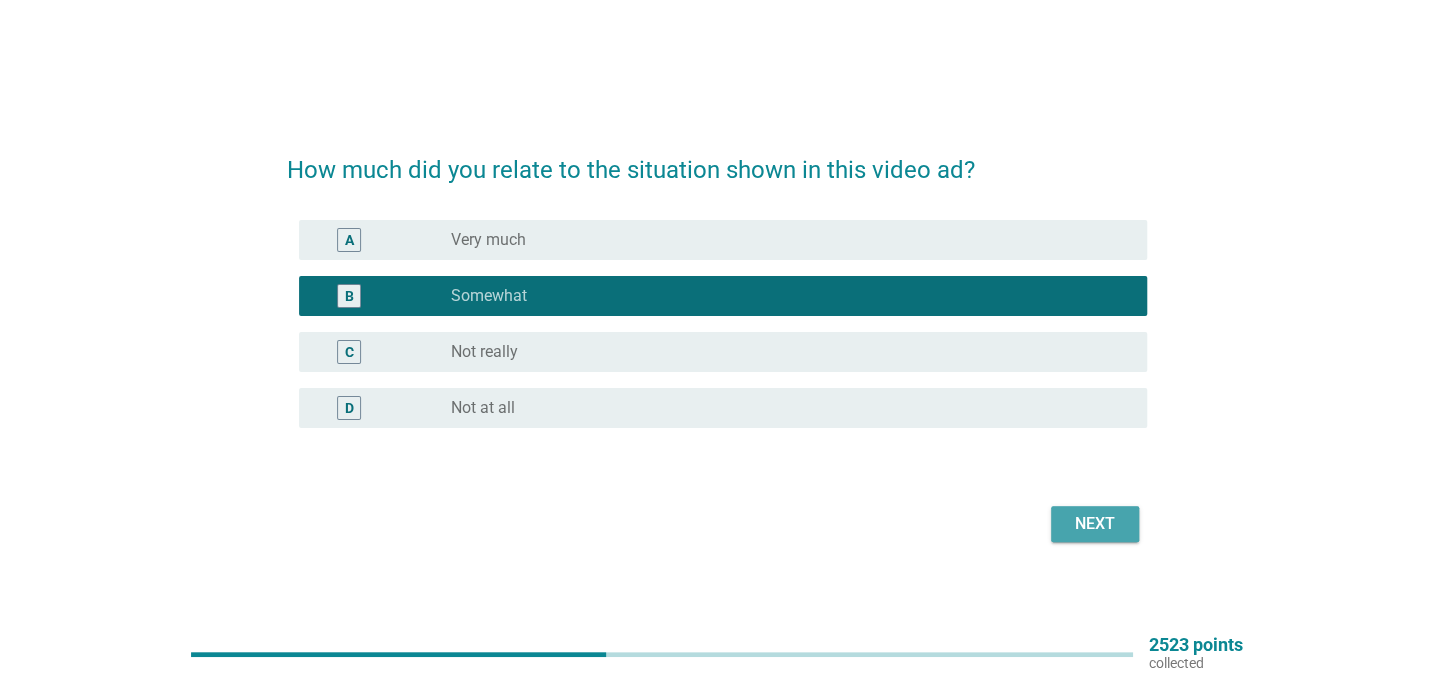 click on "Next" at bounding box center (1095, 524) 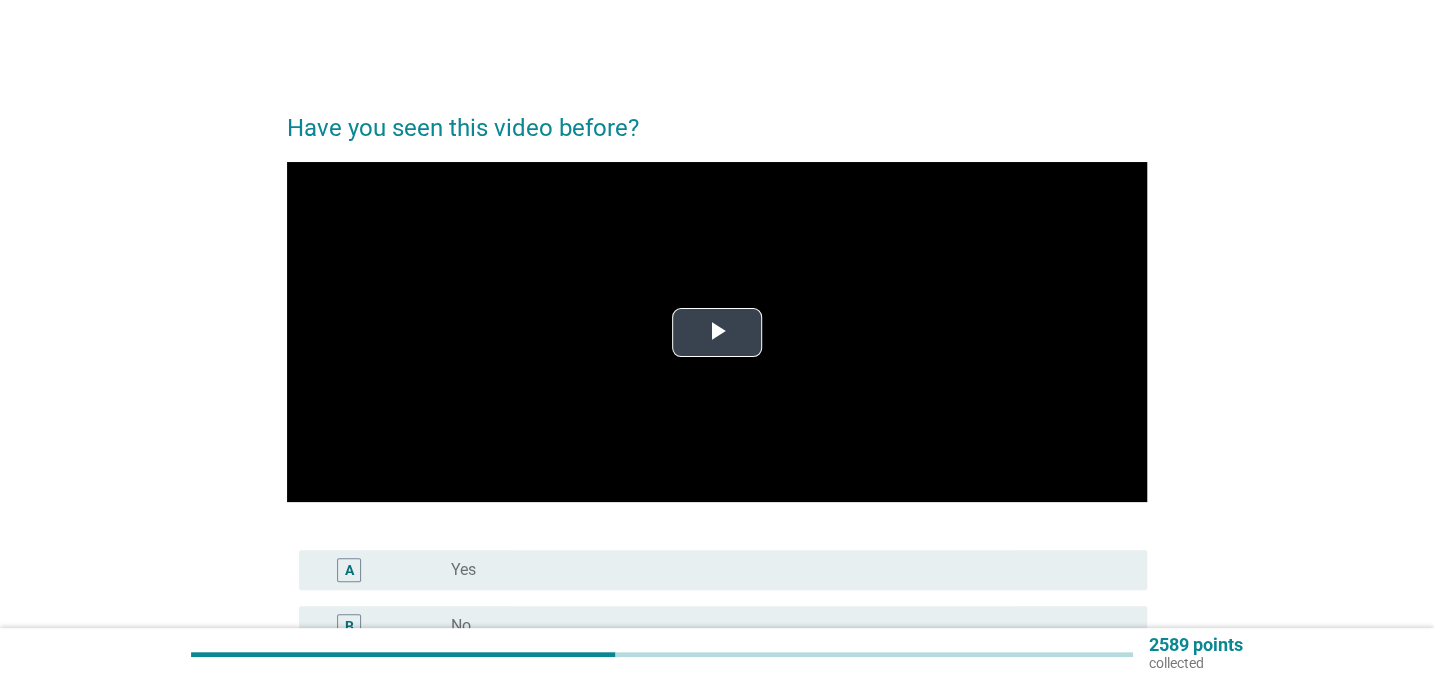 click at bounding box center (717, 332) 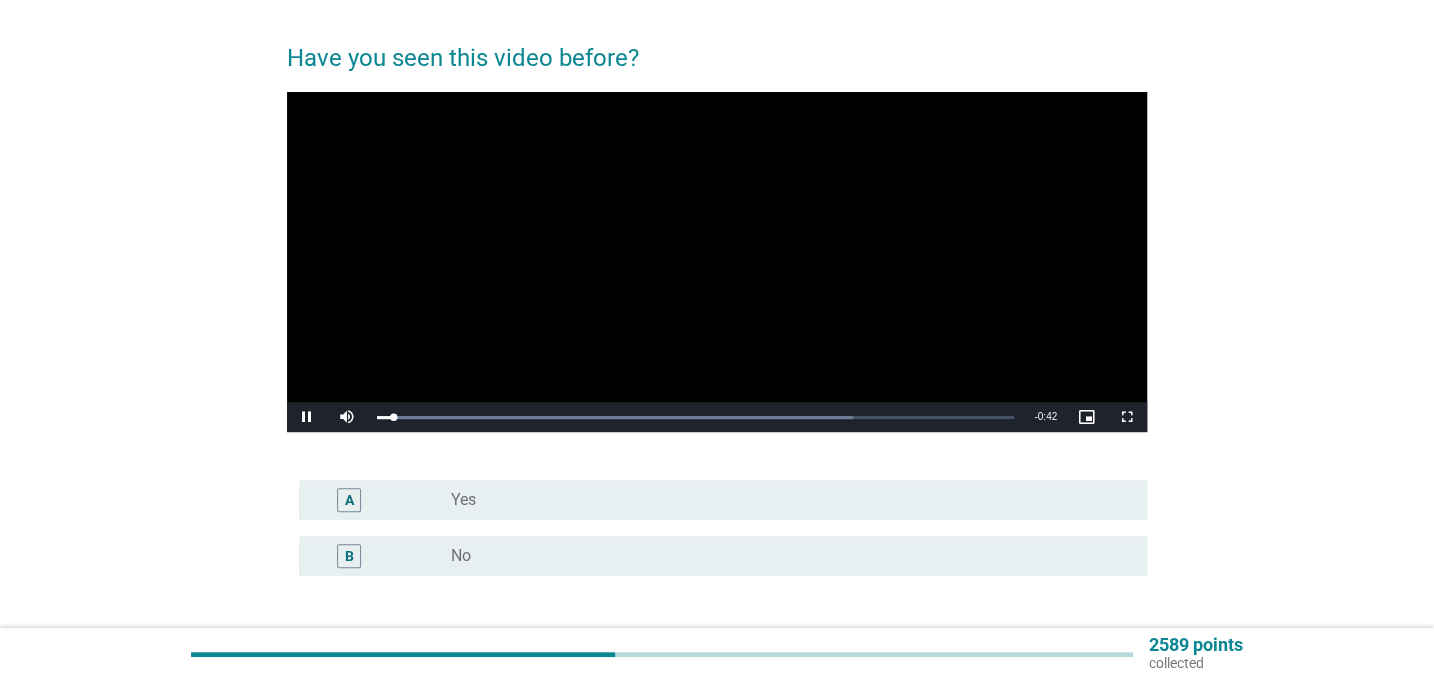 scroll, scrollTop: 90, scrollLeft: 0, axis: vertical 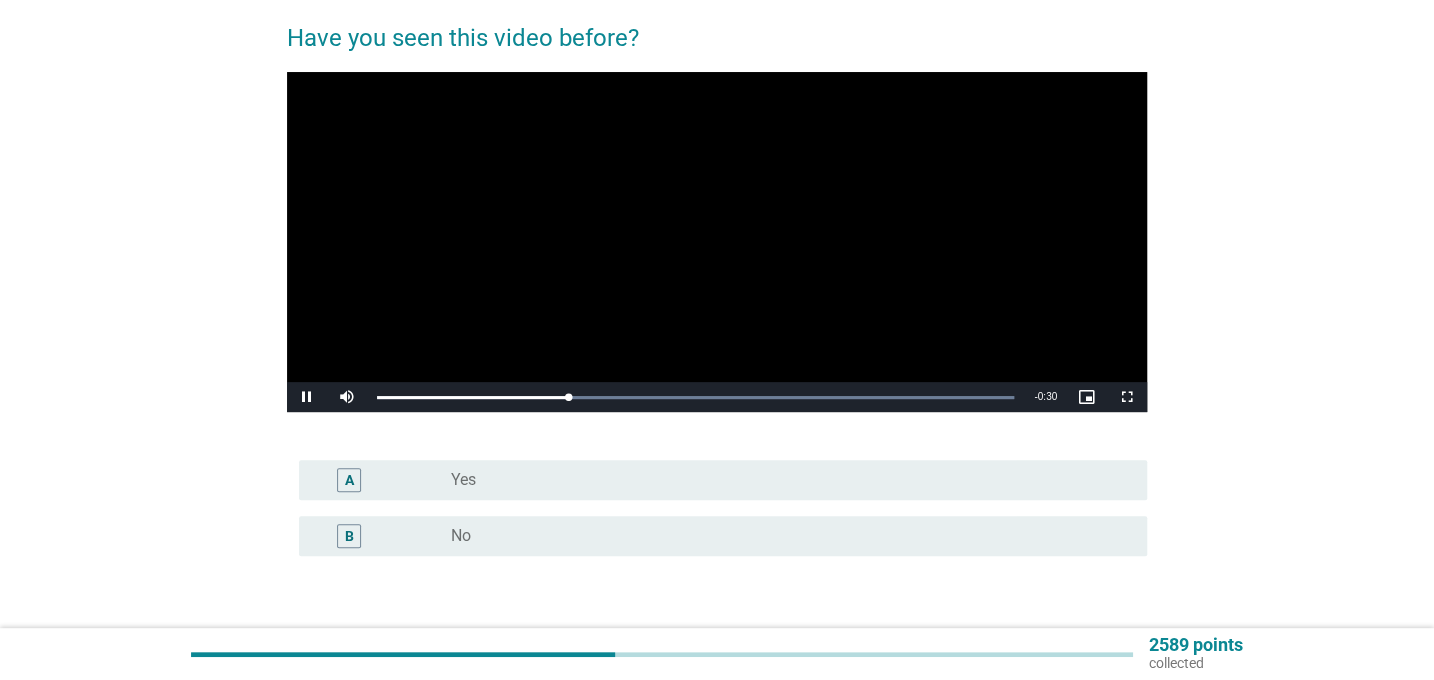 click on "No" at bounding box center (461, 536) 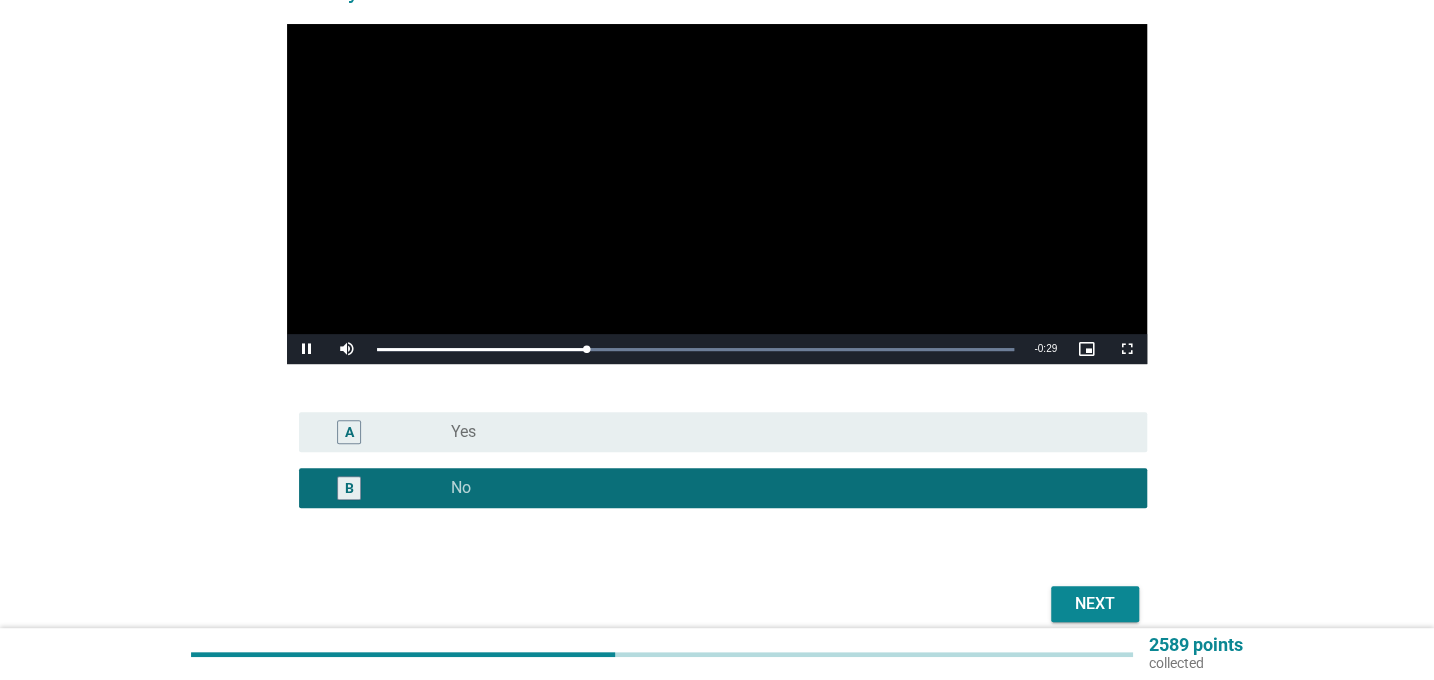 scroll, scrollTop: 181, scrollLeft: 0, axis: vertical 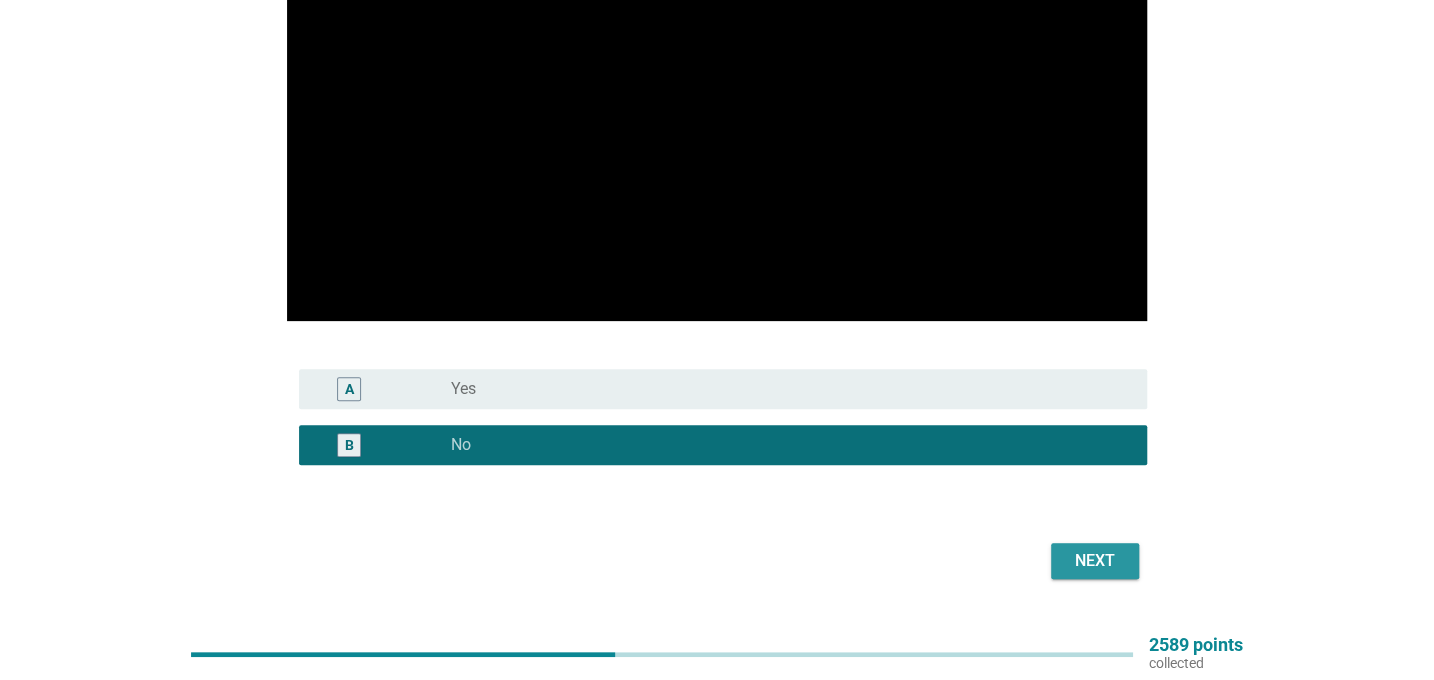 click on "Next" at bounding box center (1095, 561) 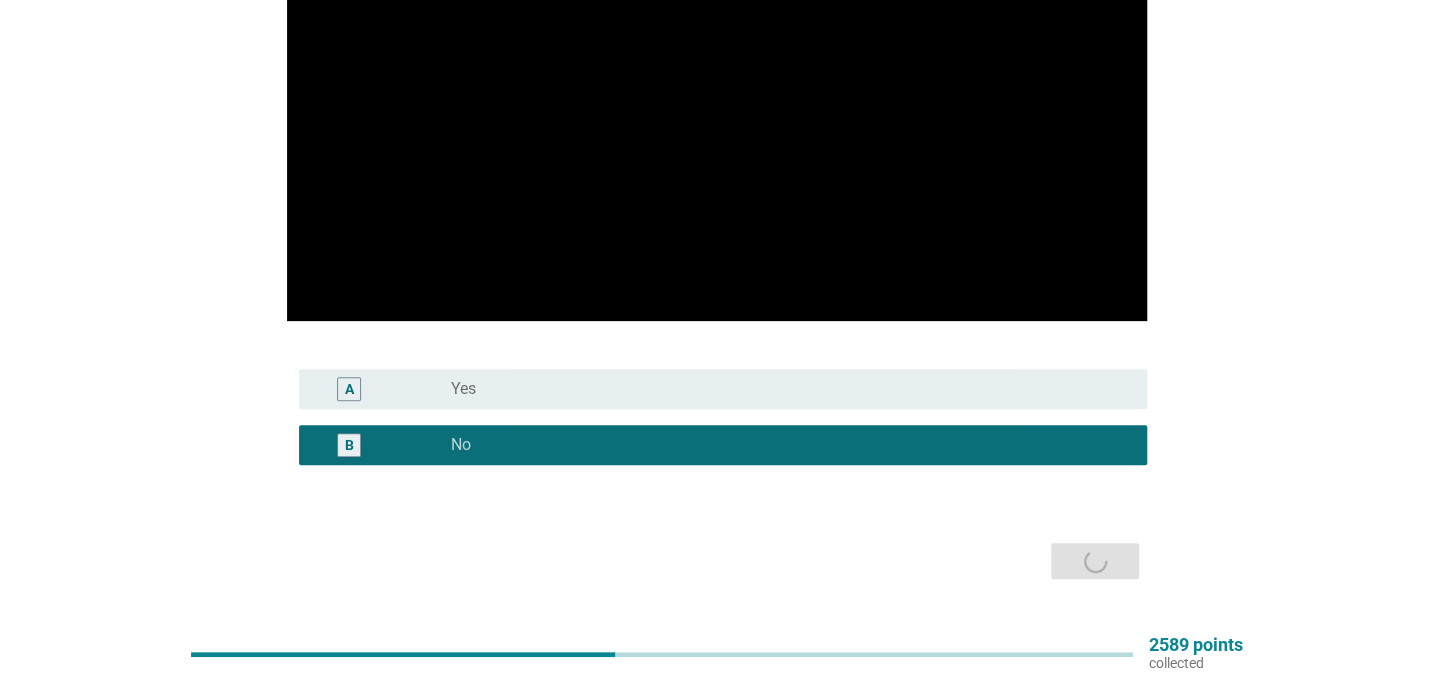 scroll, scrollTop: 0, scrollLeft: 0, axis: both 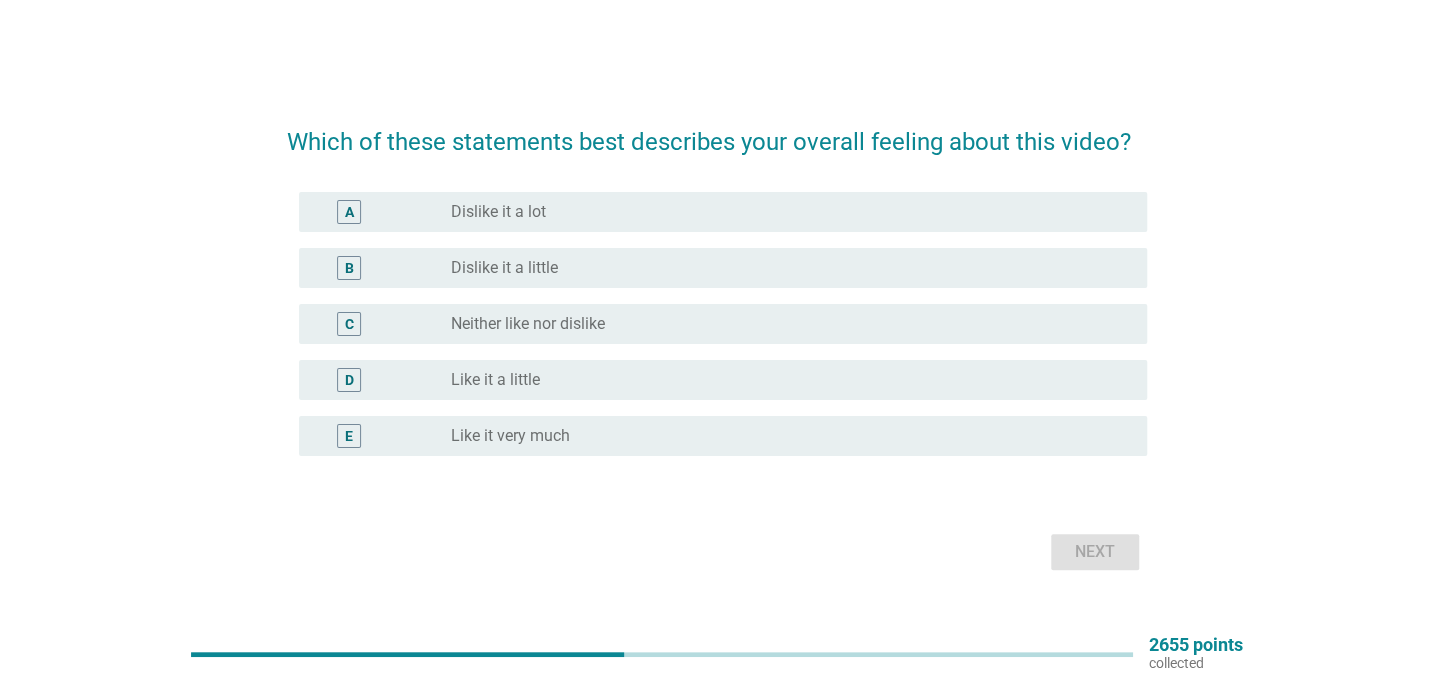 click on "E" at bounding box center [349, 436] 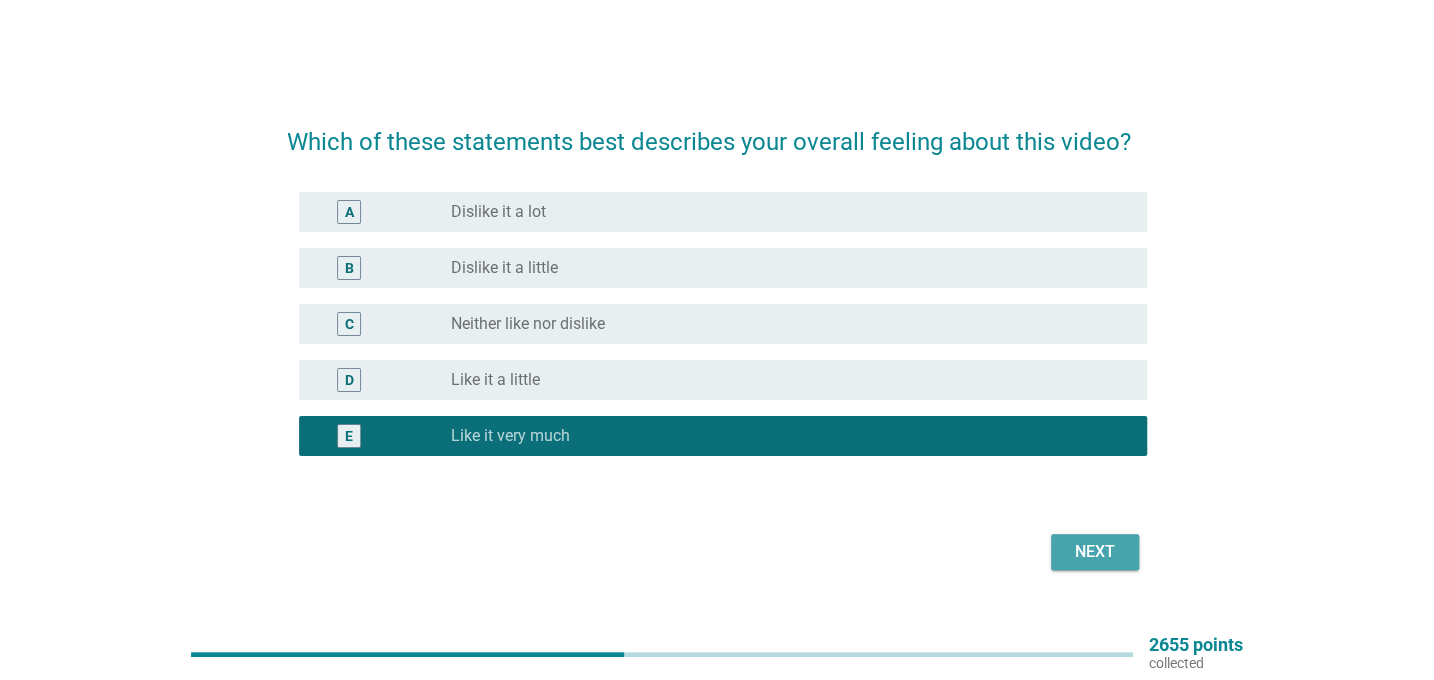 click on "Next" at bounding box center [1095, 552] 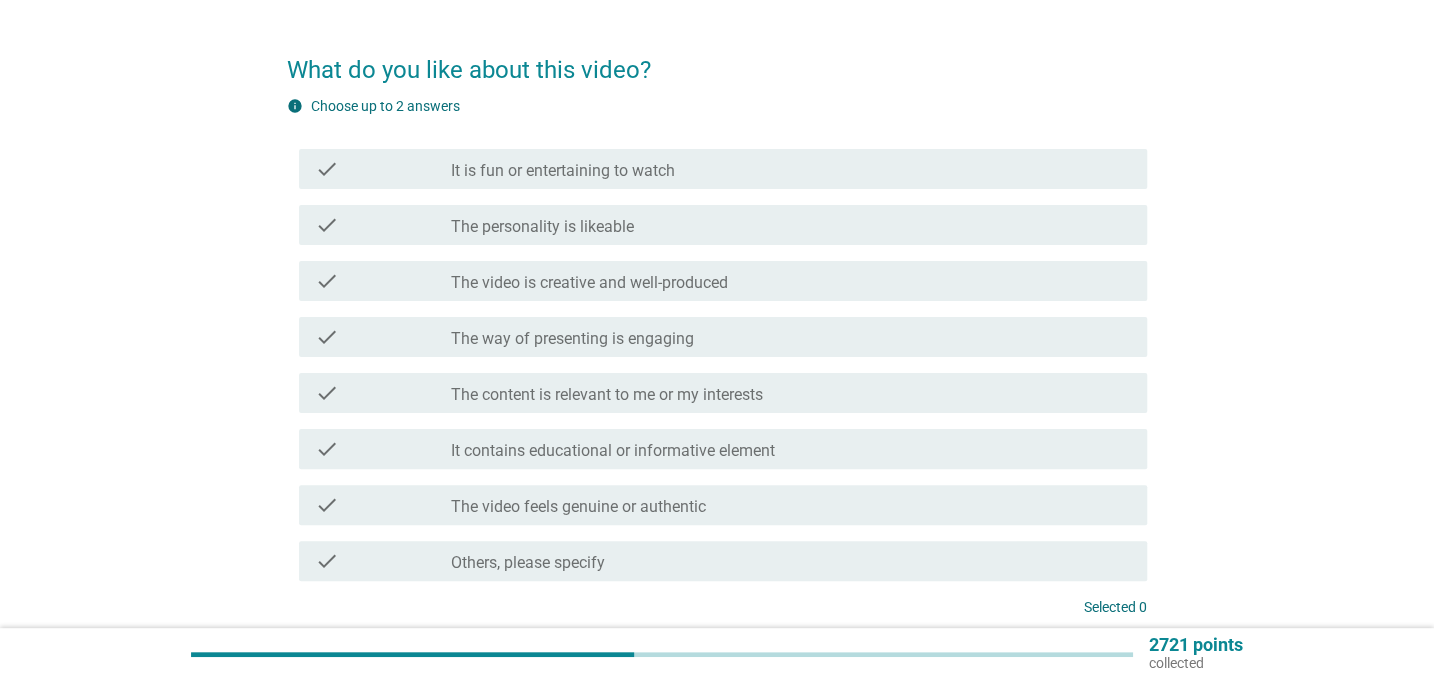 scroll, scrollTop: 90, scrollLeft: 0, axis: vertical 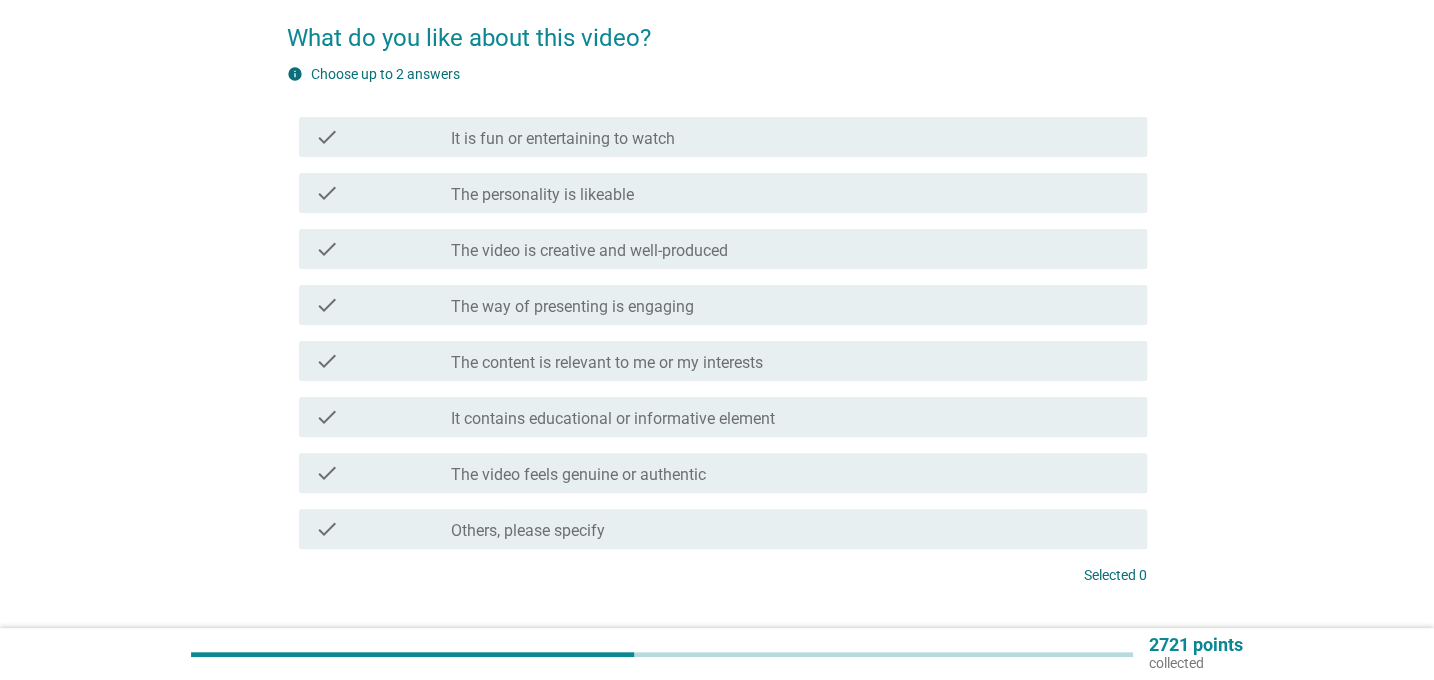 click on "check" at bounding box center (383, 473) 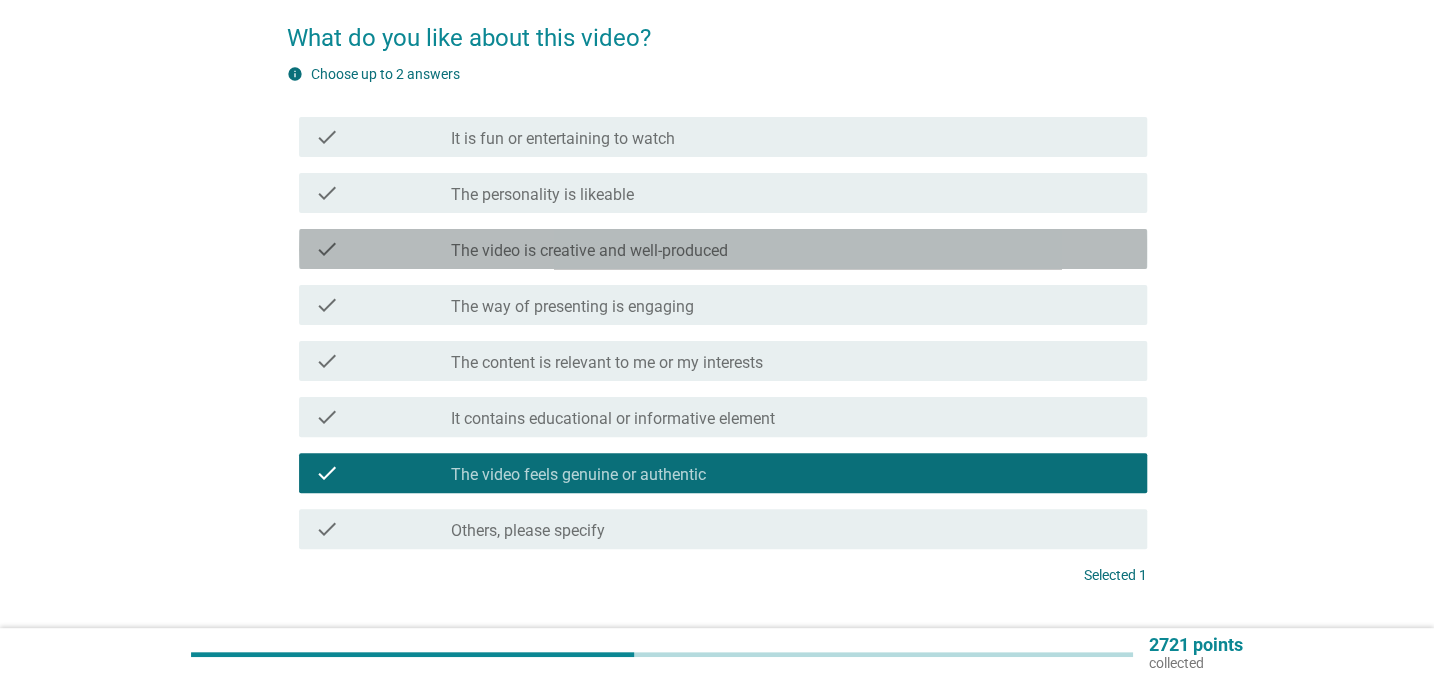 click on "The video is creative and well-produced" at bounding box center (589, 251) 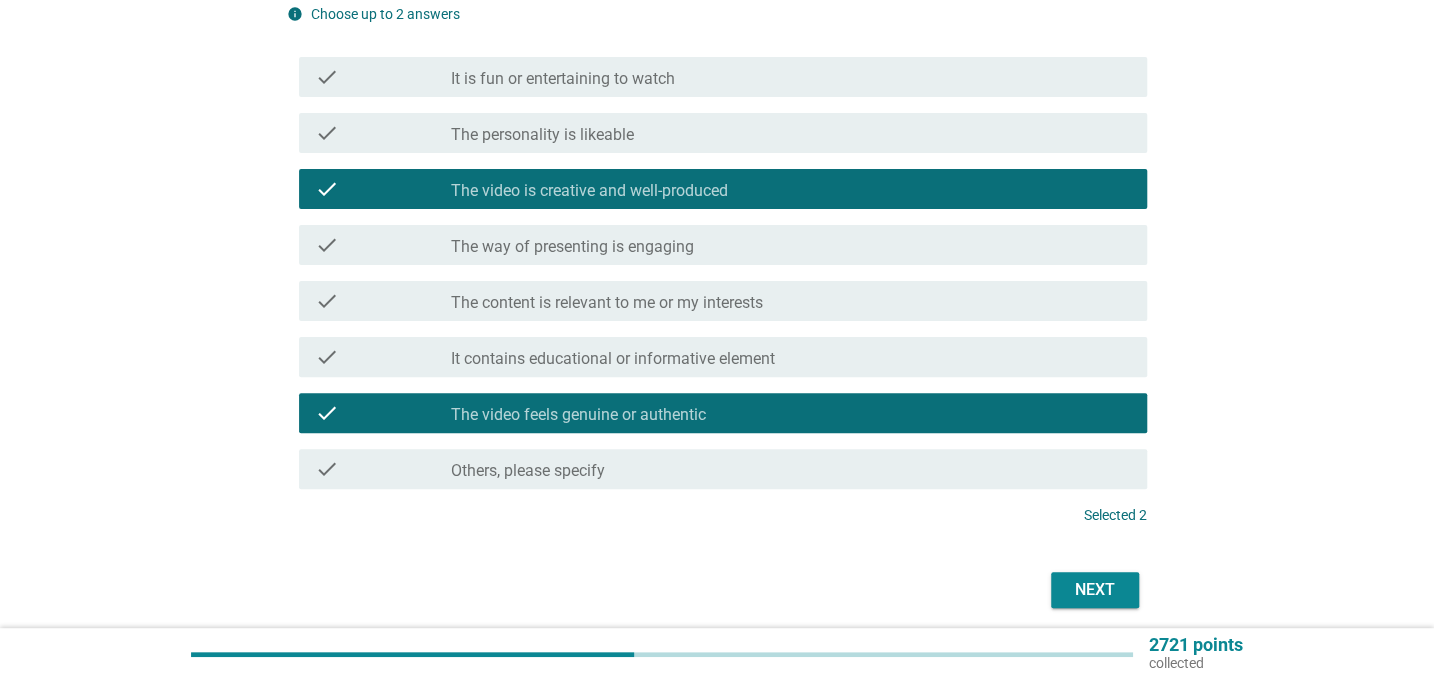 scroll, scrollTop: 225, scrollLeft: 0, axis: vertical 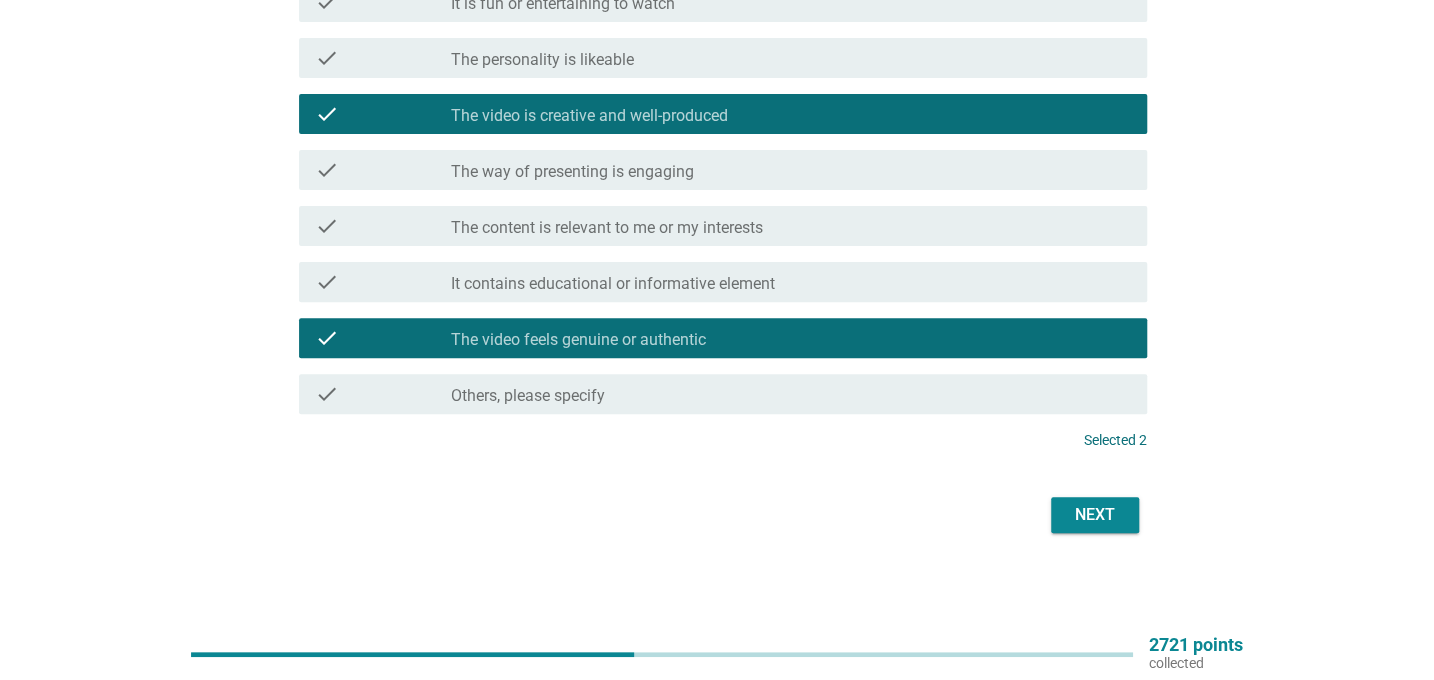 click on "Next" at bounding box center [1095, 515] 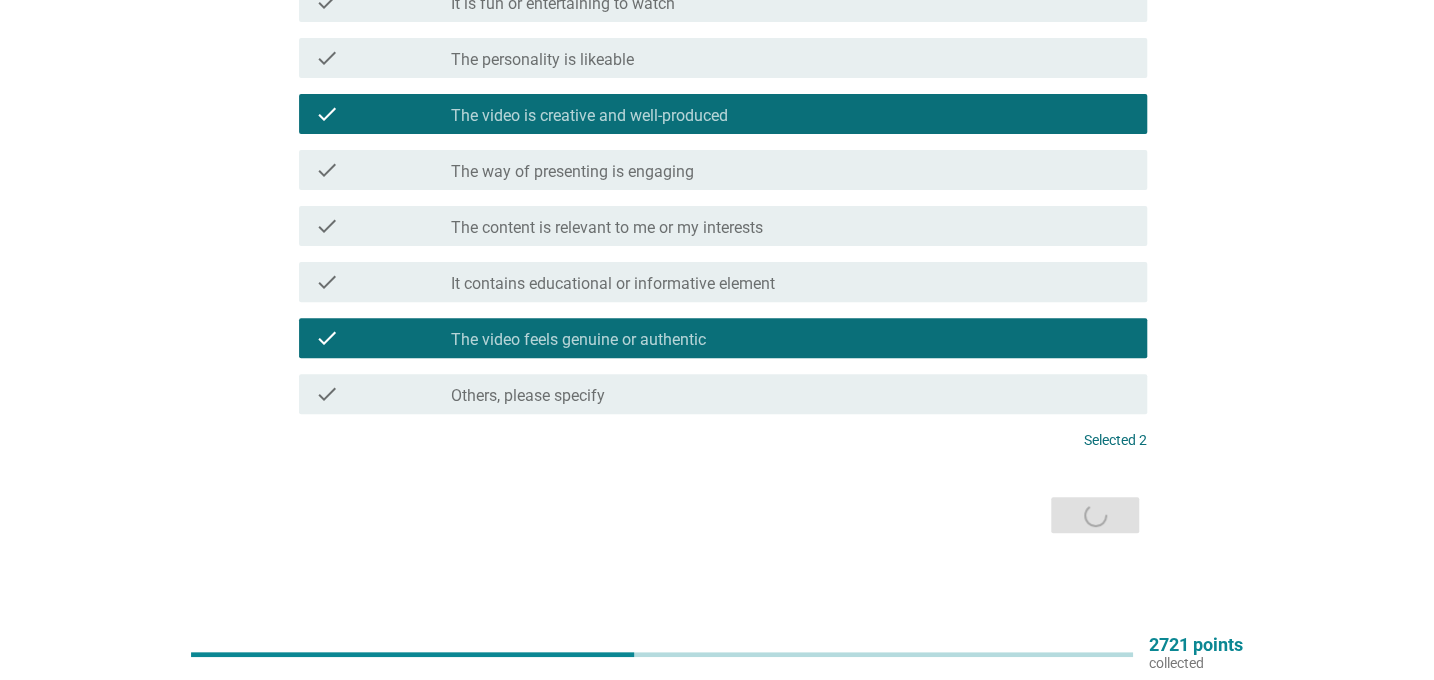 scroll, scrollTop: 0, scrollLeft: 0, axis: both 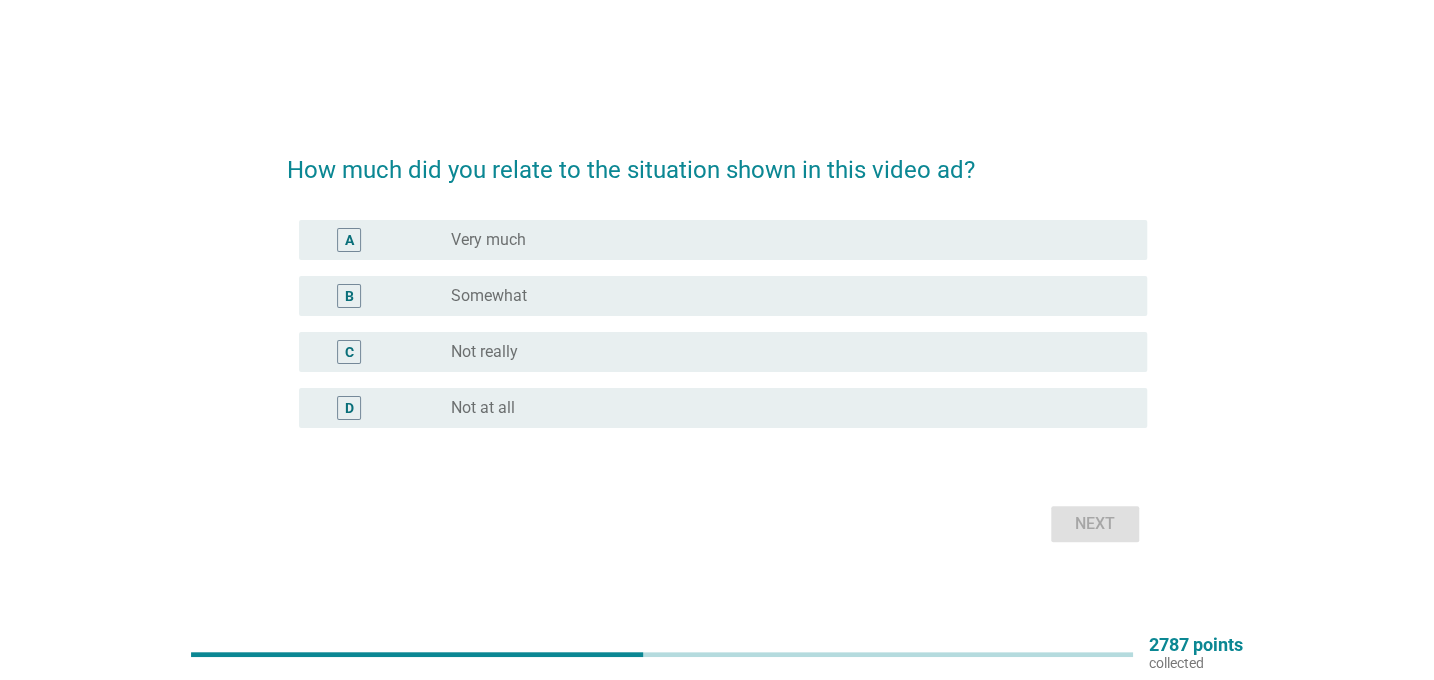 click on "B" at bounding box center (349, 296) 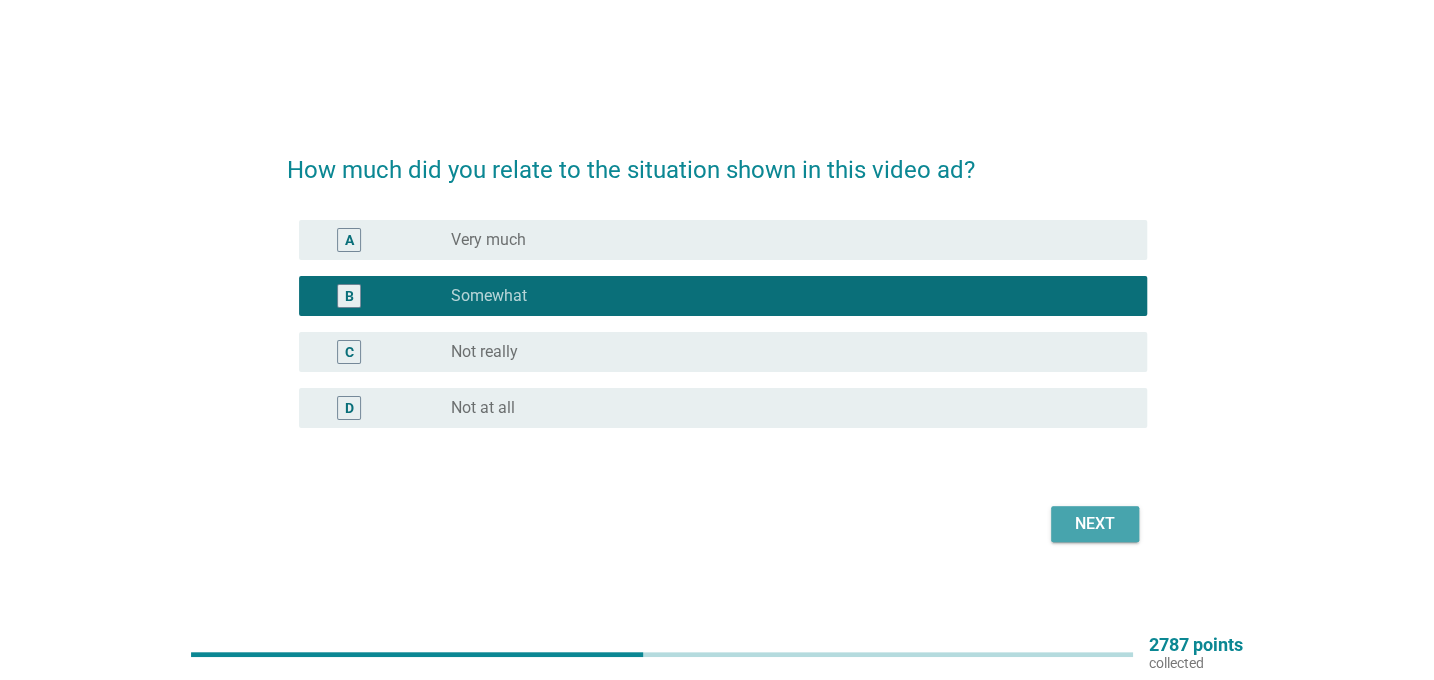 click on "Next" at bounding box center (1095, 524) 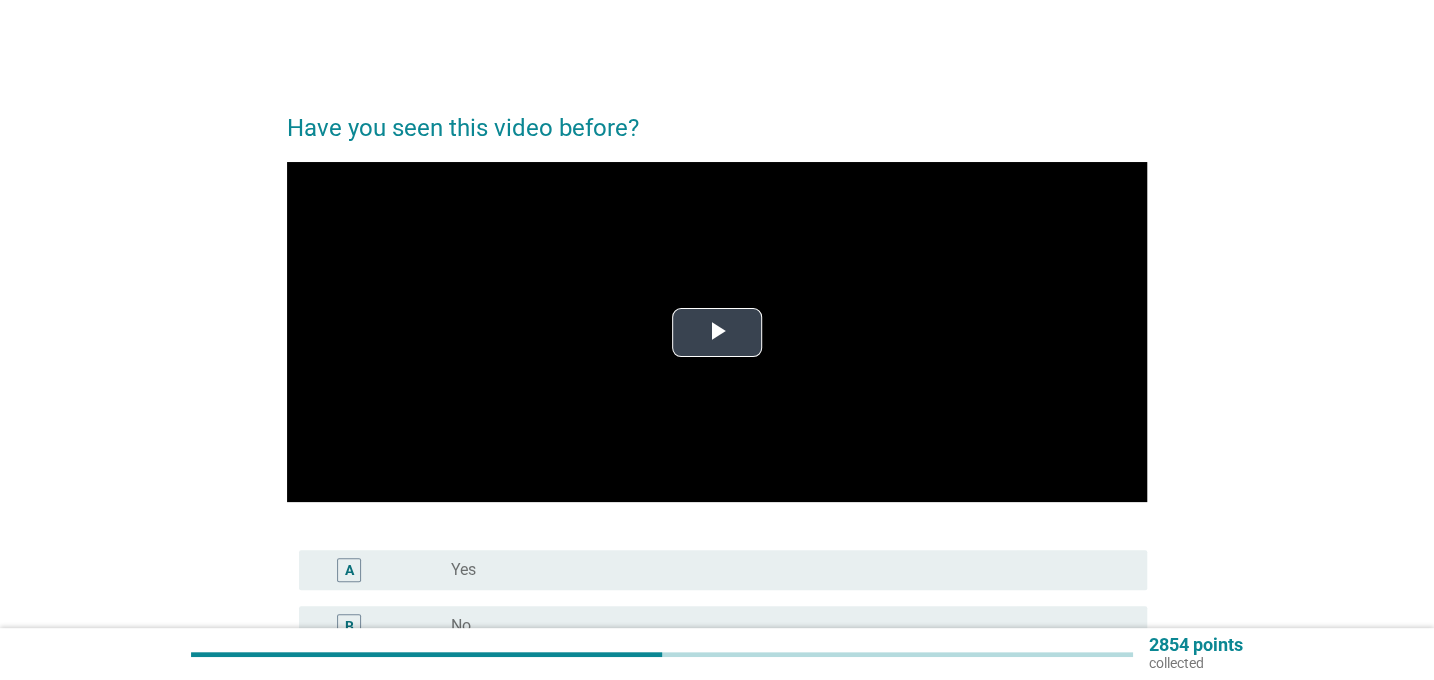 click at bounding box center [717, 332] 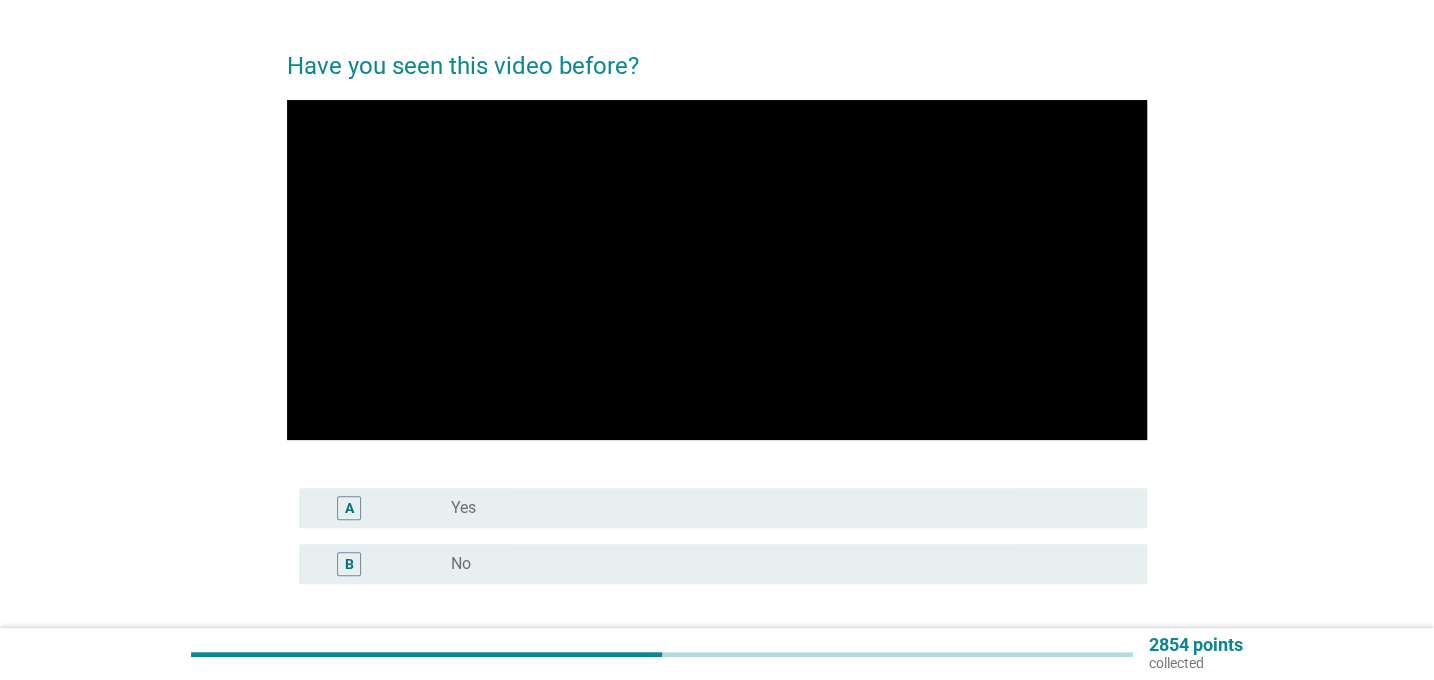 scroll, scrollTop: 90, scrollLeft: 0, axis: vertical 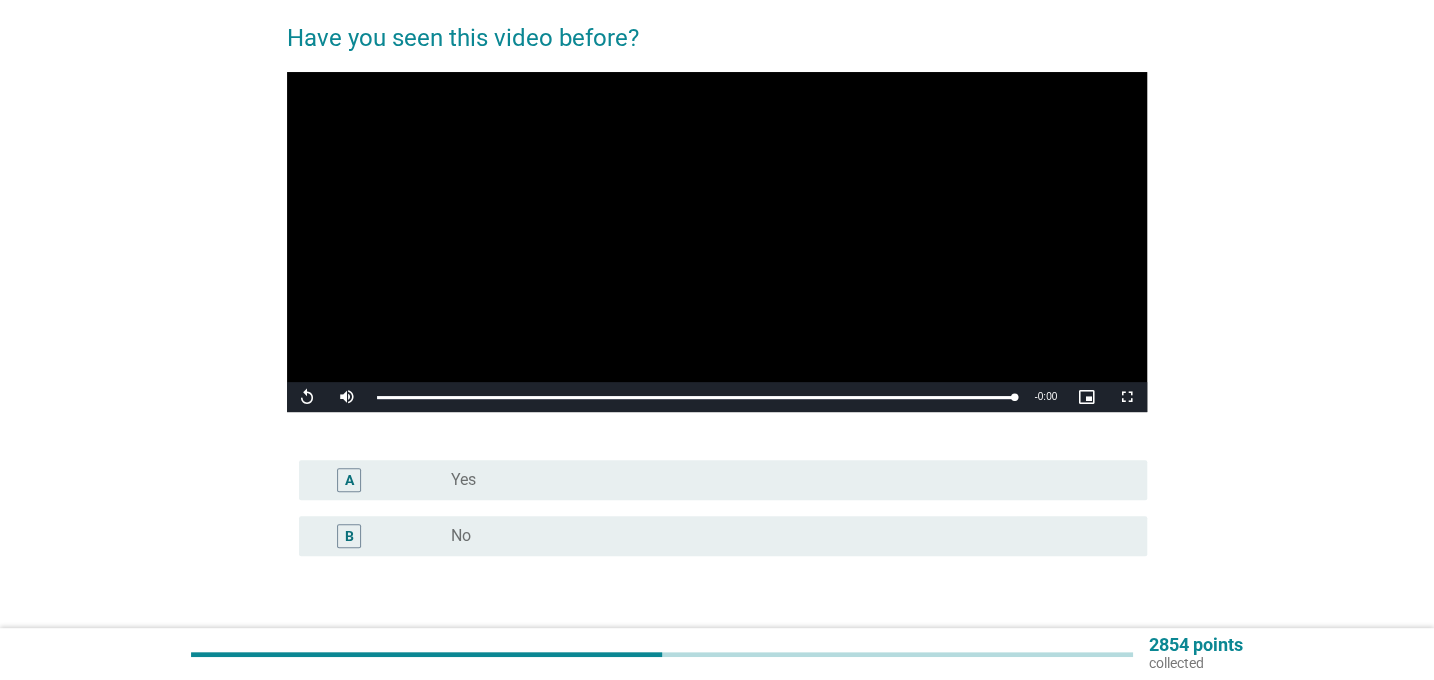 click on "B" at bounding box center [383, 536] 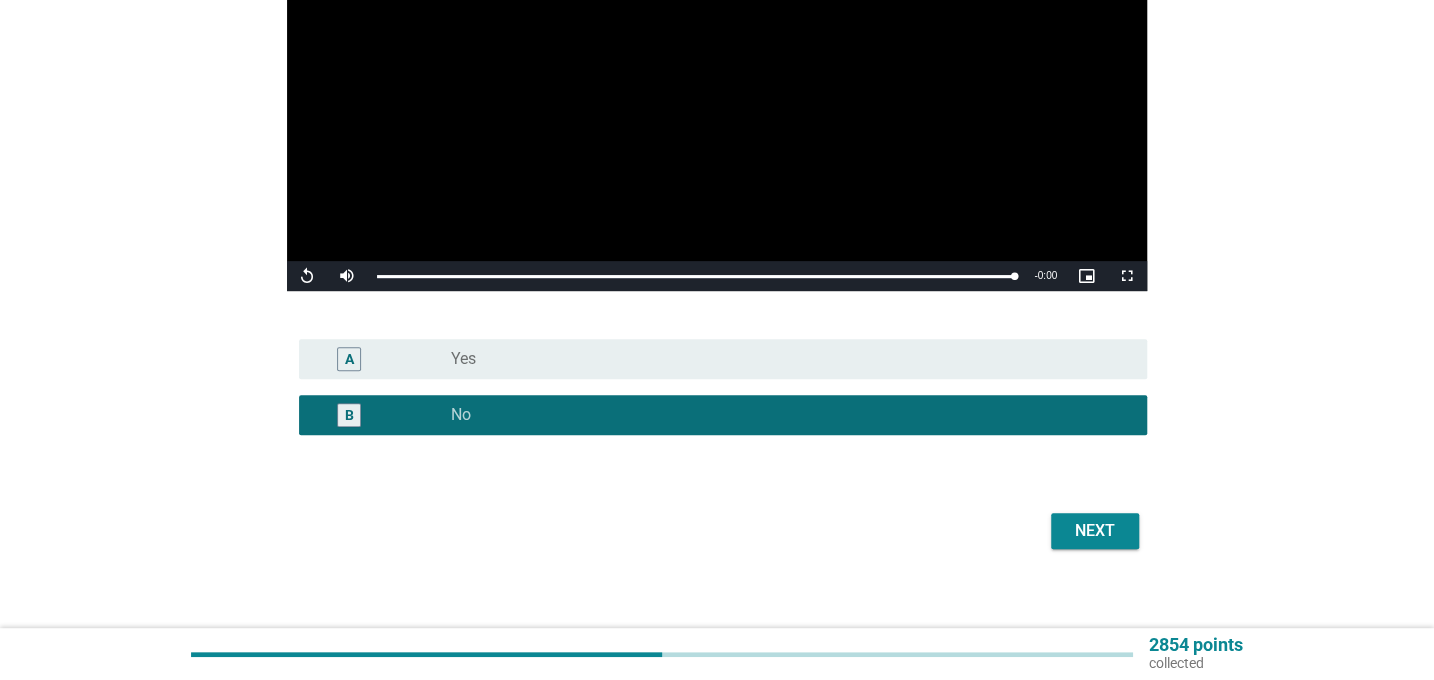 scroll, scrollTop: 228, scrollLeft: 0, axis: vertical 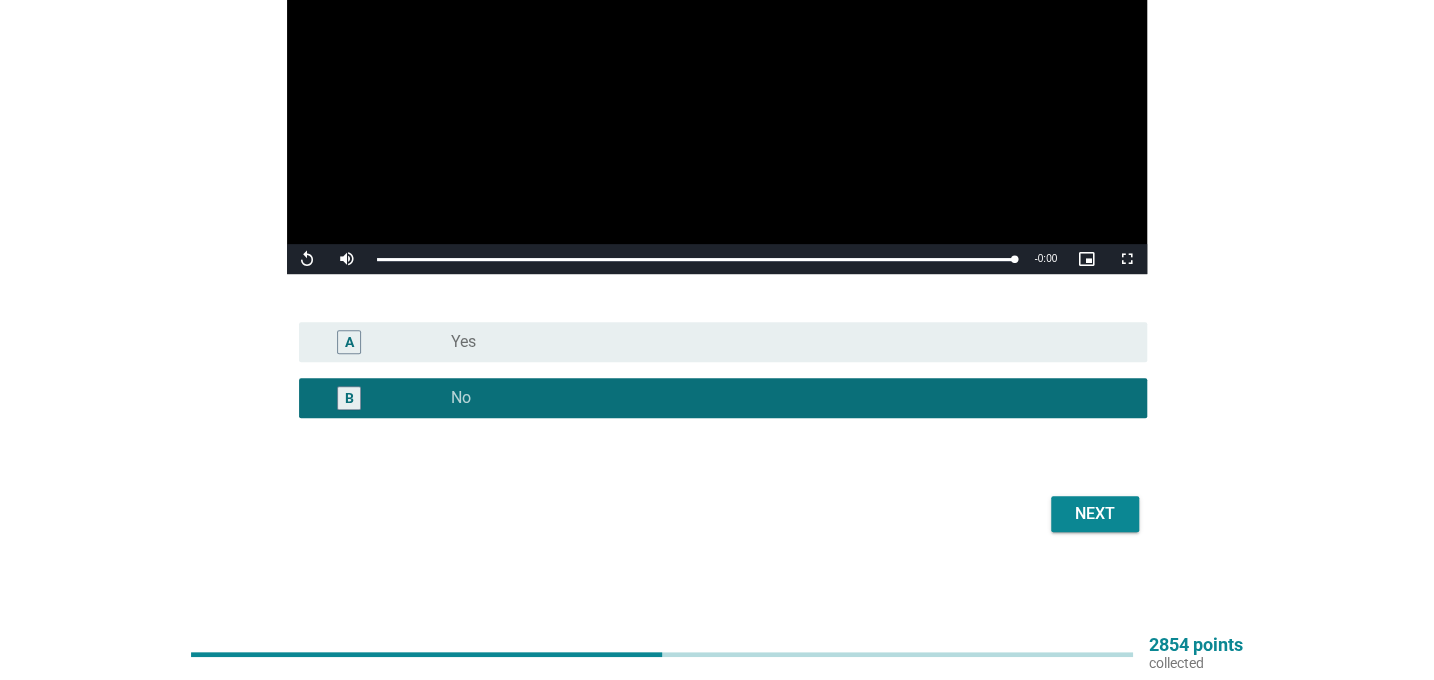 click on "Next" at bounding box center (1095, 514) 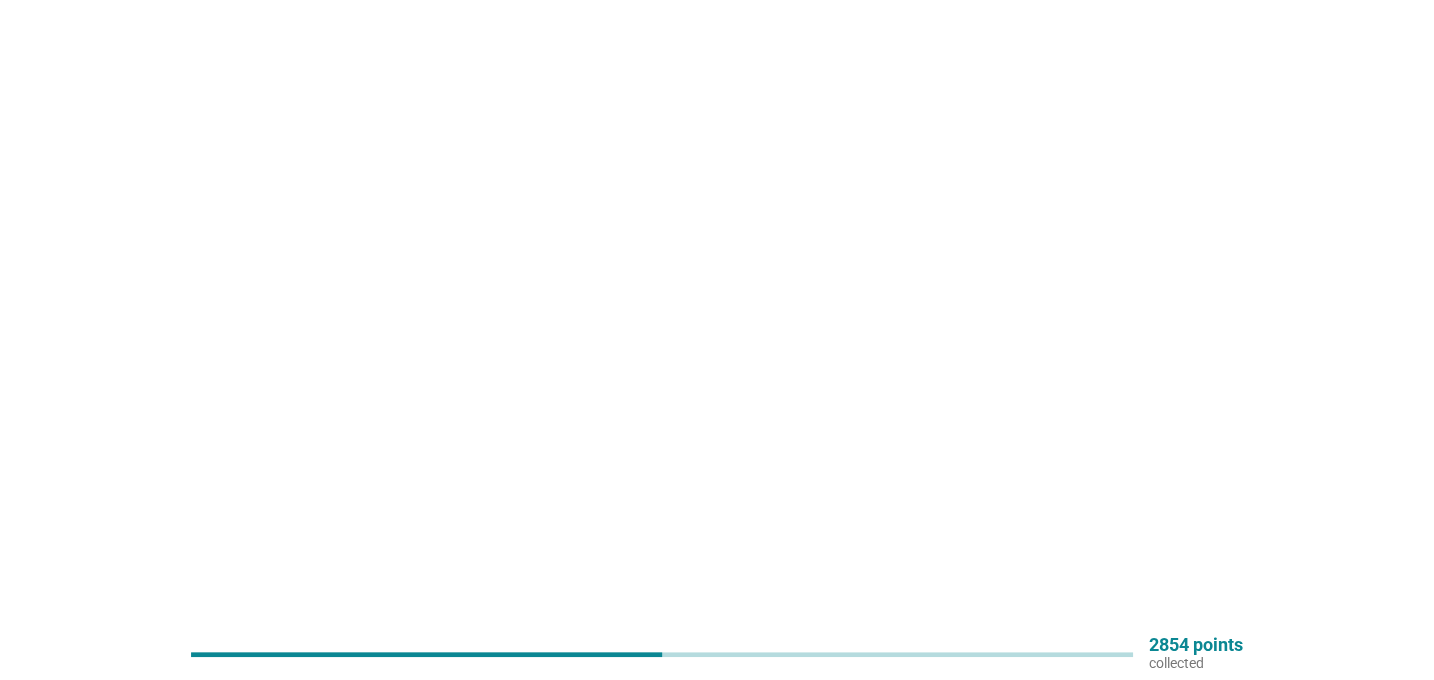 scroll, scrollTop: 0, scrollLeft: 0, axis: both 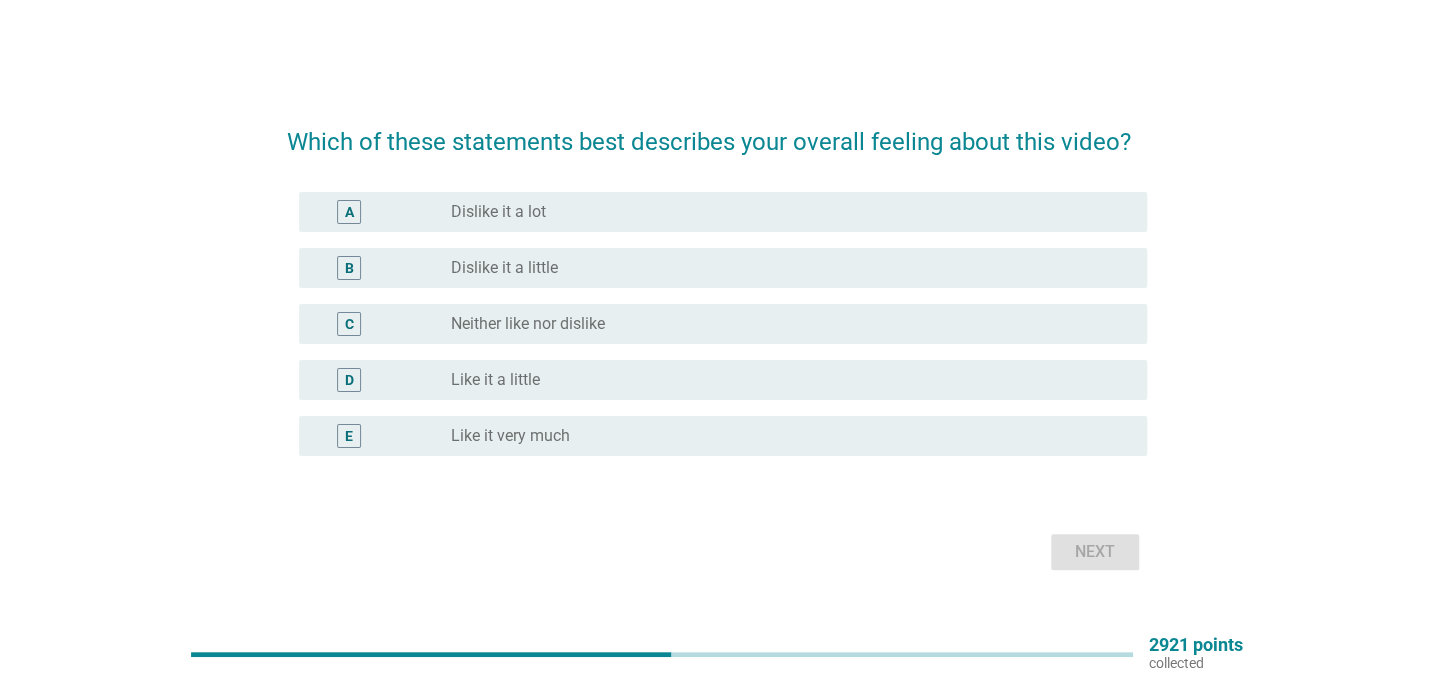 click on "E" at bounding box center (349, 436) 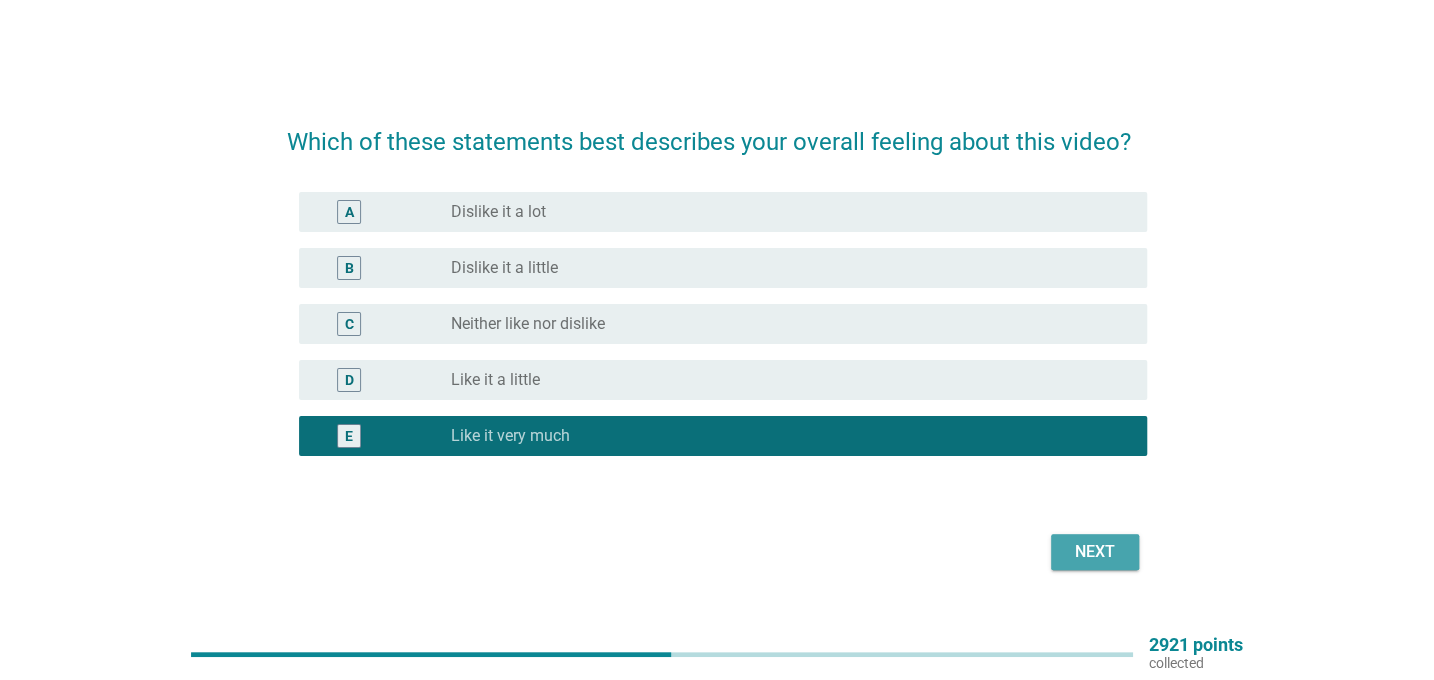 click on "Next" at bounding box center (1095, 552) 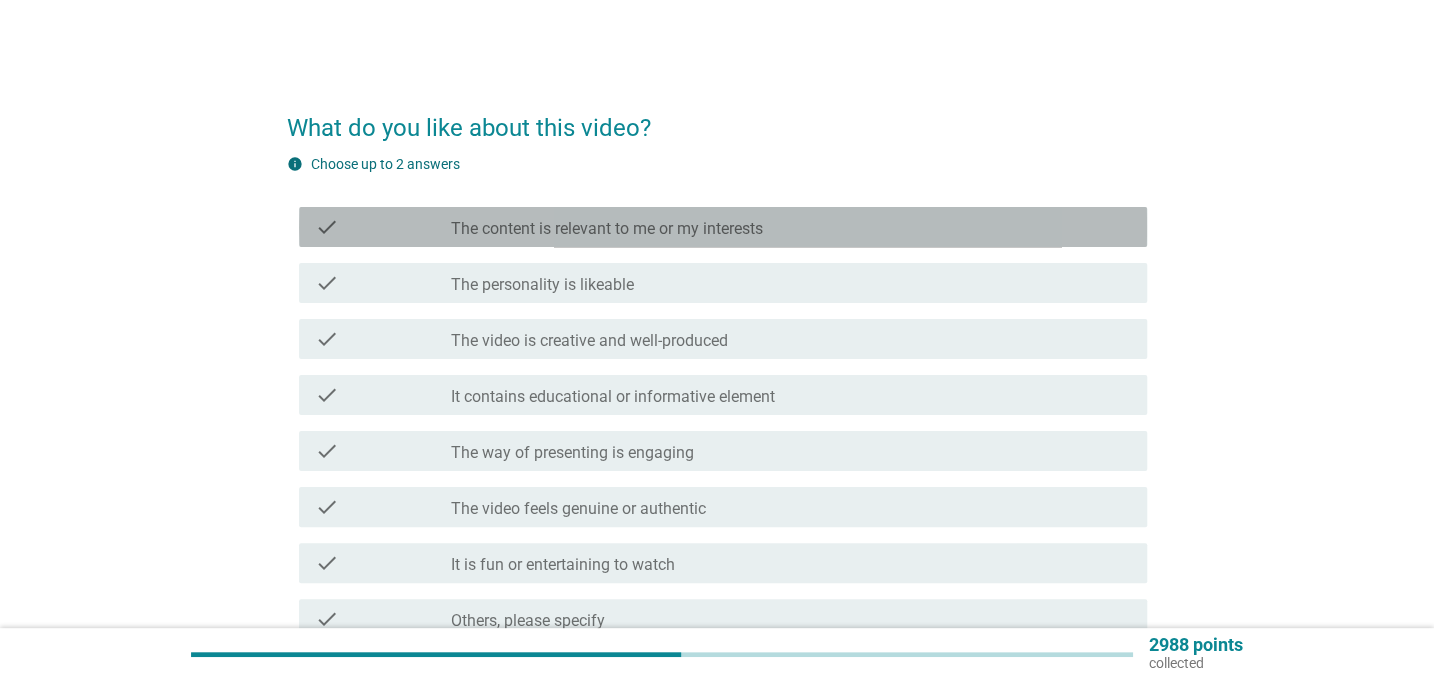 click on "The content is relevant to me or my interests" at bounding box center (607, 229) 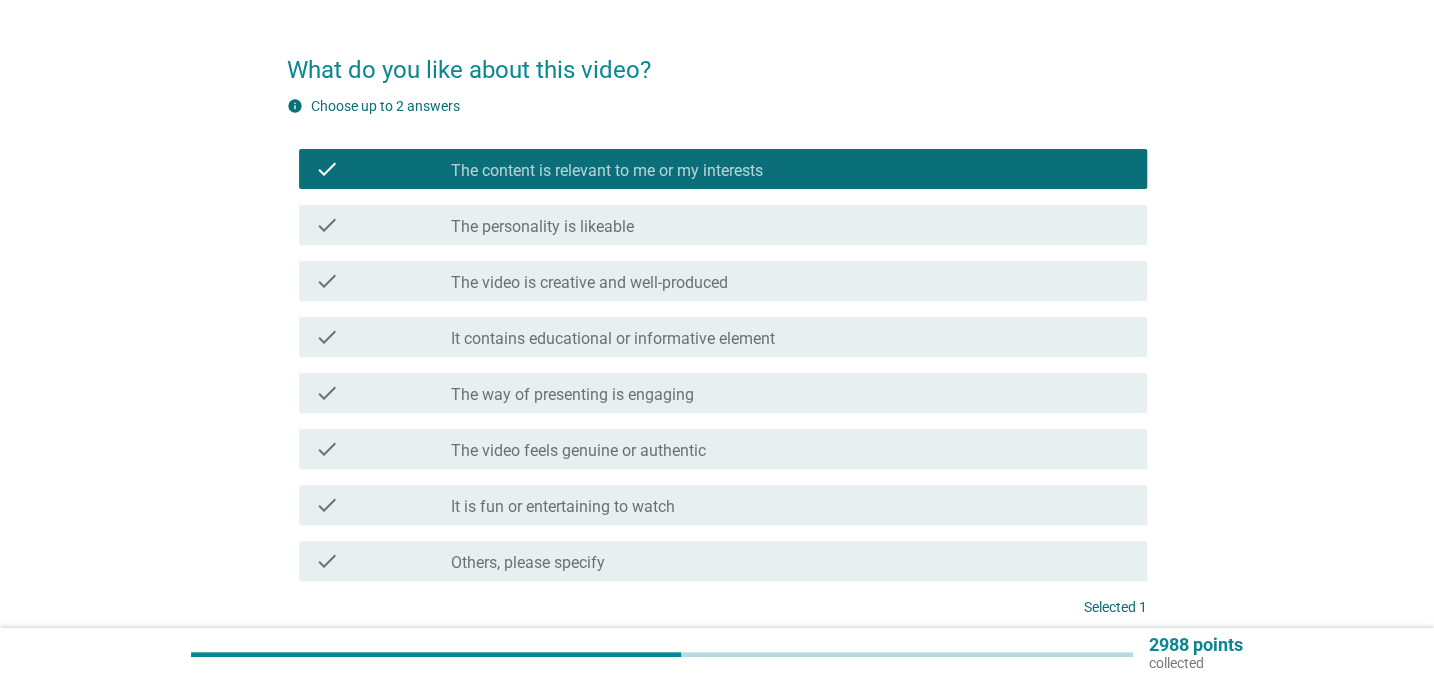 scroll, scrollTop: 90, scrollLeft: 0, axis: vertical 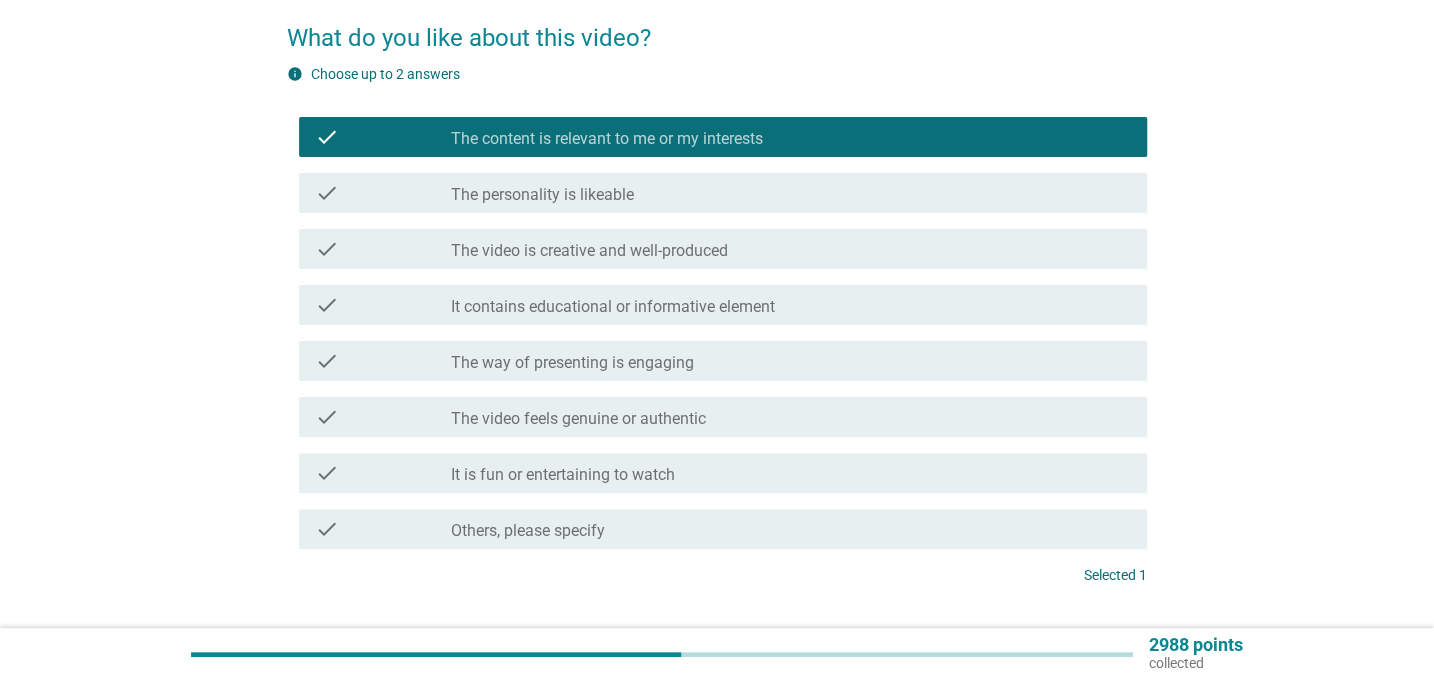 click on "The way of presenting is engaging" at bounding box center [572, 363] 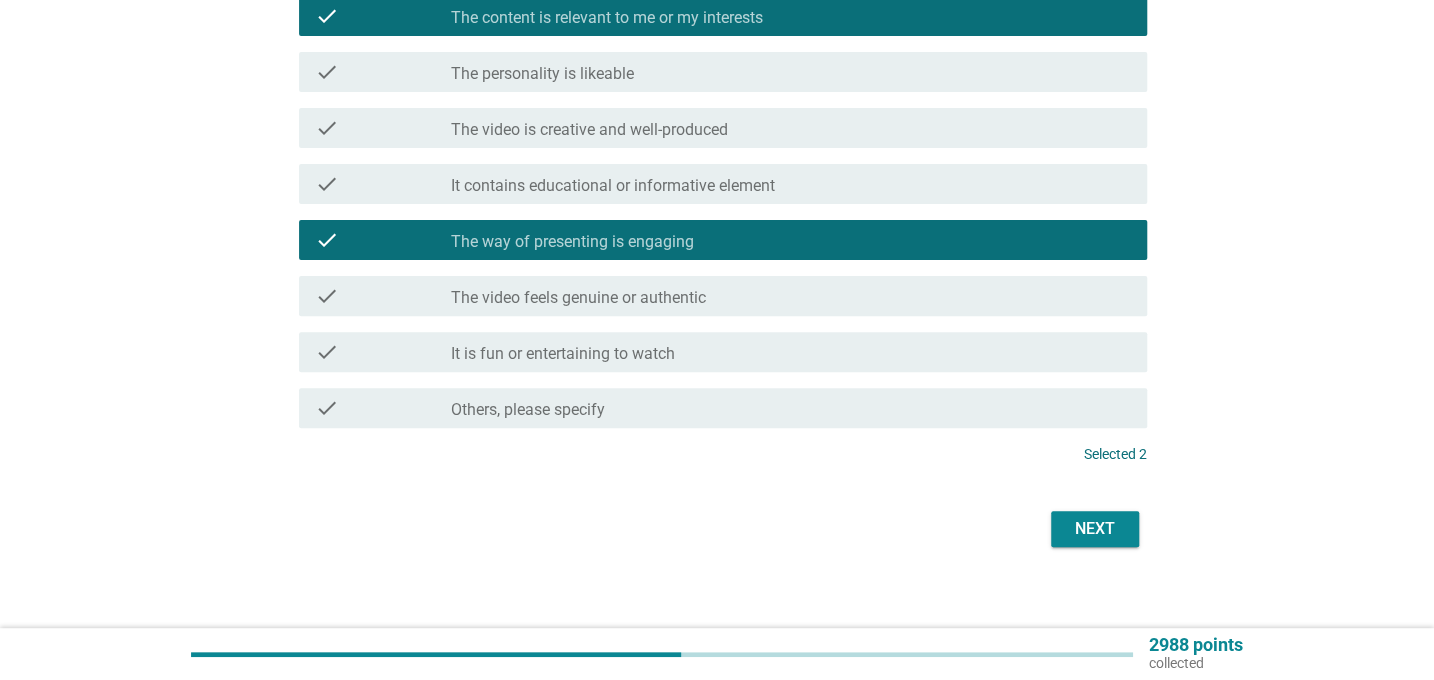 scroll, scrollTop: 225, scrollLeft: 0, axis: vertical 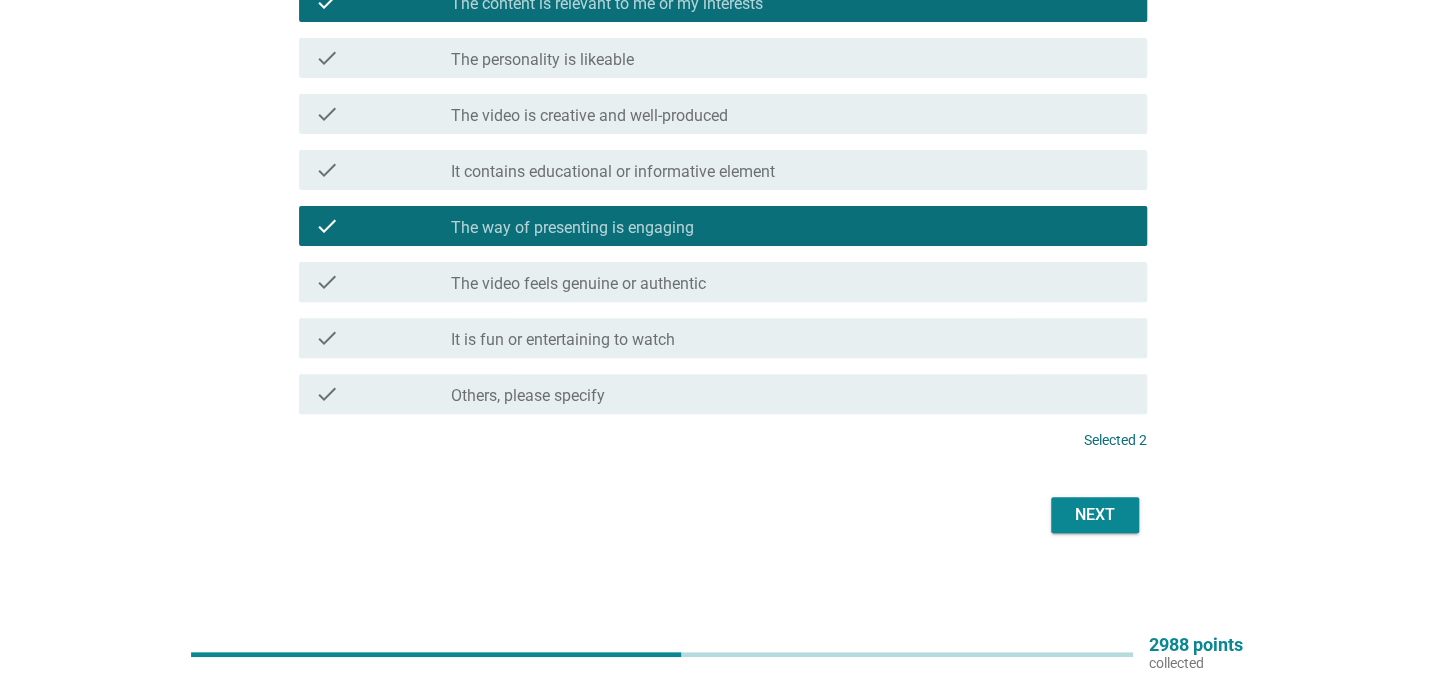 click on "Next" at bounding box center [1095, 515] 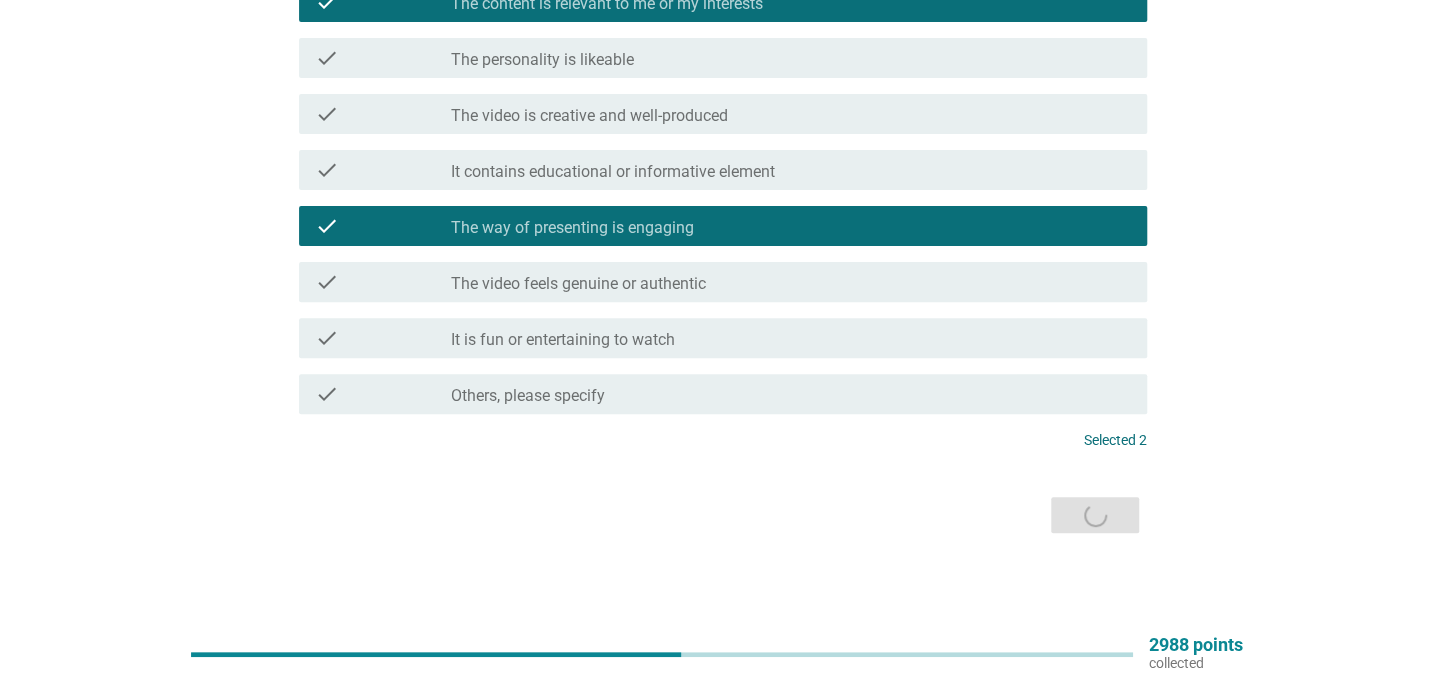 scroll, scrollTop: 0, scrollLeft: 0, axis: both 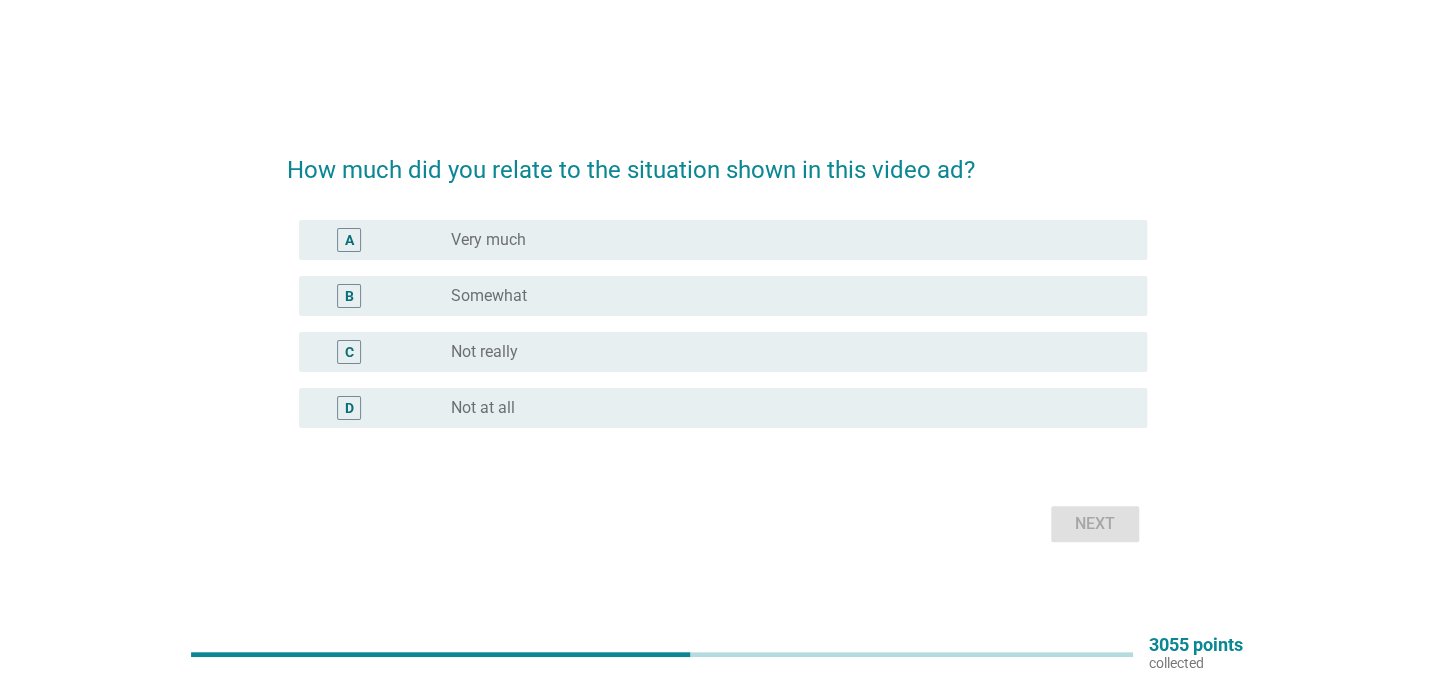 click on "A" at bounding box center (349, 240) 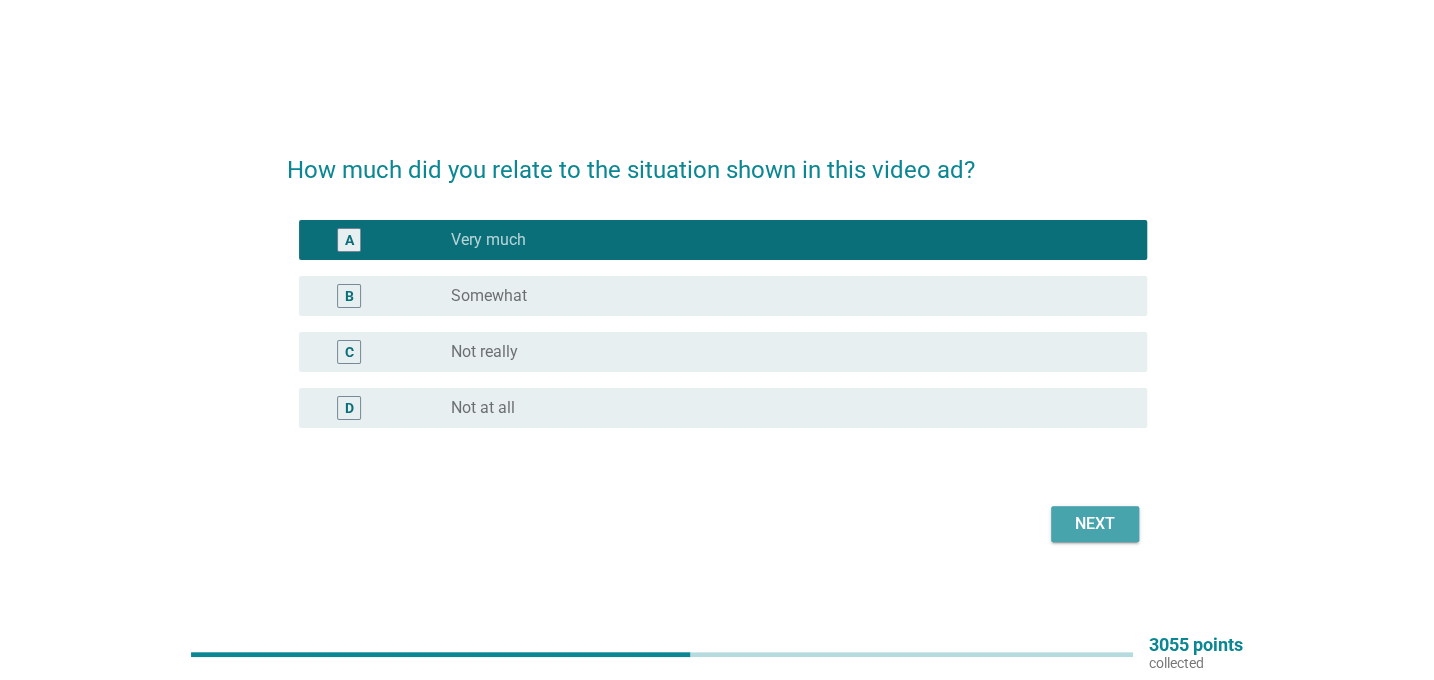 click on "Next" at bounding box center (1095, 524) 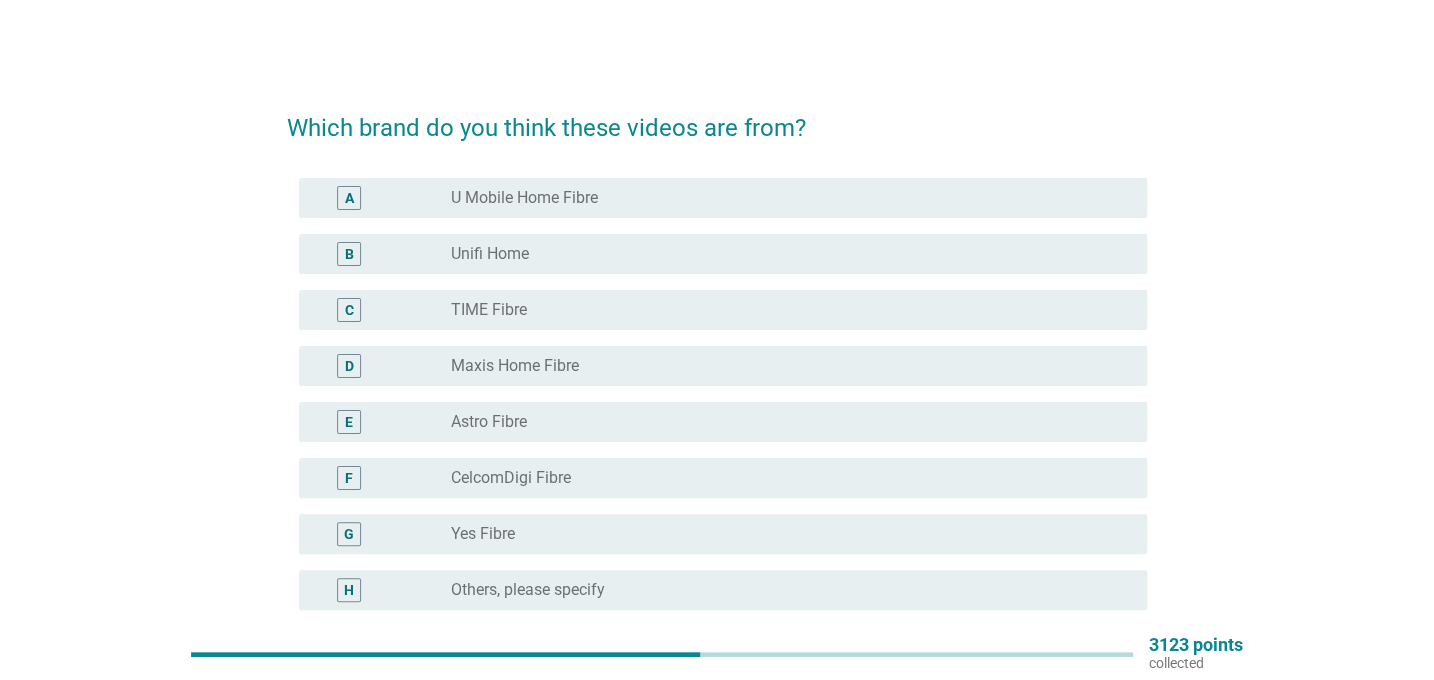 click on "Maxis Home Fibre" at bounding box center [515, 366] 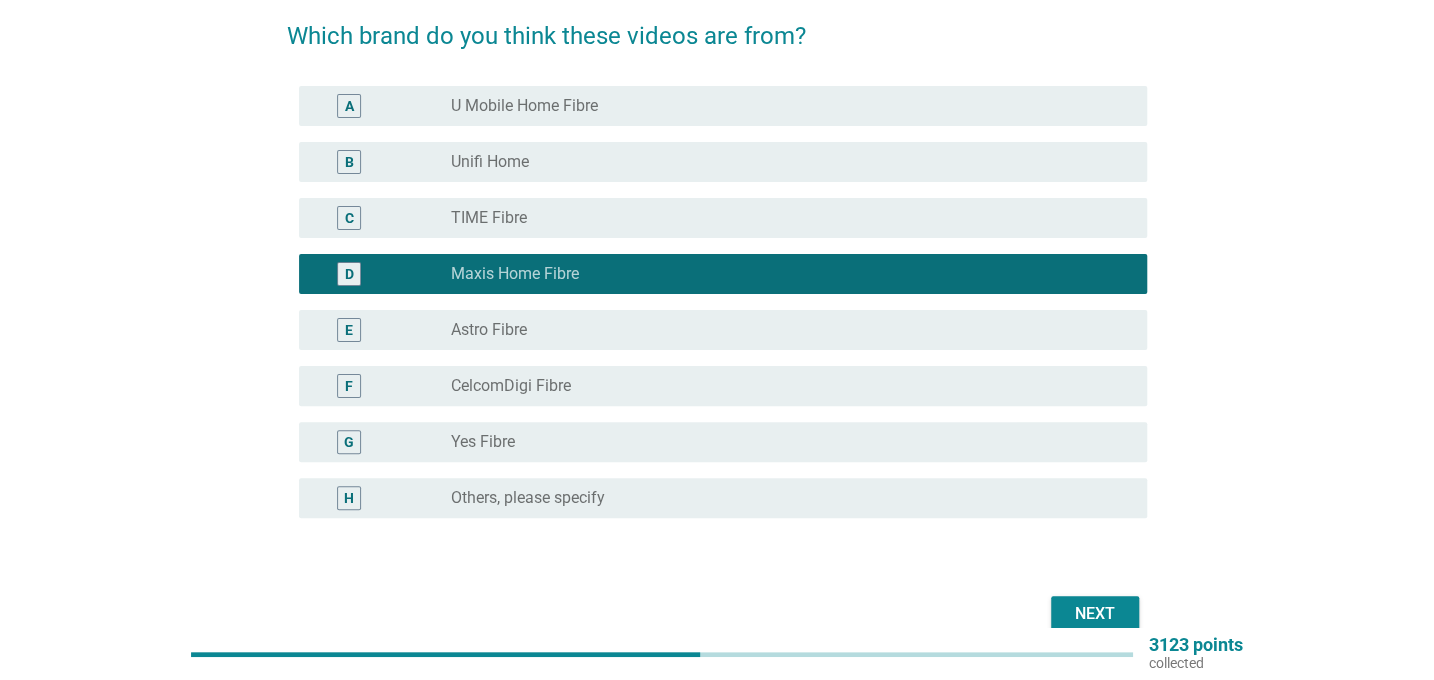 scroll, scrollTop: 191, scrollLeft: 0, axis: vertical 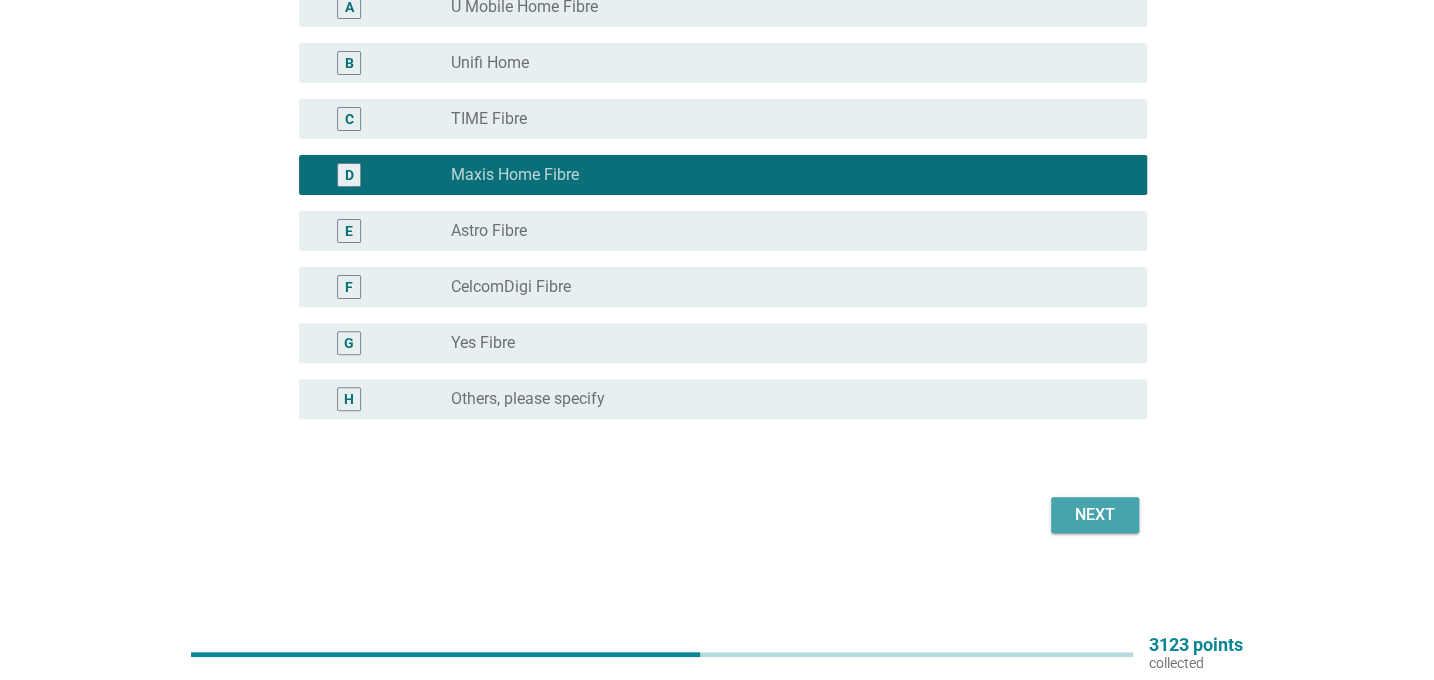 click on "Next" at bounding box center [1095, 515] 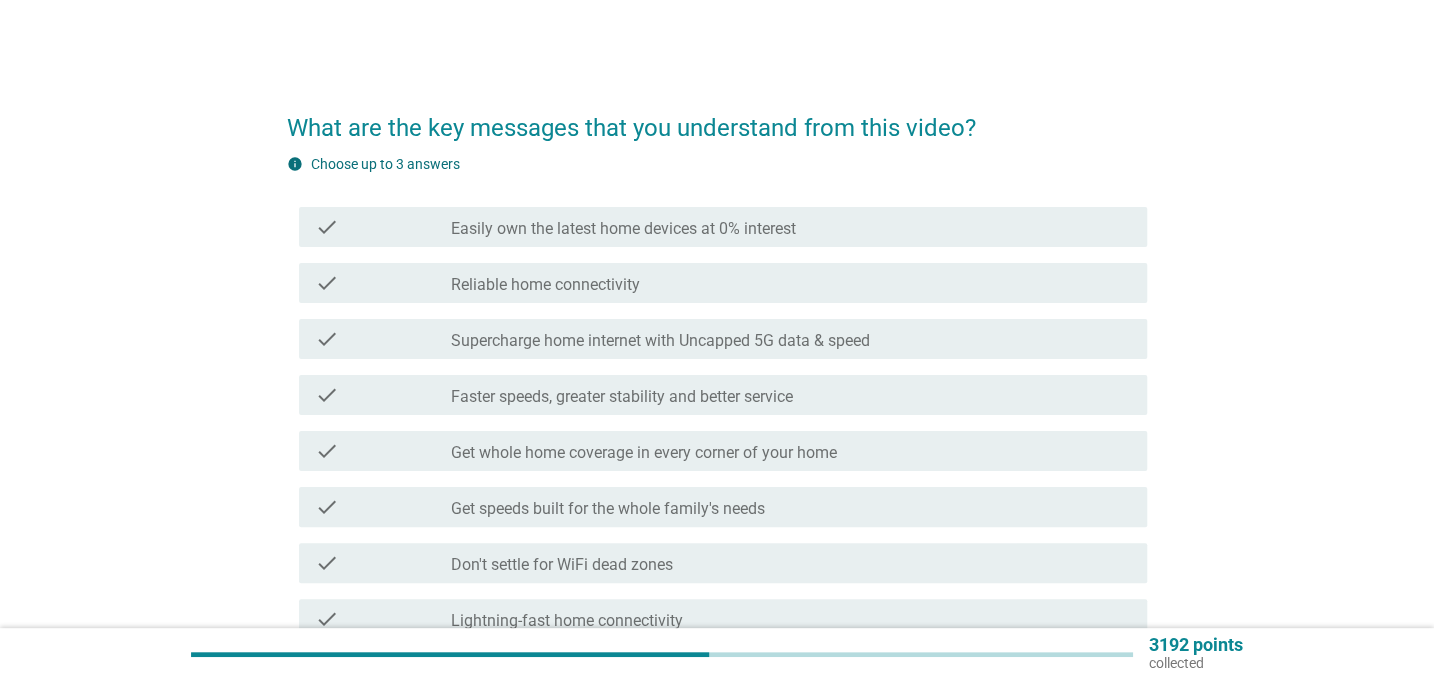scroll, scrollTop: 90, scrollLeft: 0, axis: vertical 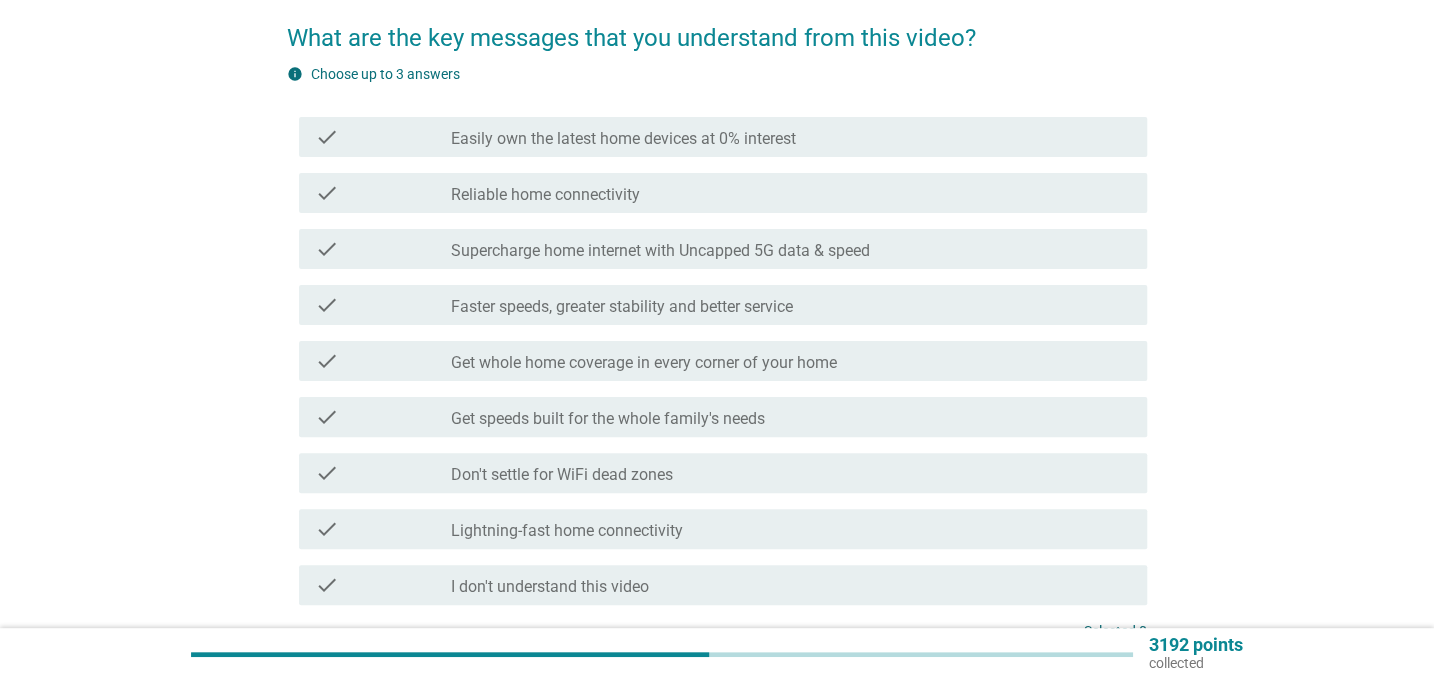 click on "Get whole home coverage in every corner of your home" at bounding box center (644, 363) 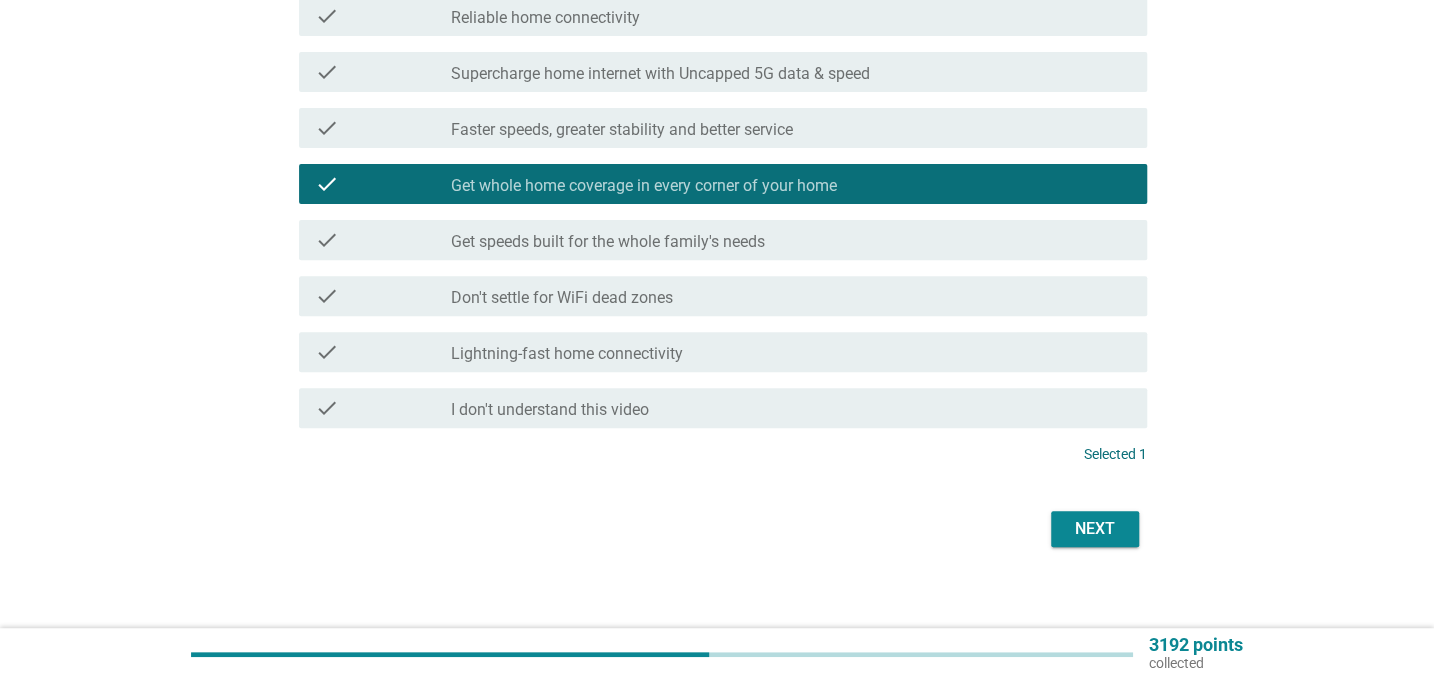scroll, scrollTop: 281, scrollLeft: 0, axis: vertical 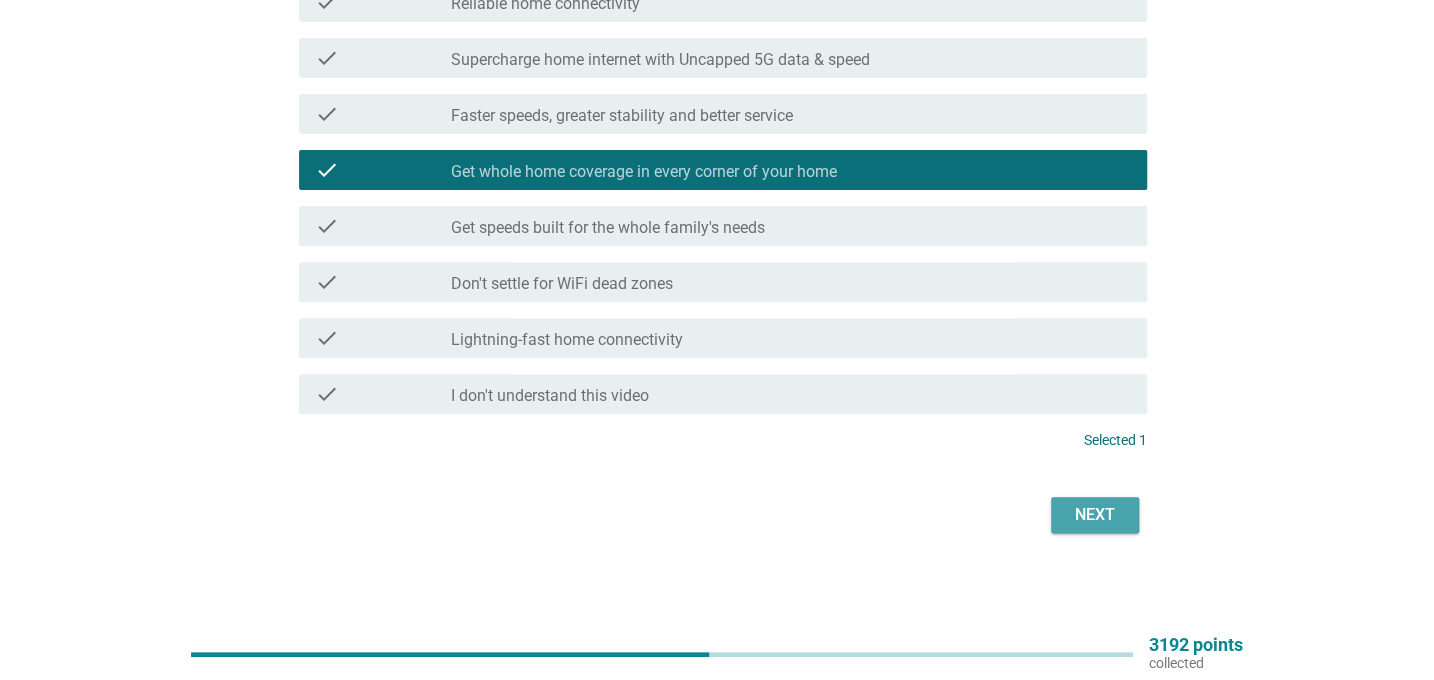 click on "Next" at bounding box center (1095, 515) 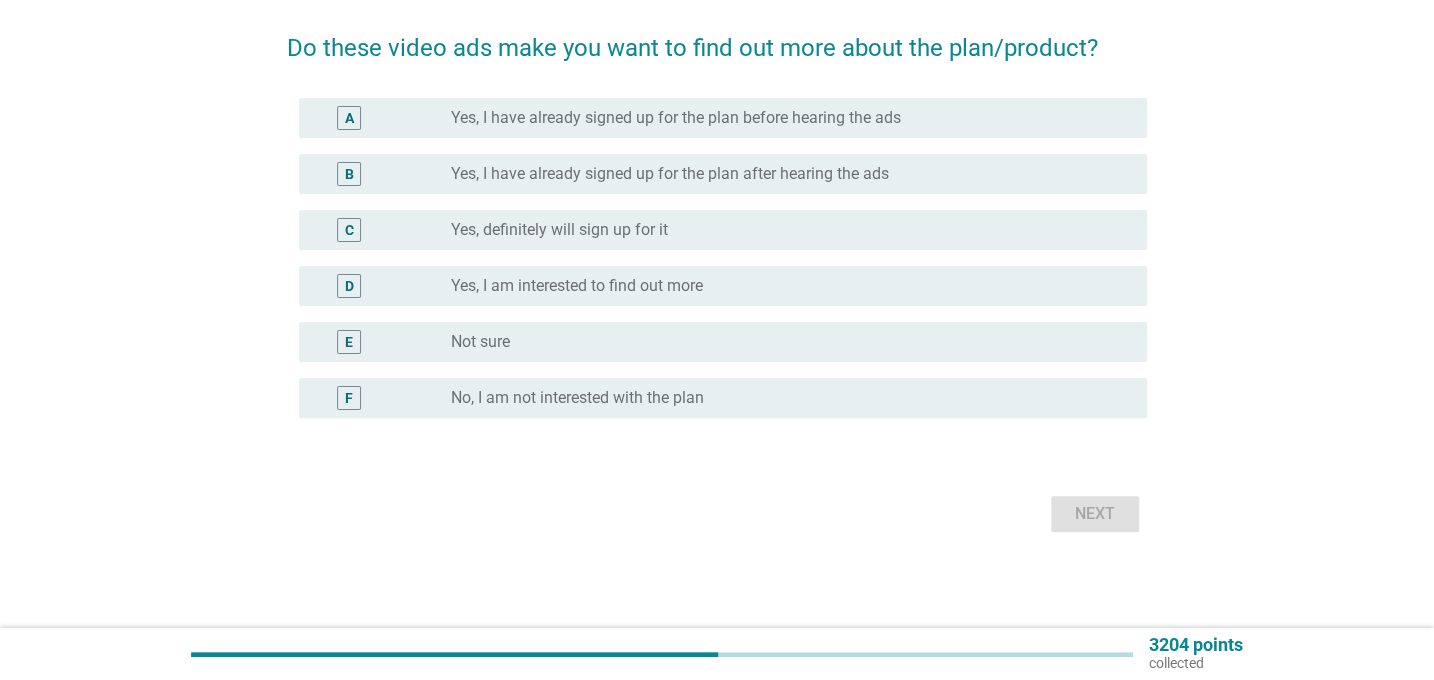 scroll, scrollTop: 0, scrollLeft: 0, axis: both 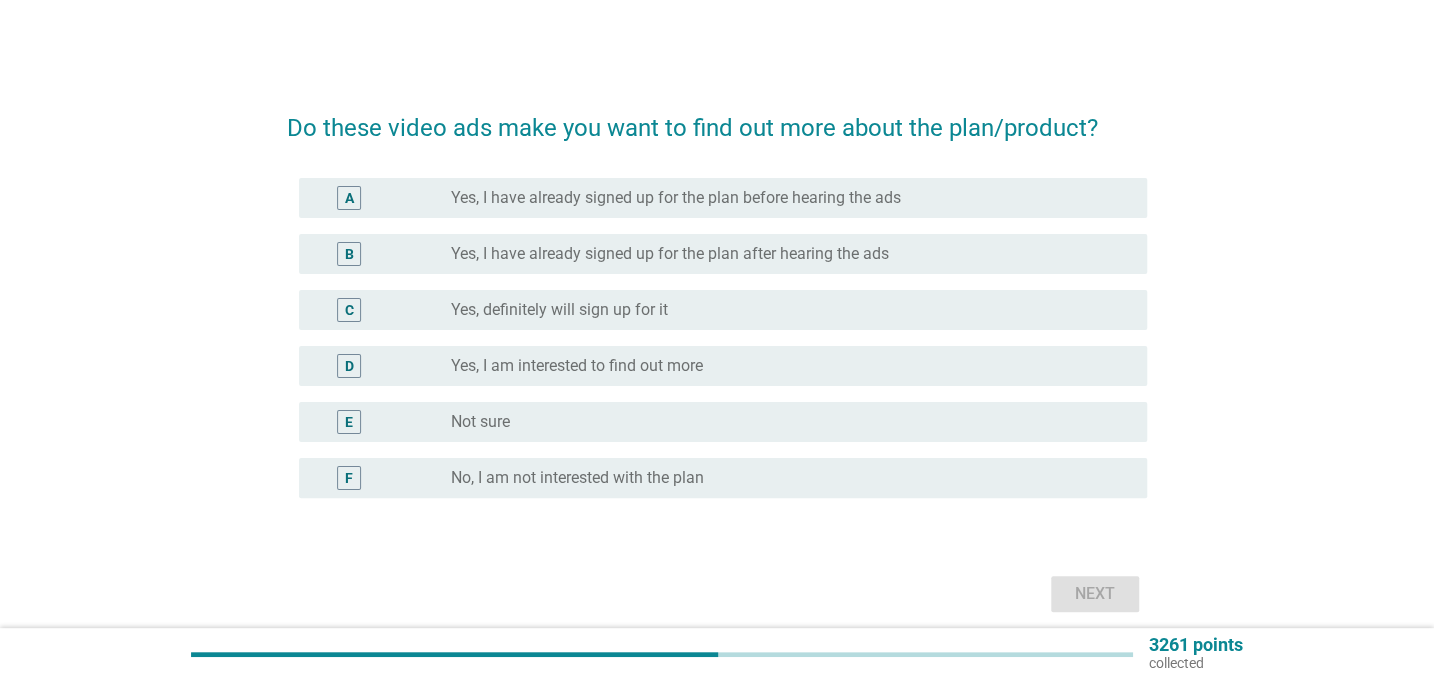 click on "Yes, I am interested to find out more" at bounding box center [577, 366] 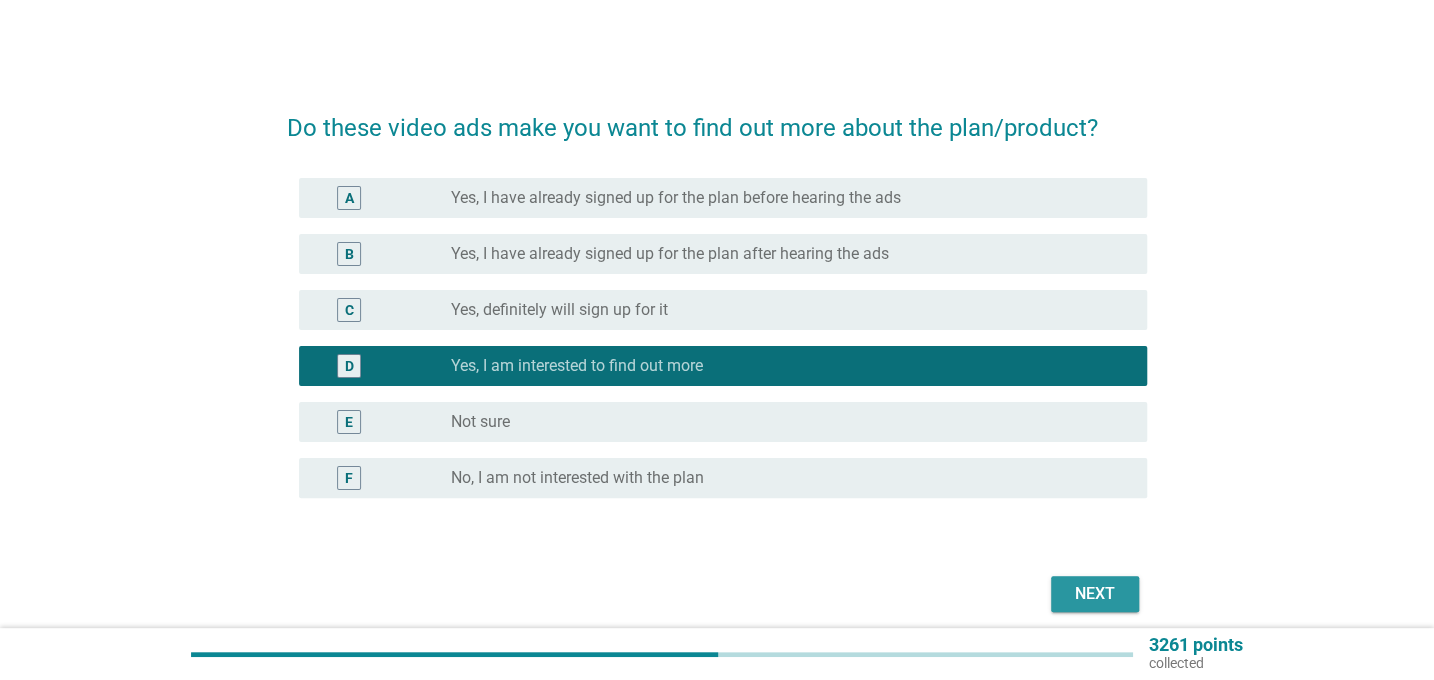 drag, startPoint x: 1068, startPoint y: 590, endPoint x: 1076, endPoint y: 563, distance: 28.160255 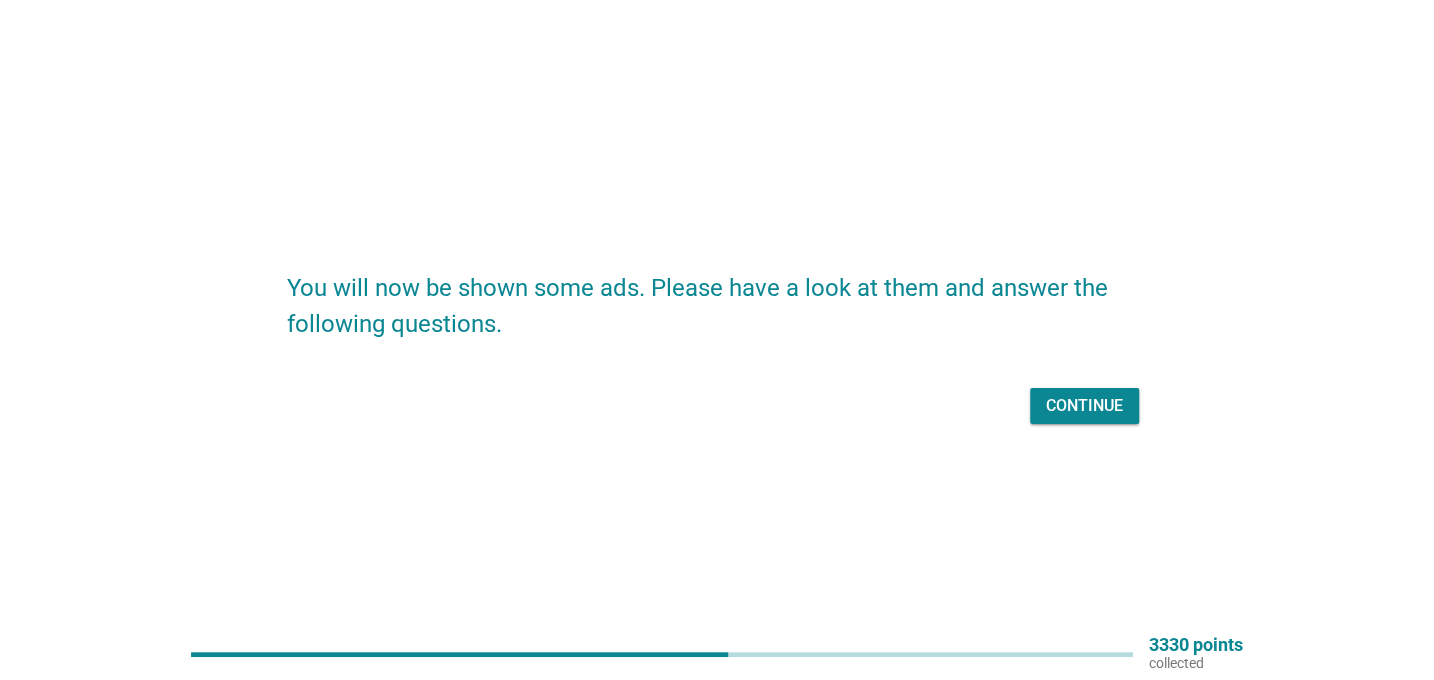 click on "Continue" at bounding box center (1084, 406) 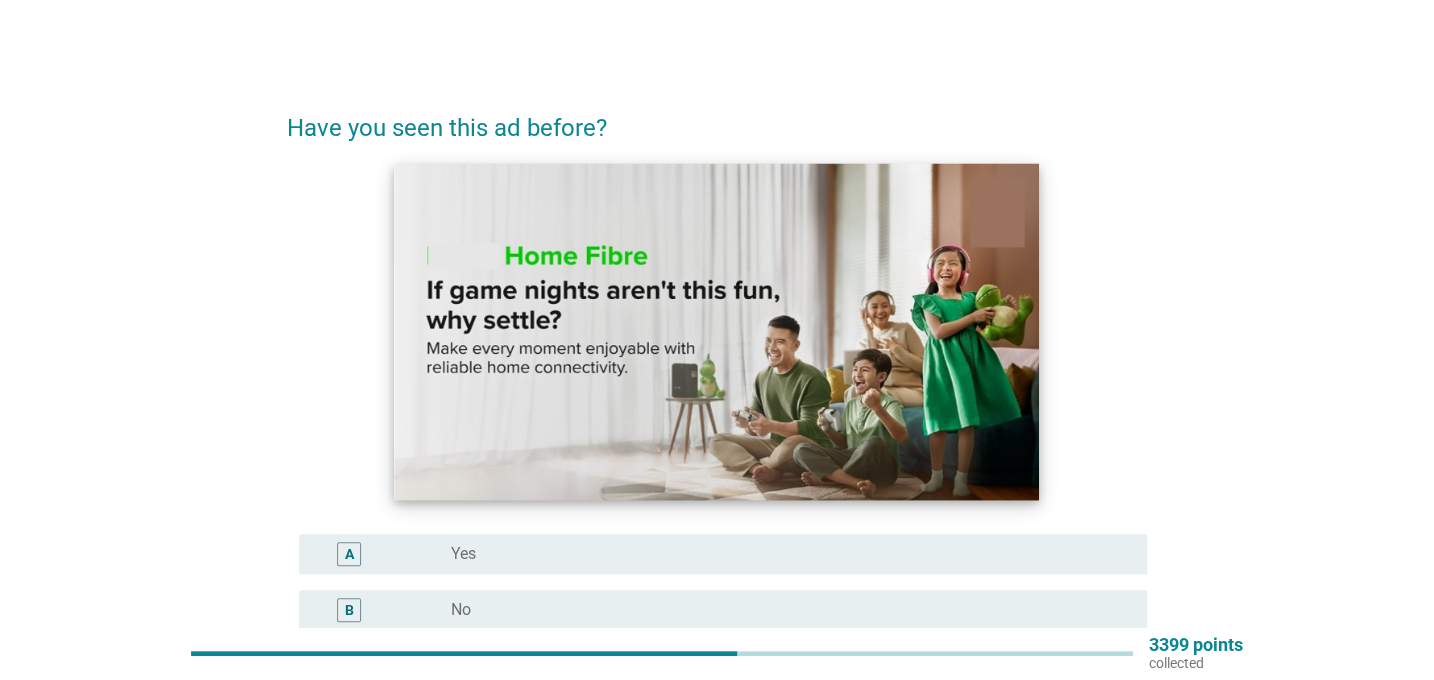 scroll, scrollTop: 90, scrollLeft: 0, axis: vertical 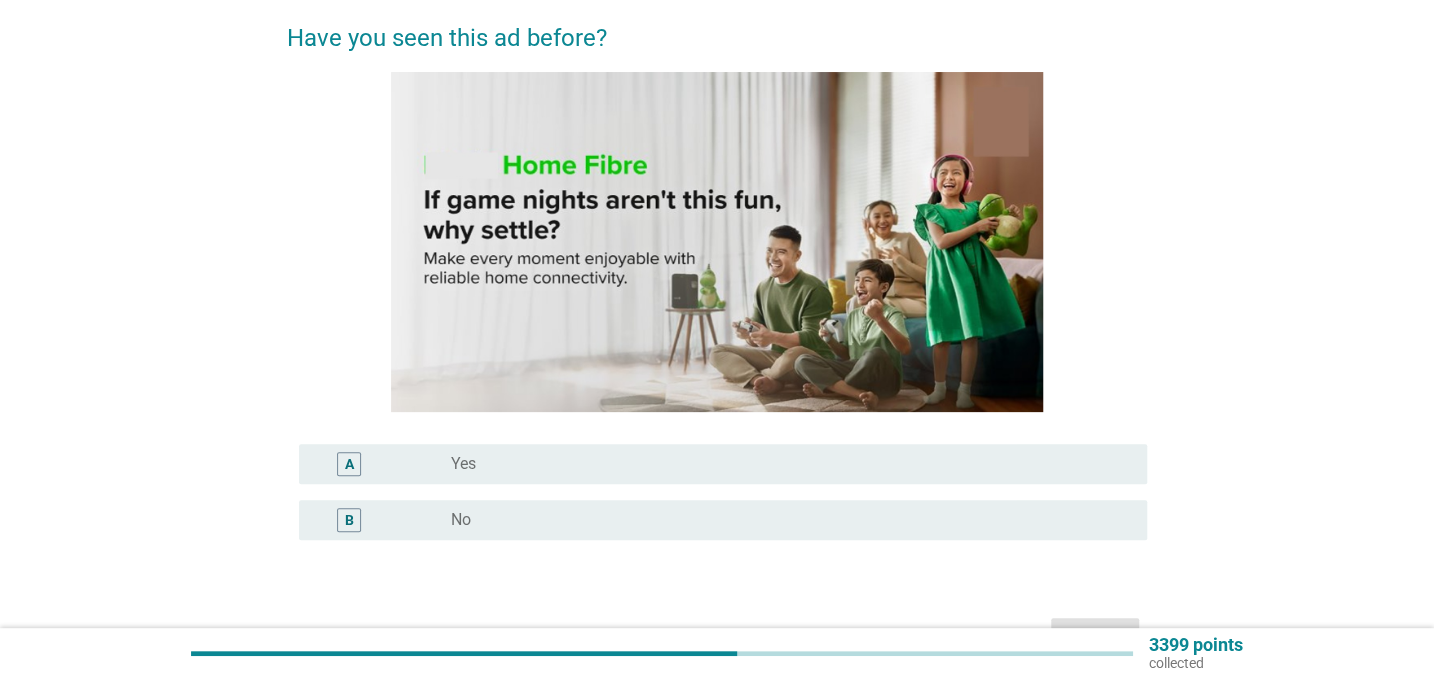 click on "radio_button_unchecked Yes" at bounding box center [783, 464] 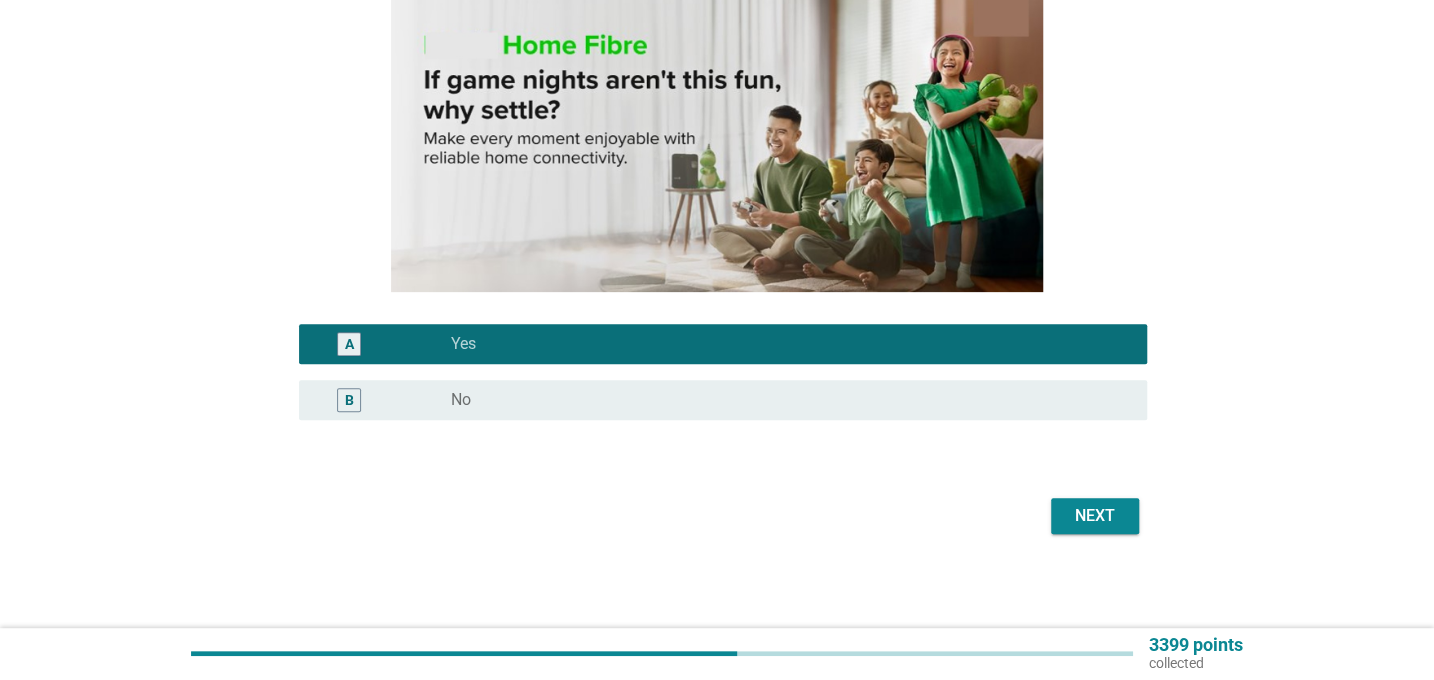 scroll, scrollTop: 211, scrollLeft: 0, axis: vertical 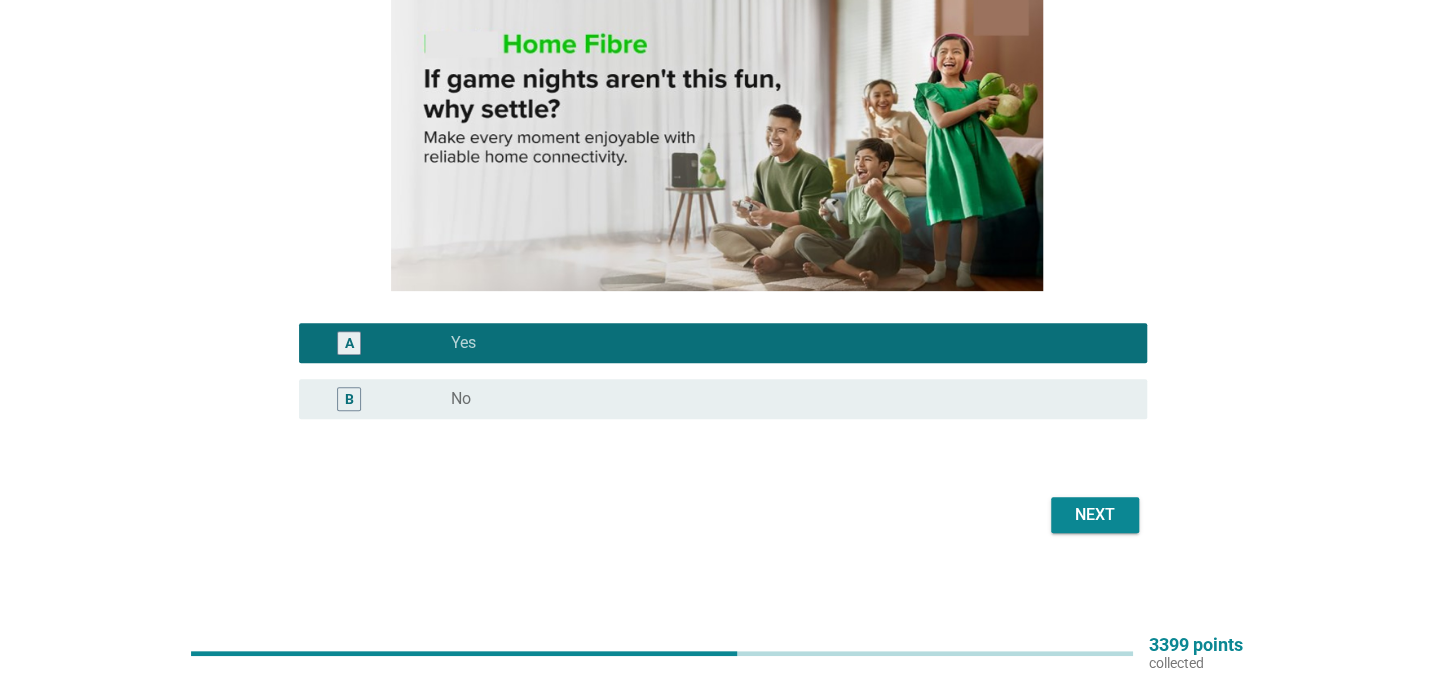 click on "Next" at bounding box center [1095, 515] 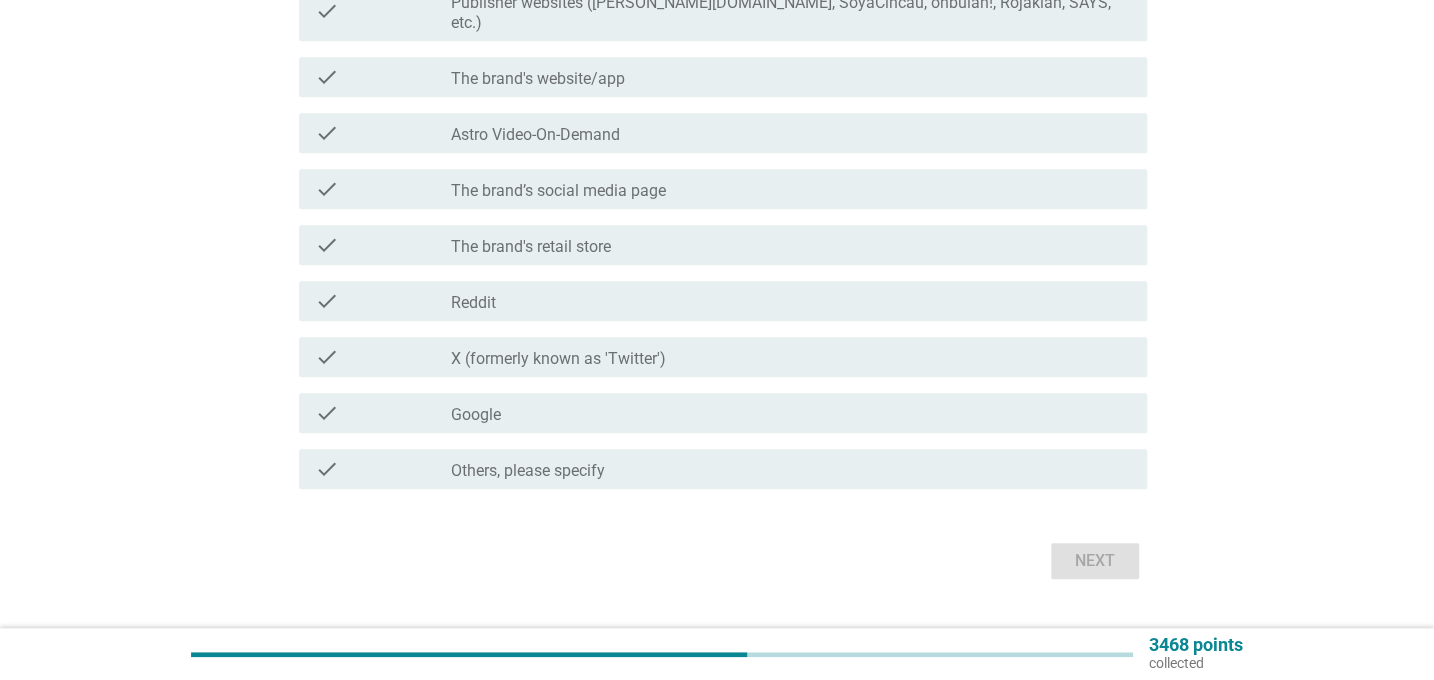 scroll, scrollTop: 636, scrollLeft: 0, axis: vertical 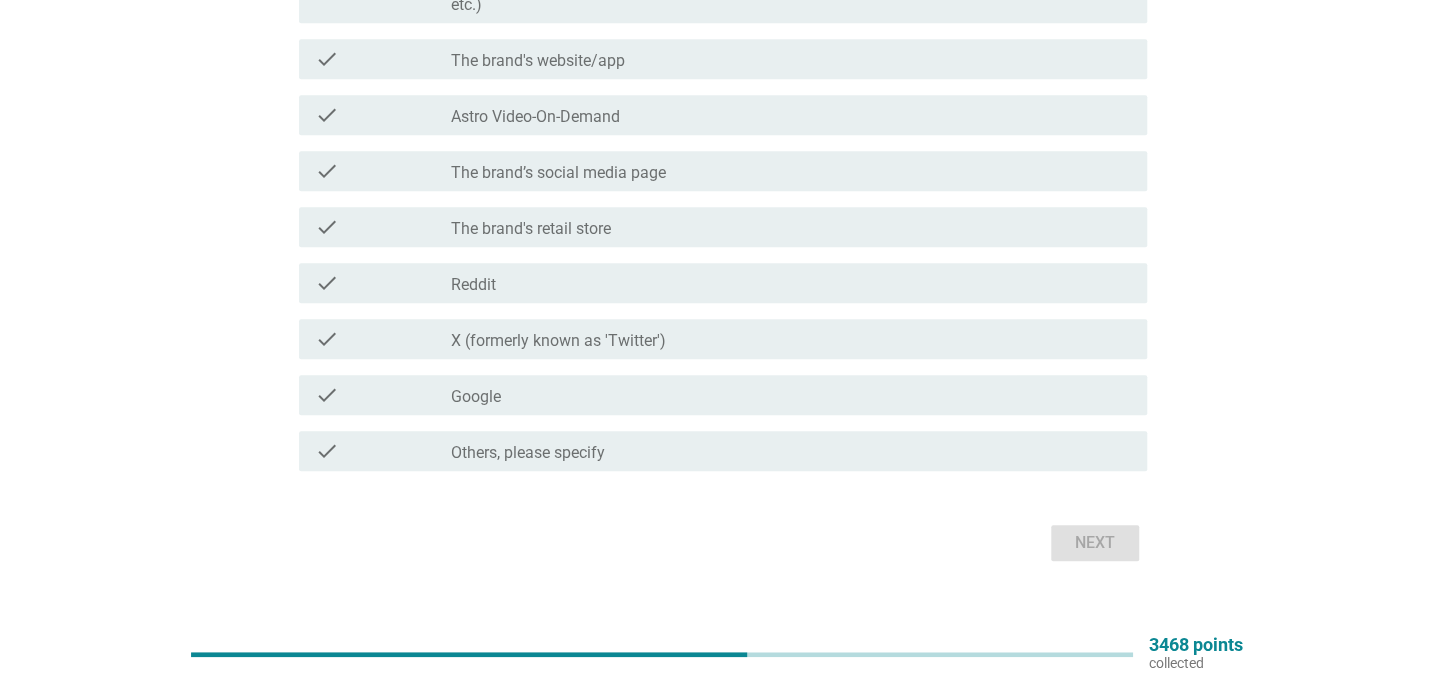 click on "check_box_outline_blank Google" at bounding box center (791, 395) 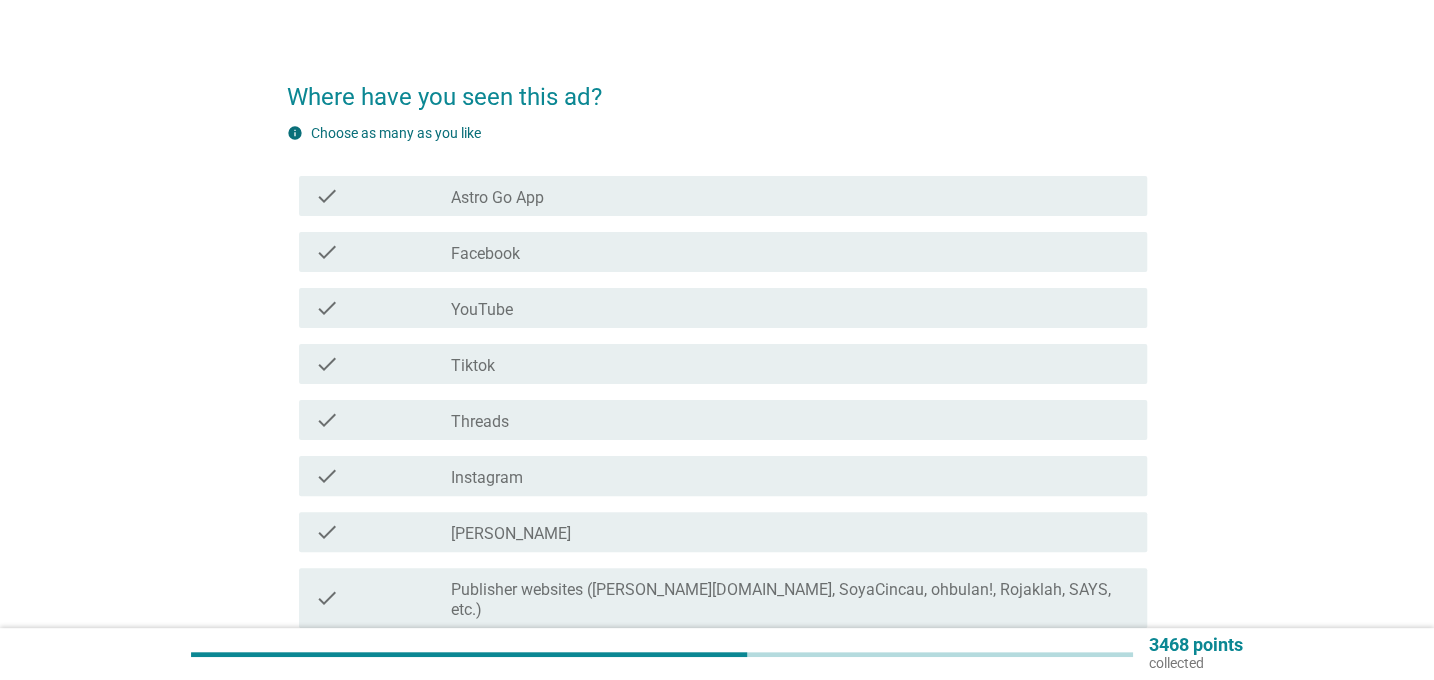 scroll, scrollTop: 0, scrollLeft: 0, axis: both 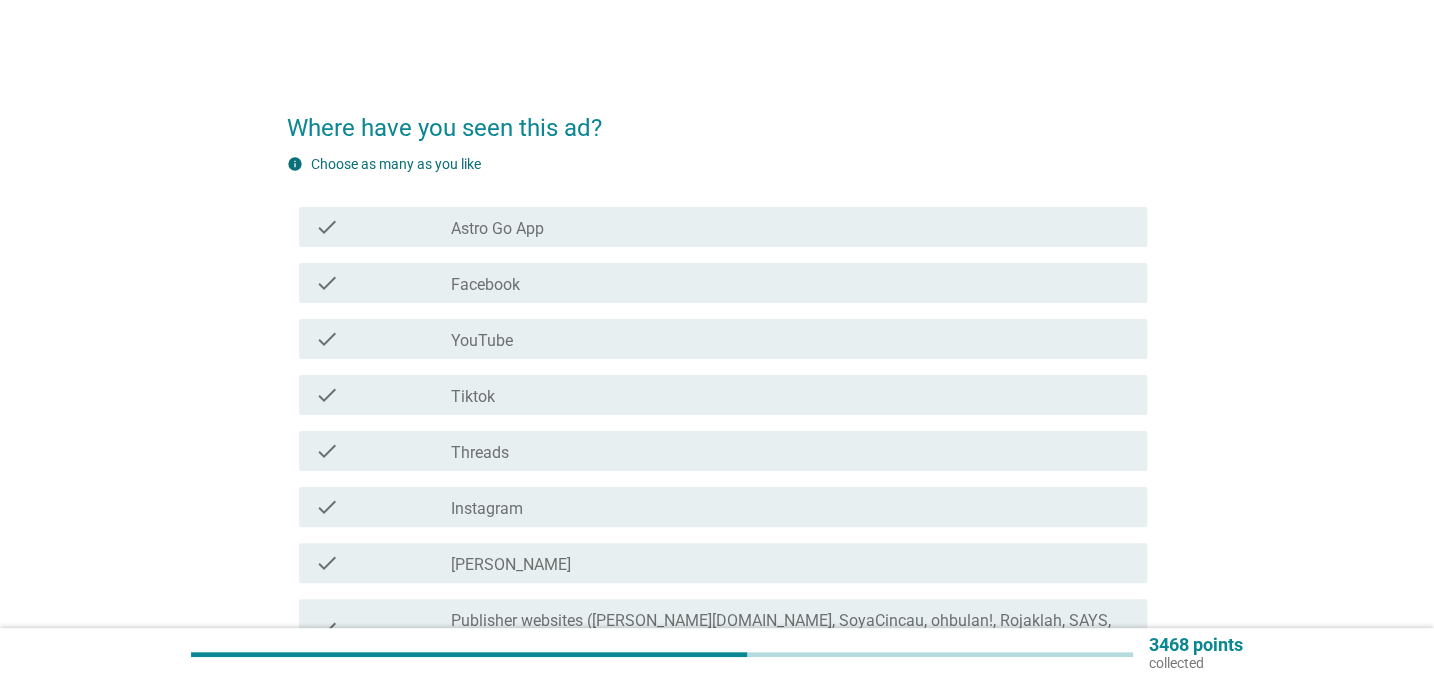 click on "check_box_outline_blank YouTube" at bounding box center [791, 339] 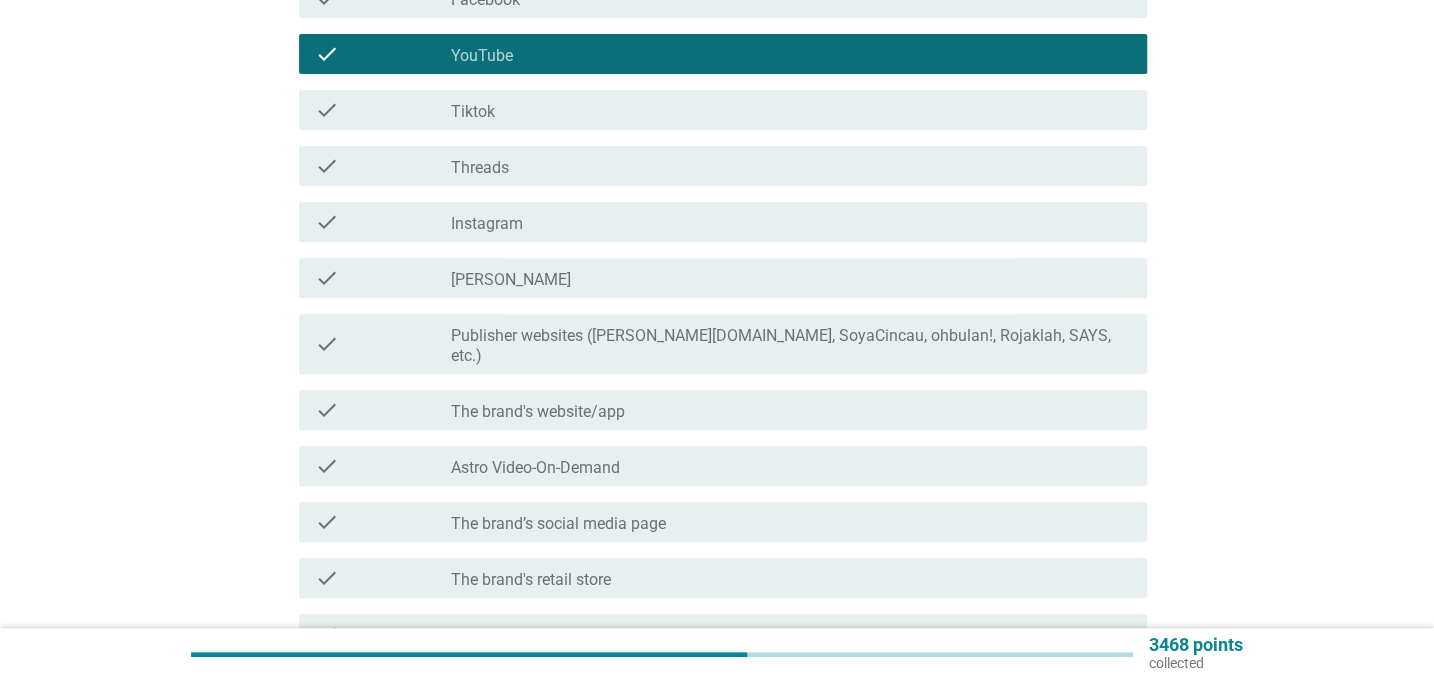 scroll, scrollTop: 644, scrollLeft: 0, axis: vertical 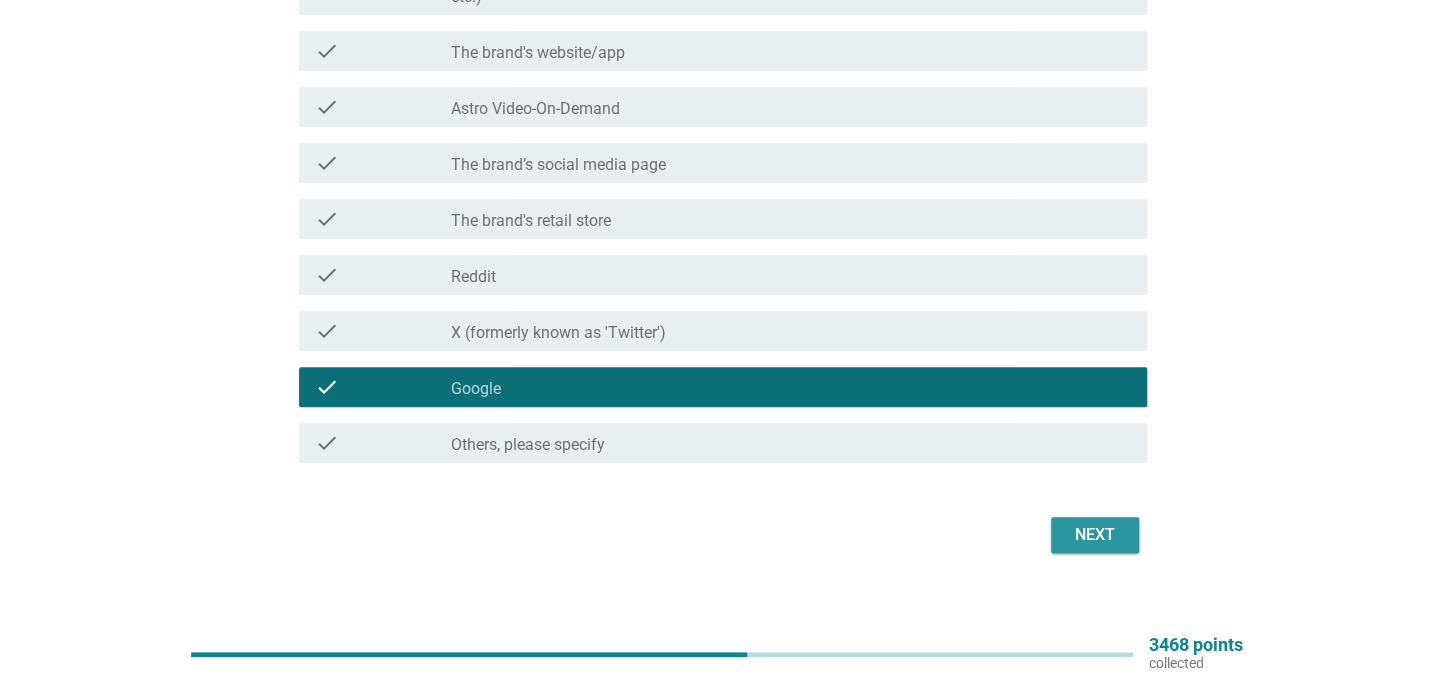 click on "Next" at bounding box center (1095, 535) 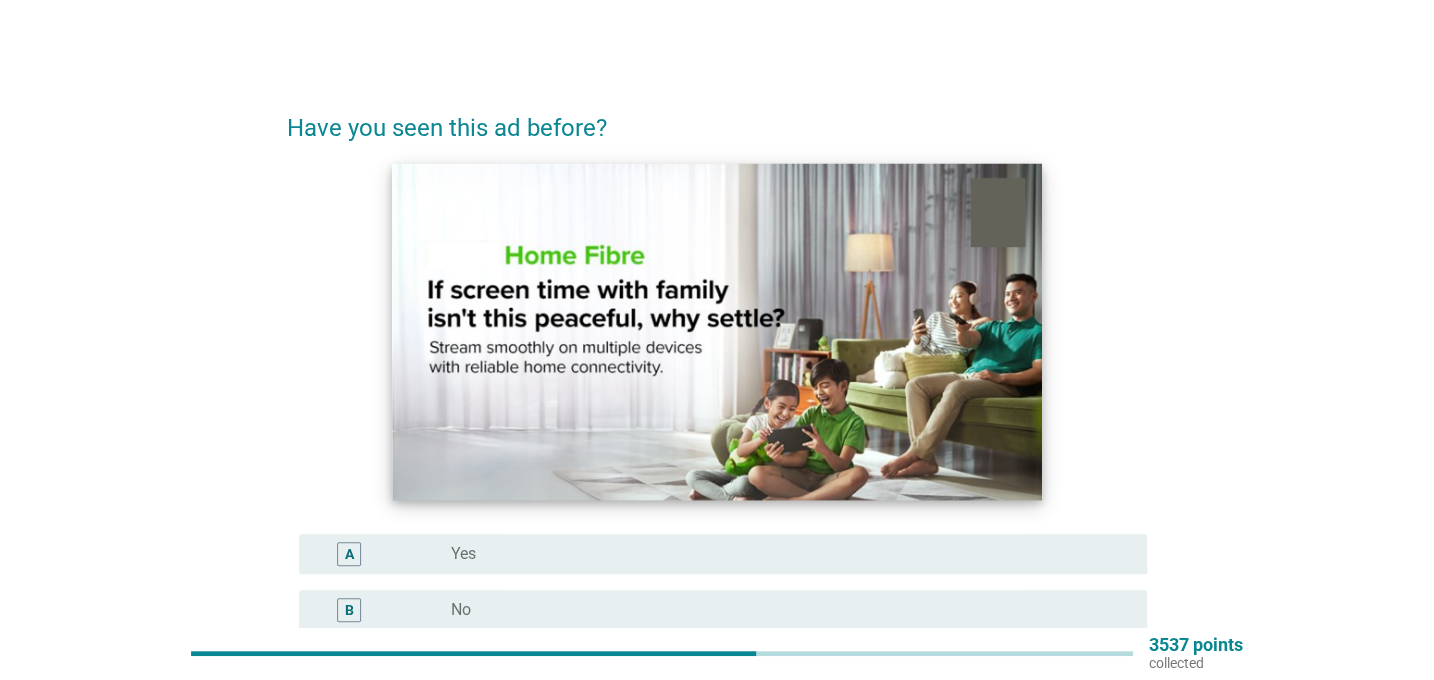 scroll, scrollTop: 90, scrollLeft: 0, axis: vertical 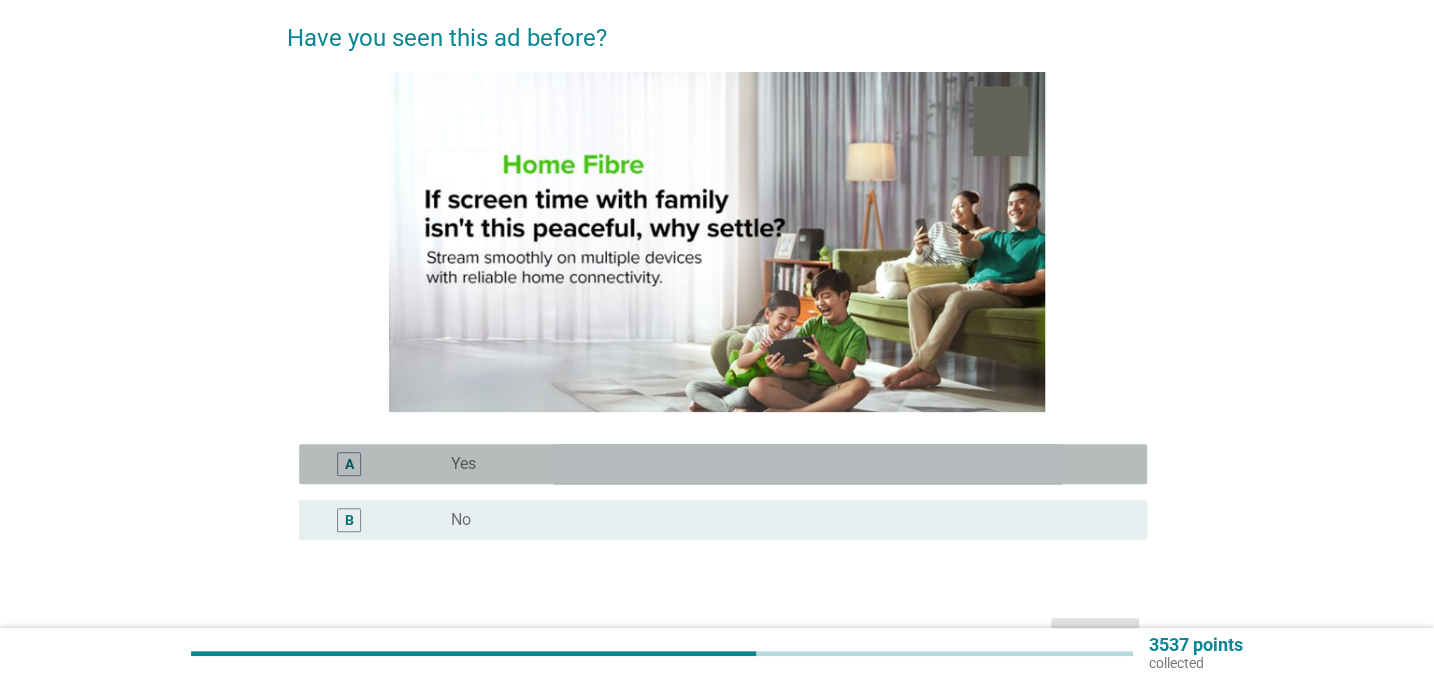 click on "radio_button_unchecked Yes" at bounding box center [783, 464] 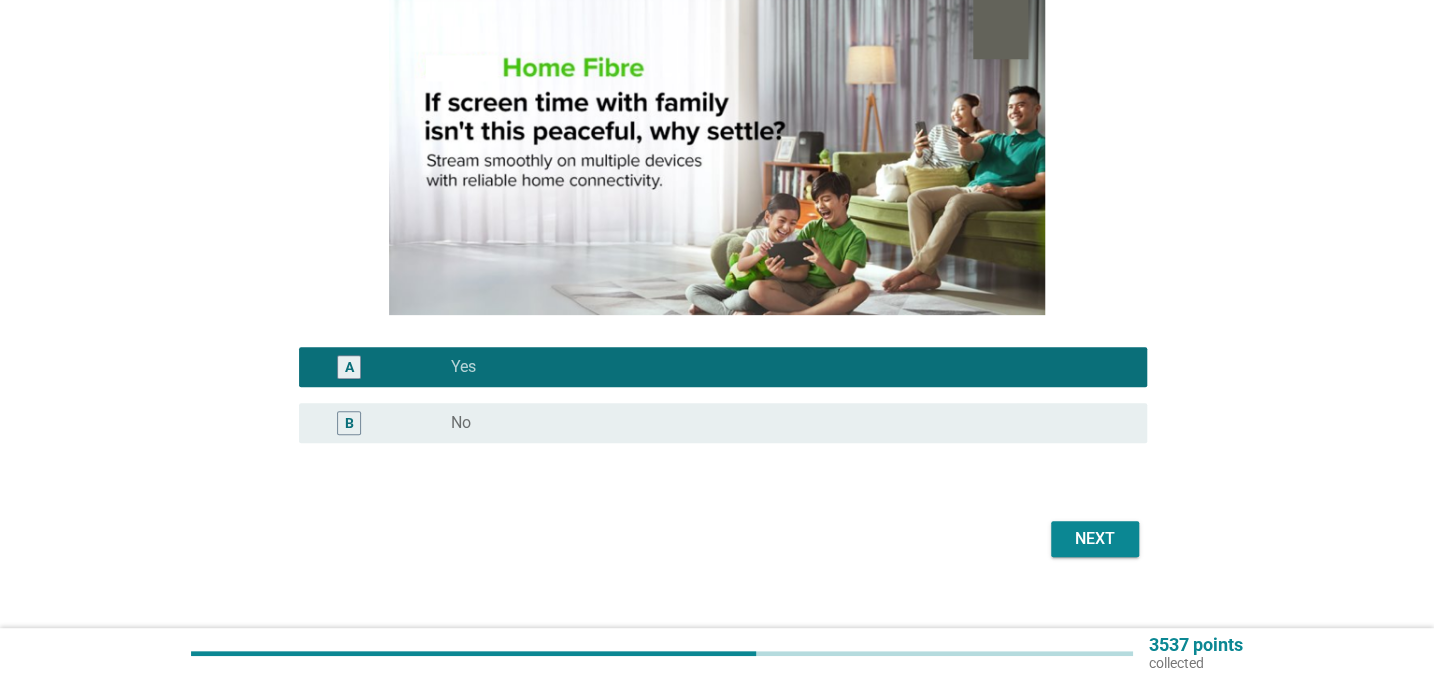 scroll, scrollTop: 211, scrollLeft: 0, axis: vertical 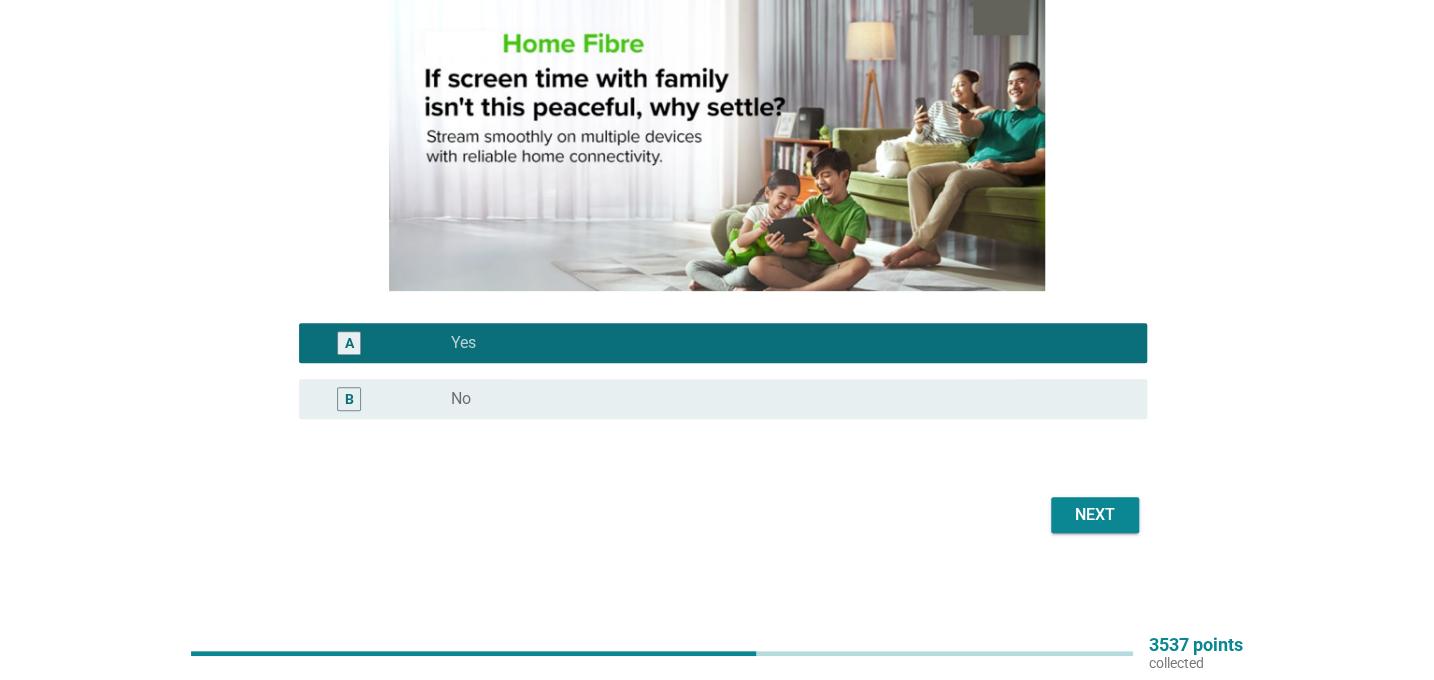 click on "Next" at bounding box center [1095, 515] 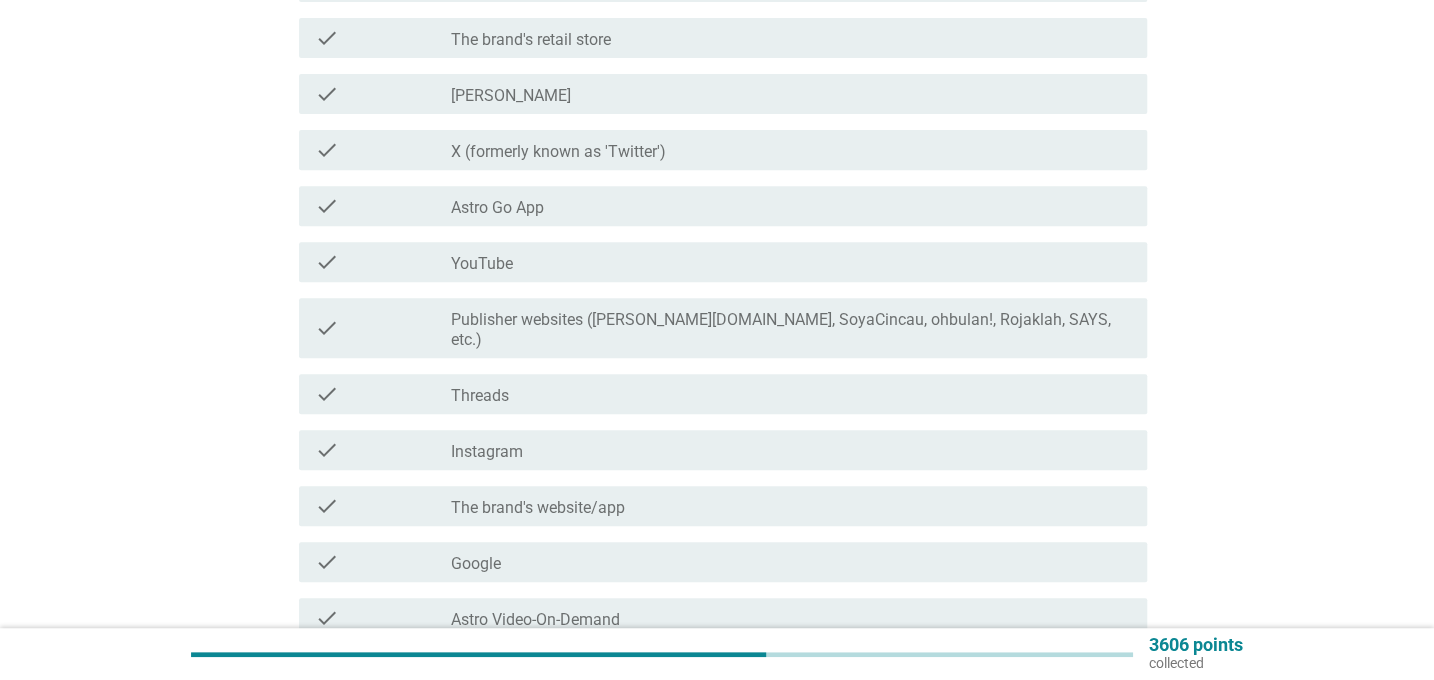 scroll, scrollTop: 363, scrollLeft: 0, axis: vertical 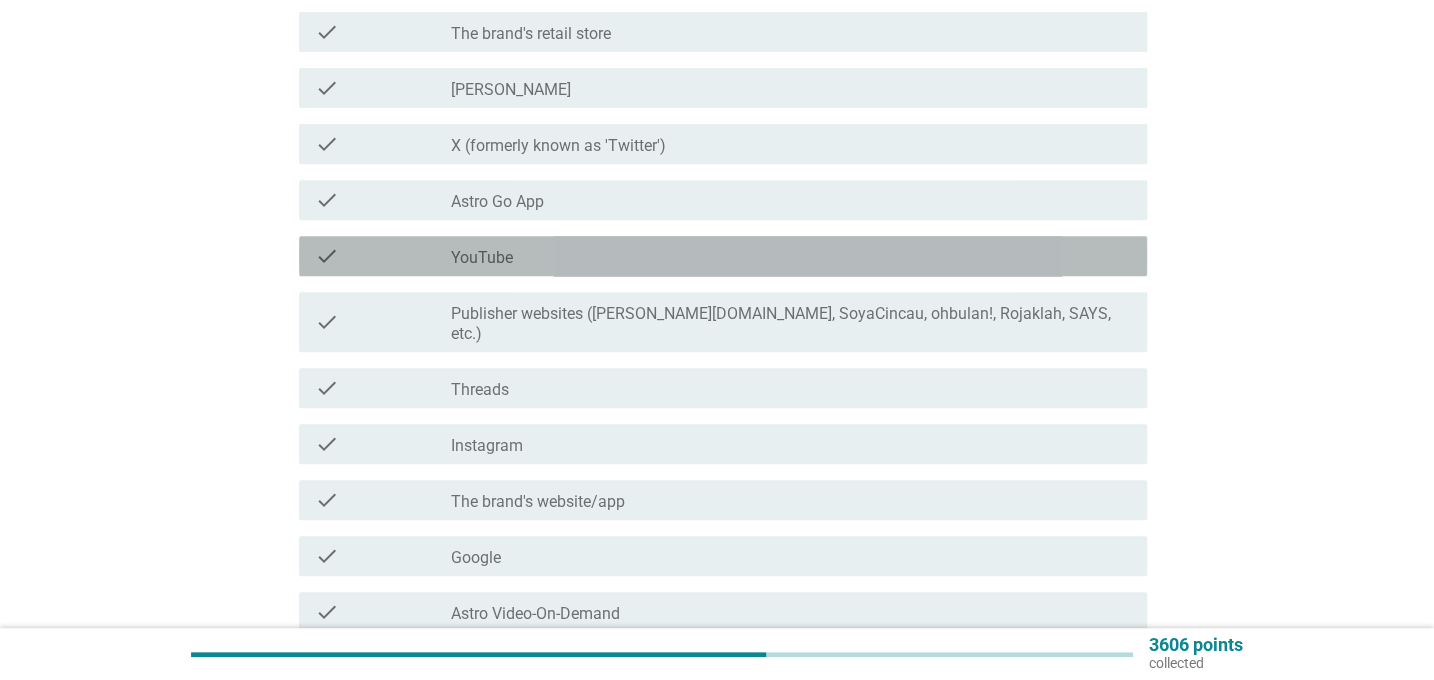 click on "check_box_outline_blank YouTube" at bounding box center (791, 256) 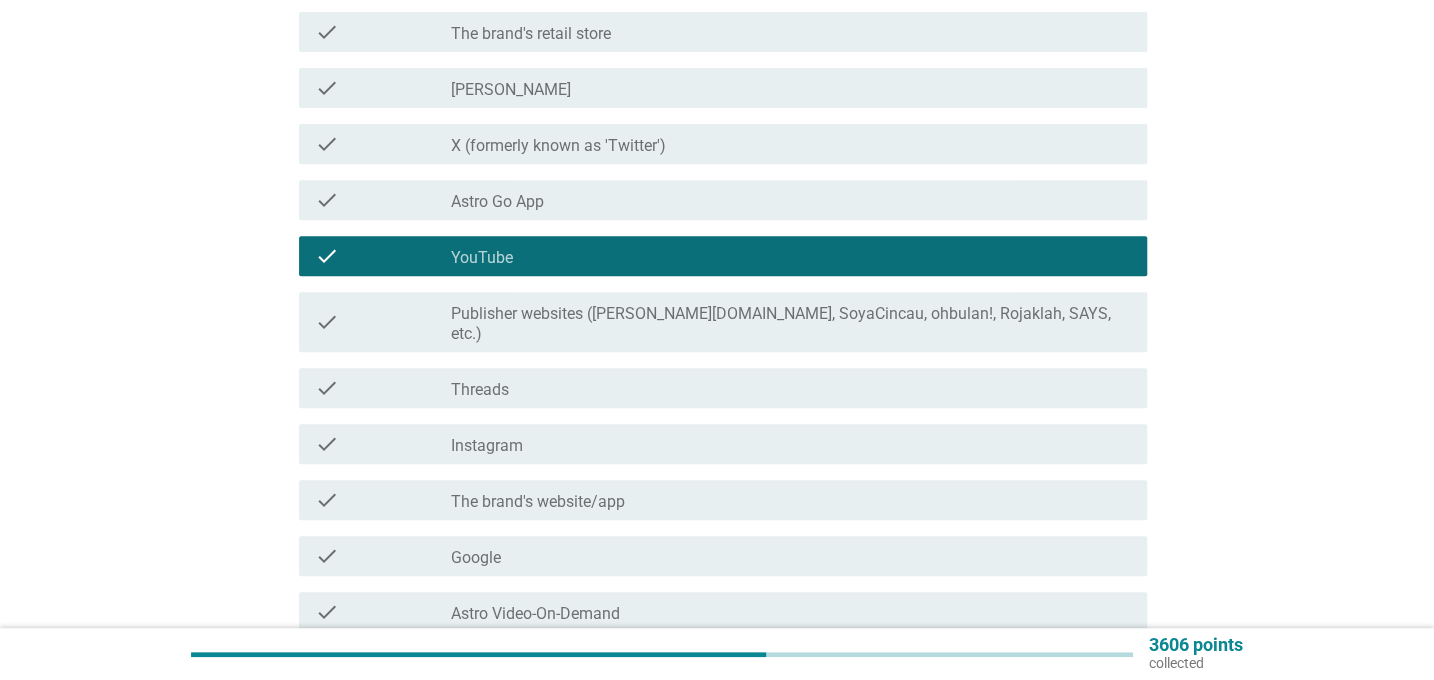 click on "check_box_outline_blank Threads" at bounding box center (791, 388) 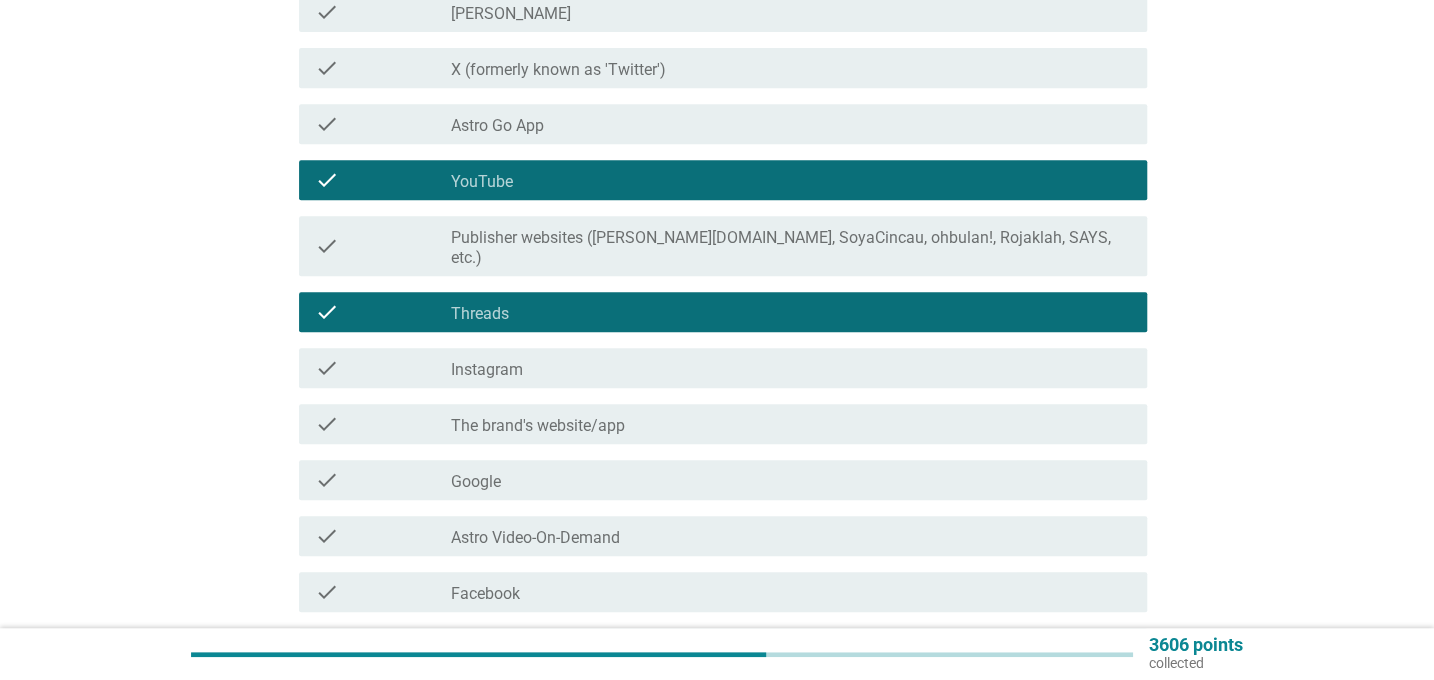 scroll, scrollTop: 545, scrollLeft: 0, axis: vertical 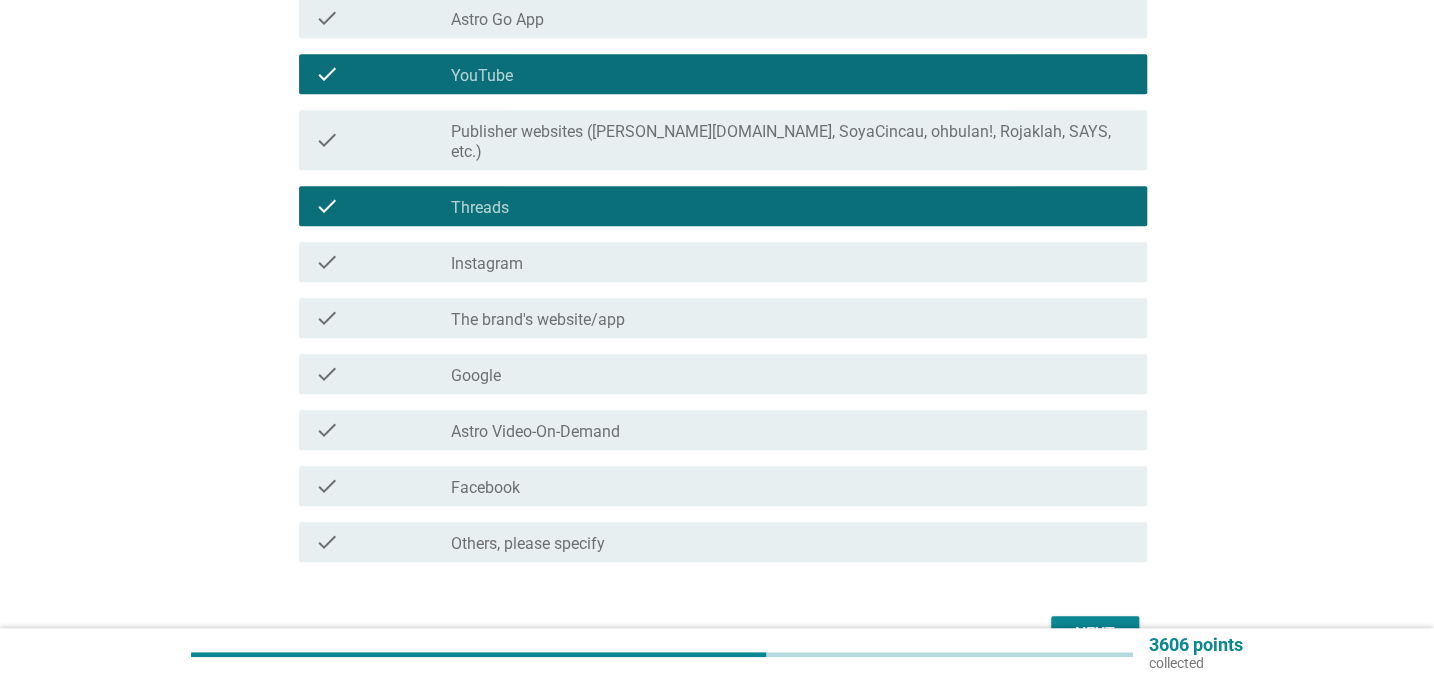 click on "check_box_outline_blank The brand's website/app" at bounding box center (791, 318) 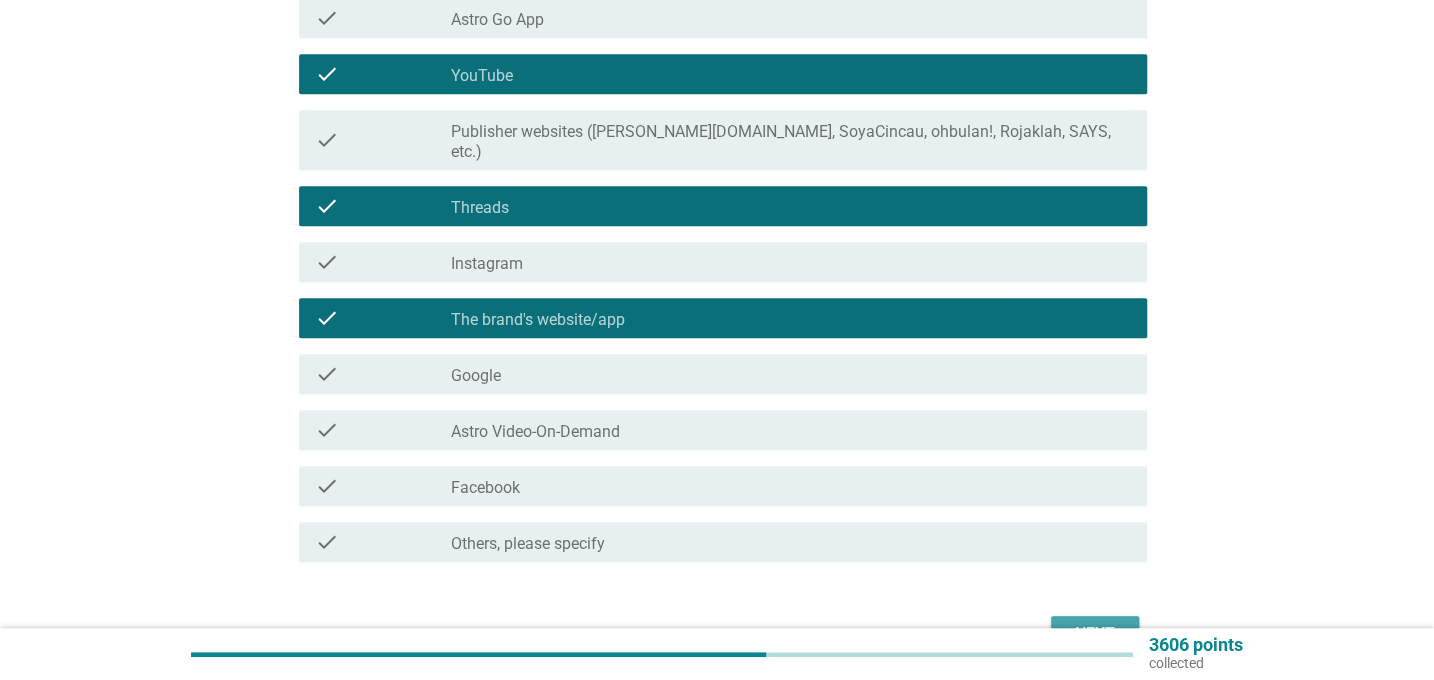 click on "Next" at bounding box center (1095, 634) 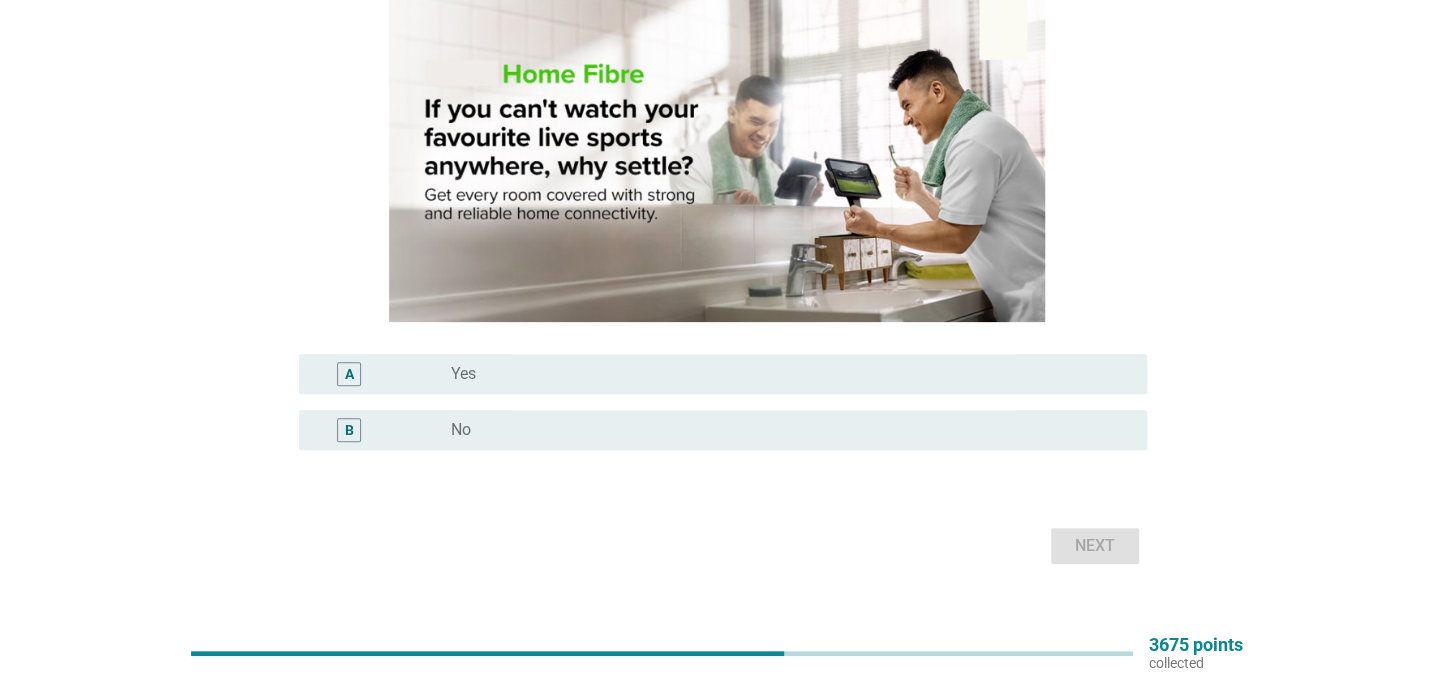 scroll, scrollTop: 181, scrollLeft: 0, axis: vertical 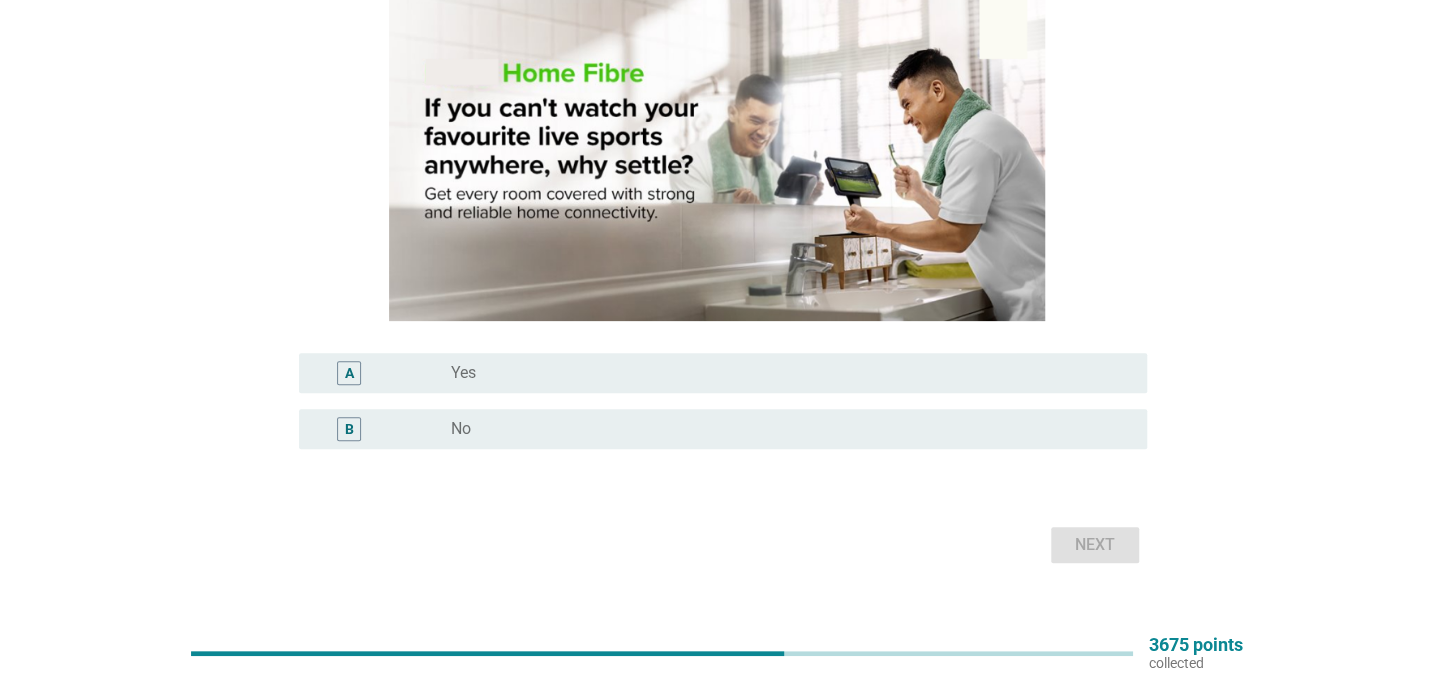 click on "radio_button_unchecked Yes" at bounding box center [783, 373] 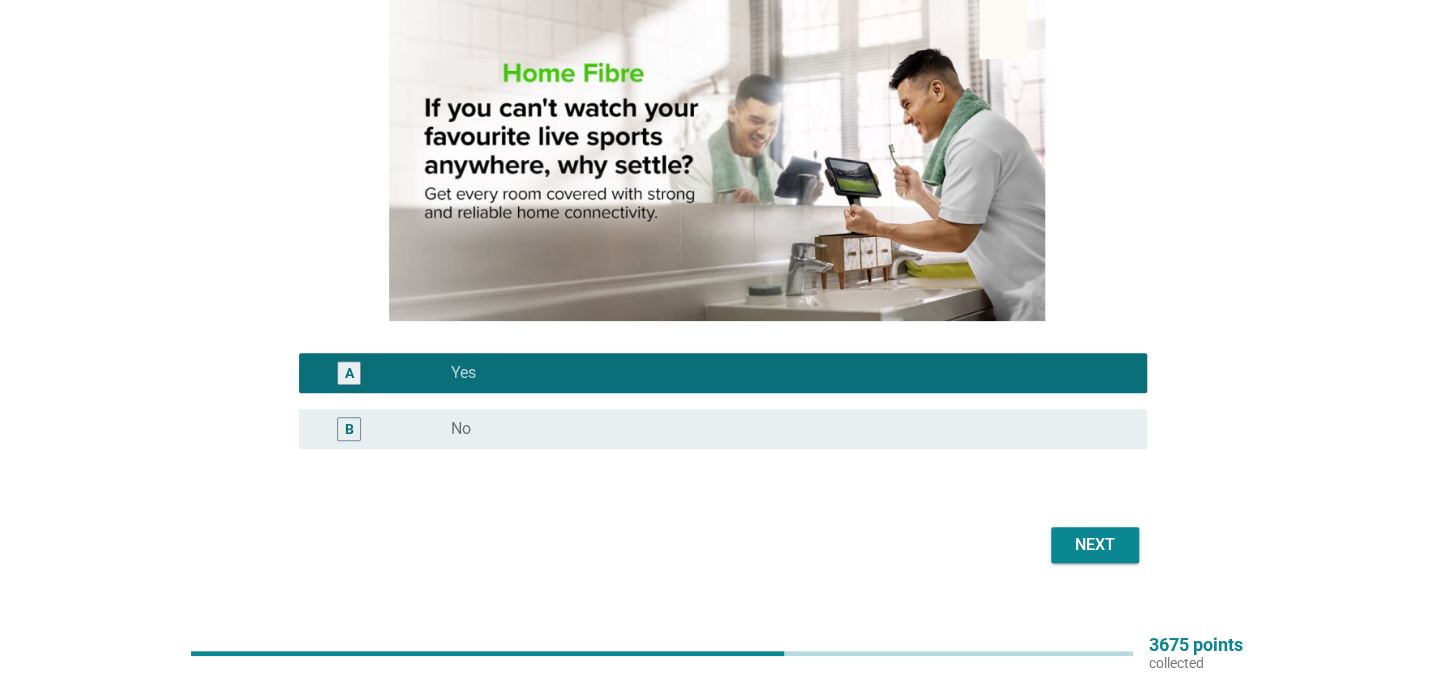 click on "Next" at bounding box center (1095, 545) 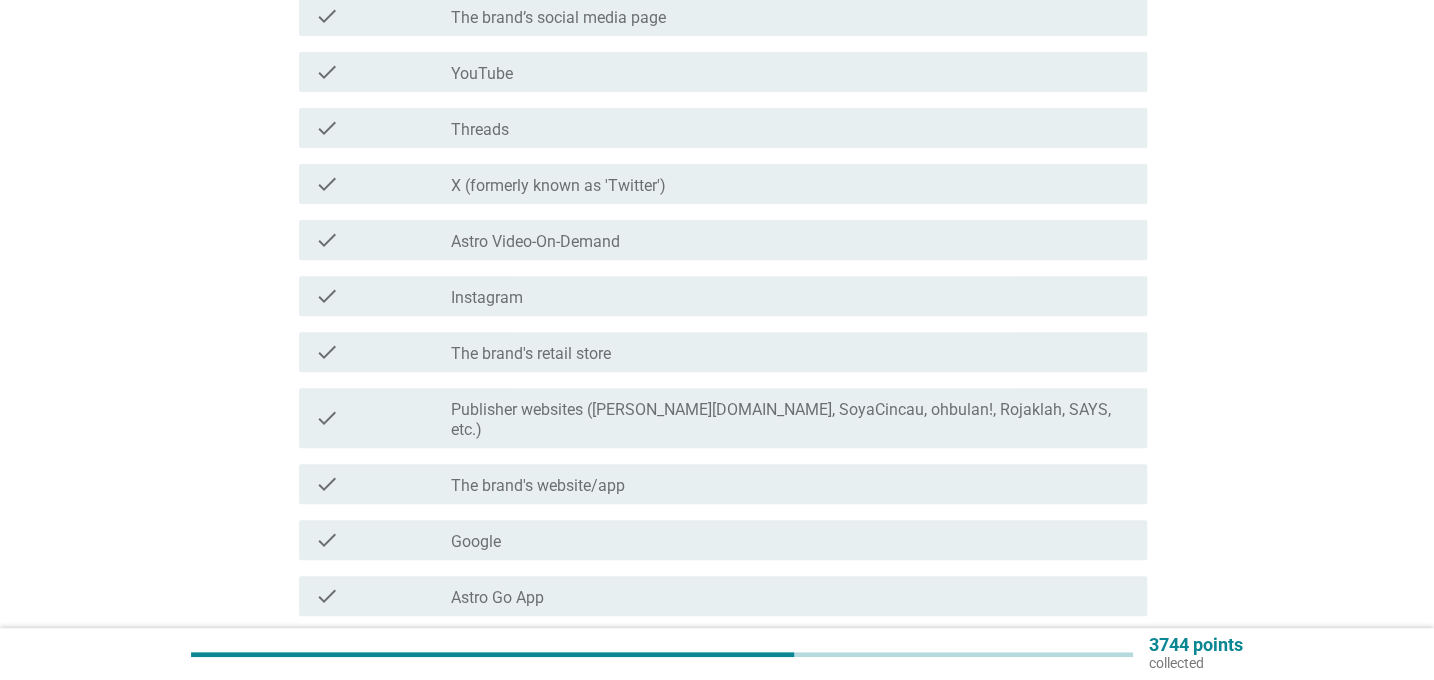scroll, scrollTop: 272, scrollLeft: 0, axis: vertical 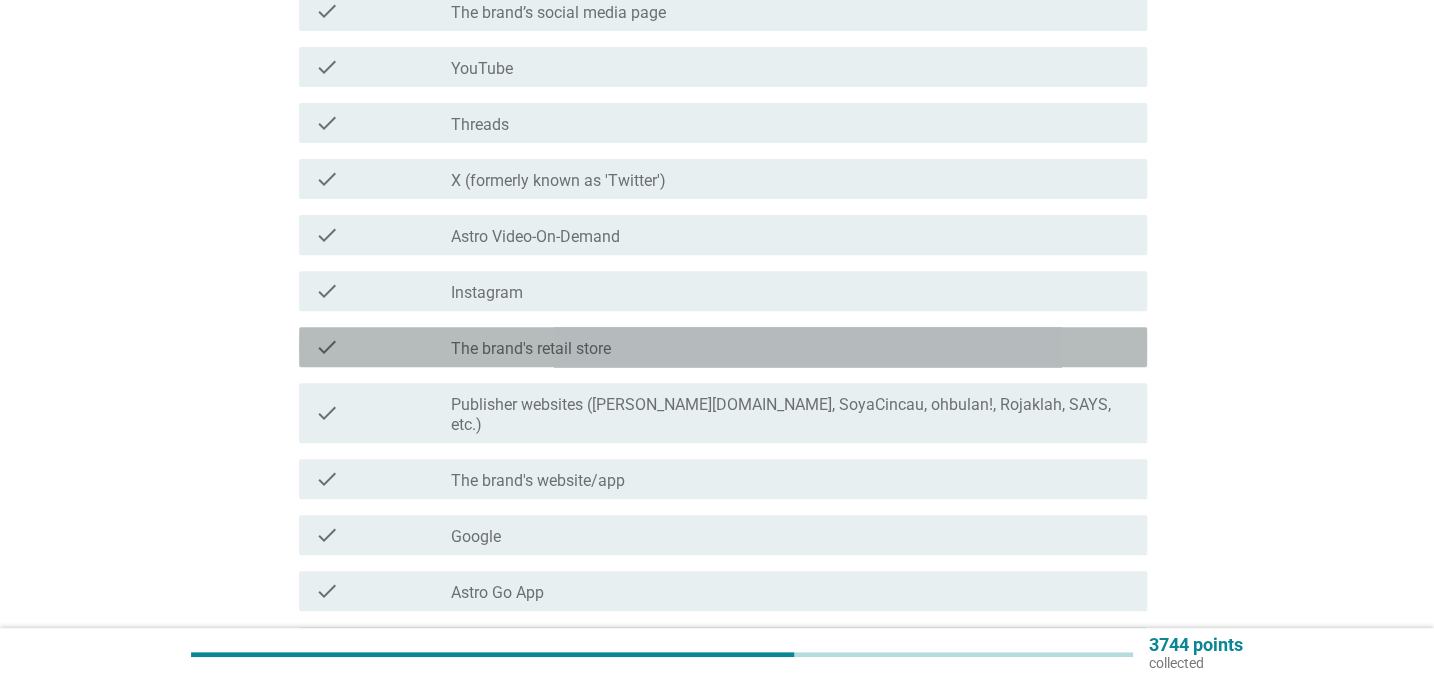 click on "The brand's retail store" at bounding box center (531, 349) 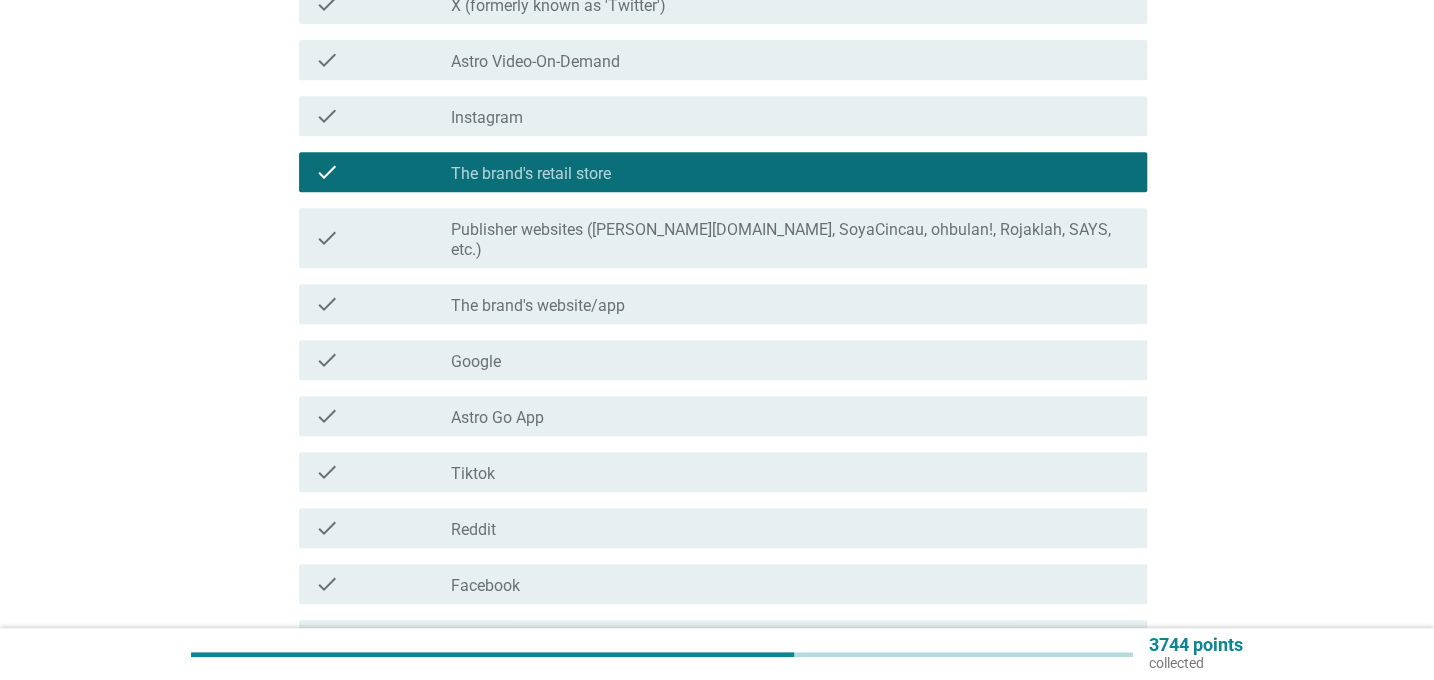 scroll, scrollTop: 454, scrollLeft: 0, axis: vertical 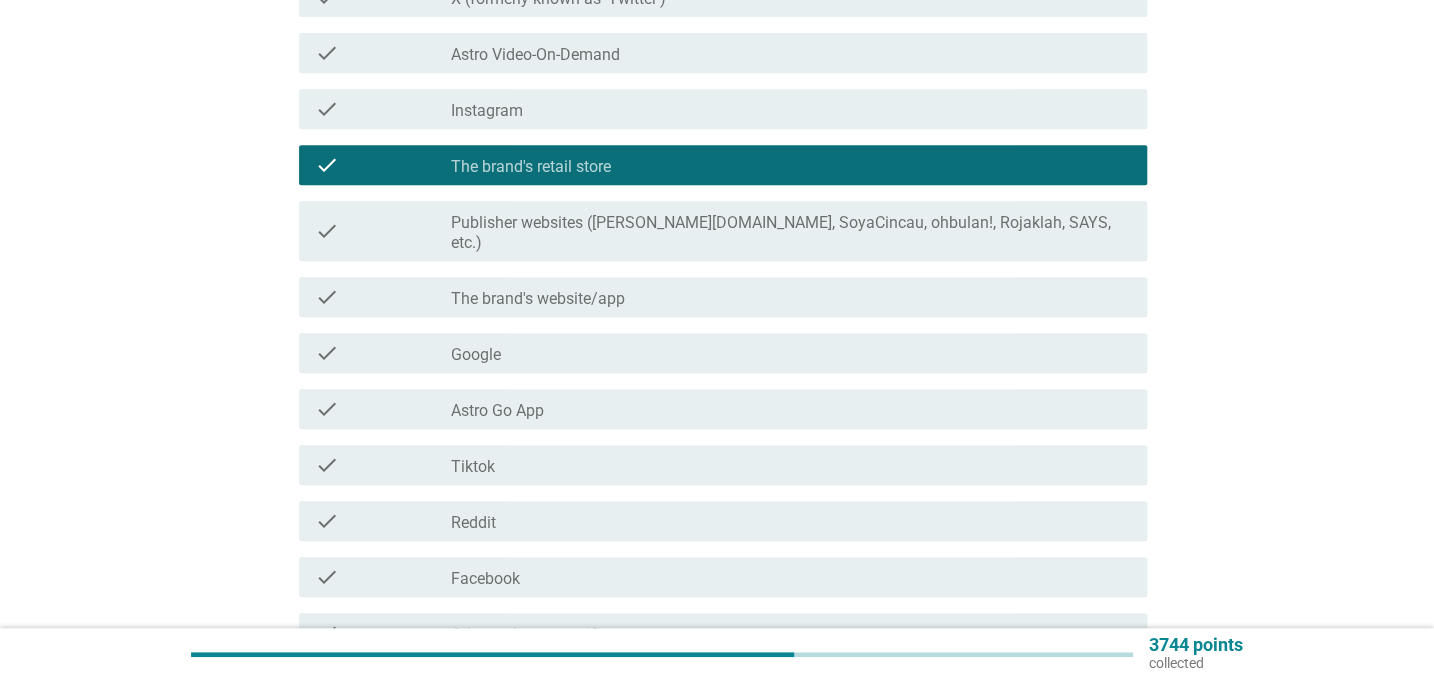 click on "check_box_outline_blank The brand's website/app" at bounding box center (791, 297) 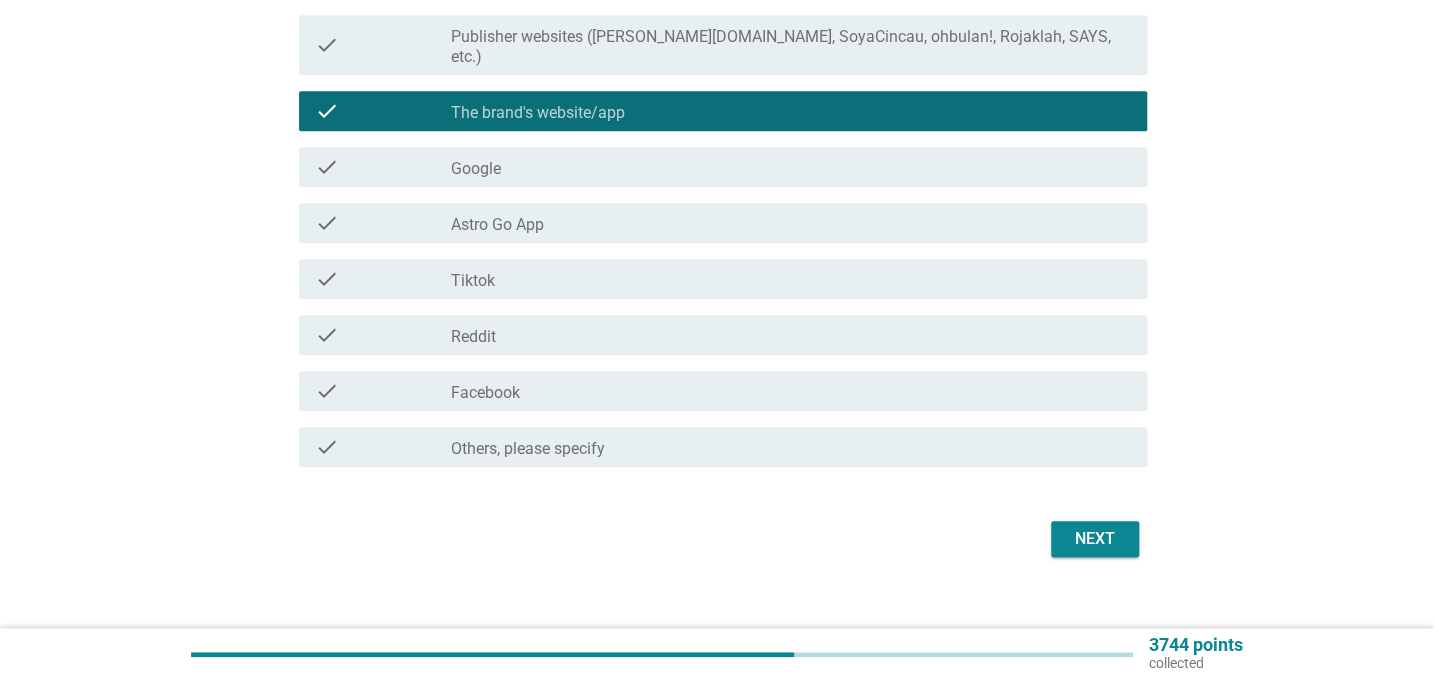 scroll, scrollTop: 644, scrollLeft: 0, axis: vertical 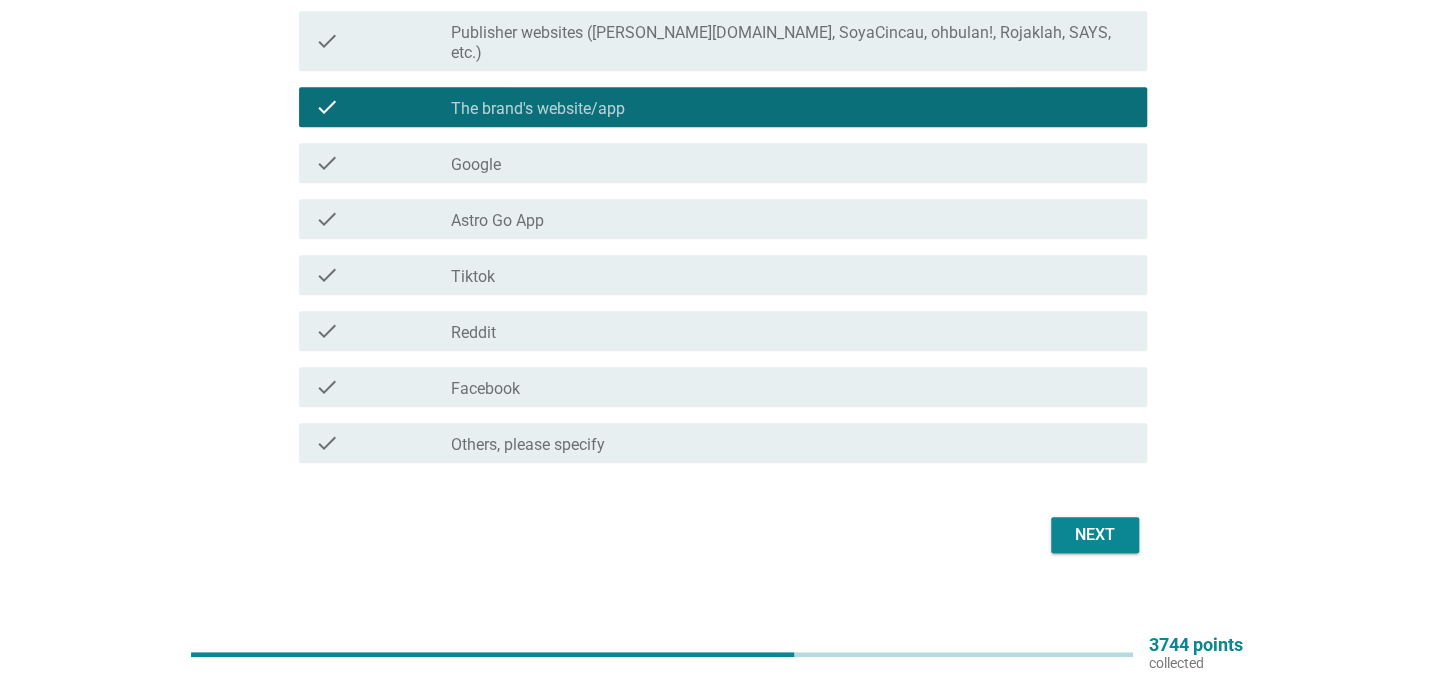 click on "Next" at bounding box center [1095, 535] 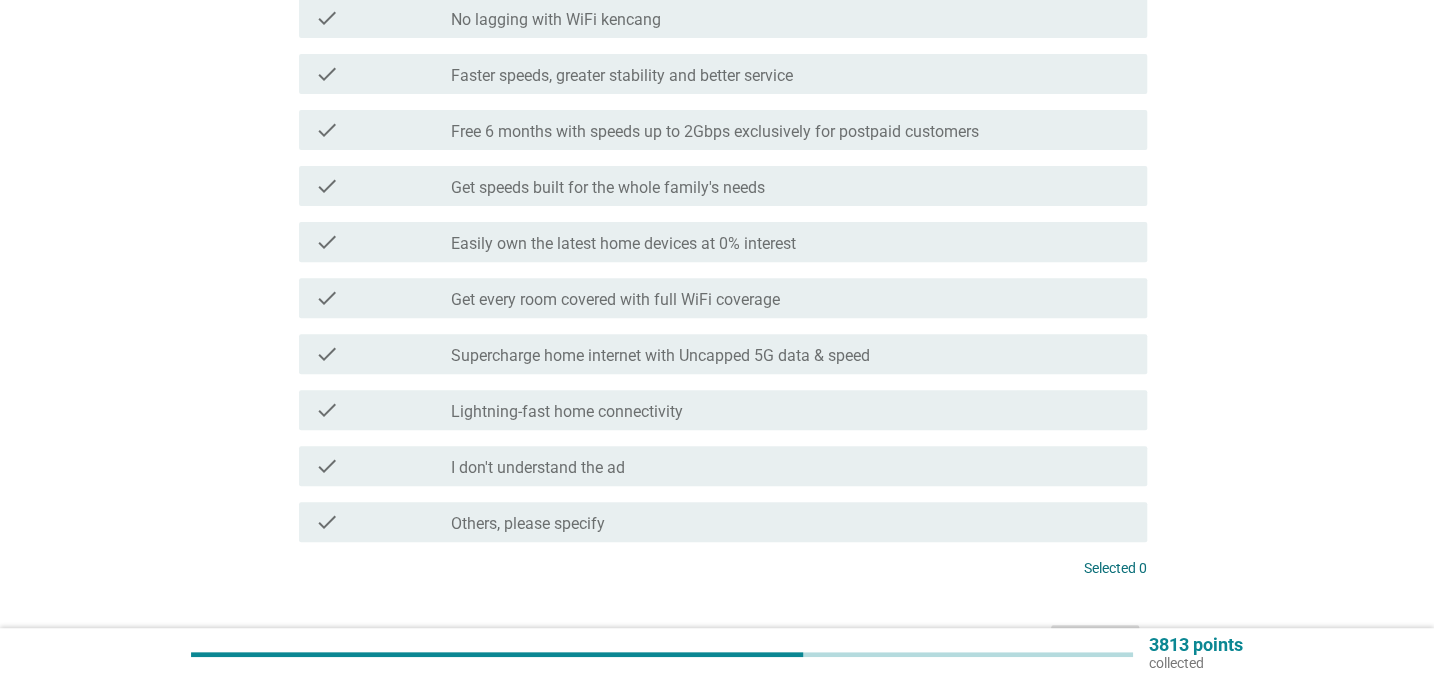 scroll, scrollTop: 272, scrollLeft: 0, axis: vertical 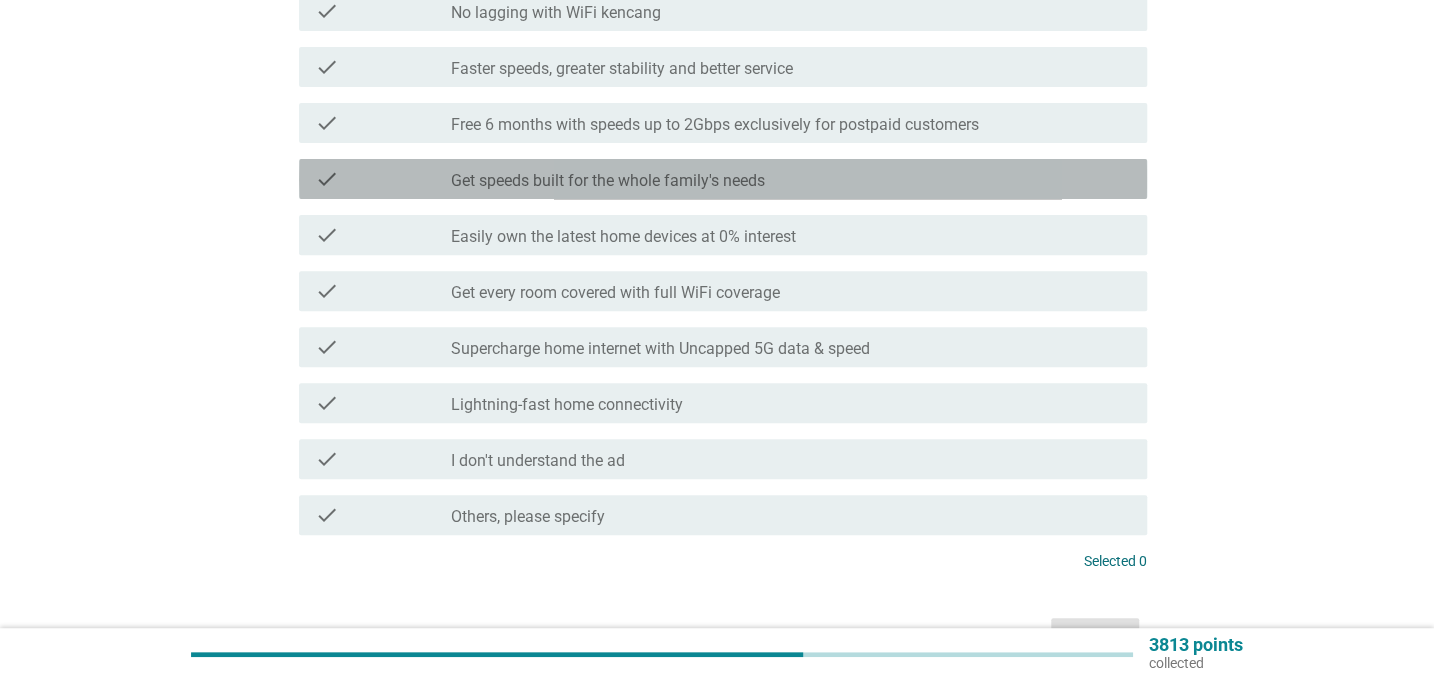 click on "Get speeds built for the whole family's needs" at bounding box center (608, 181) 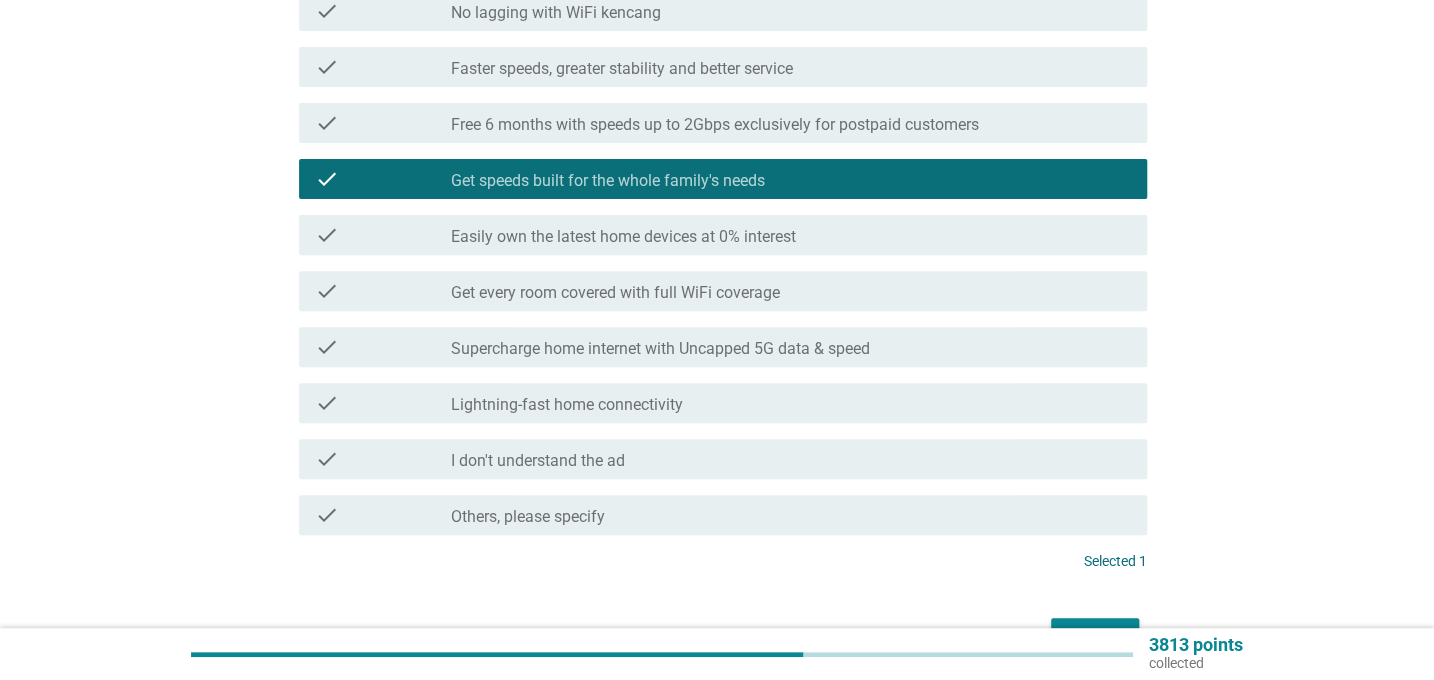 click on "Get every room covered with full WiFi coverage" at bounding box center [615, 293] 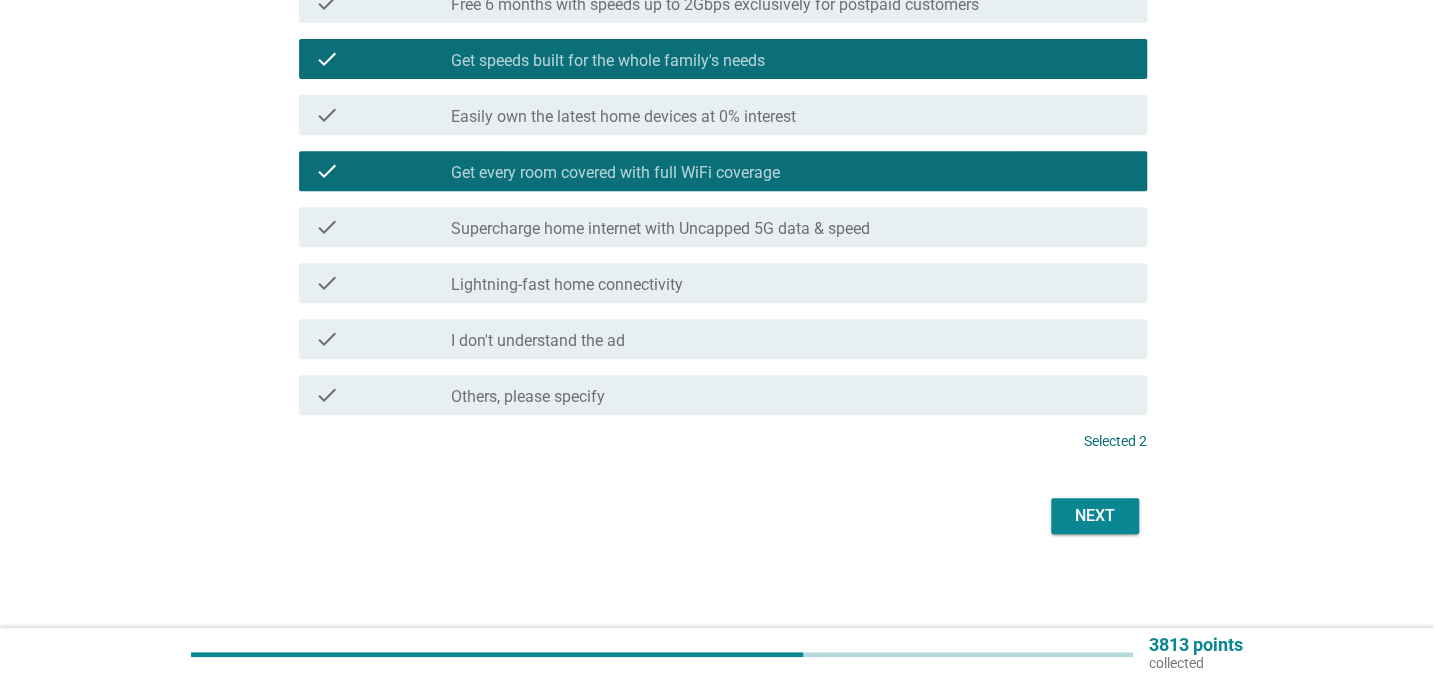 scroll, scrollTop: 393, scrollLeft: 0, axis: vertical 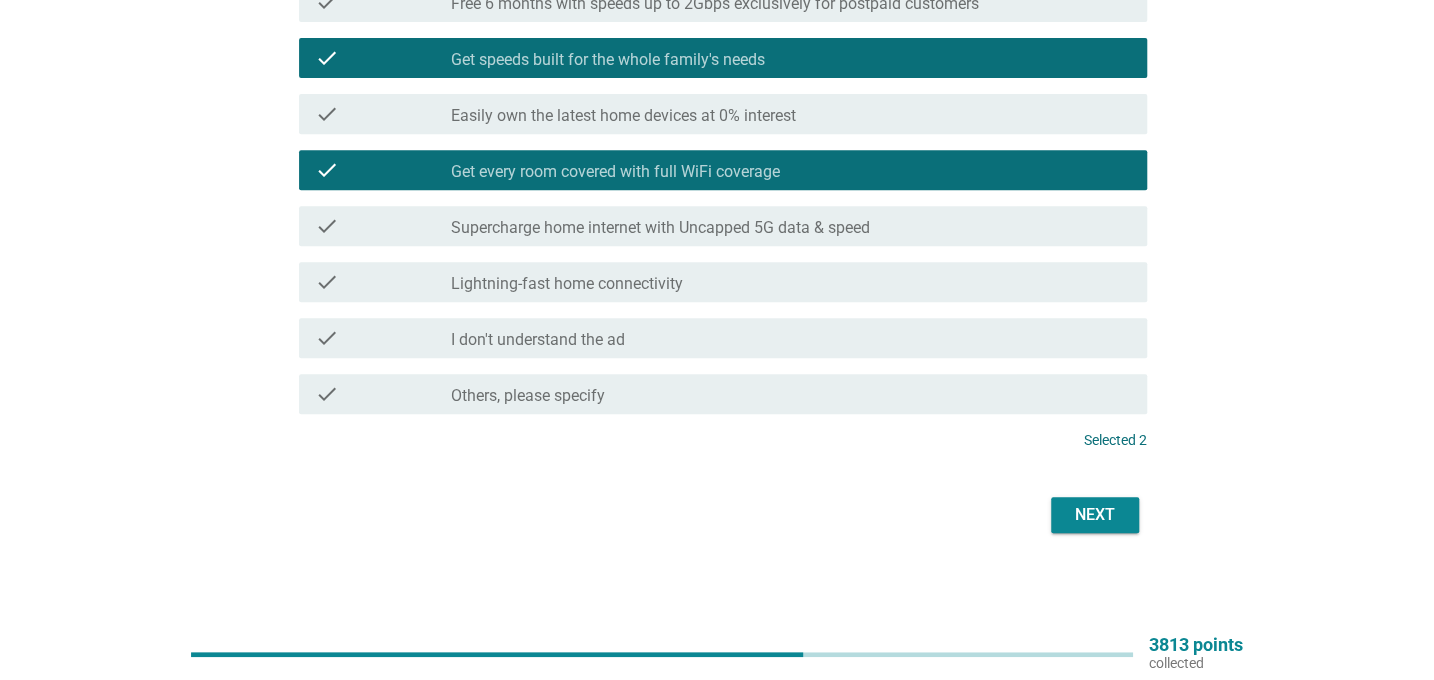 click on "Next" at bounding box center [1095, 515] 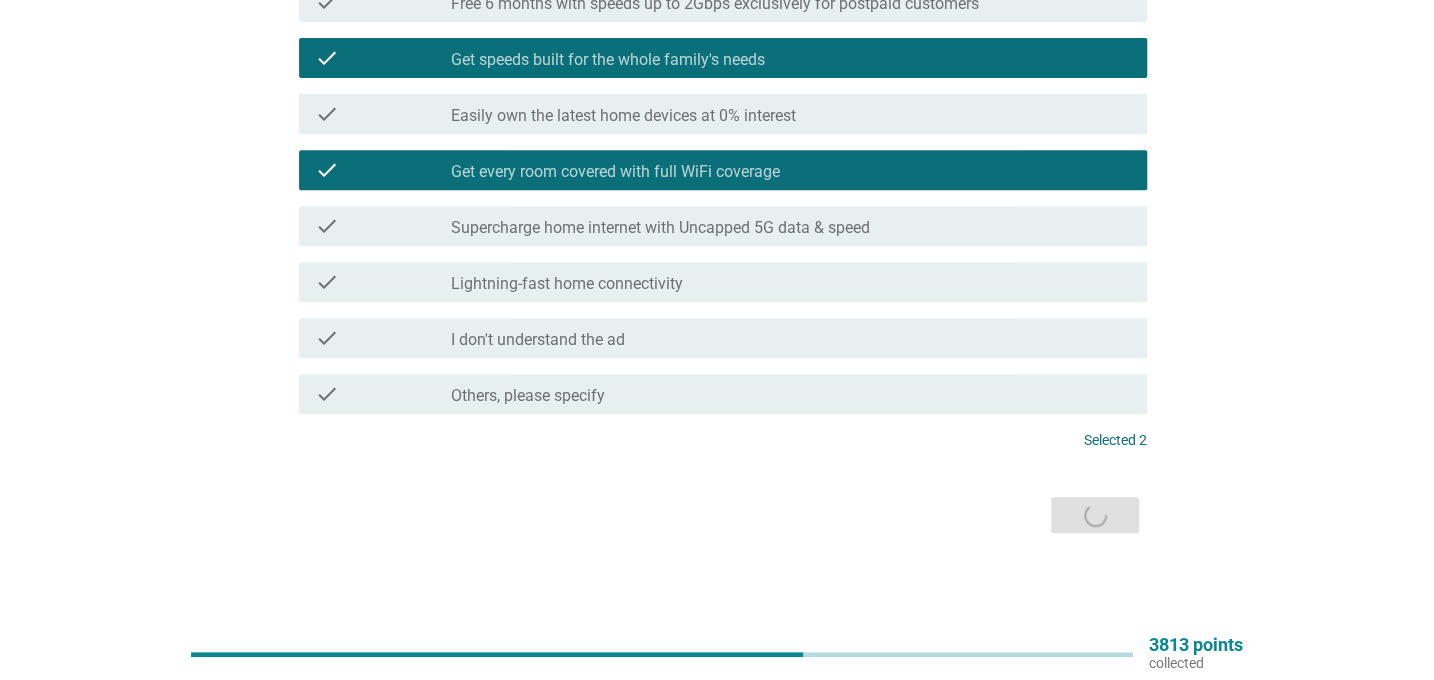 scroll, scrollTop: 0, scrollLeft: 0, axis: both 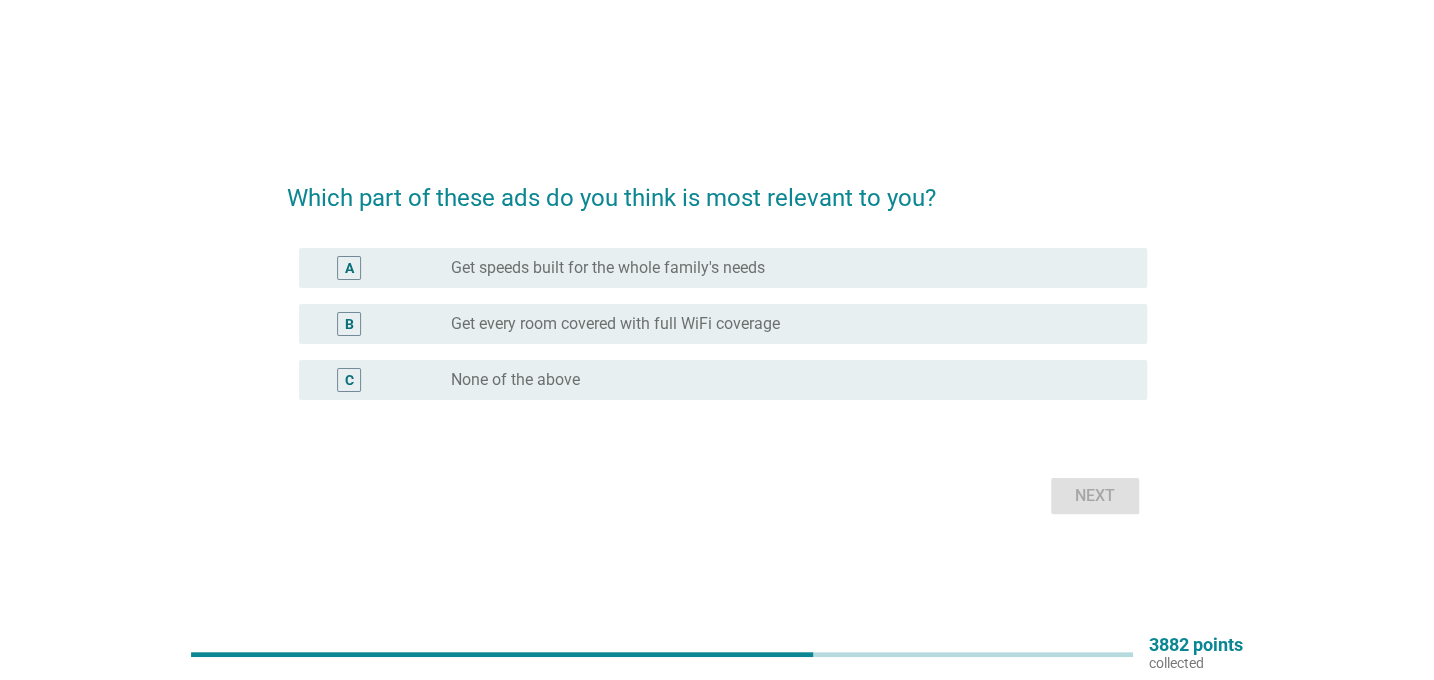 click on "Get speeds built for the whole family's needs" at bounding box center (608, 268) 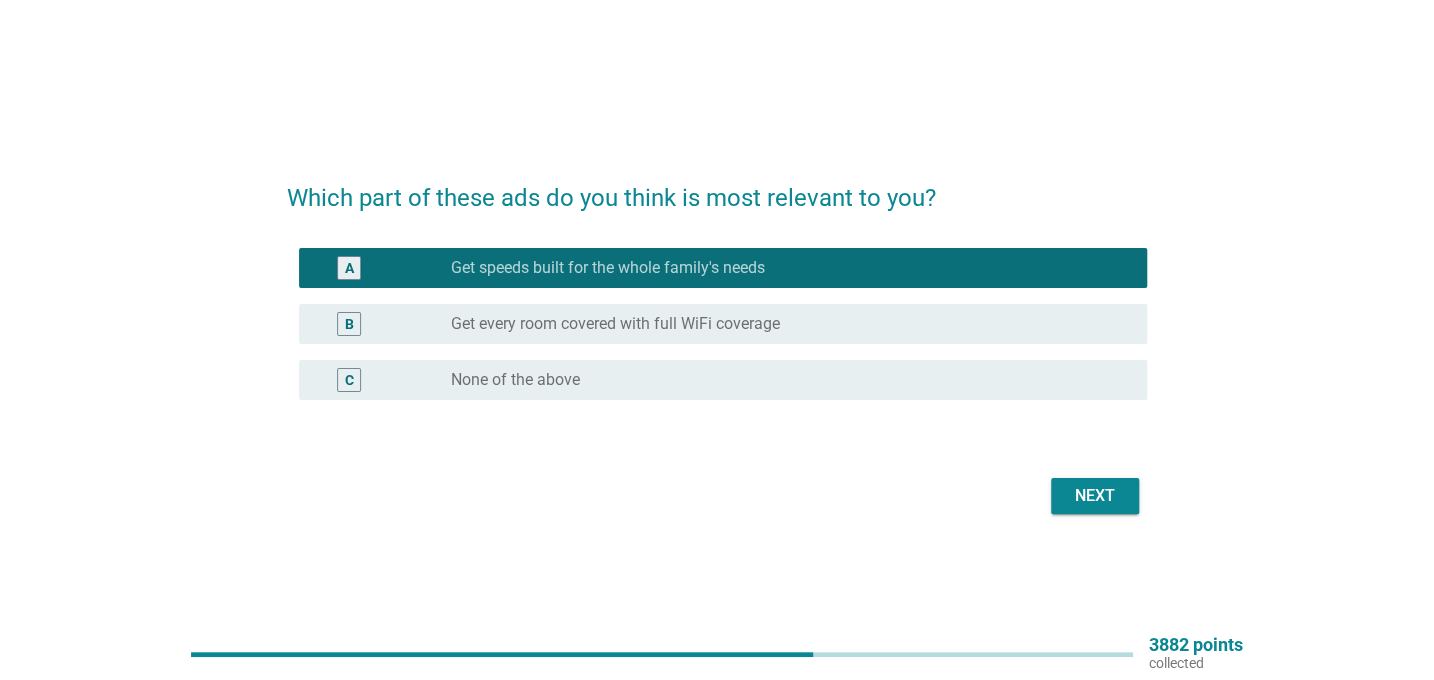 click on "B" at bounding box center (383, 324) 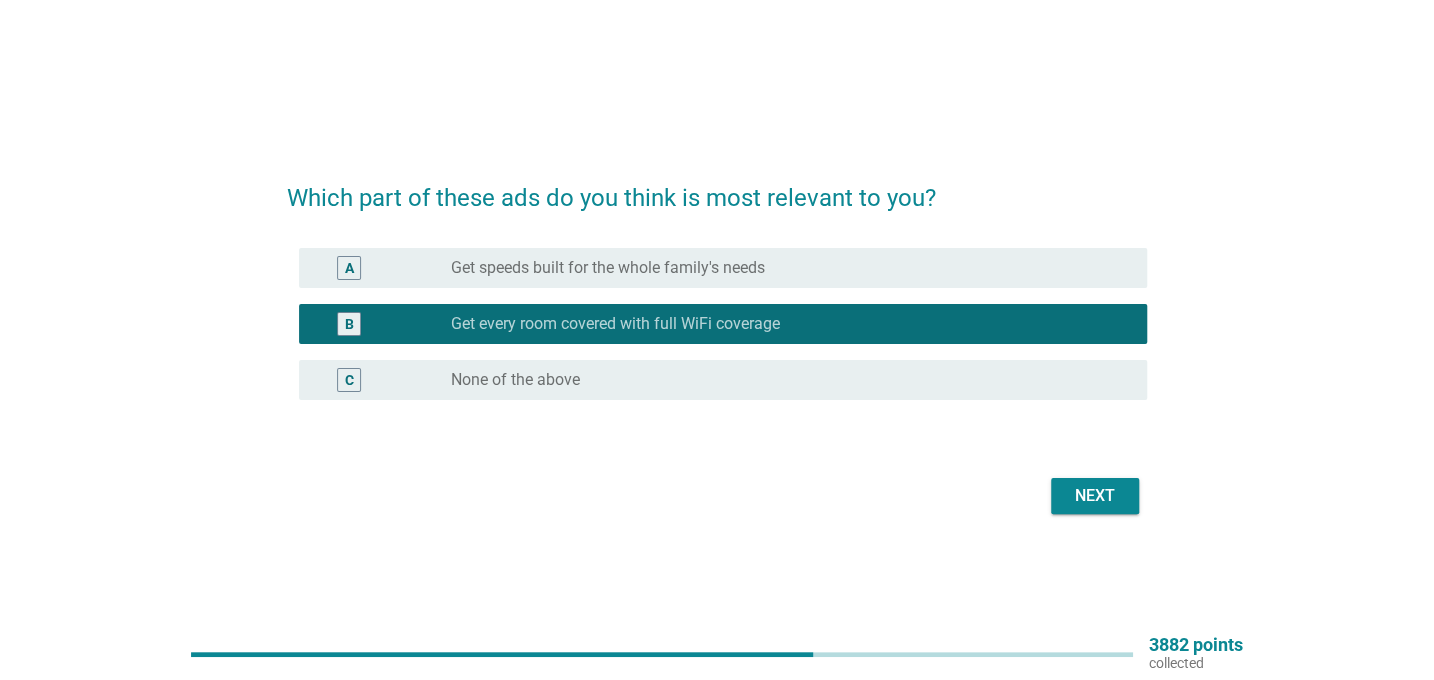click on "Next" at bounding box center (1095, 496) 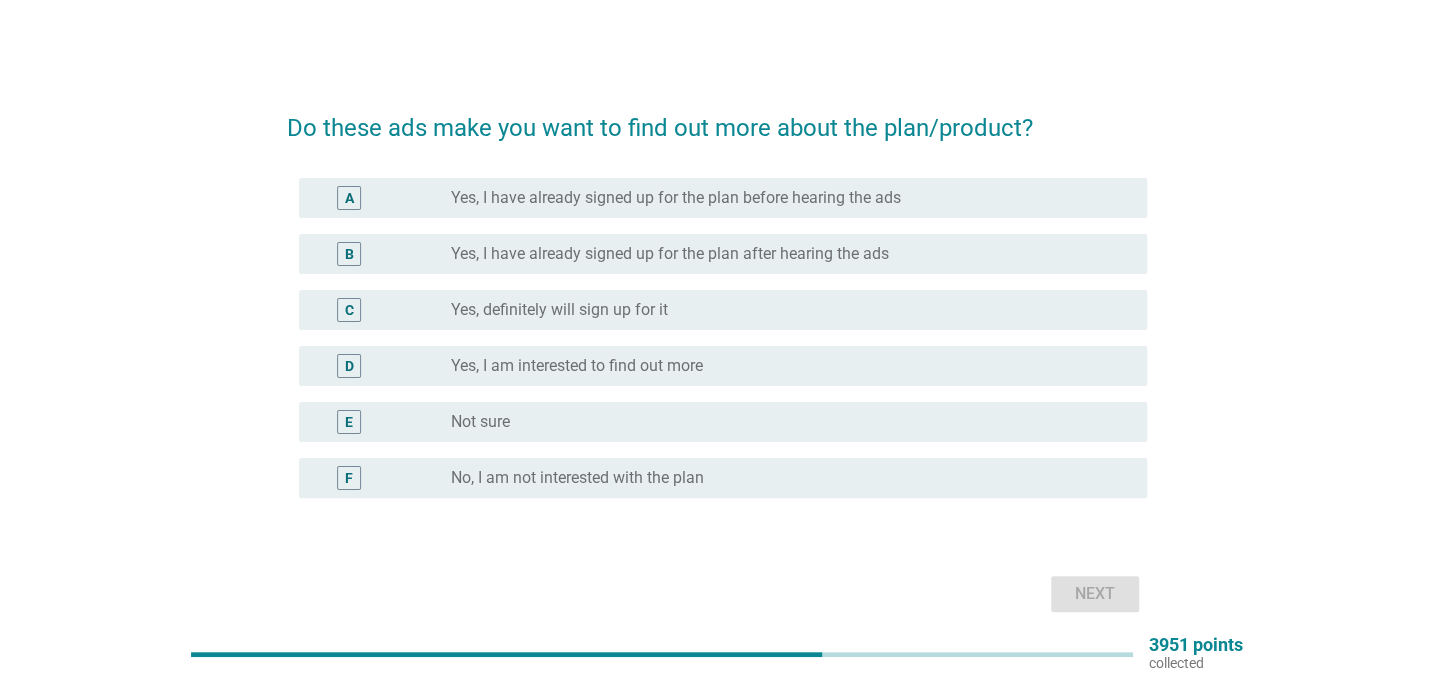 click on "Yes, I am interested to find out more" at bounding box center (577, 366) 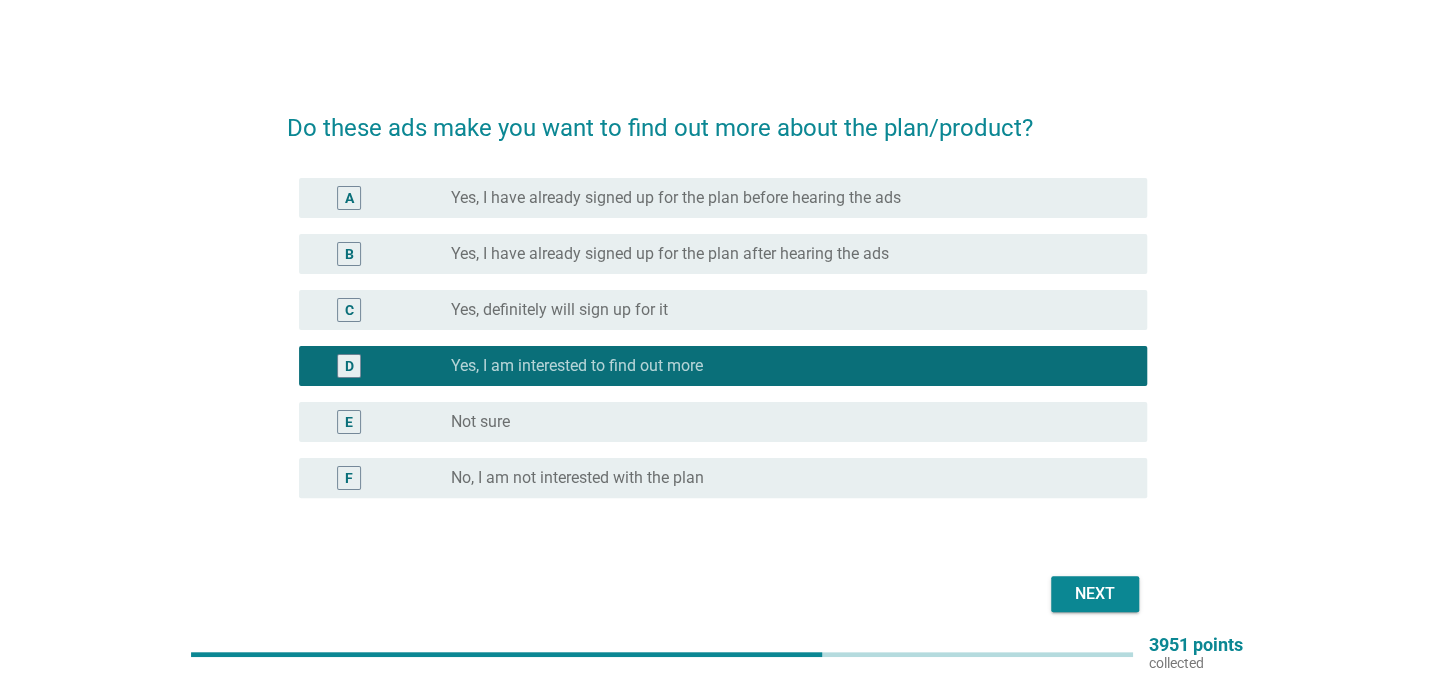click on "Next" at bounding box center [1095, 594] 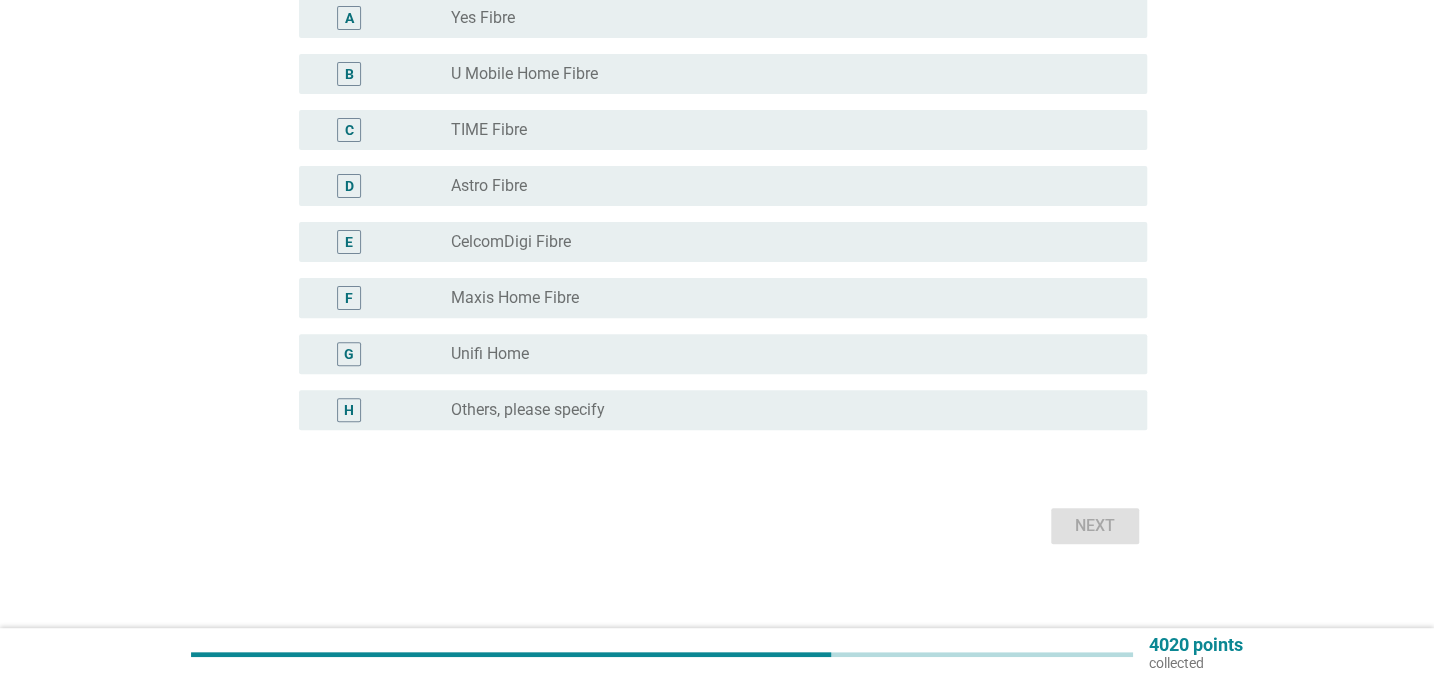scroll, scrollTop: 181, scrollLeft: 0, axis: vertical 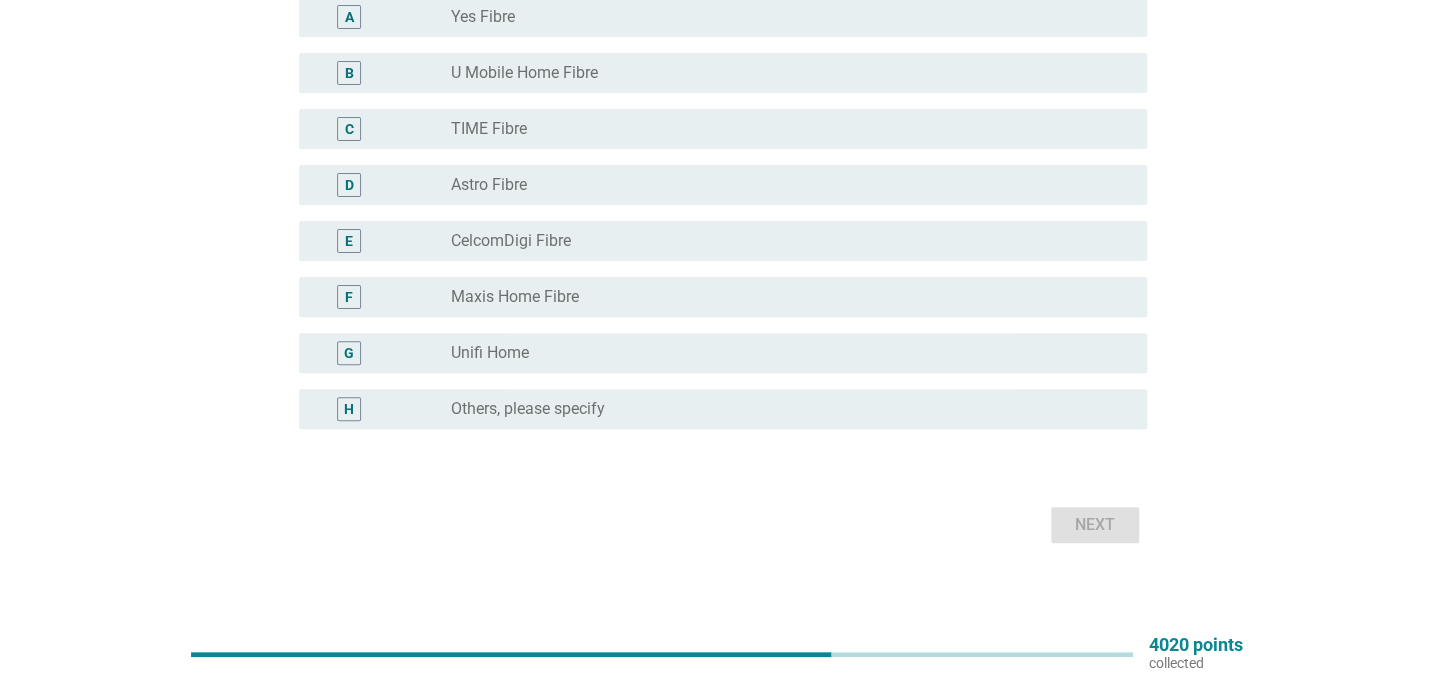 click on "Maxis Home Fibre" at bounding box center (515, 297) 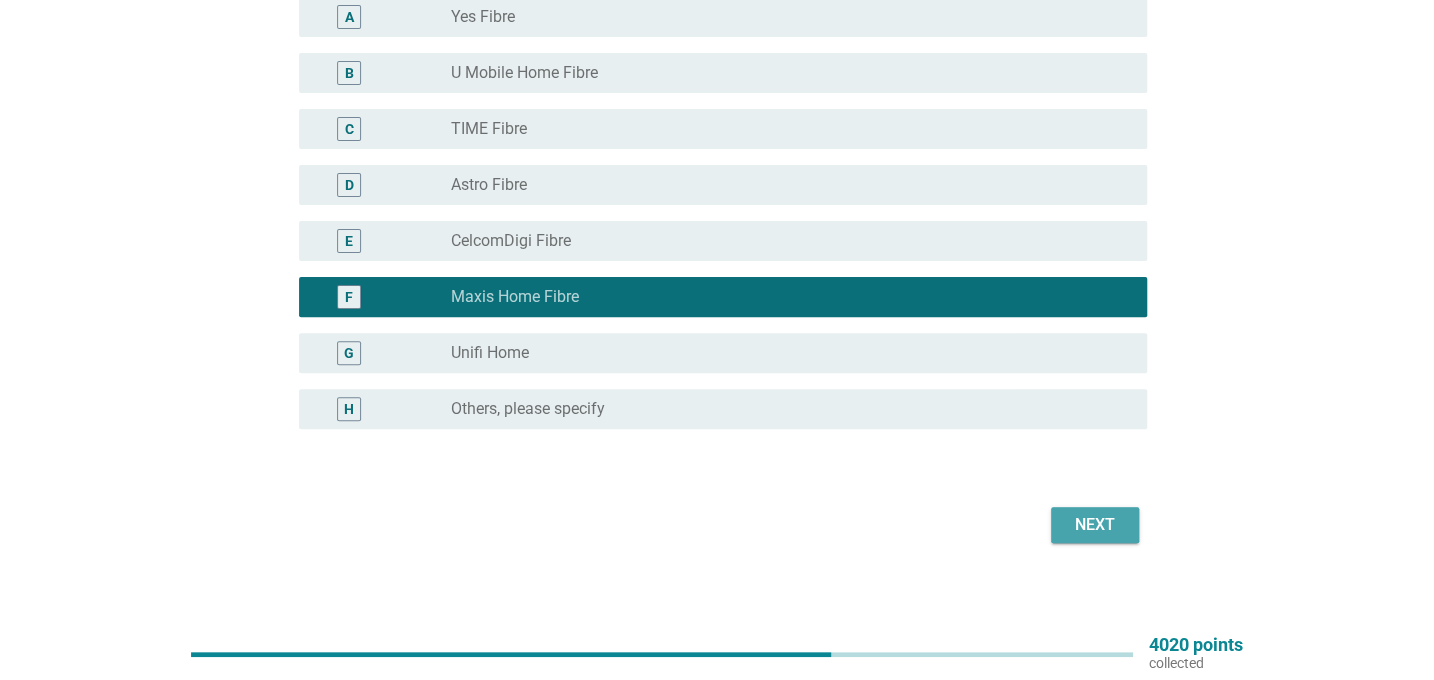 click on "Next" at bounding box center [1095, 525] 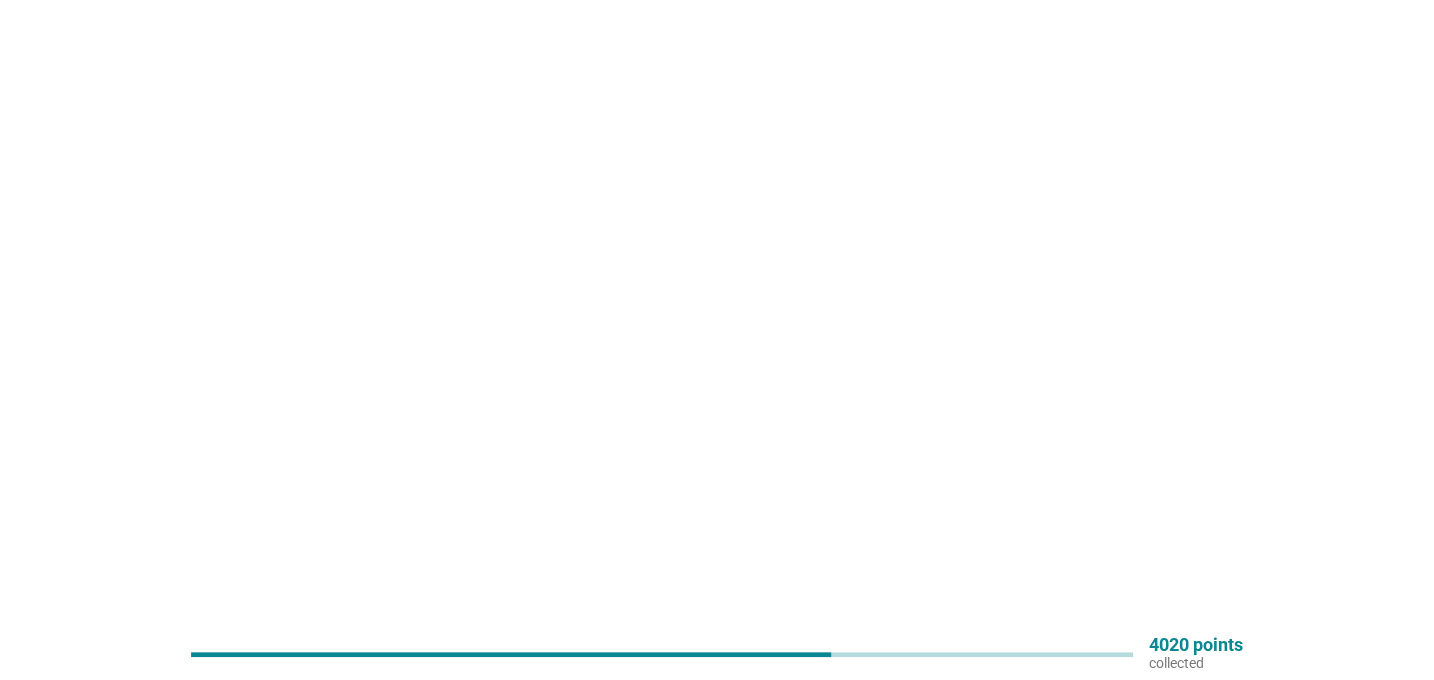 scroll, scrollTop: 0, scrollLeft: 0, axis: both 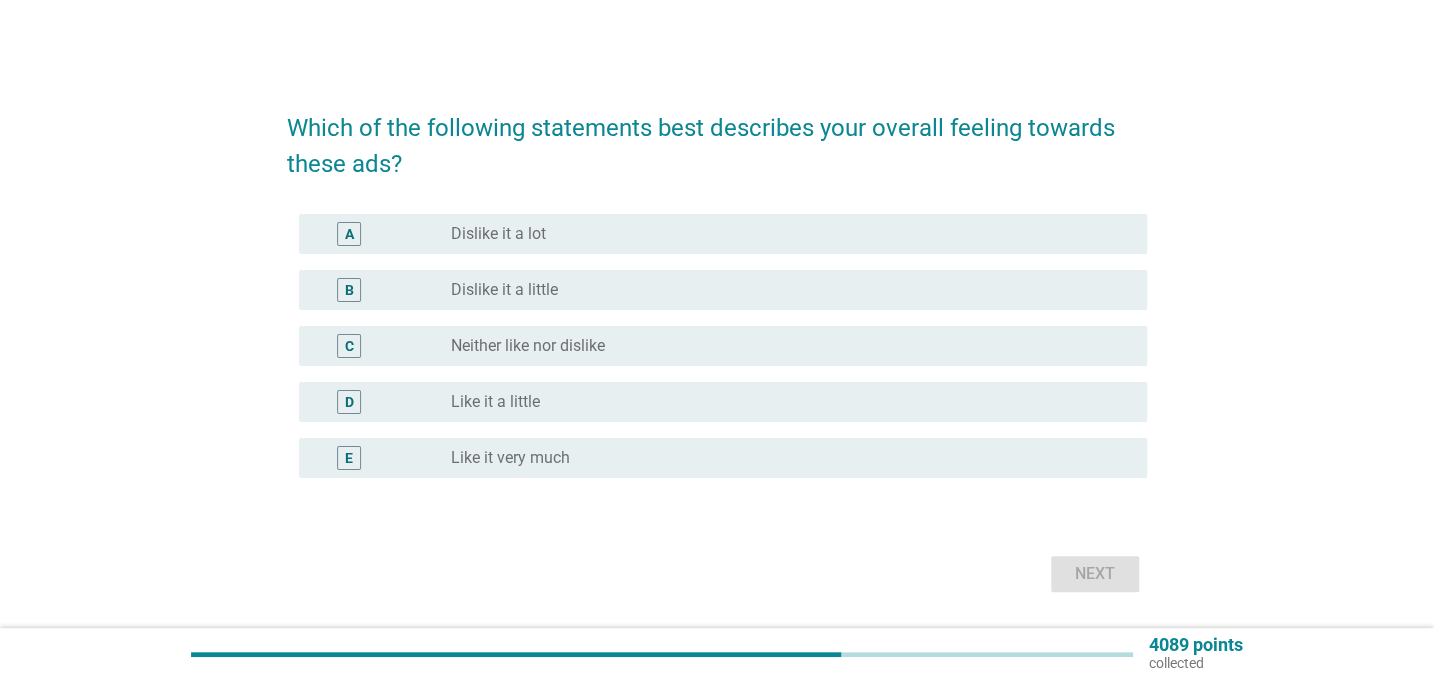click on "Like it very much" at bounding box center (510, 458) 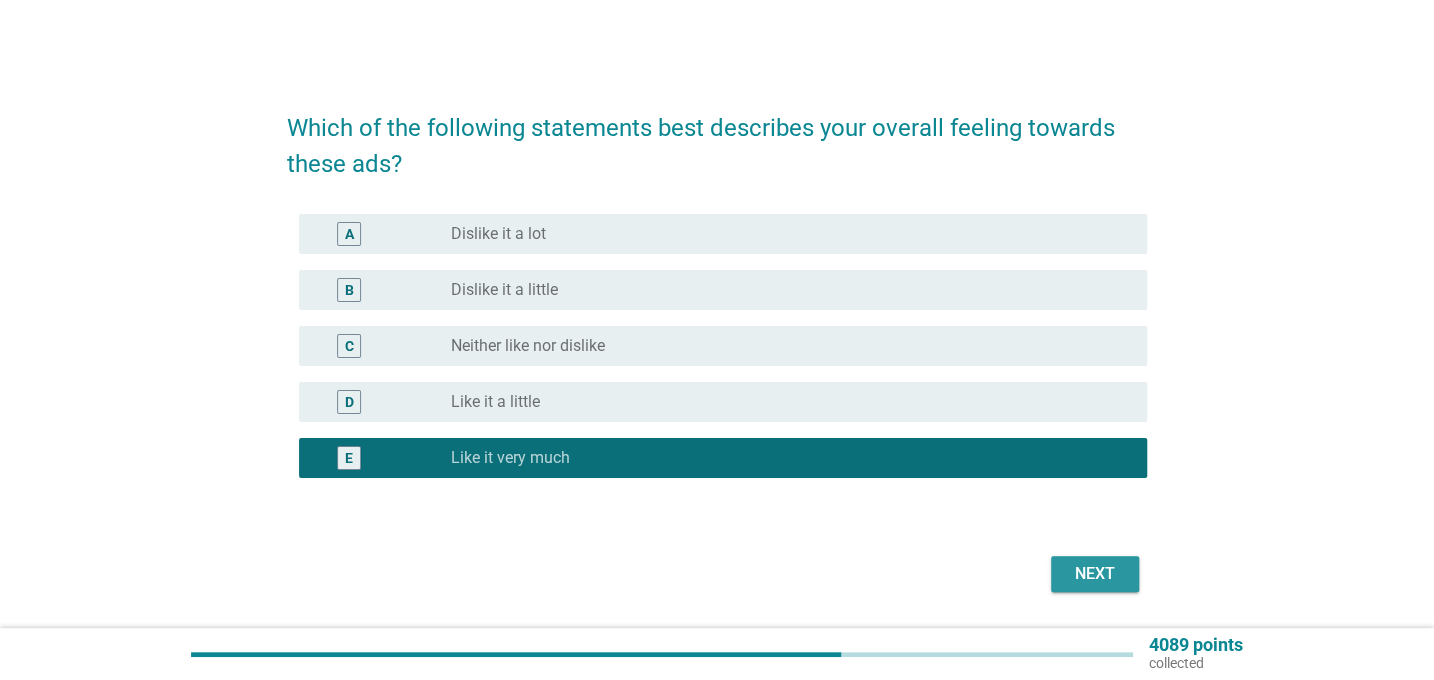 drag, startPoint x: 1085, startPoint y: 570, endPoint x: 1053, endPoint y: 533, distance: 48.9183 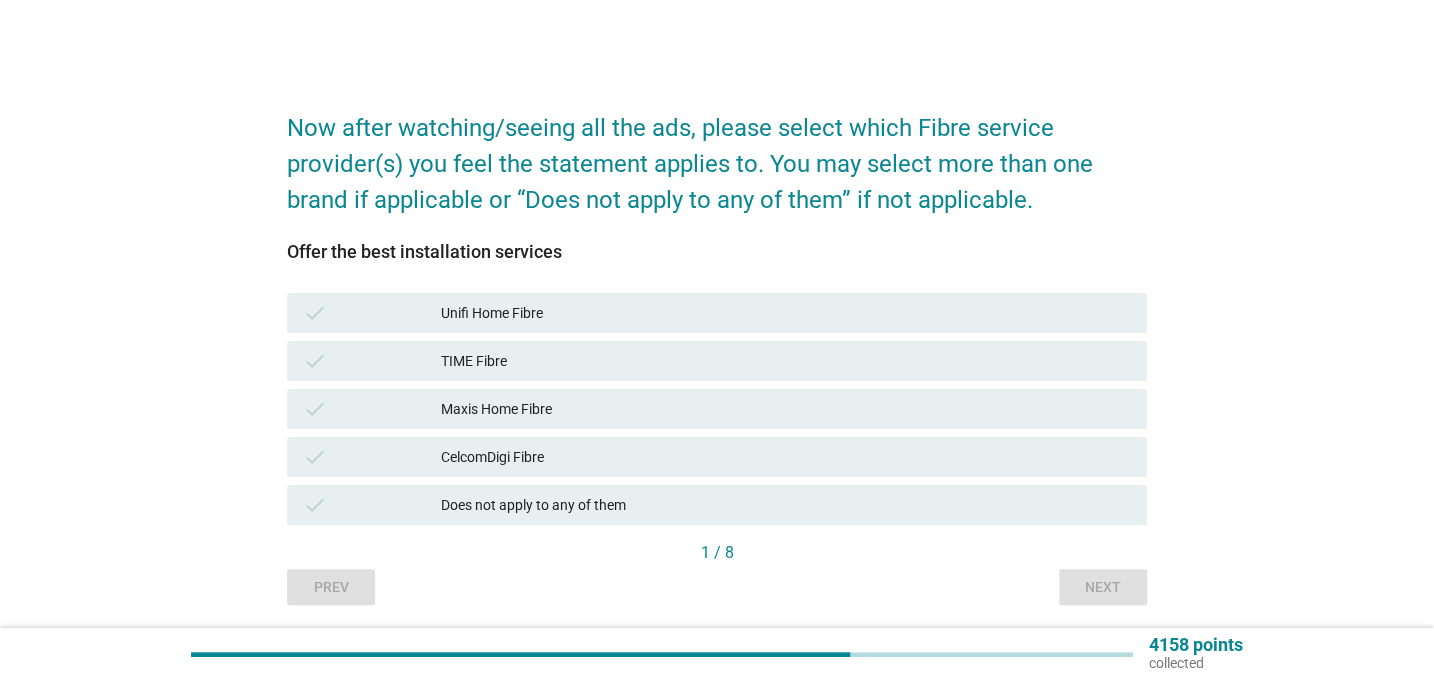 click on "Maxis Home Fibre" at bounding box center (786, 409) 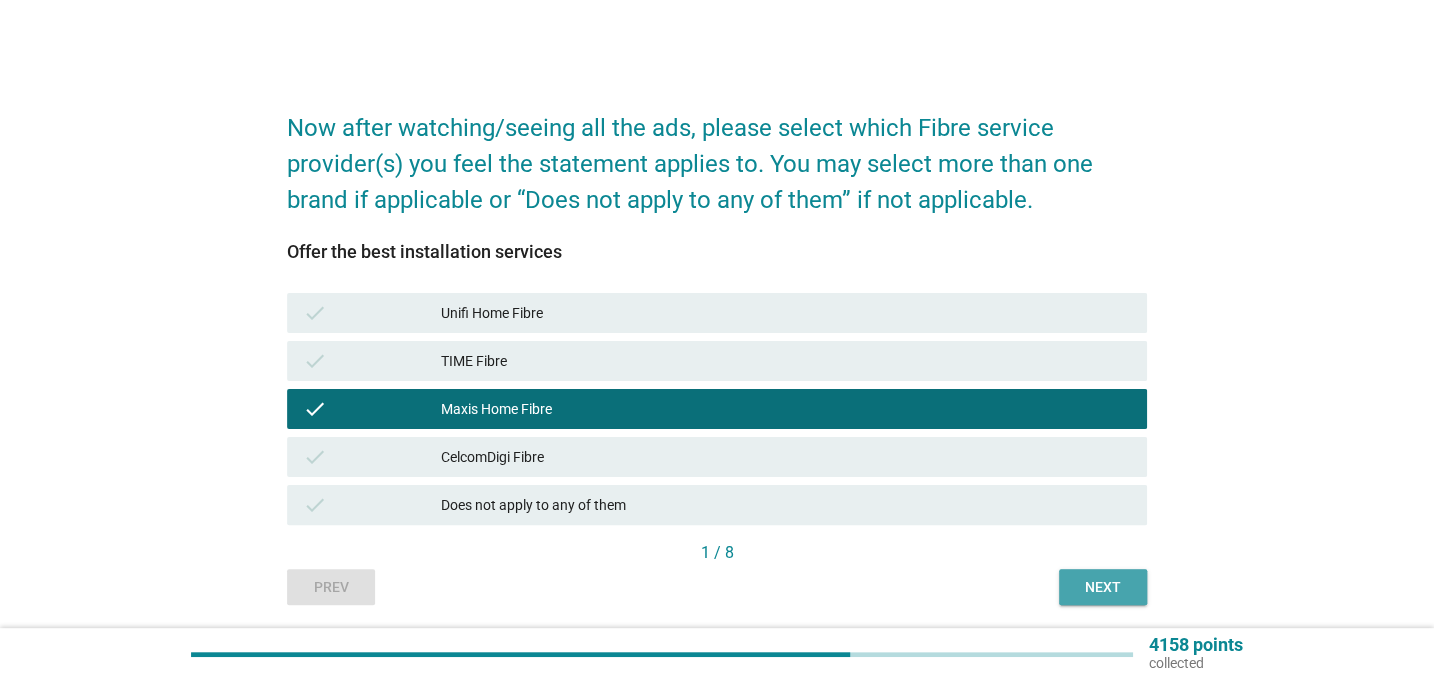 drag, startPoint x: 1113, startPoint y: 574, endPoint x: 1118, endPoint y: 564, distance: 11.18034 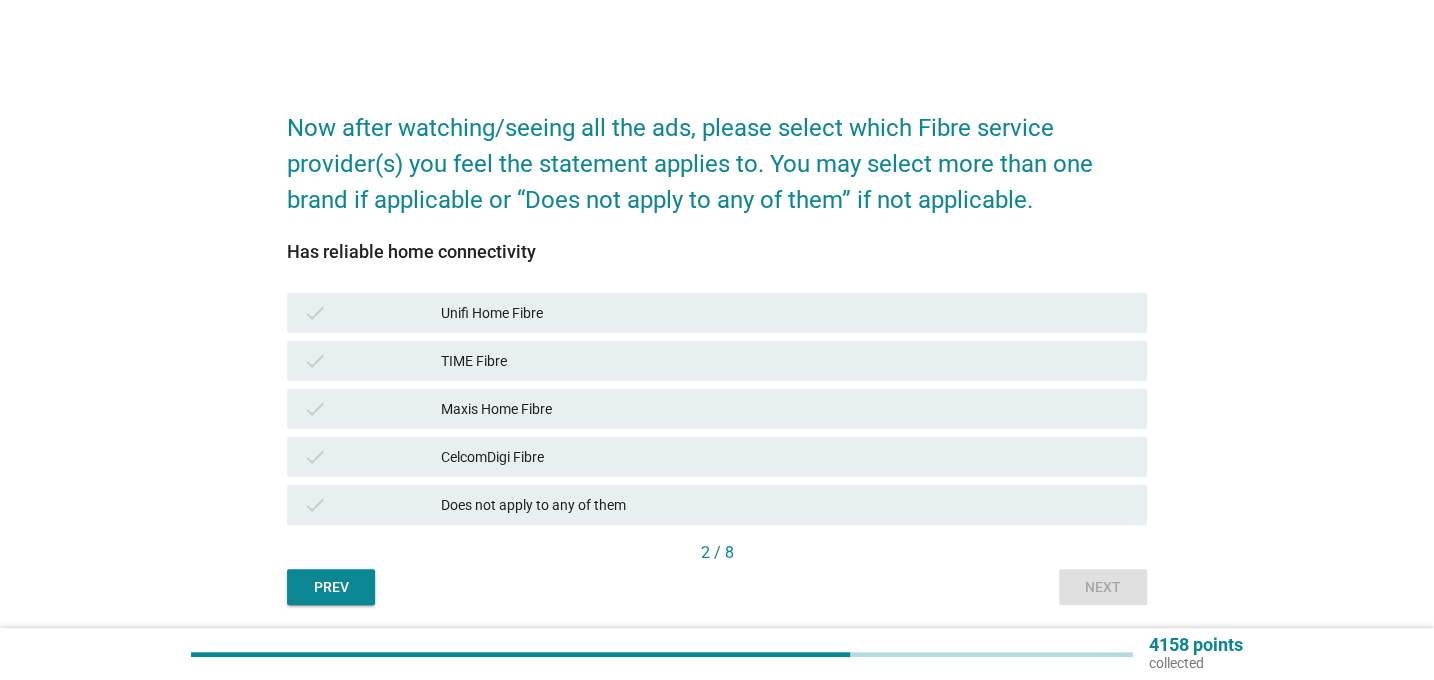 click on "Maxis Home Fibre" at bounding box center (786, 409) 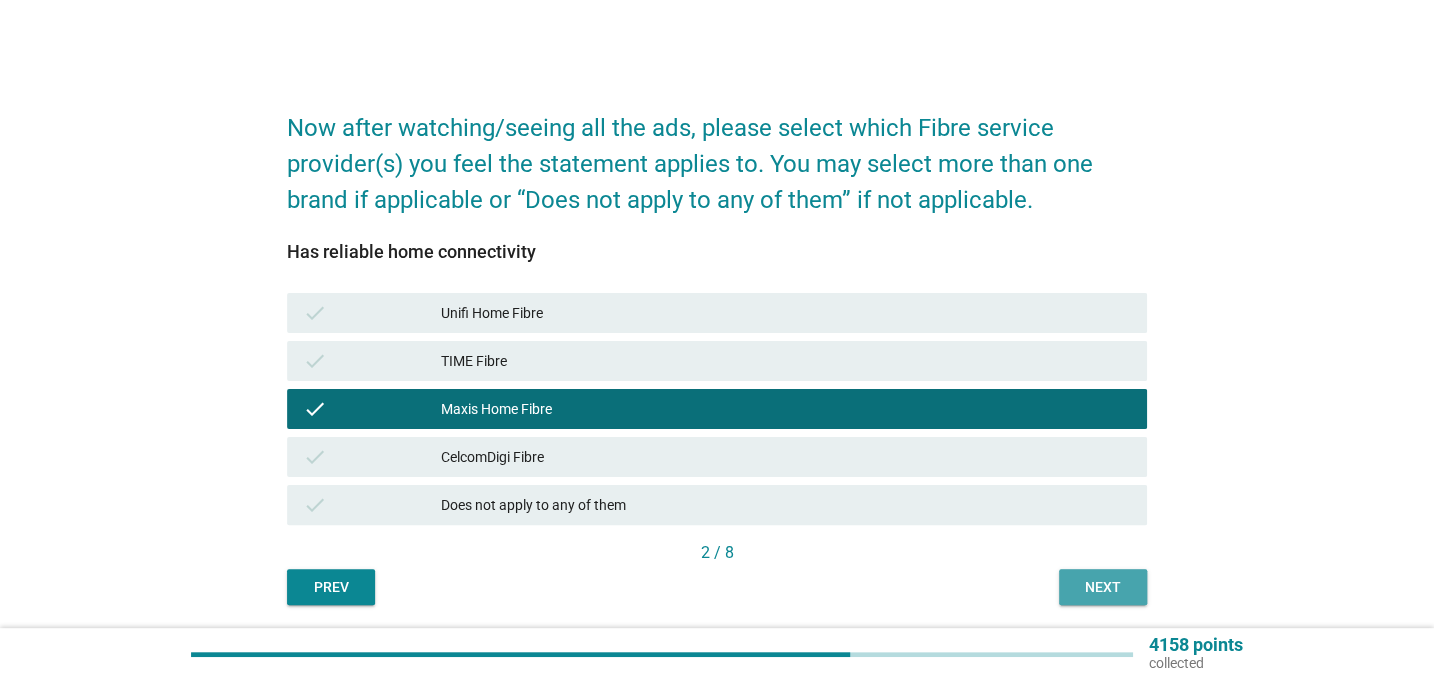 click on "Next" at bounding box center (1103, 587) 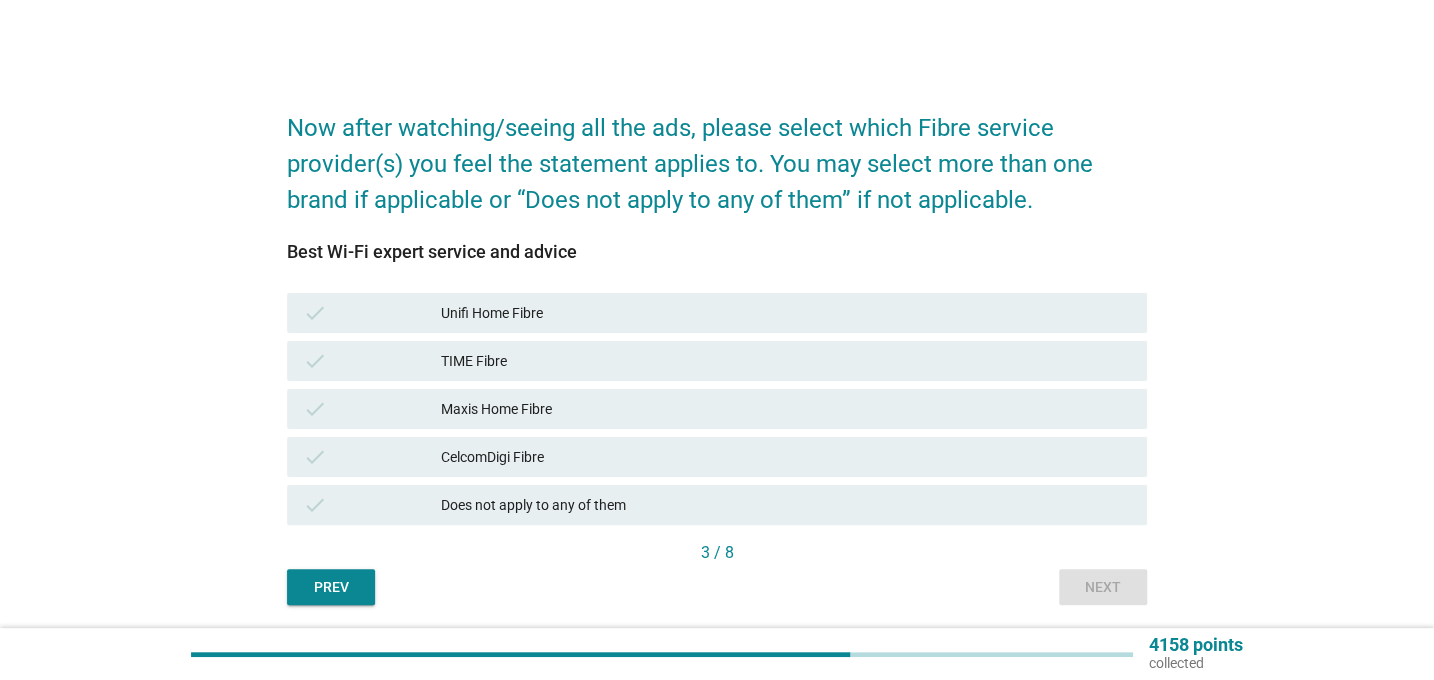 click on "Maxis Home Fibre" at bounding box center (786, 409) 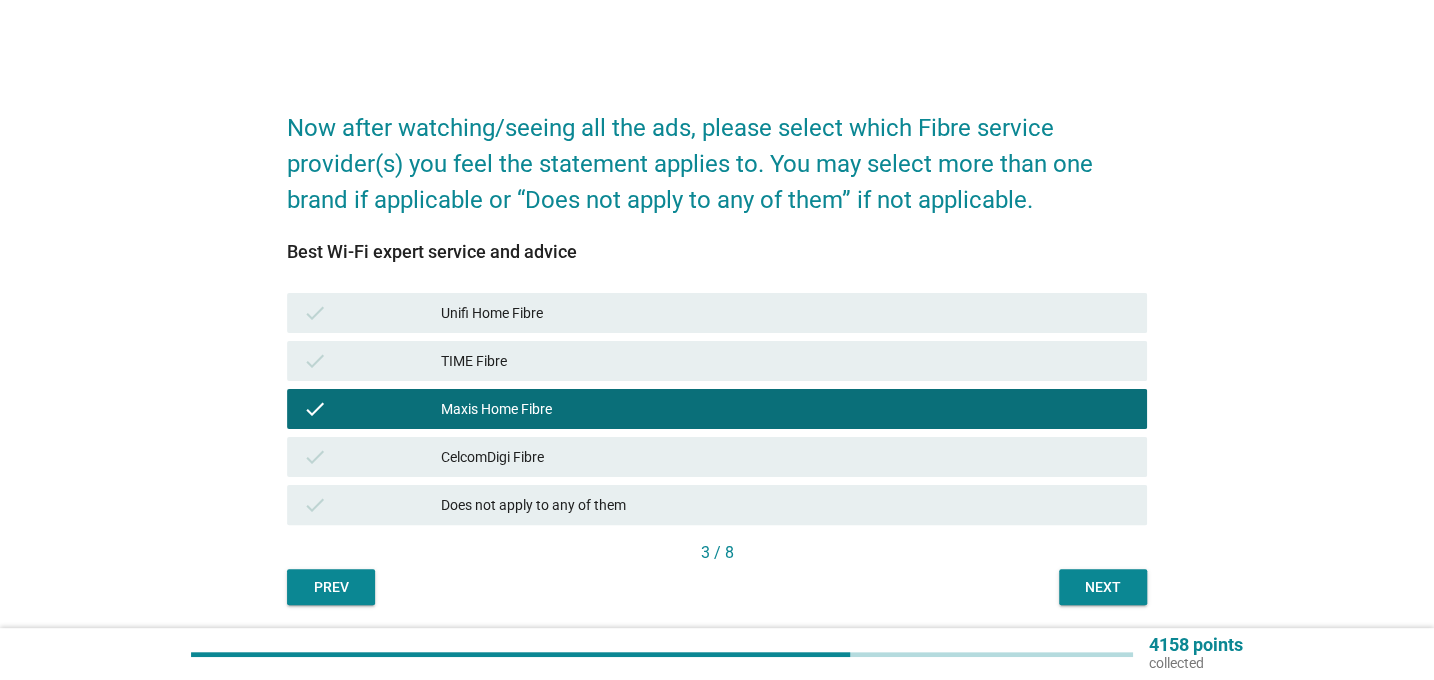 click on "Next" at bounding box center (1103, 587) 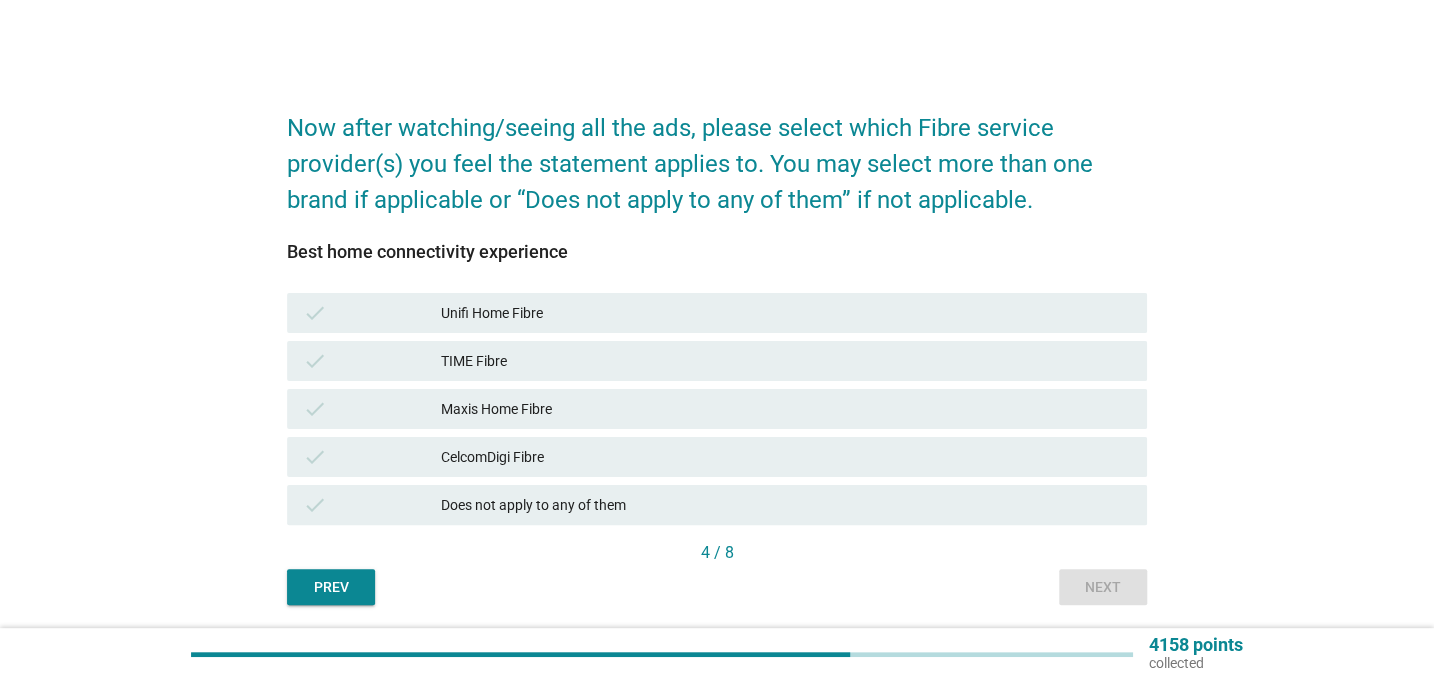 click on "check   Maxis Home Fibre" at bounding box center (717, 409) 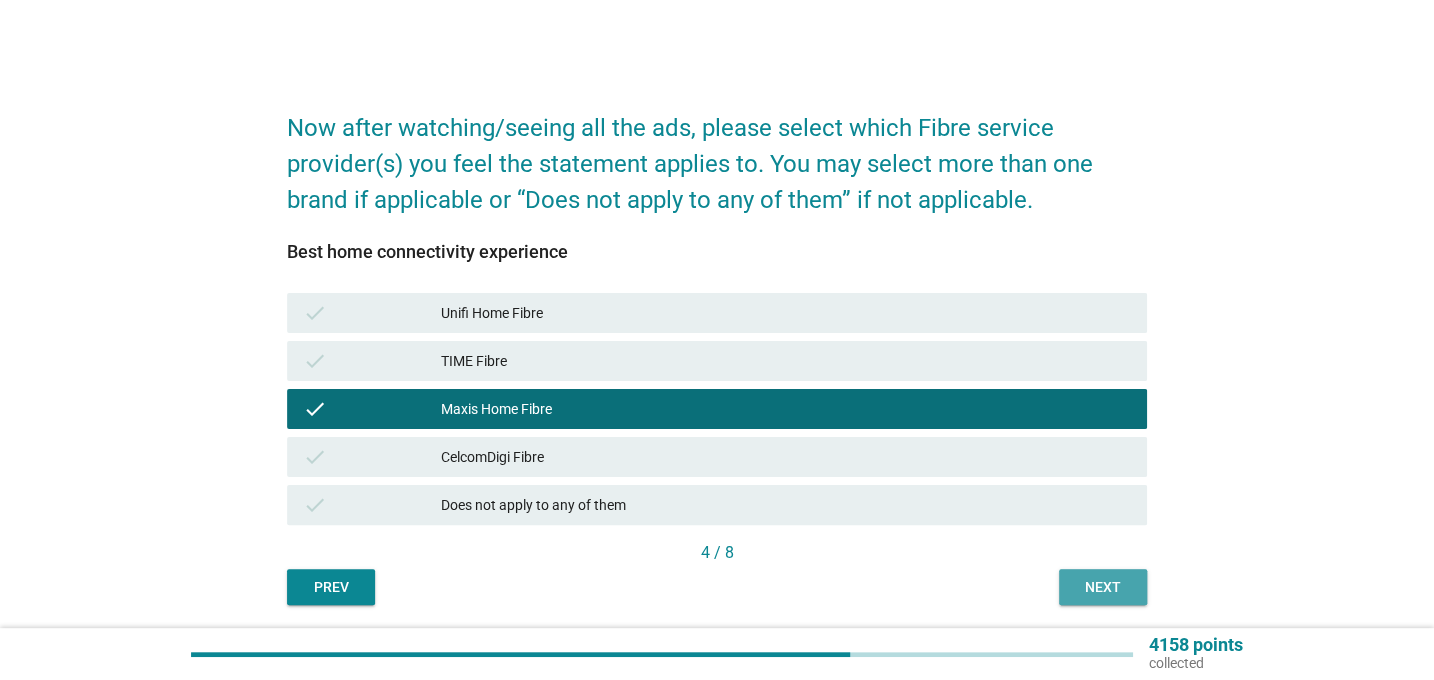 click on "Next" at bounding box center [1103, 587] 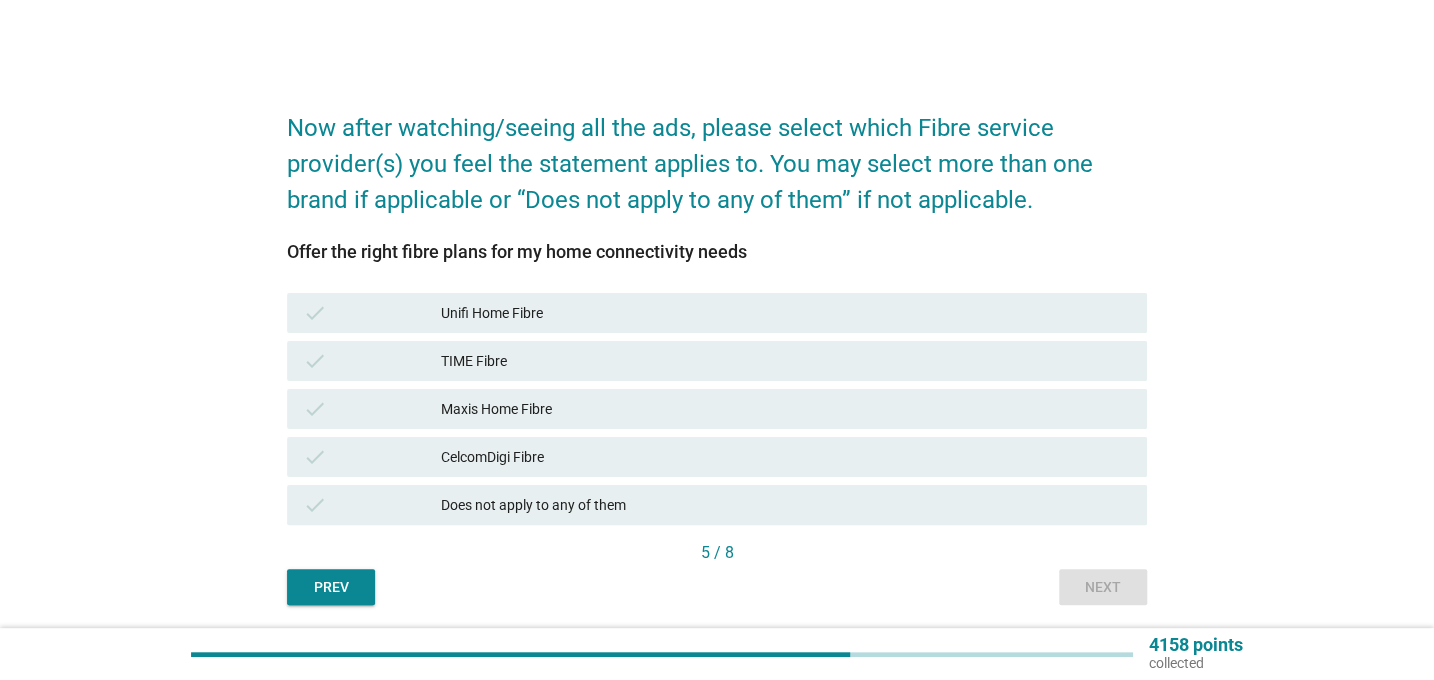 click on "Maxis Home Fibre" at bounding box center (786, 409) 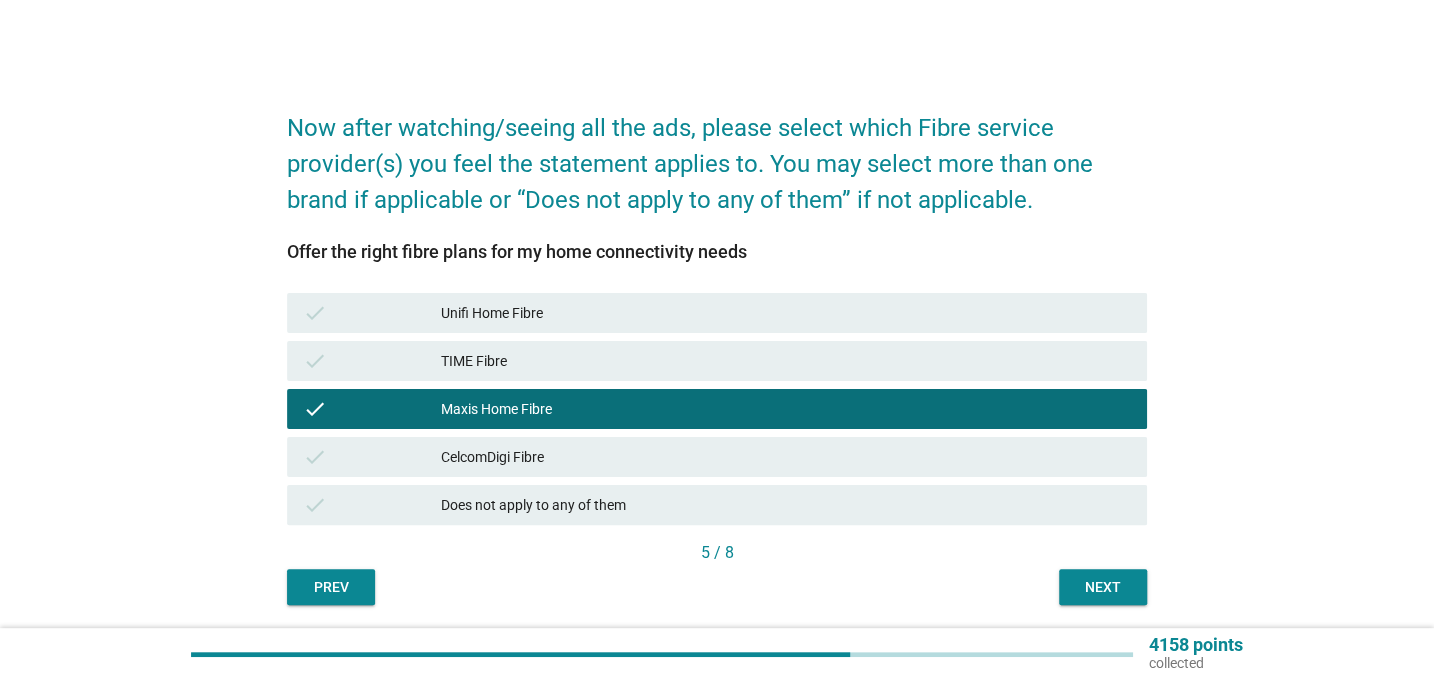 click on "Next" at bounding box center [1103, 587] 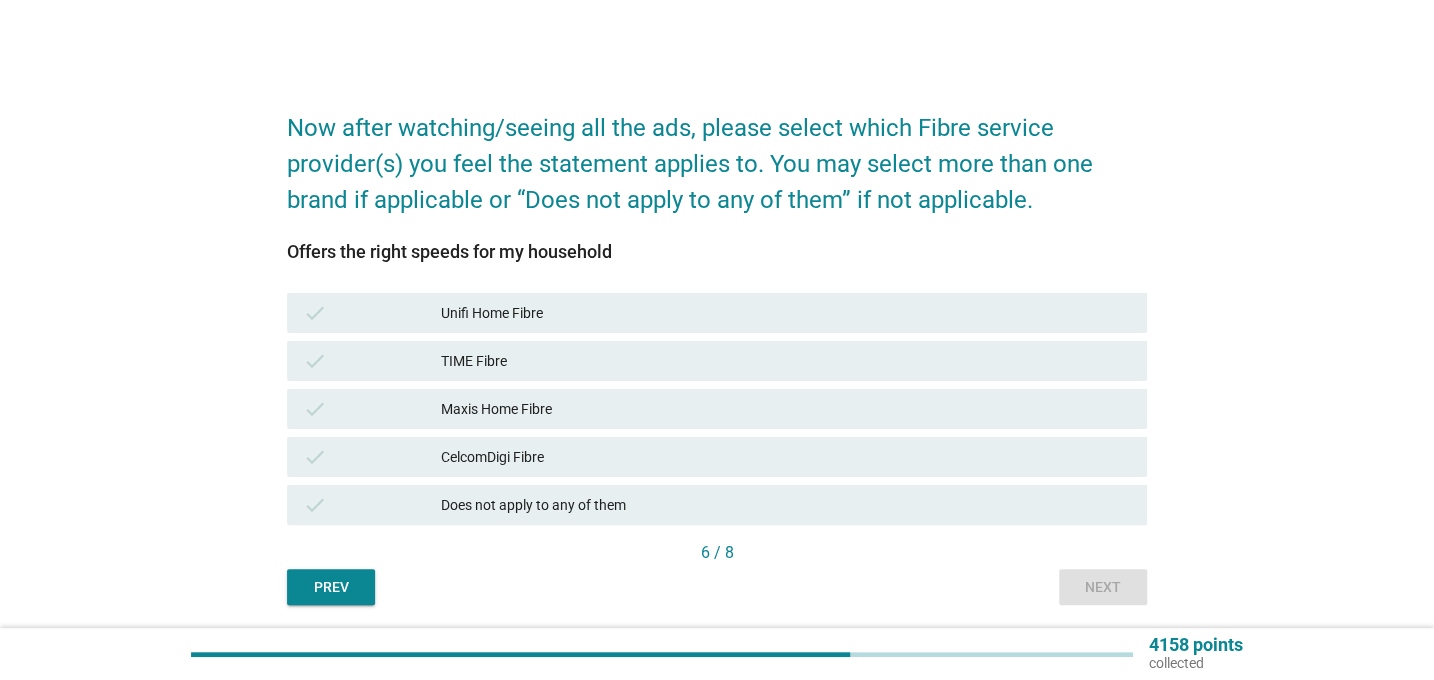 click on "Maxis Home Fibre" at bounding box center [786, 409] 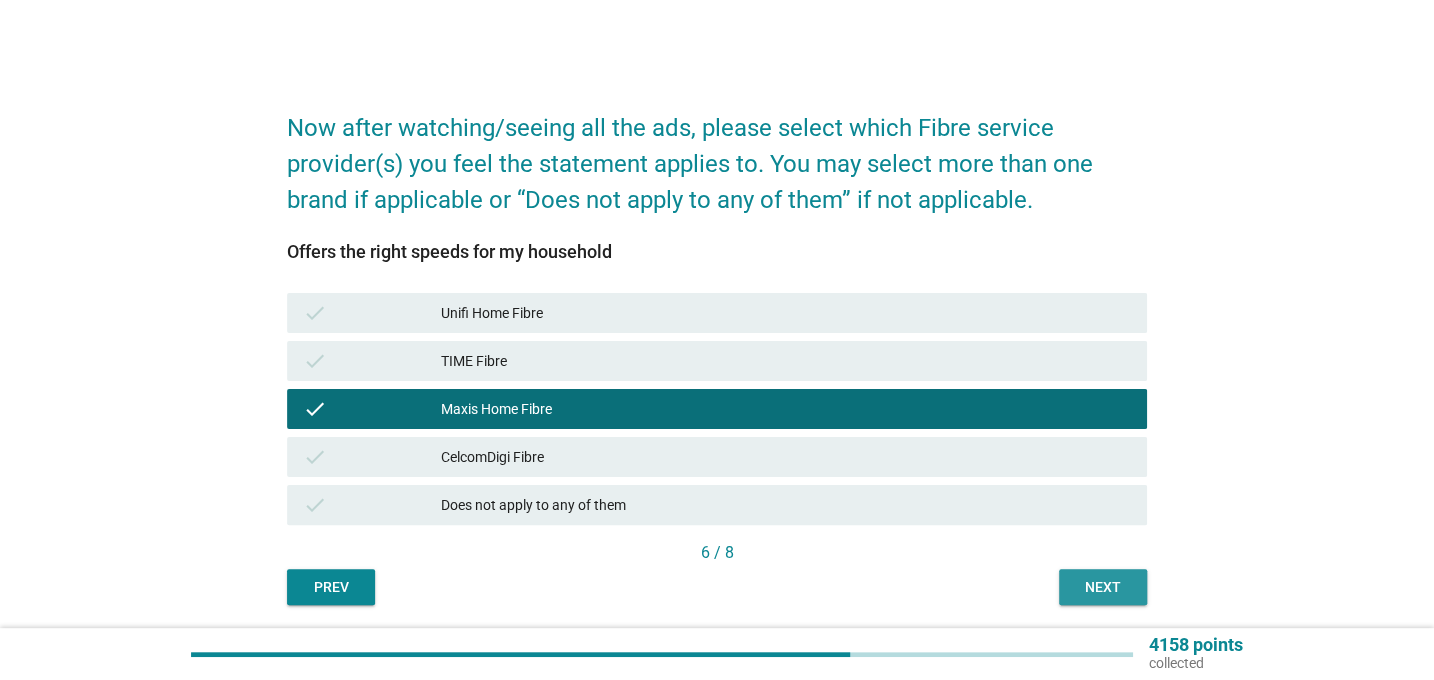 click on "Next" at bounding box center [1103, 587] 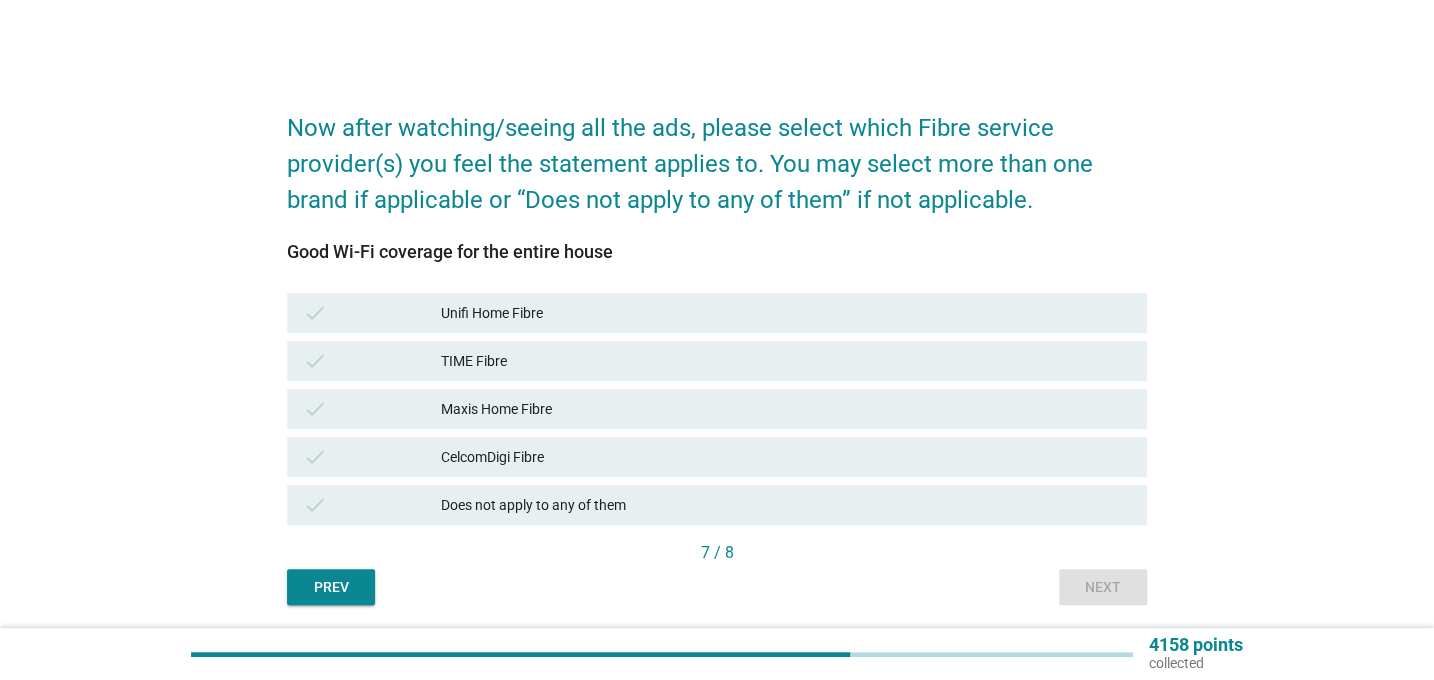 click on "Maxis Home Fibre" at bounding box center [786, 409] 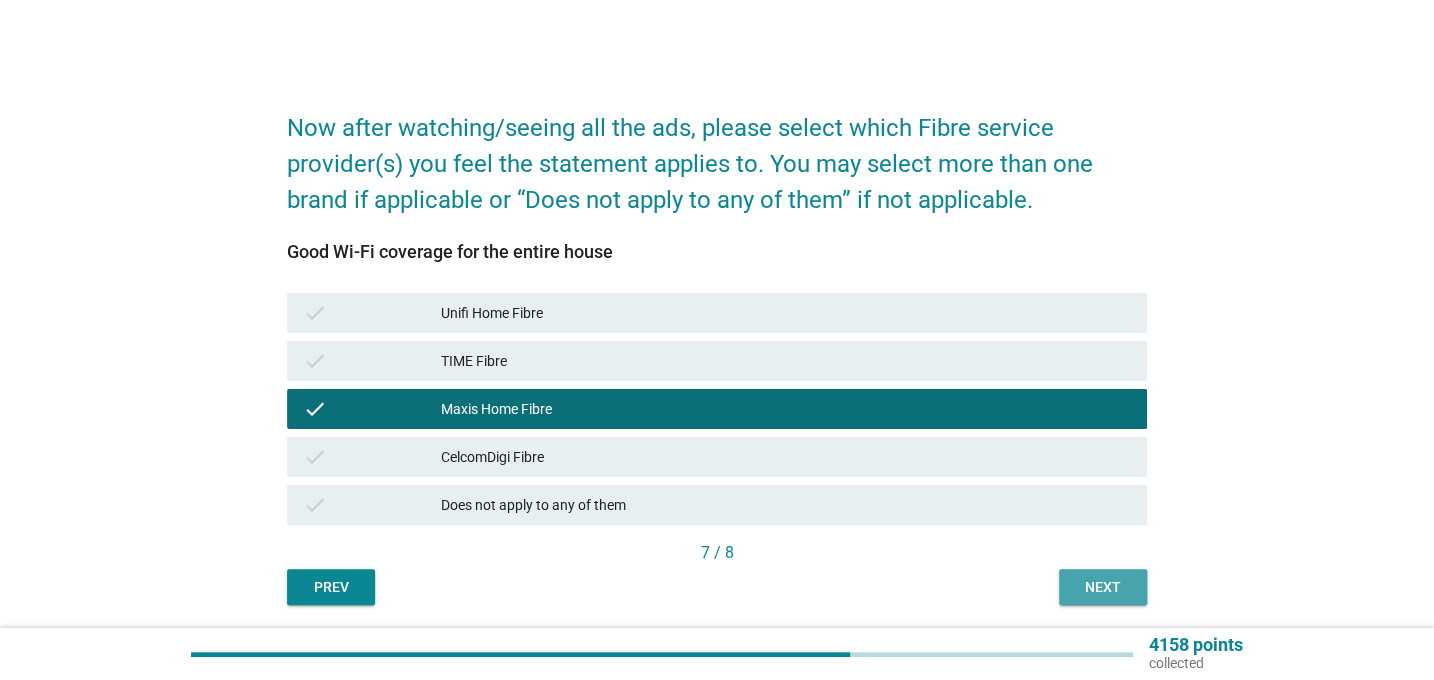 click on "Next" at bounding box center [1103, 587] 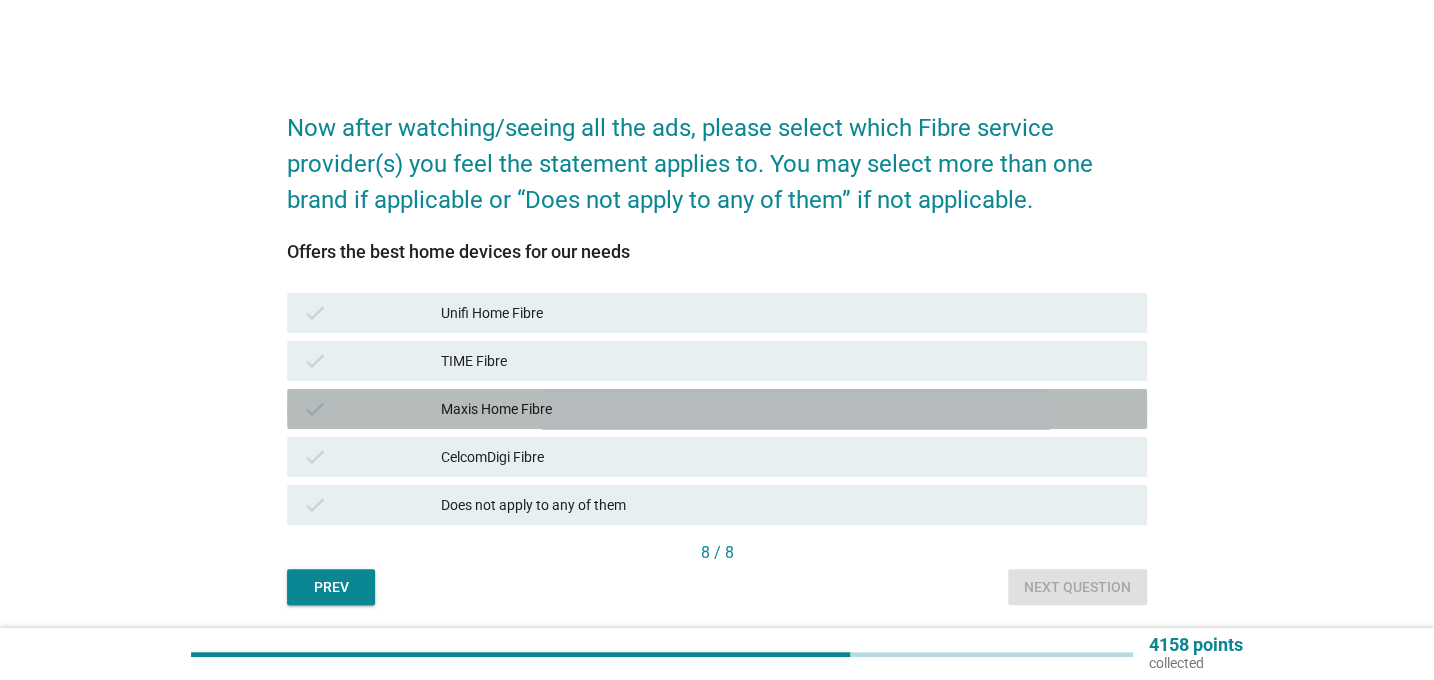 click on "check   Maxis Home Fibre" at bounding box center [717, 409] 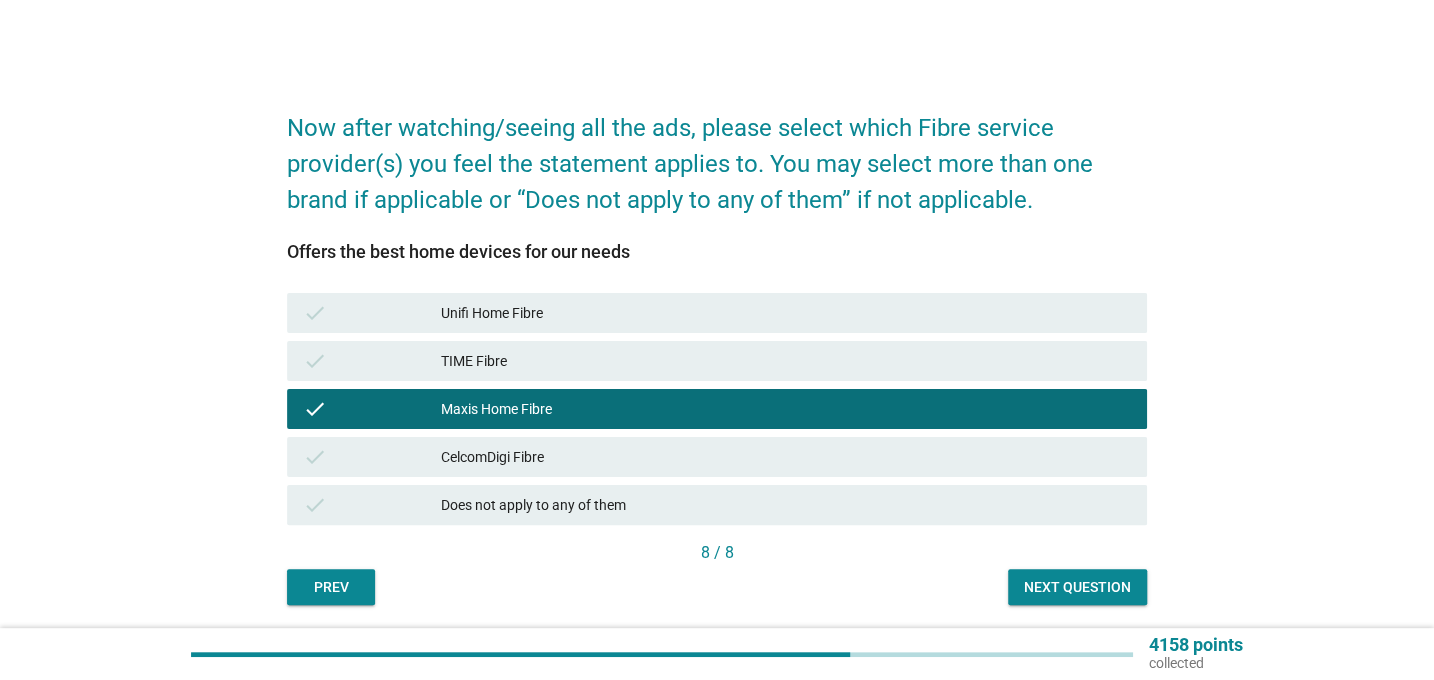 click on "Next question" at bounding box center (1077, 587) 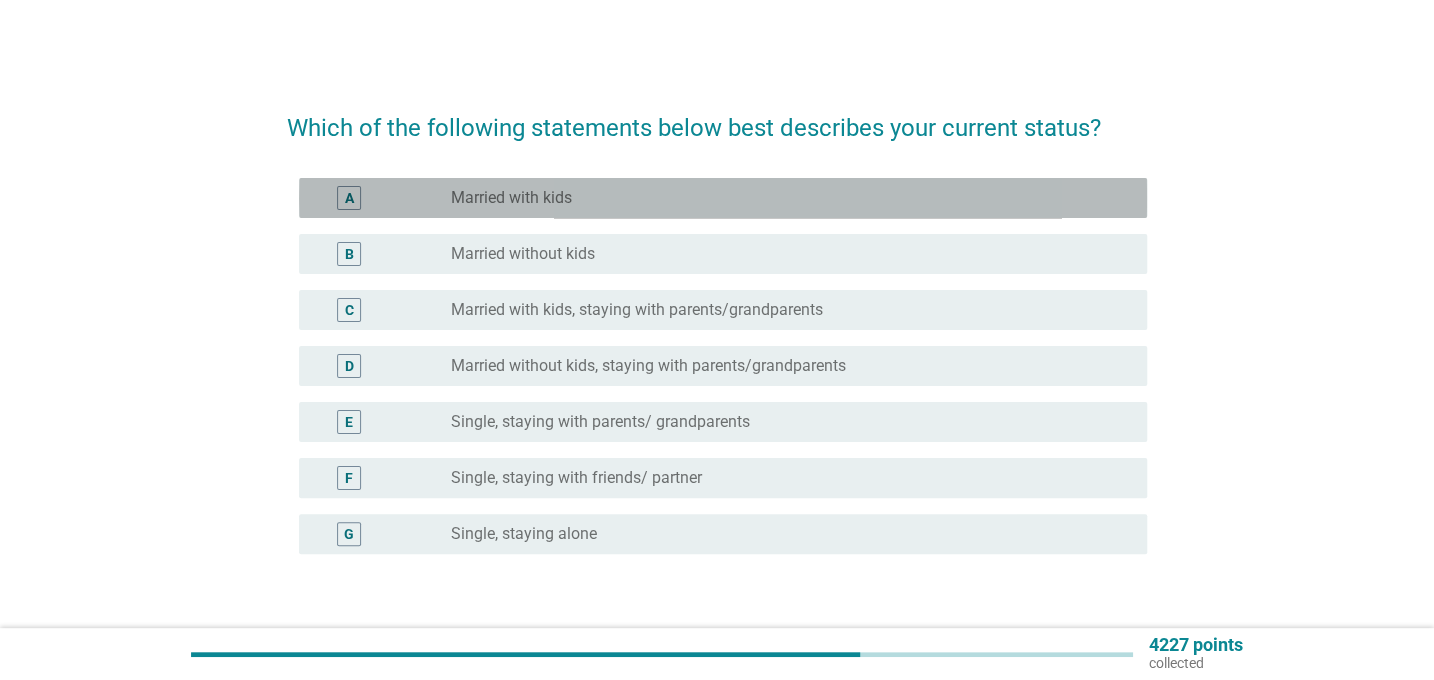 click on "A" at bounding box center (349, 198) 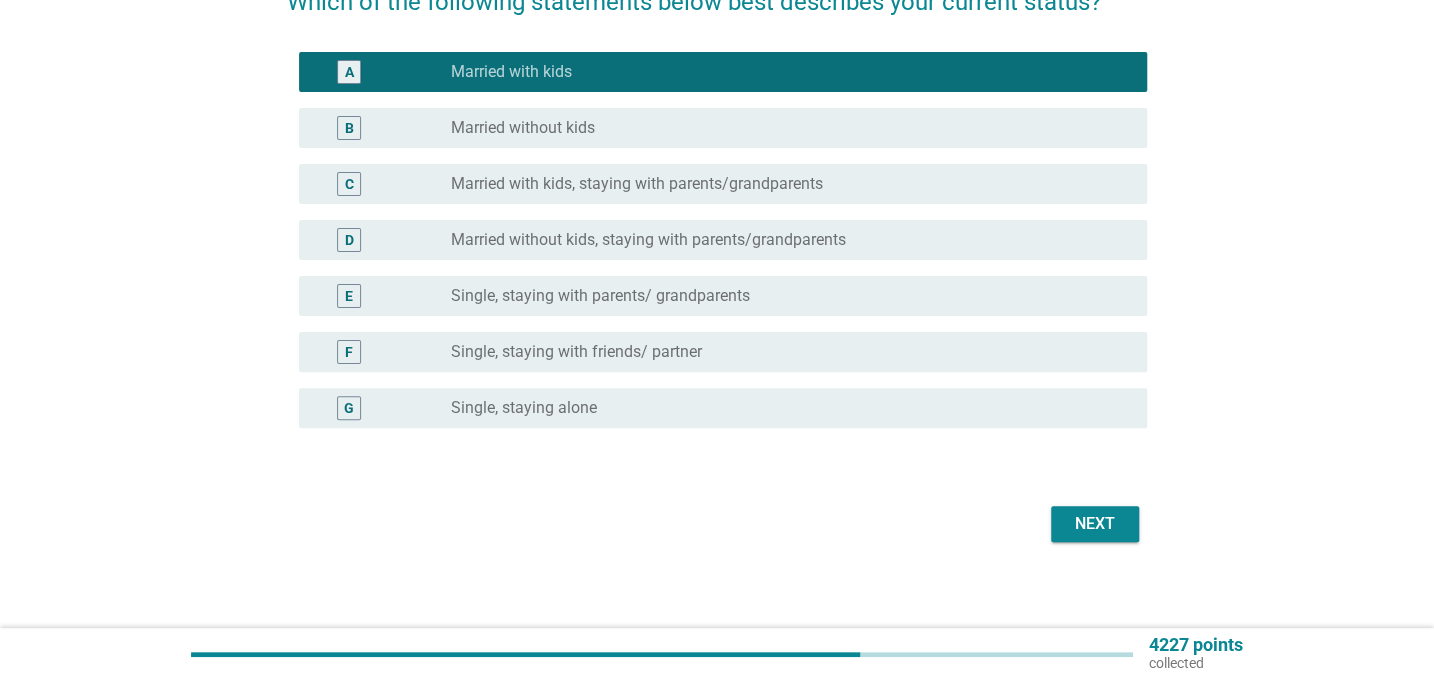 scroll, scrollTop: 135, scrollLeft: 0, axis: vertical 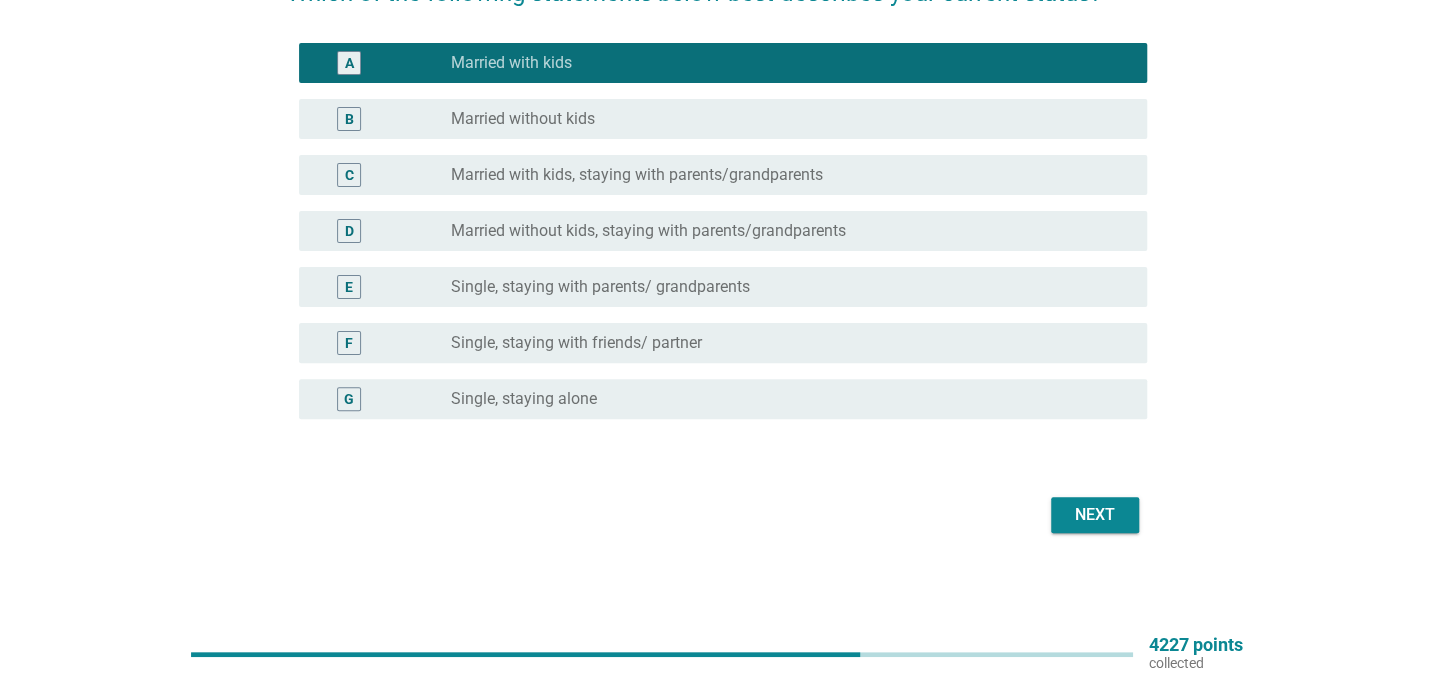 click on "Next" at bounding box center [1095, 515] 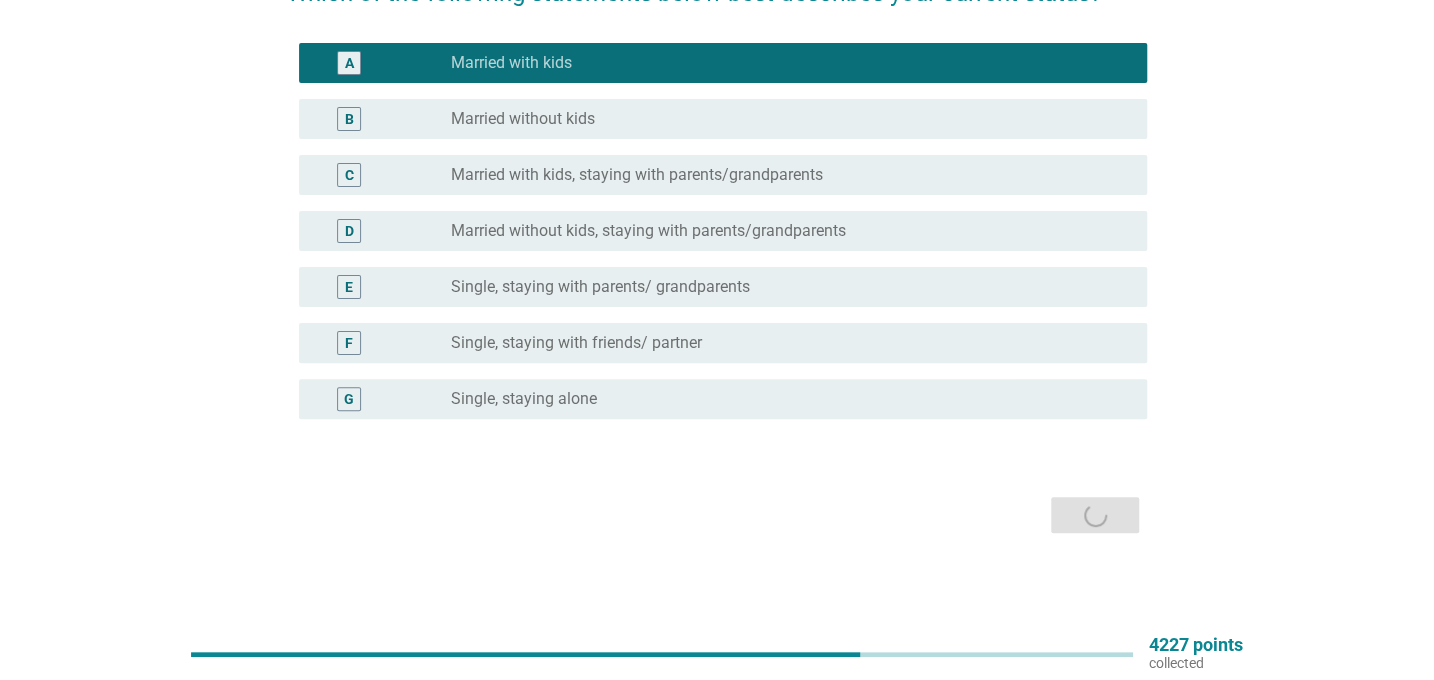 scroll, scrollTop: 0, scrollLeft: 0, axis: both 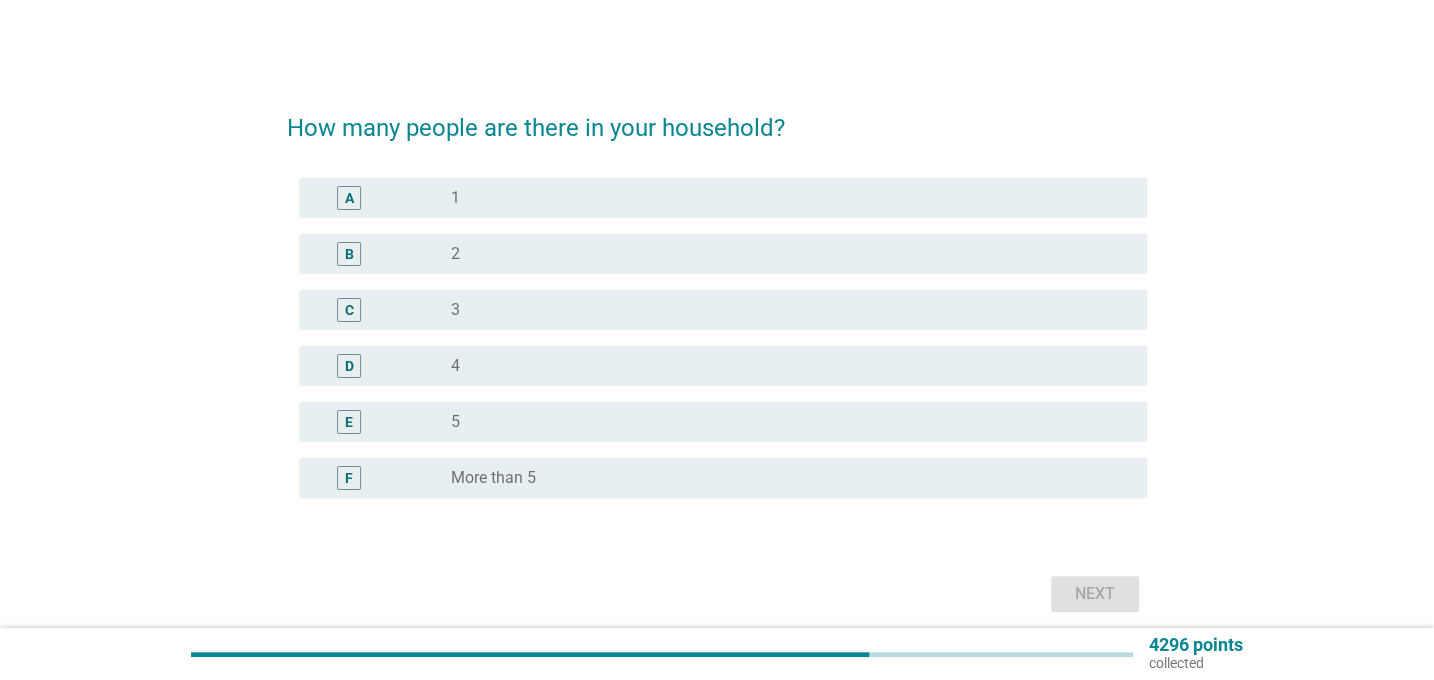 click on "More than 5" at bounding box center [493, 478] 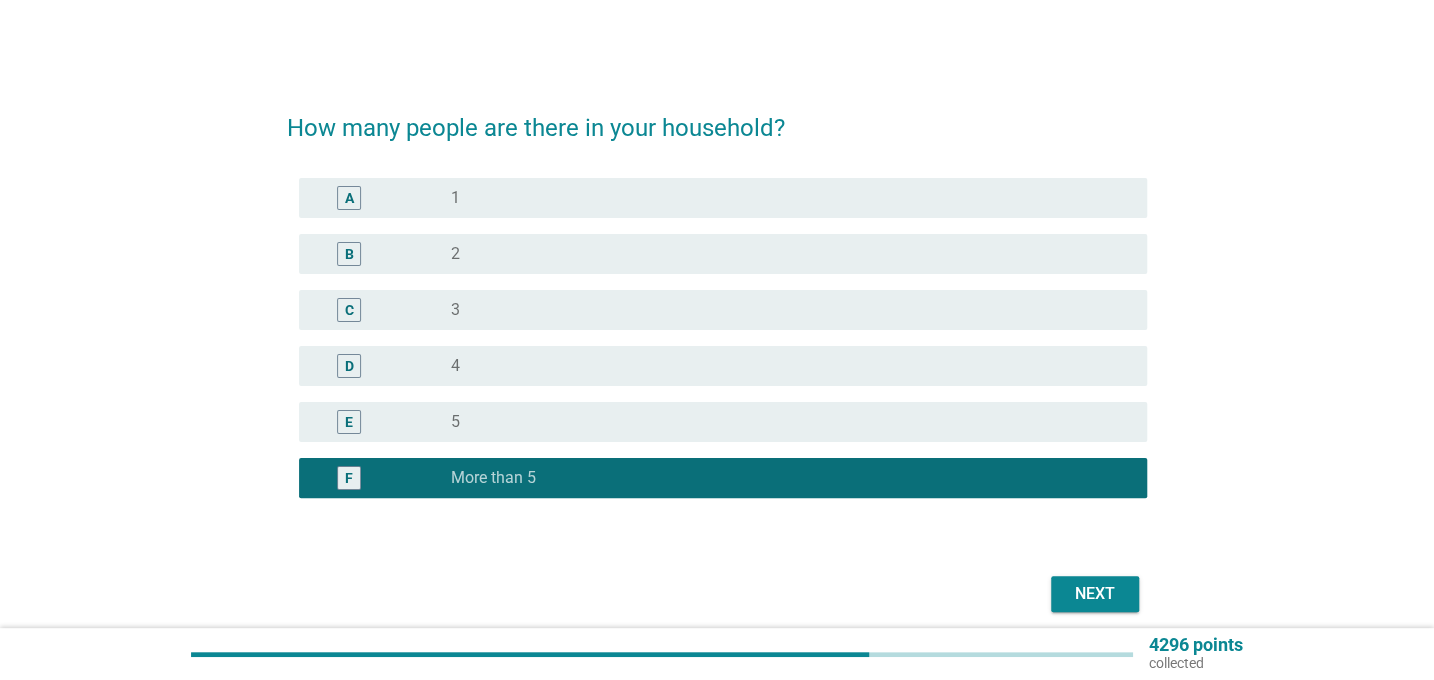 click on "Next" at bounding box center (1095, 594) 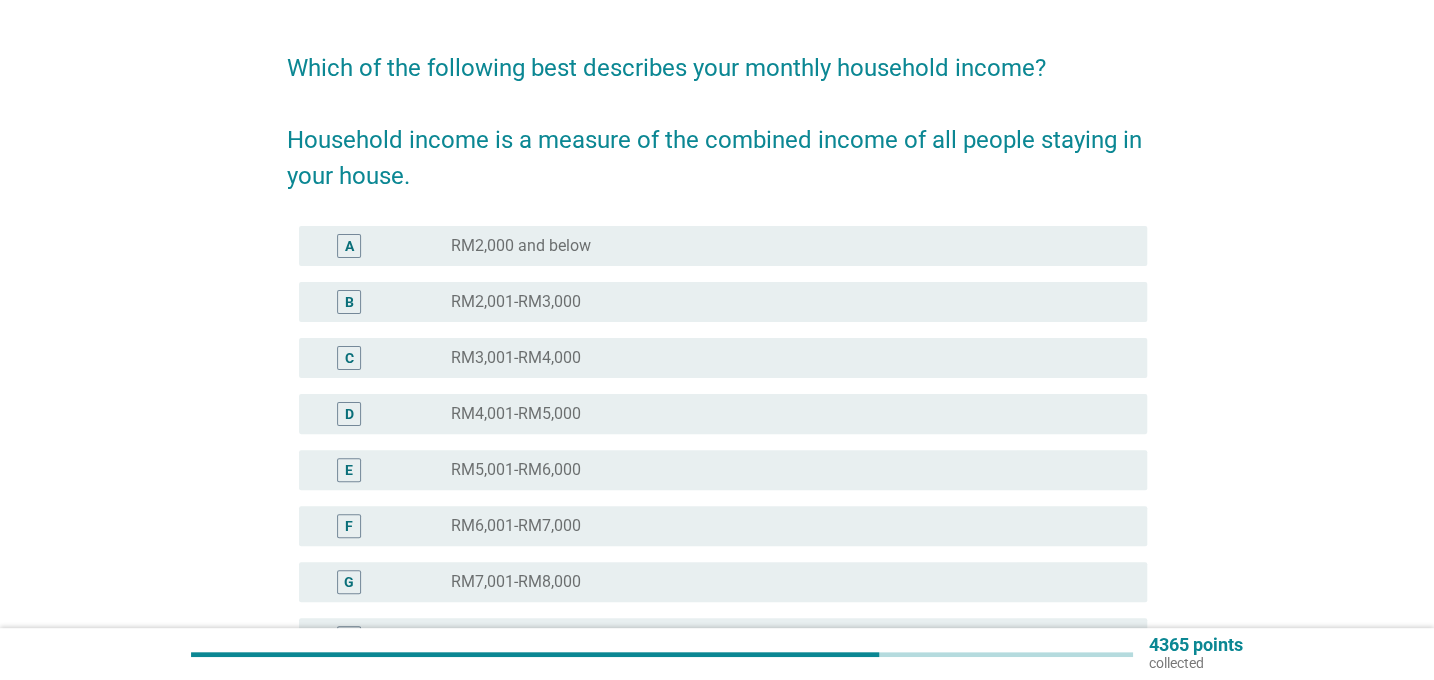 scroll, scrollTop: 90, scrollLeft: 0, axis: vertical 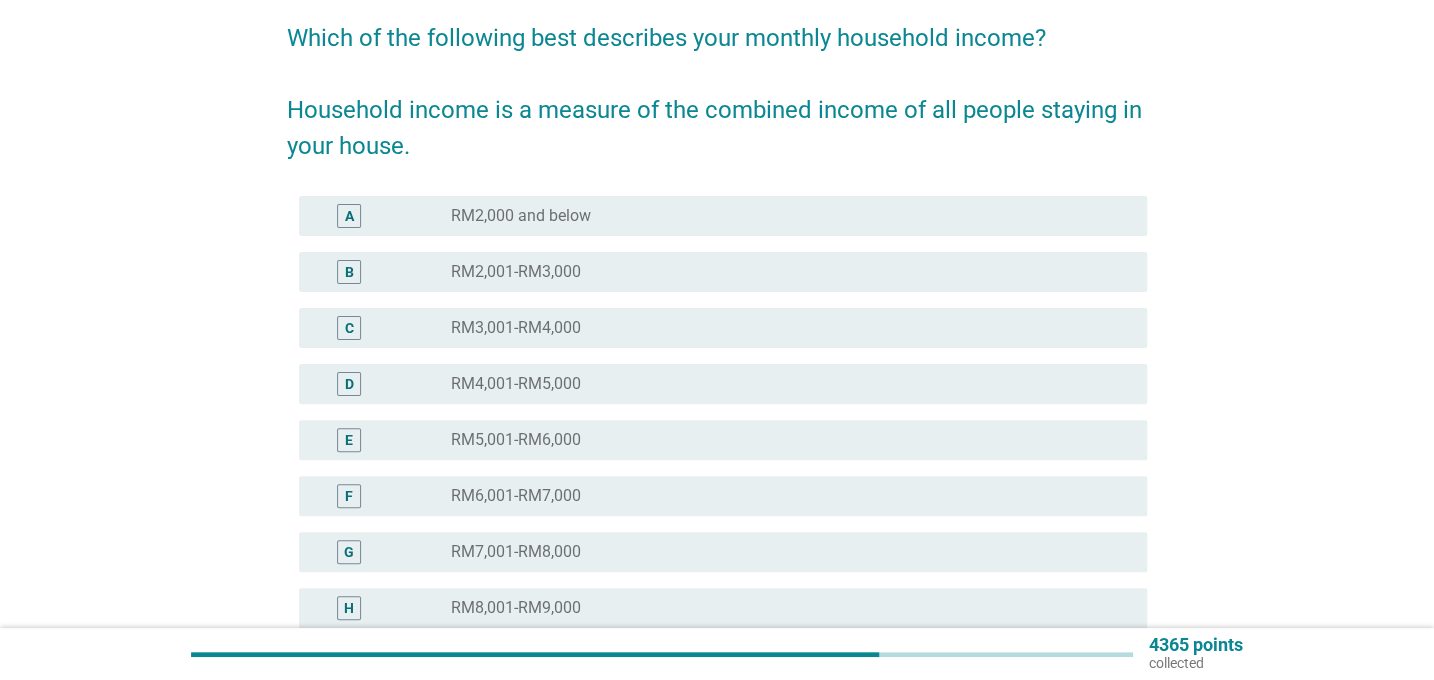 click on "RM5,001-RM6,000" at bounding box center [516, 440] 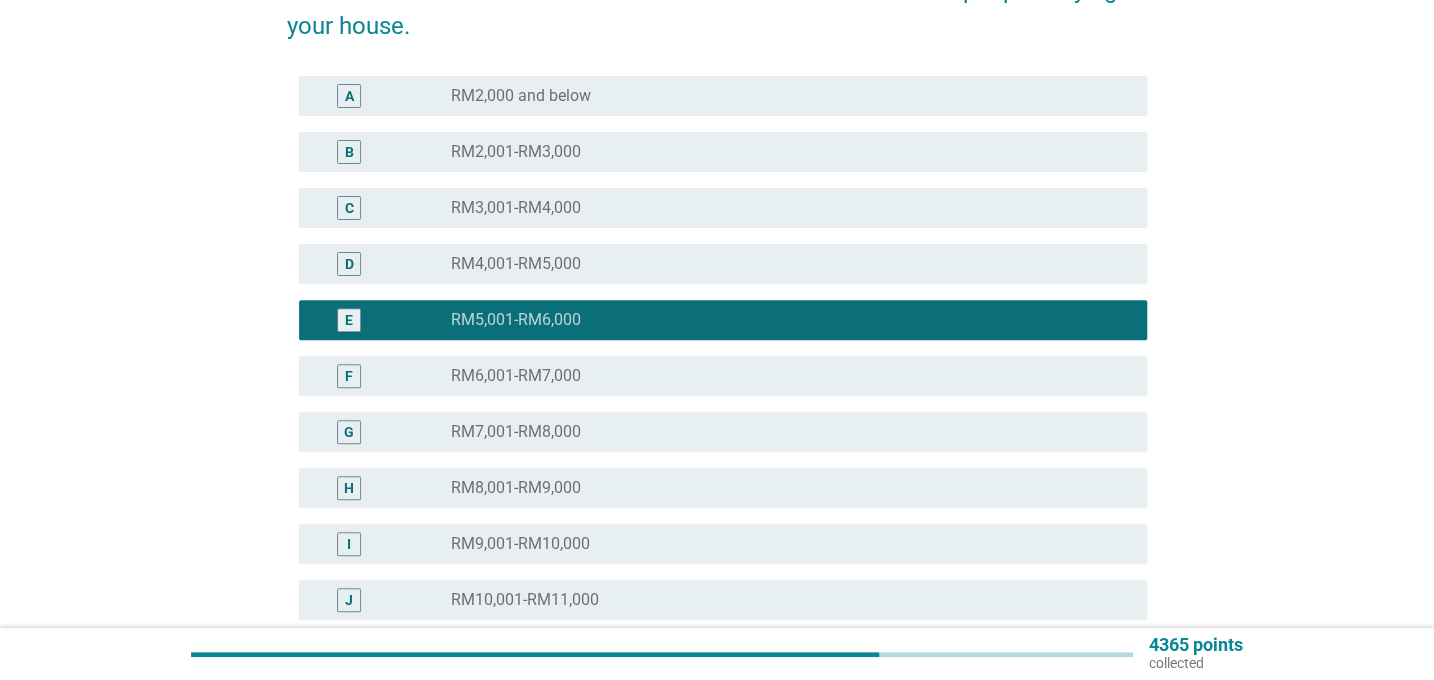 scroll, scrollTop: 272, scrollLeft: 0, axis: vertical 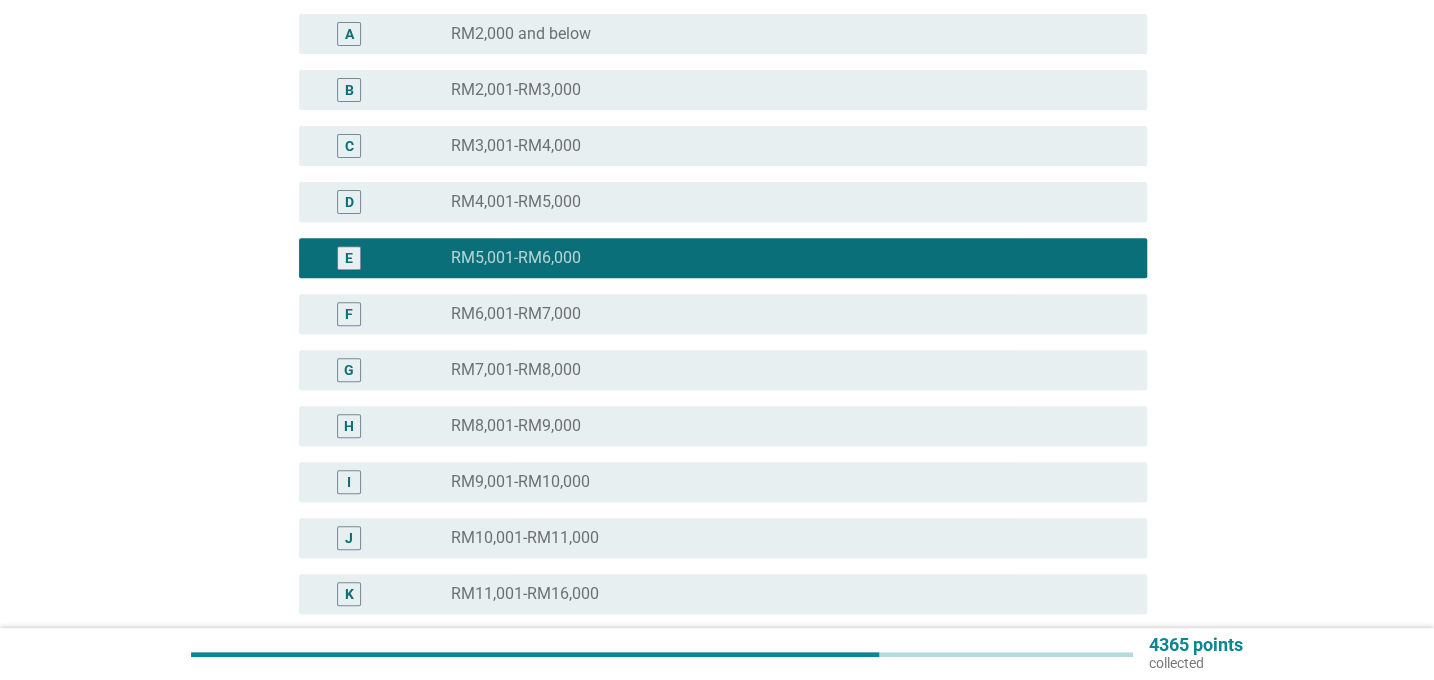 click on "RM6,001-RM7,000" at bounding box center (516, 314) 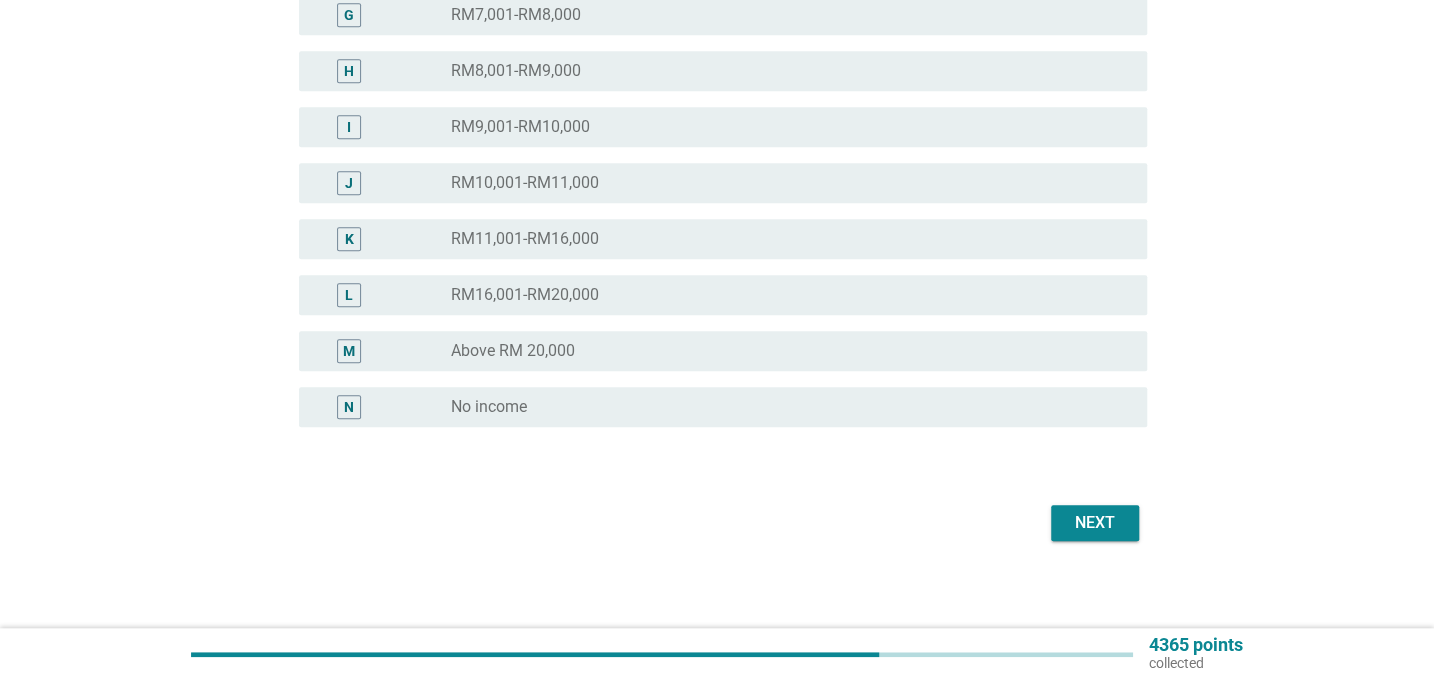 scroll, scrollTop: 635, scrollLeft: 0, axis: vertical 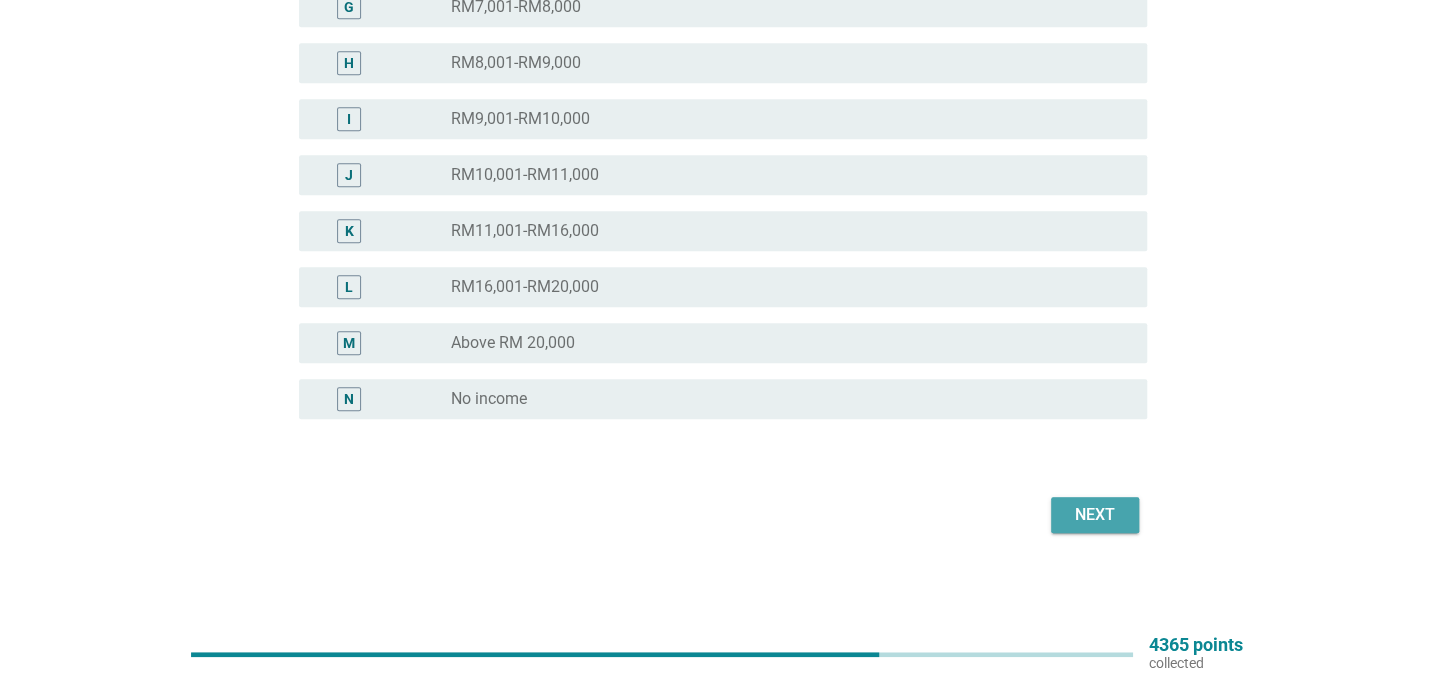 click on "Next" at bounding box center (1095, 515) 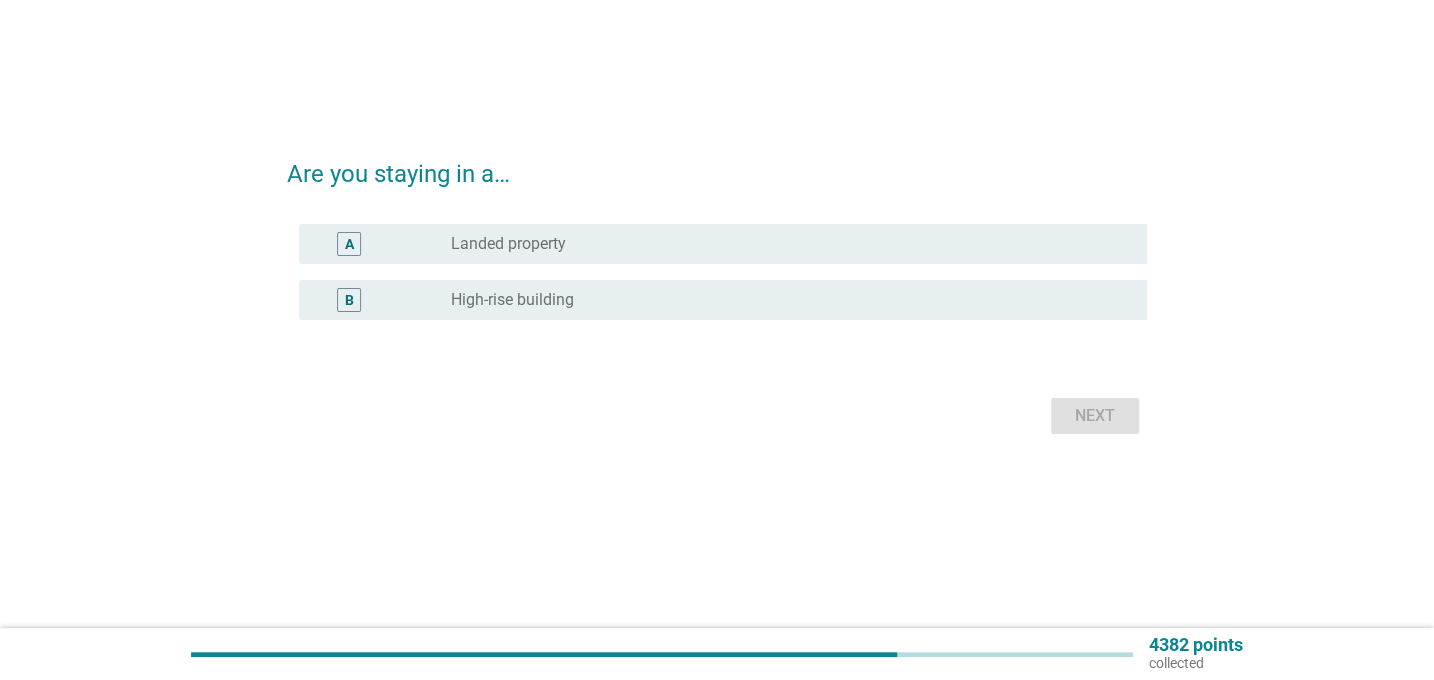 scroll, scrollTop: 0, scrollLeft: 0, axis: both 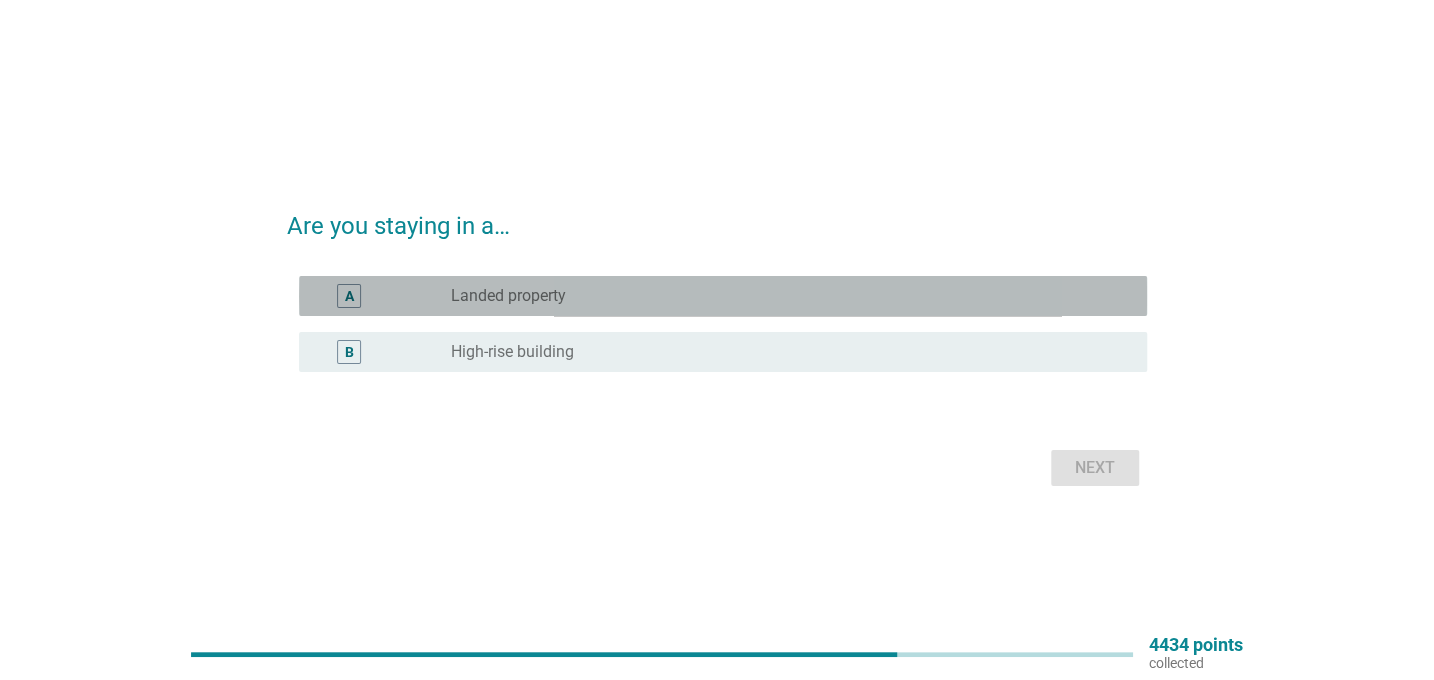click on "A" at bounding box center (383, 296) 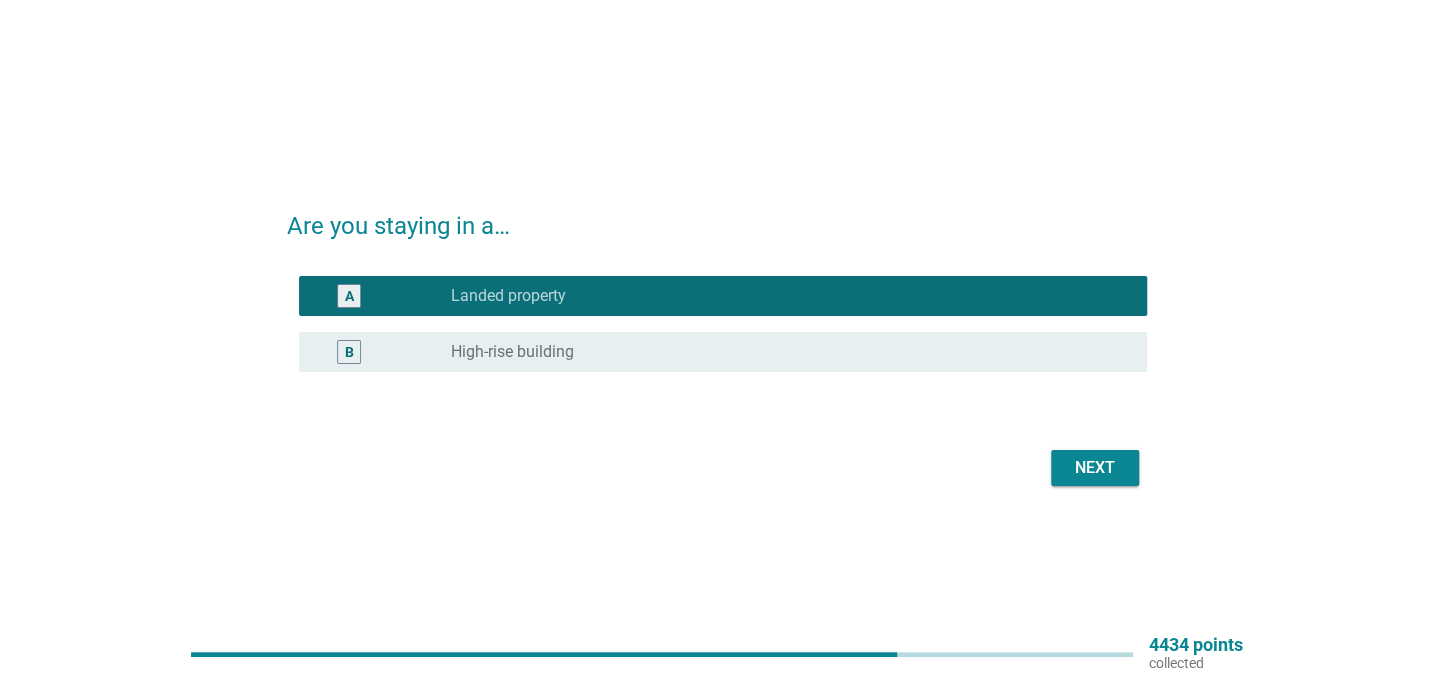 click on "Next" at bounding box center [1095, 468] 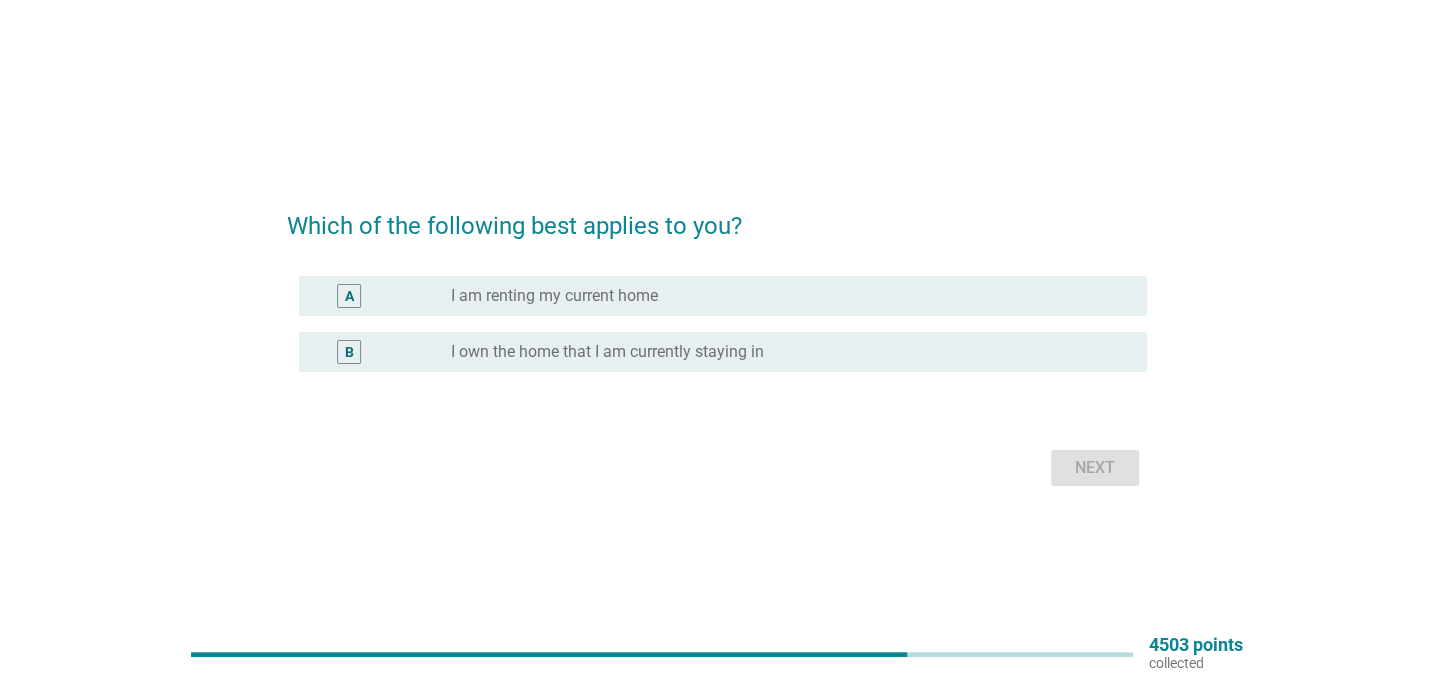 click on "B" at bounding box center (383, 352) 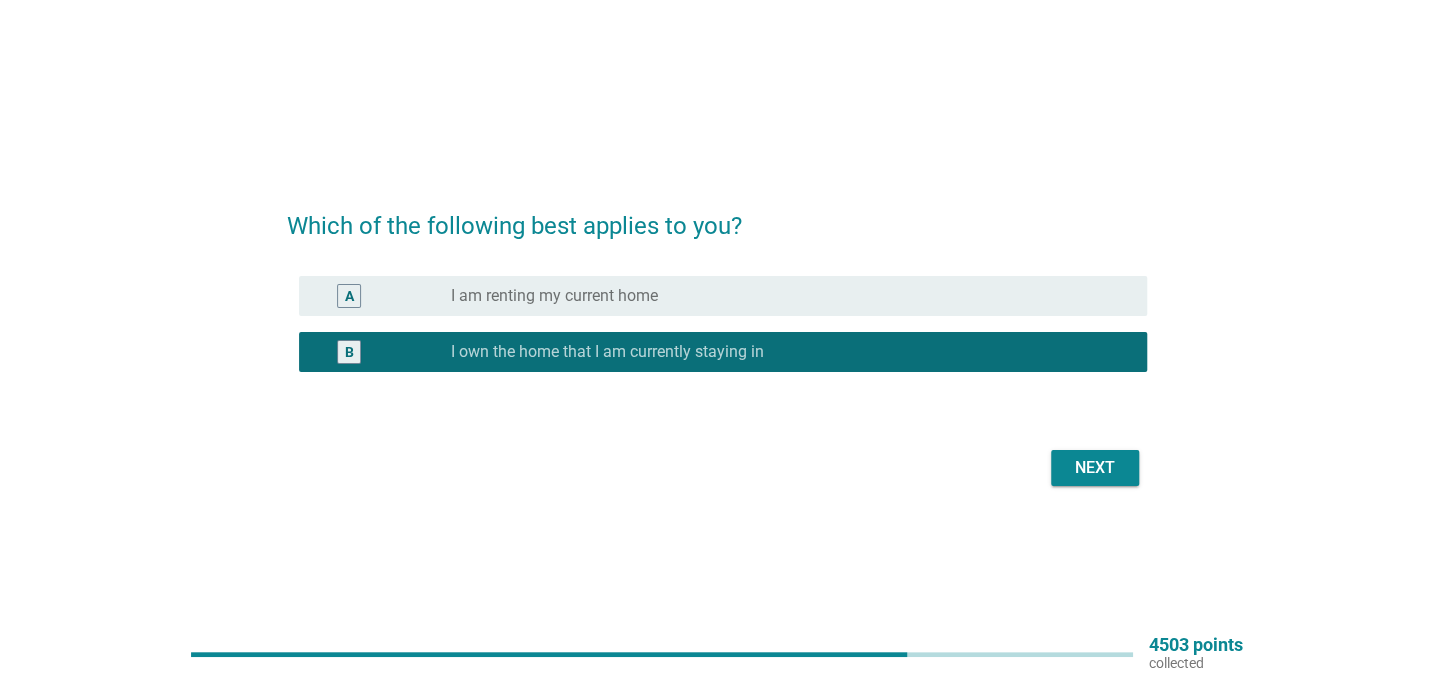 click on "Next" at bounding box center (1095, 468) 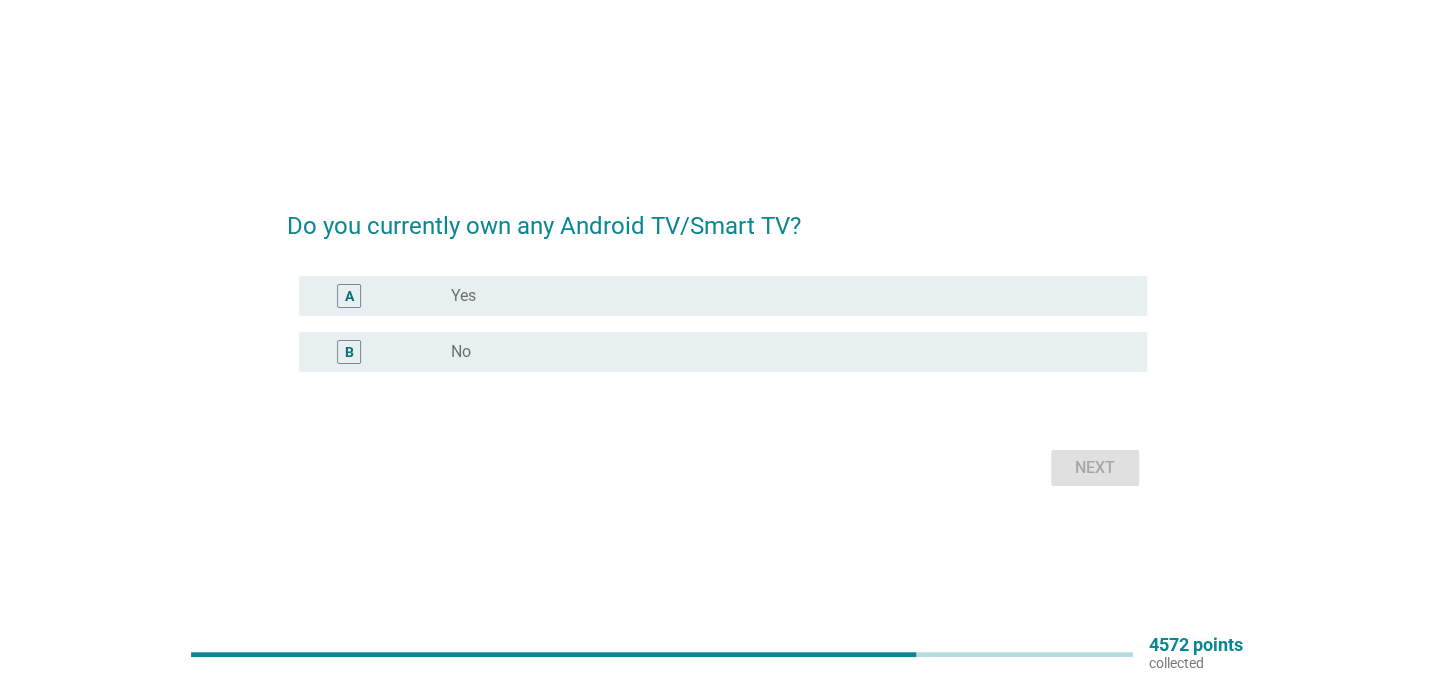 click on "Yes" at bounding box center (463, 296) 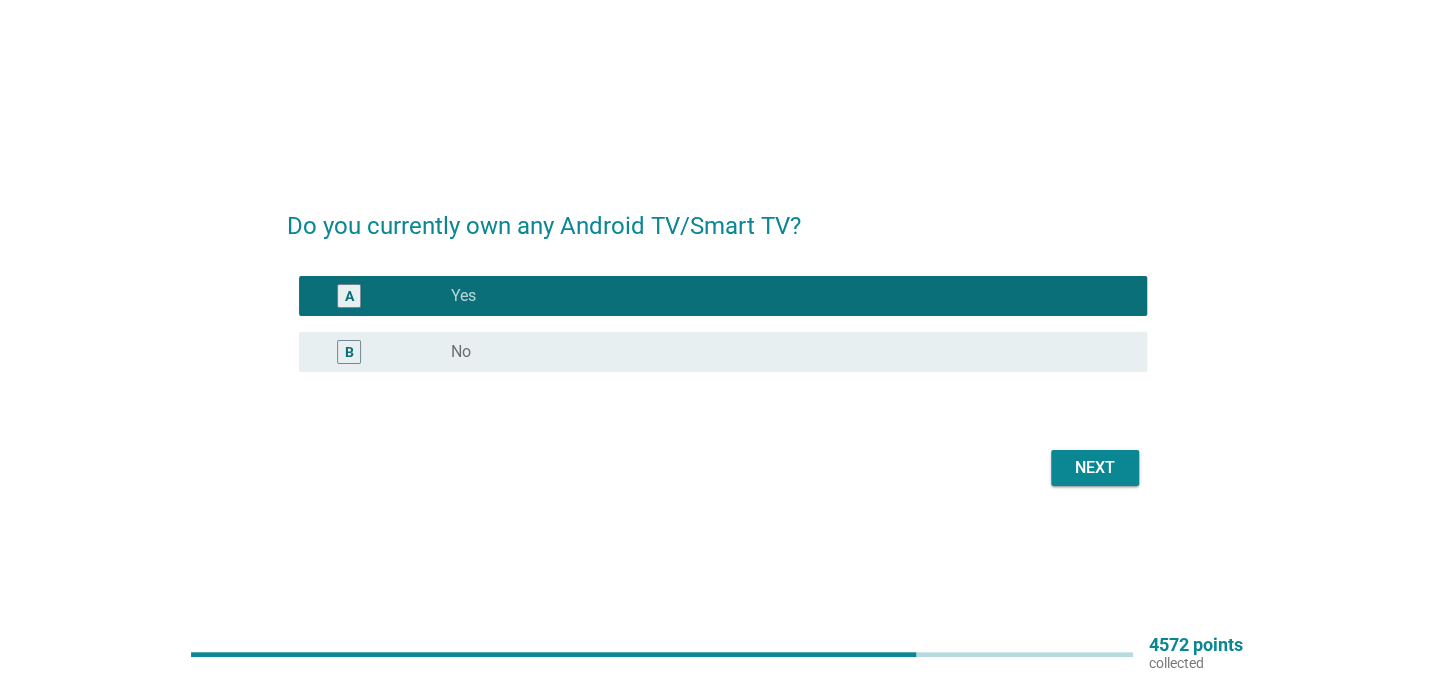 click on "Next" at bounding box center [1095, 468] 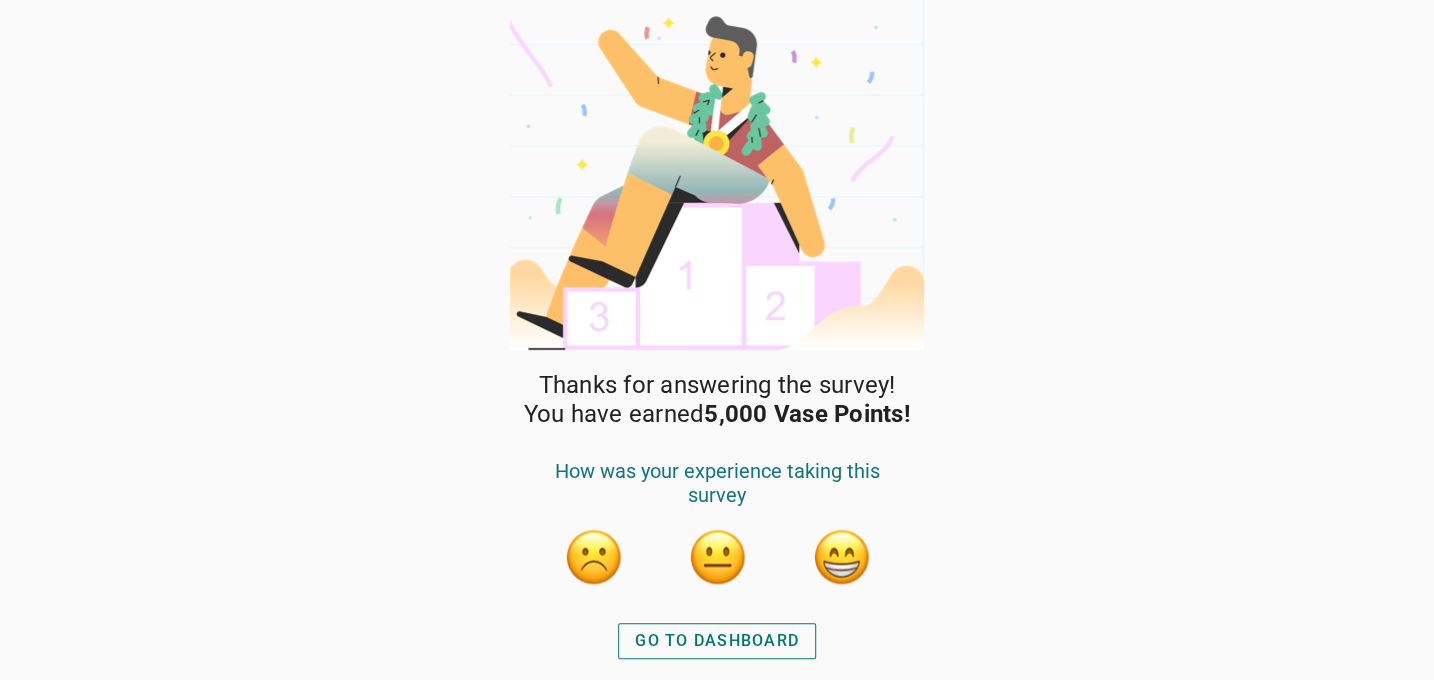 click at bounding box center (841, 557) 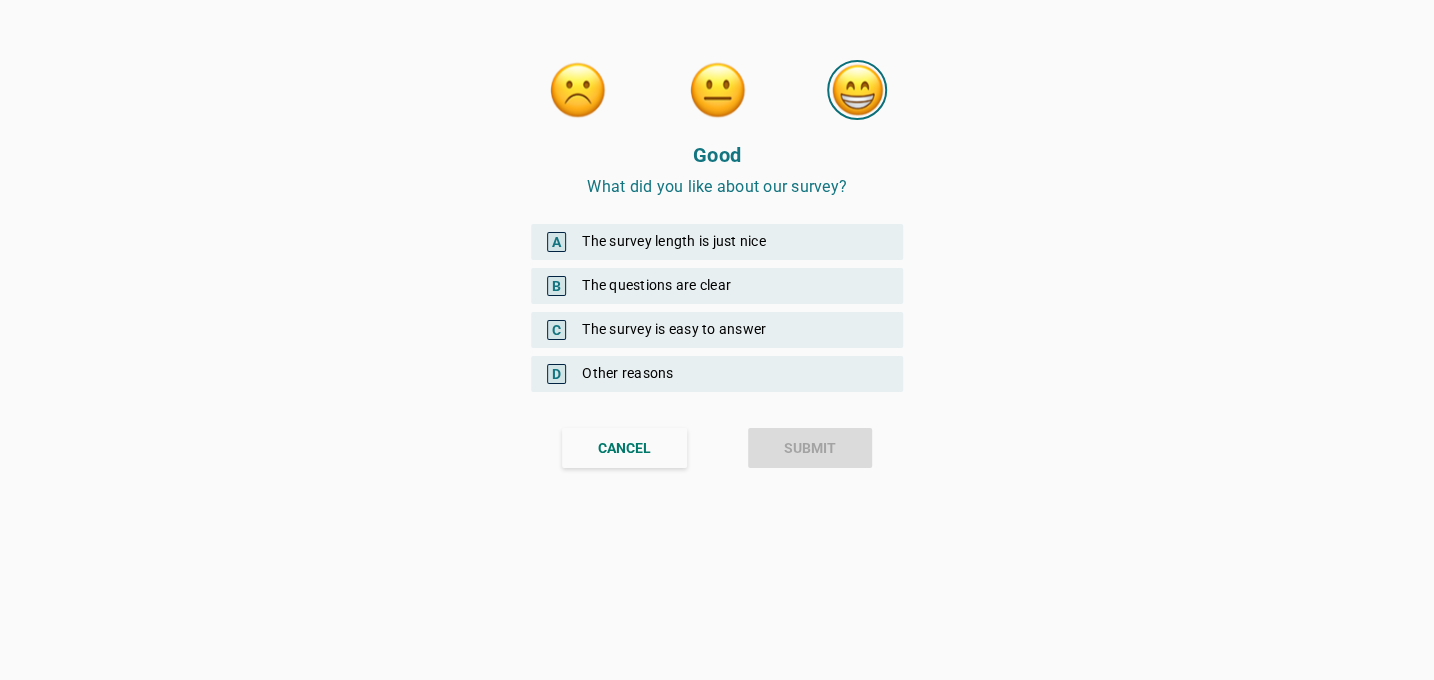click on "A" at bounding box center (556, 242) 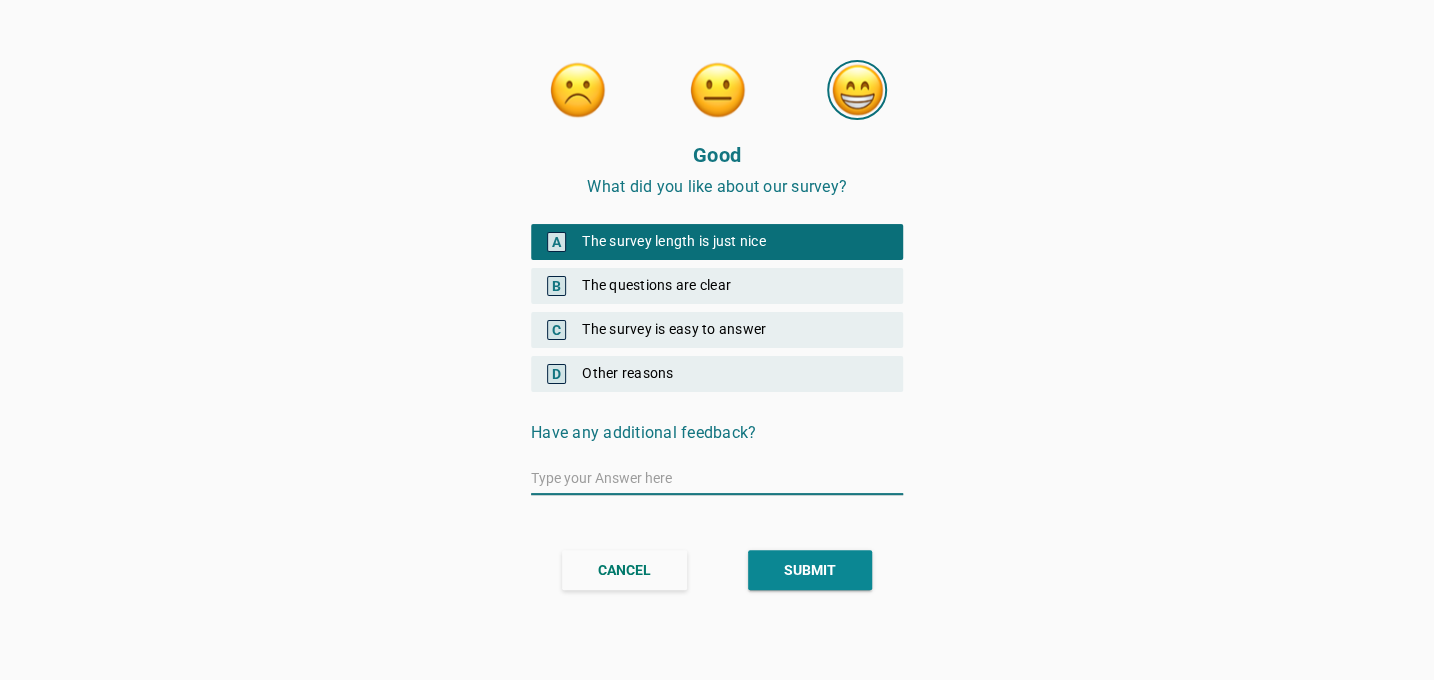 click on "C" at bounding box center (556, 330) 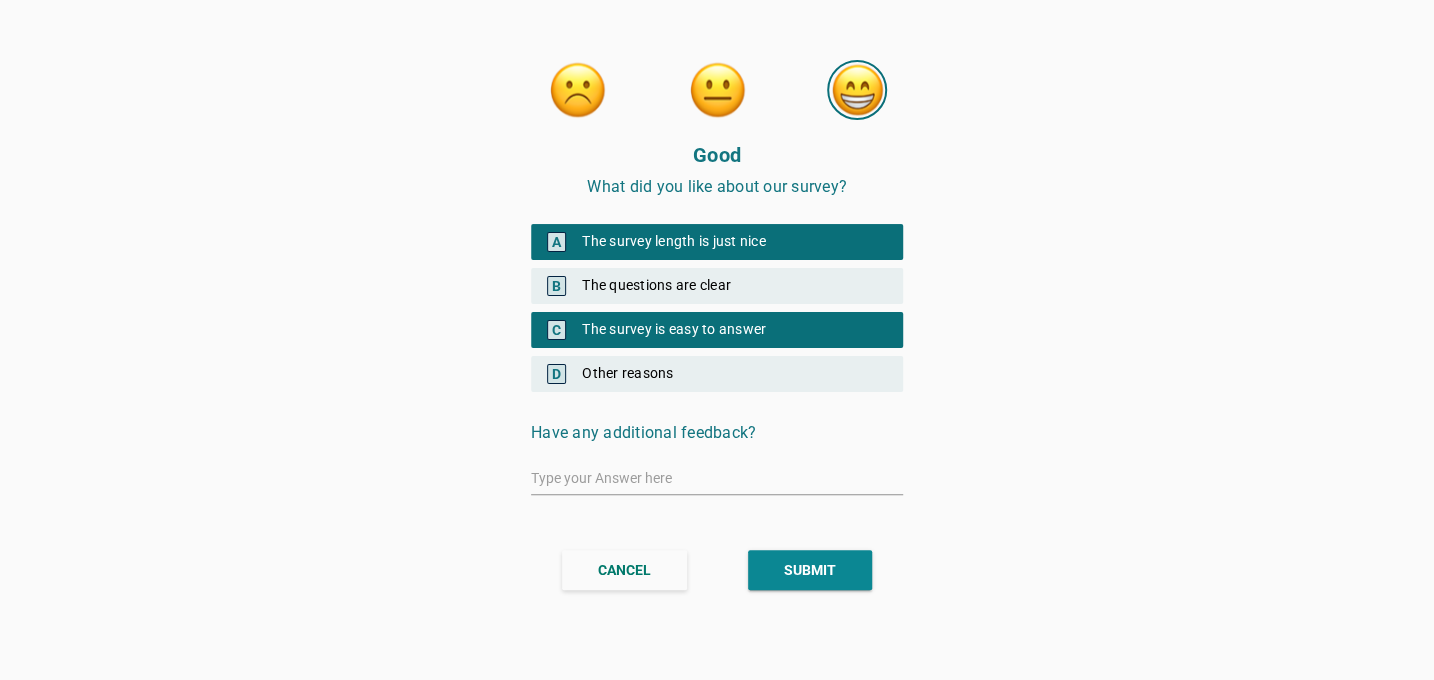 click on "SUBMIT" at bounding box center (810, 570) 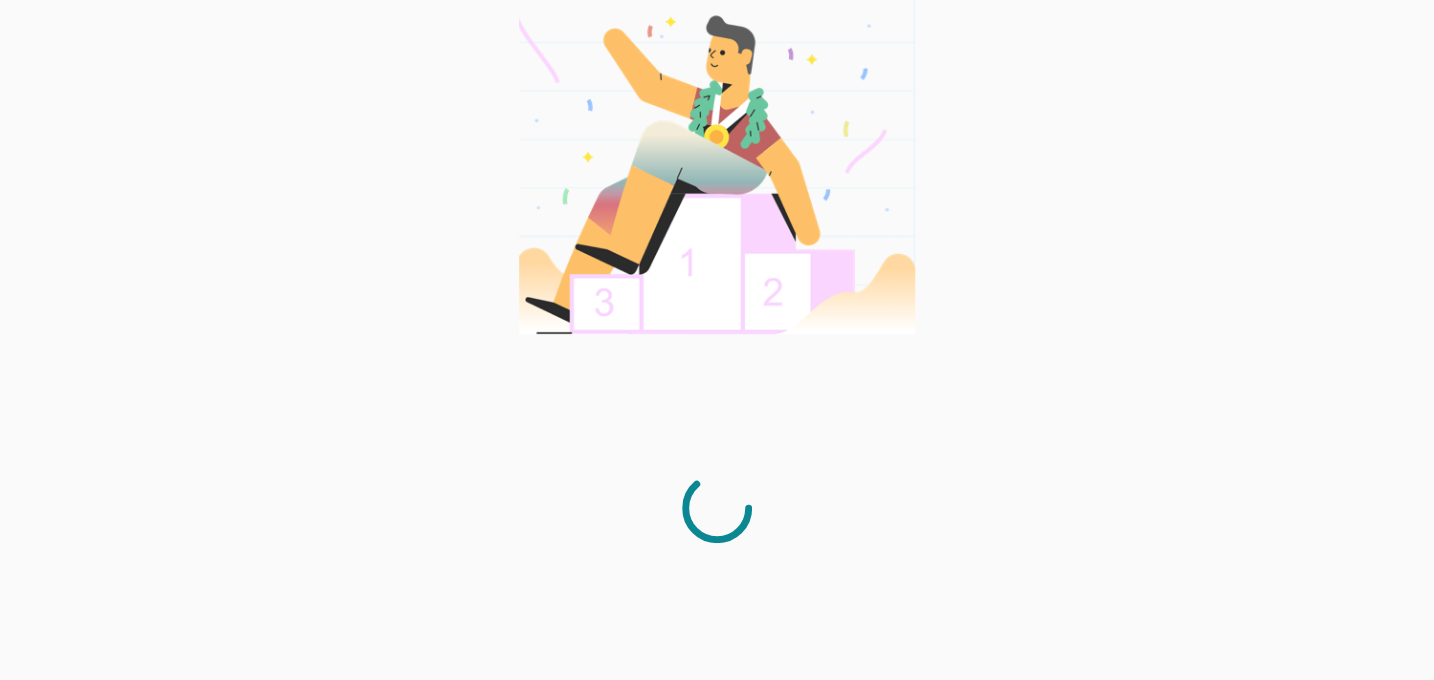 click at bounding box center [717, 507] 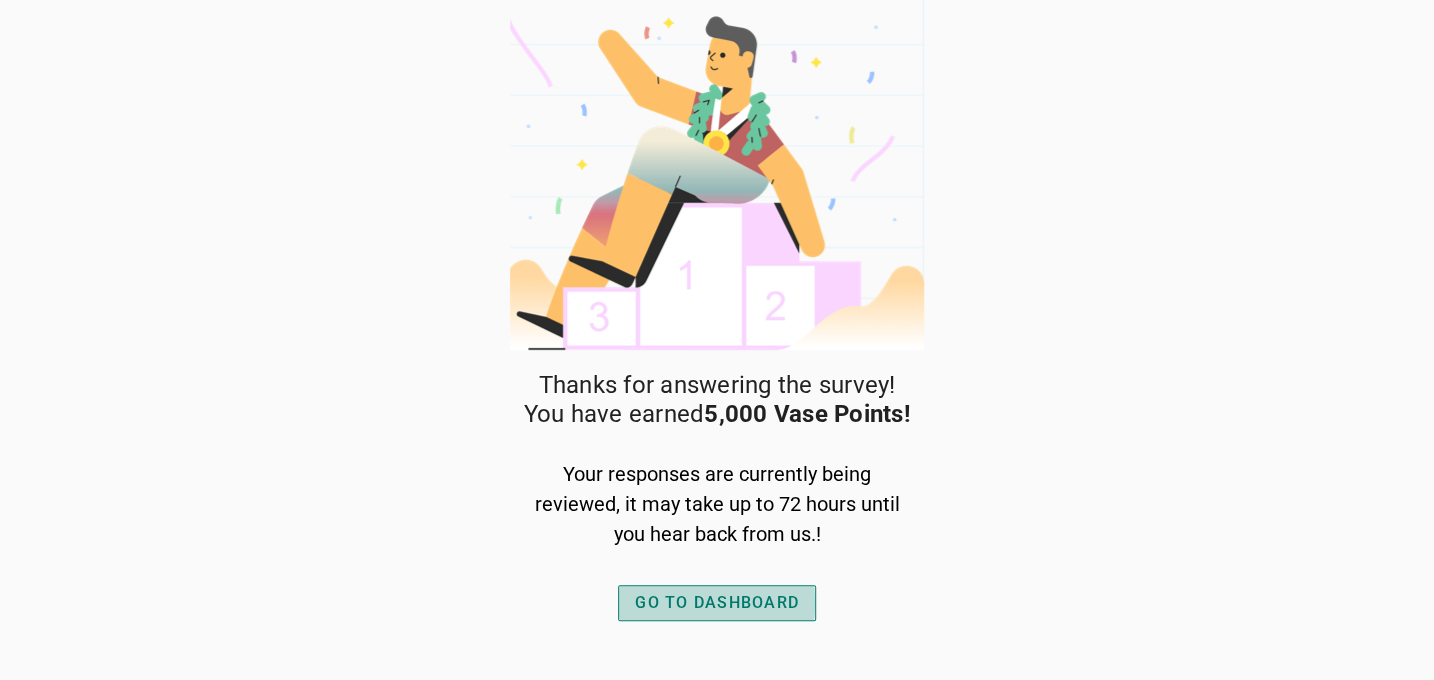 click on "GO TO DASHBOARD" at bounding box center [717, 603] 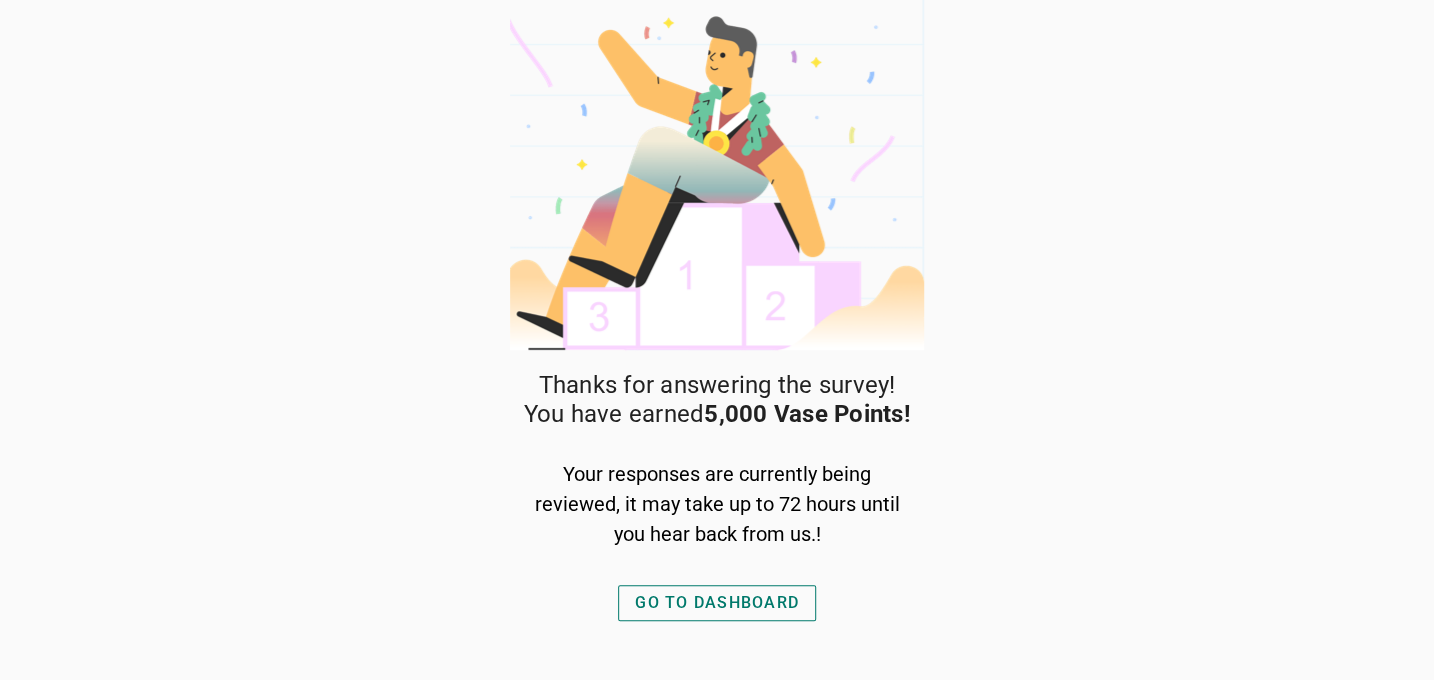 click on "GO TO DASHBOARD" at bounding box center (717, 603) 